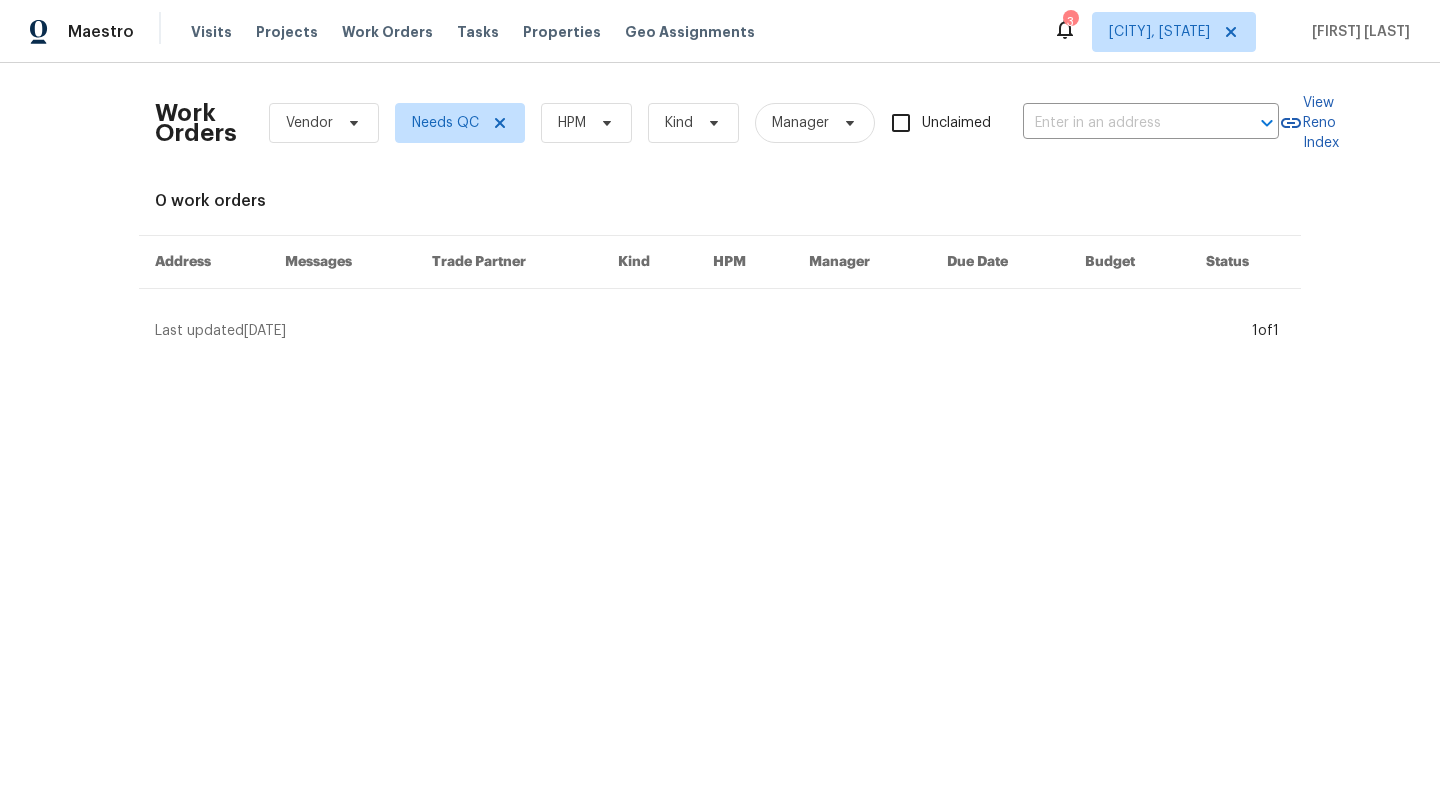 scroll, scrollTop: 0, scrollLeft: 0, axis: both 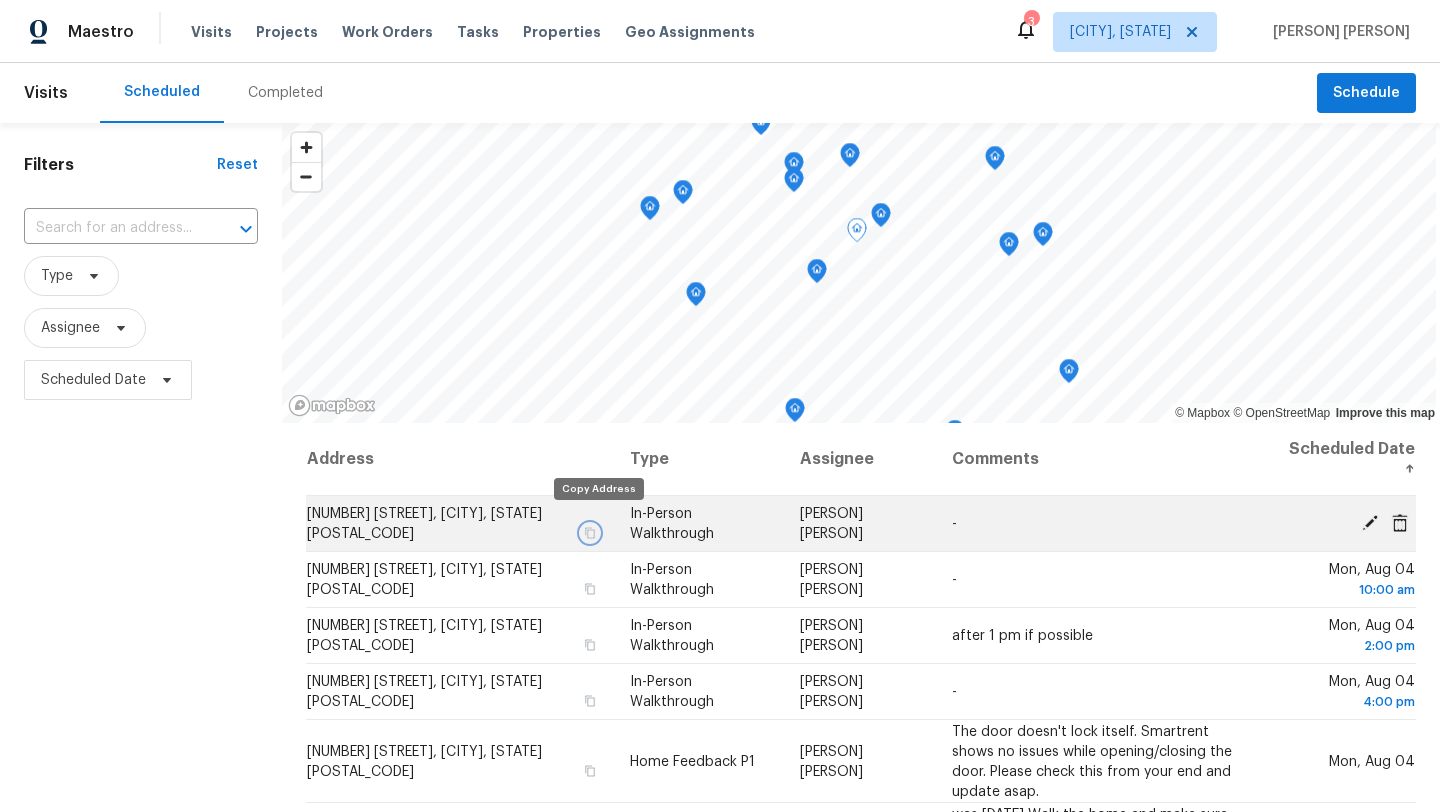 click 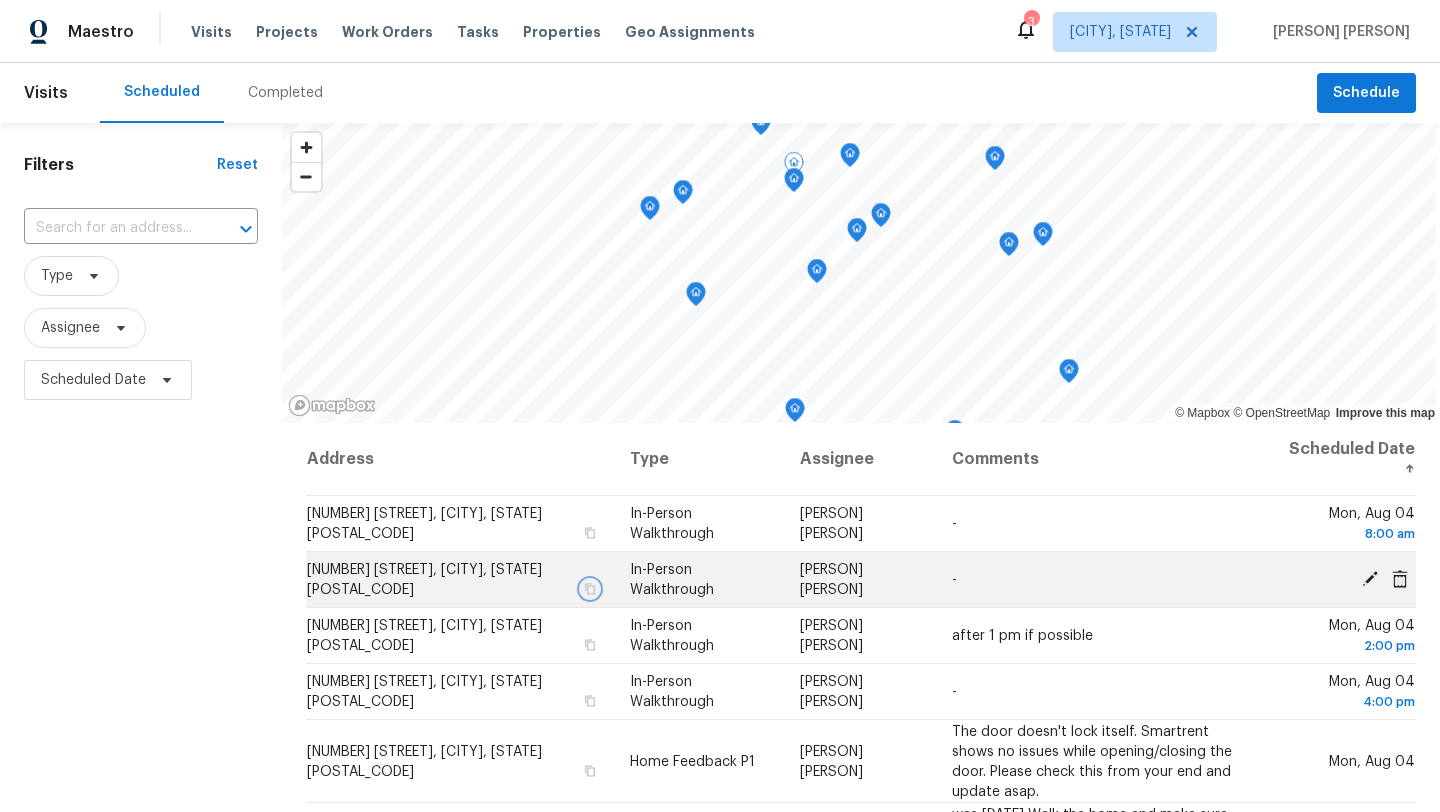 click 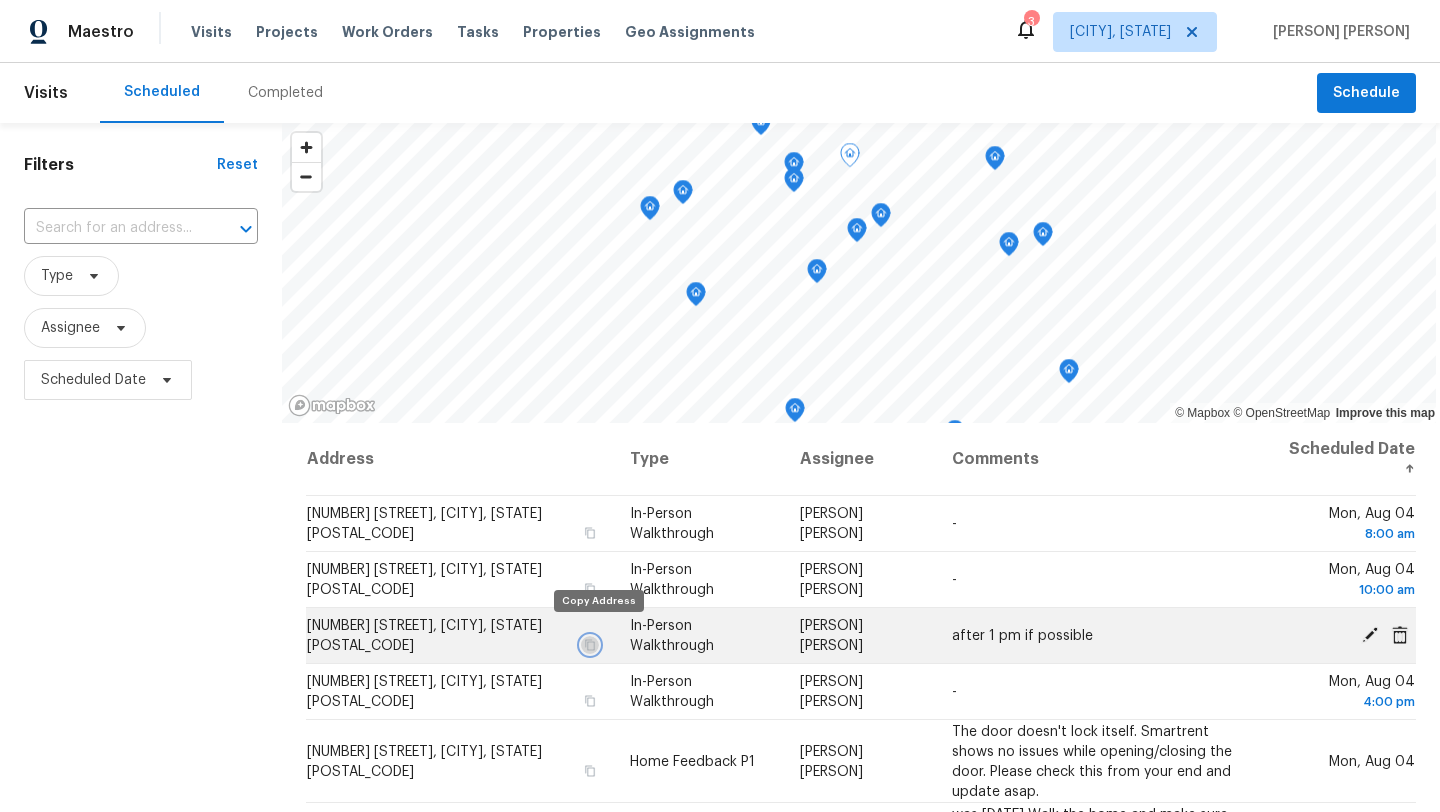 click 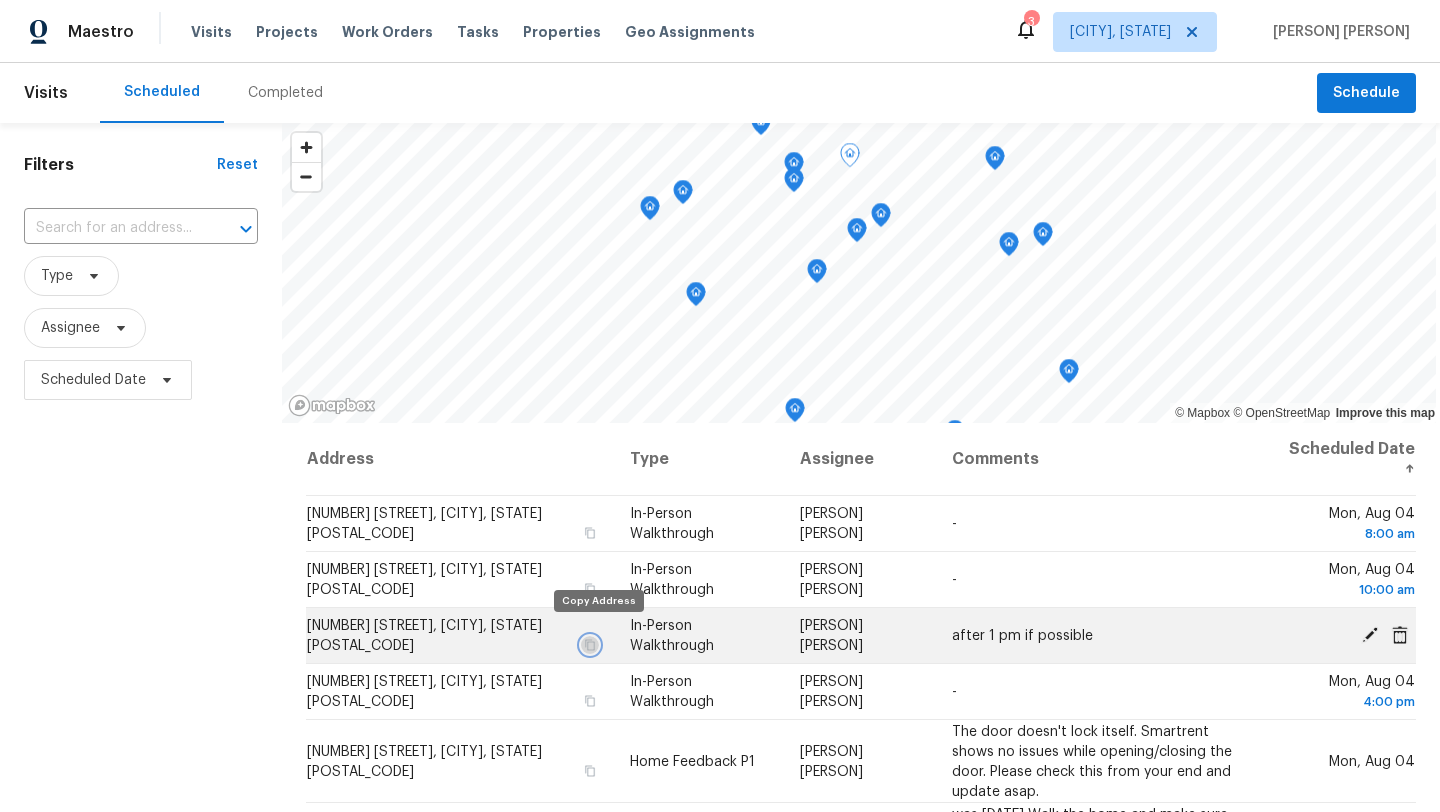 click 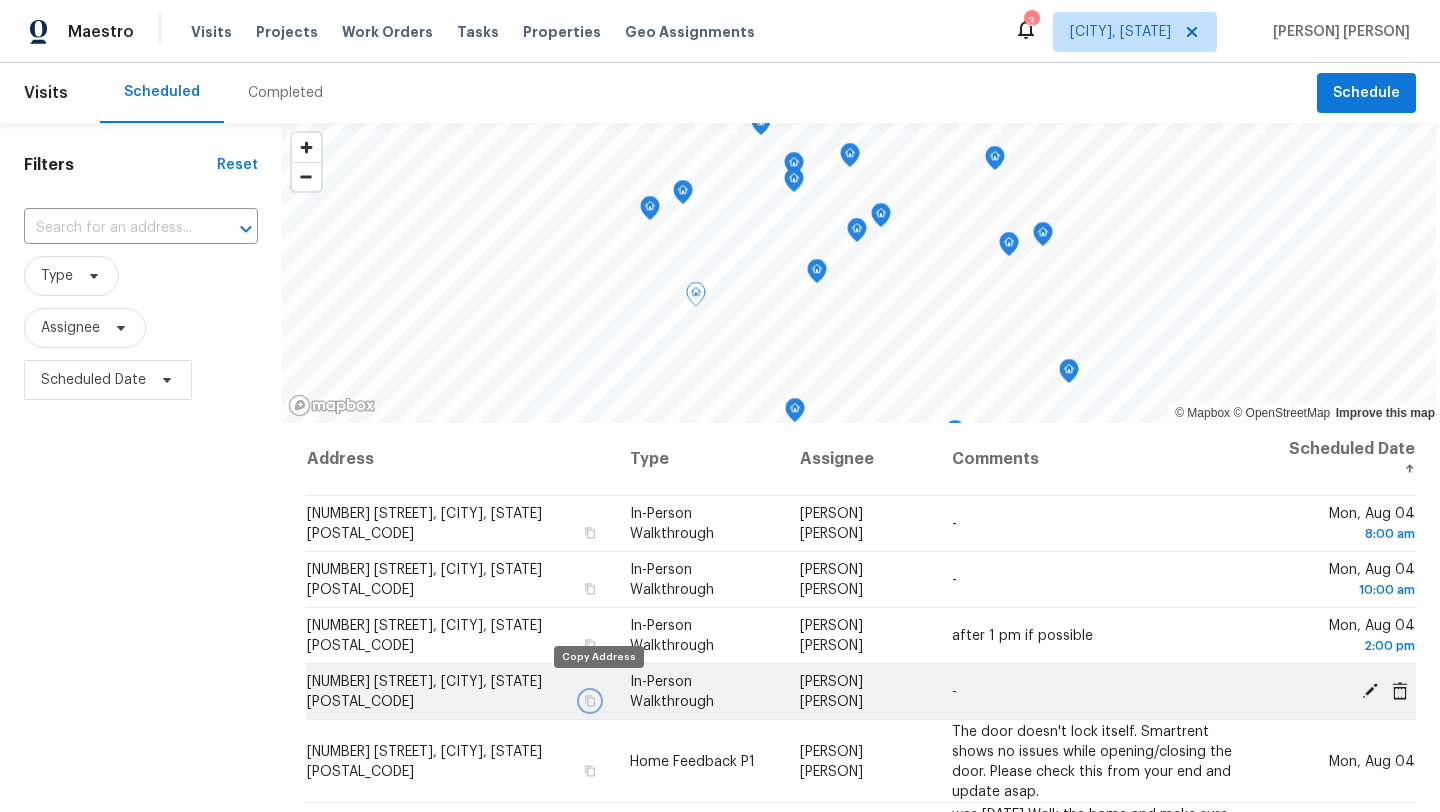 click 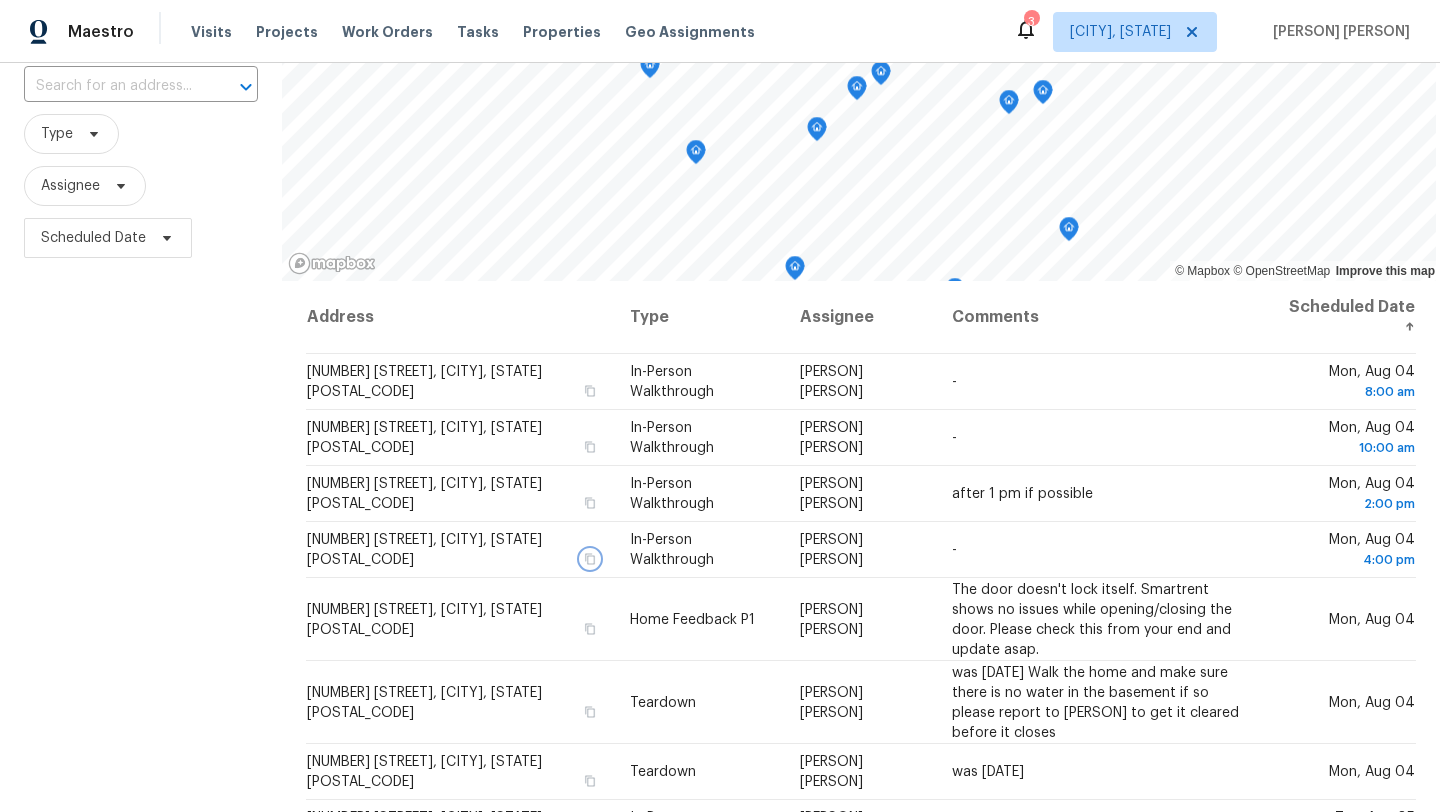 scroll, scrollTop: 144, scrollLeft: 0, axis: vertical 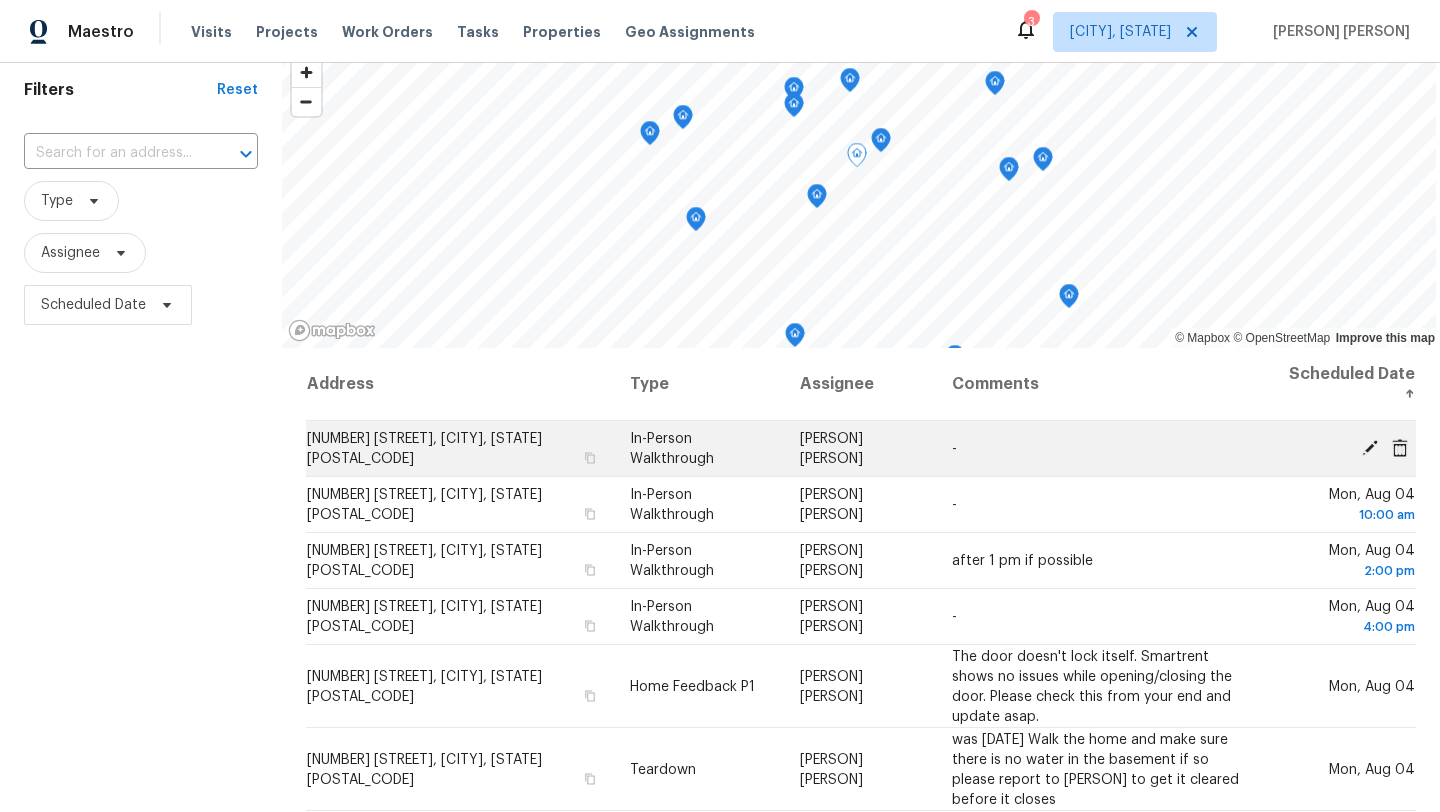 click at bounding box center (1350, 448) 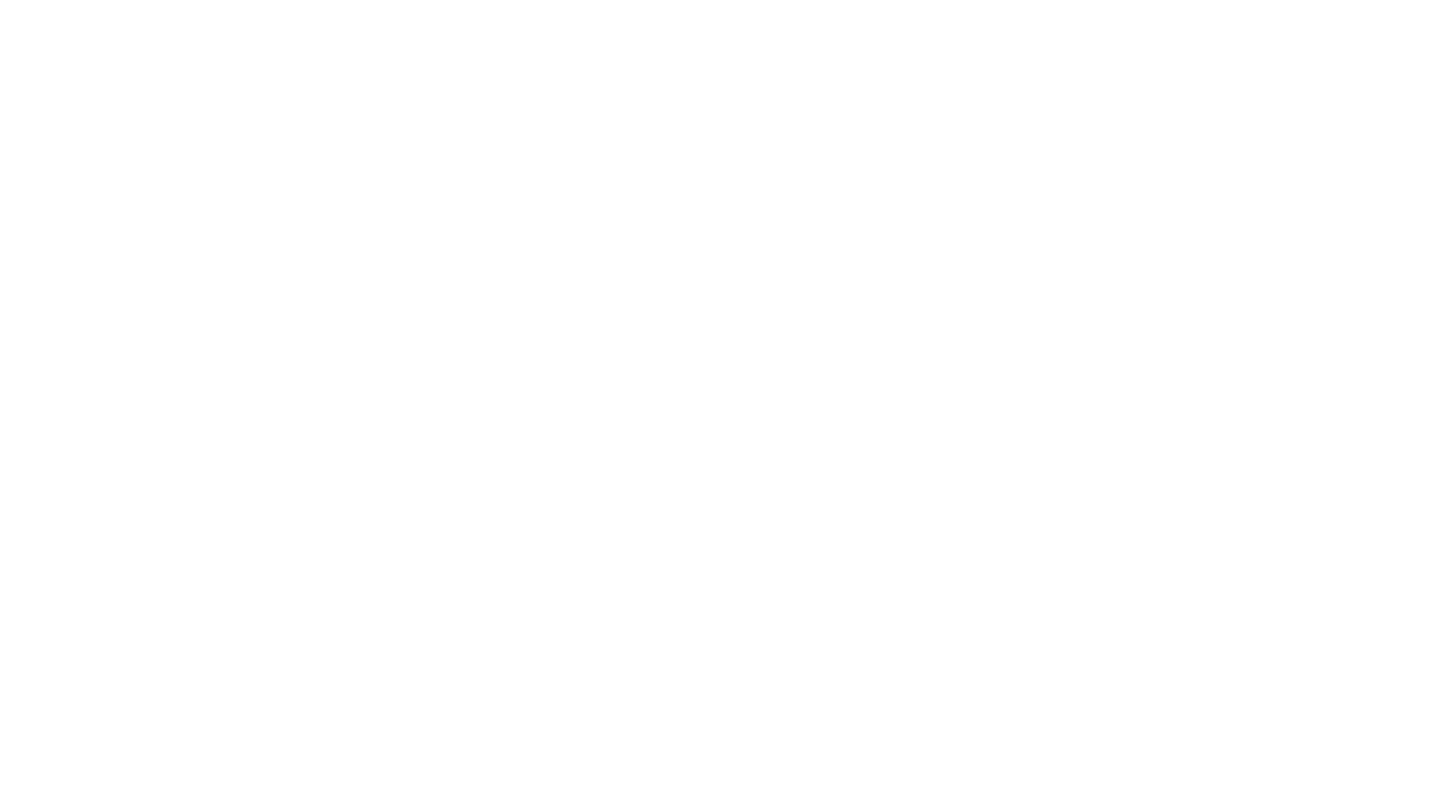 scroll, scrollTop: 0, scrollLeft: 0, axis: both 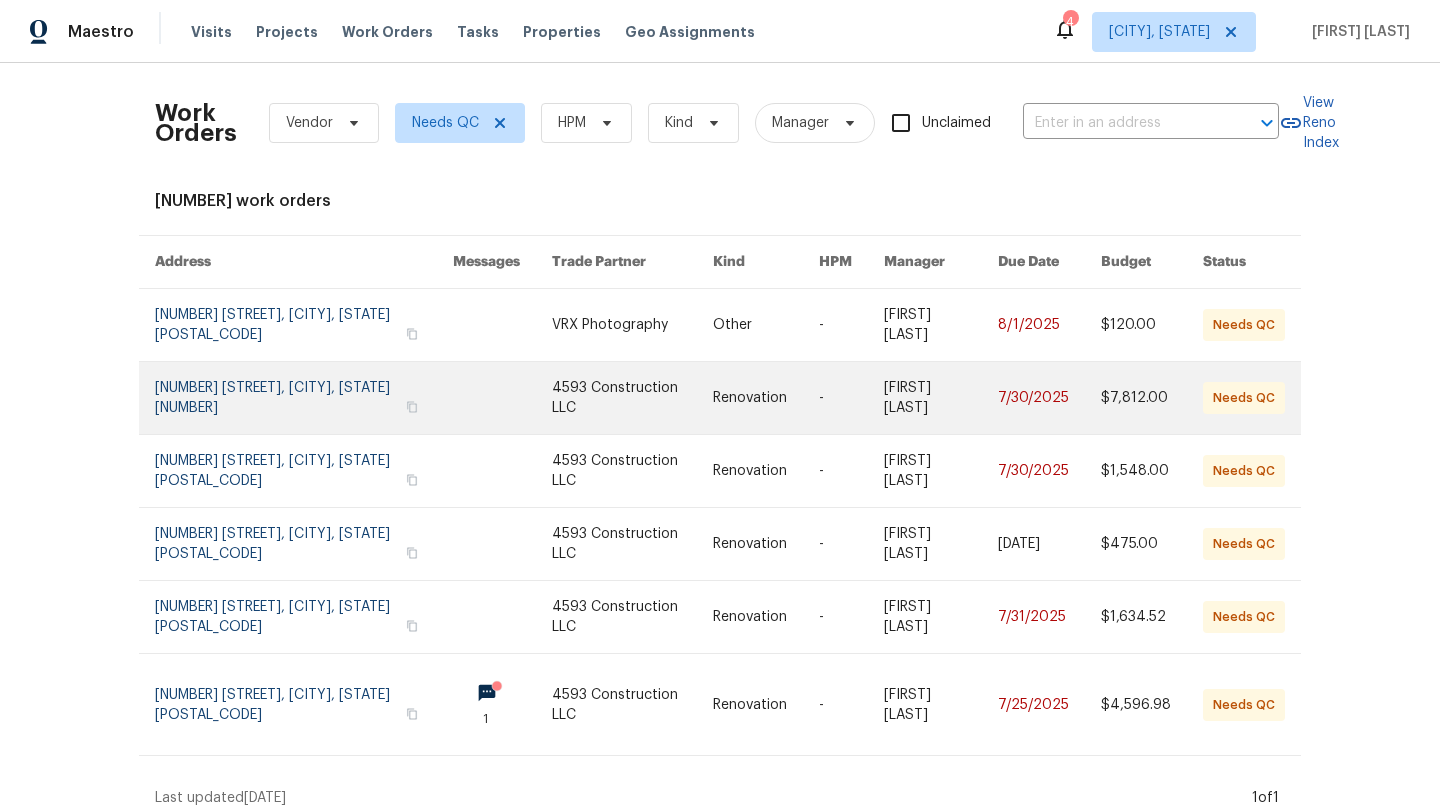 click at bounding box center (304, 398) 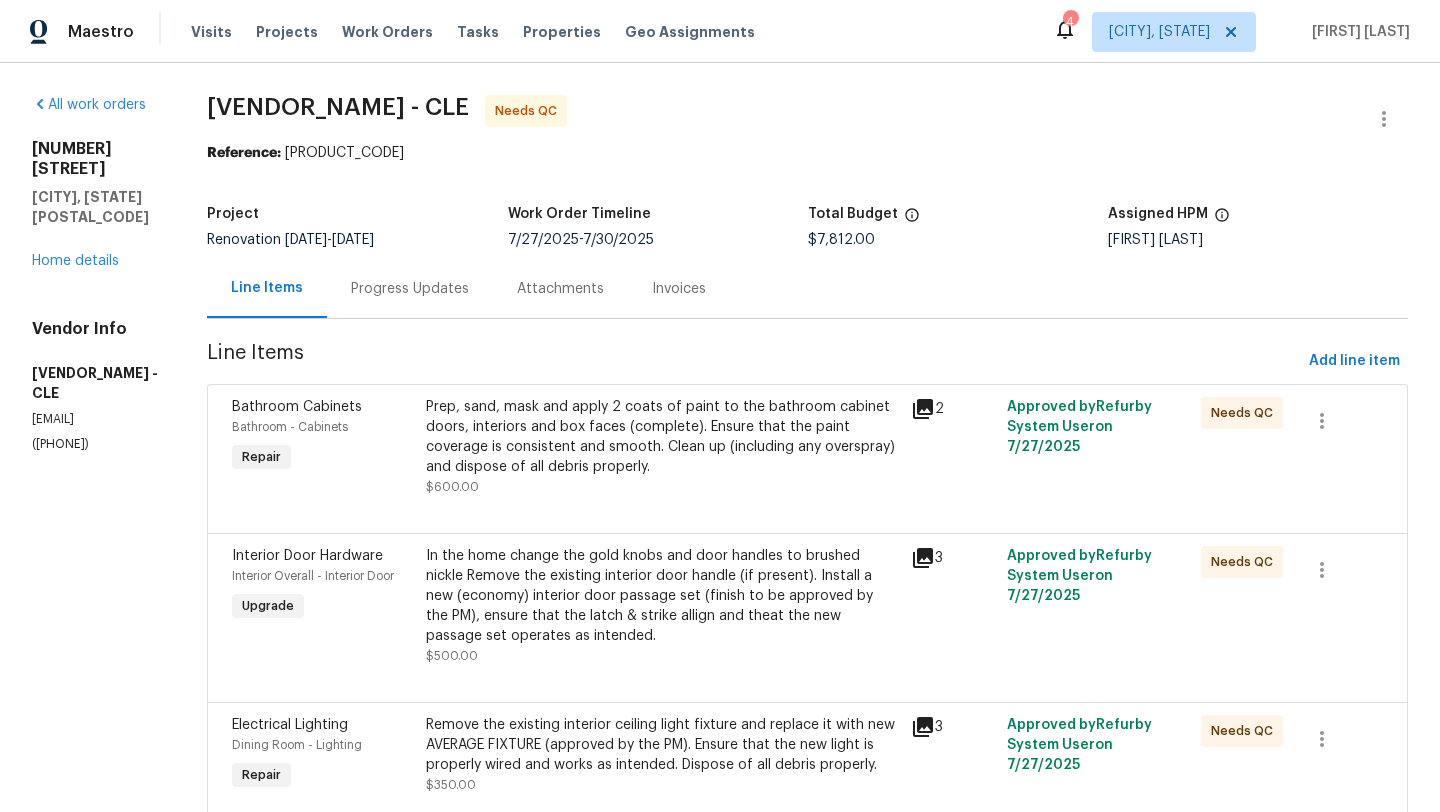 click on "Prep, sand, mask and apply 2 coats of paint to the bathroom cabinet doors, interiors and box faces (complete). Ensure that the paint coverage is consistent and smooth. Clean up (including any overspray) and dispose of all debris properly." at bounding box center (662, 437) 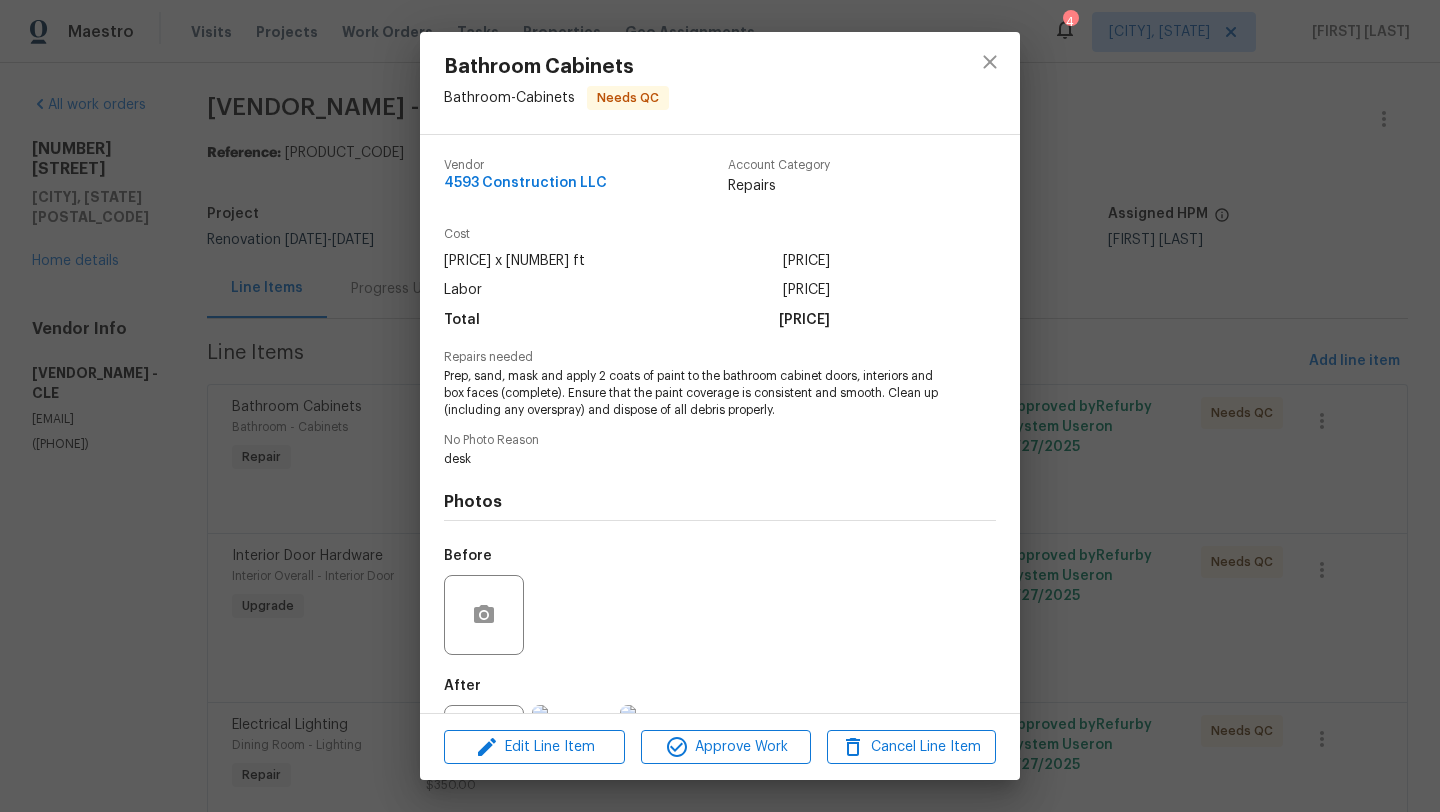 scroll, scrollTop: 92, scrollLeft: 0, axis: vertical 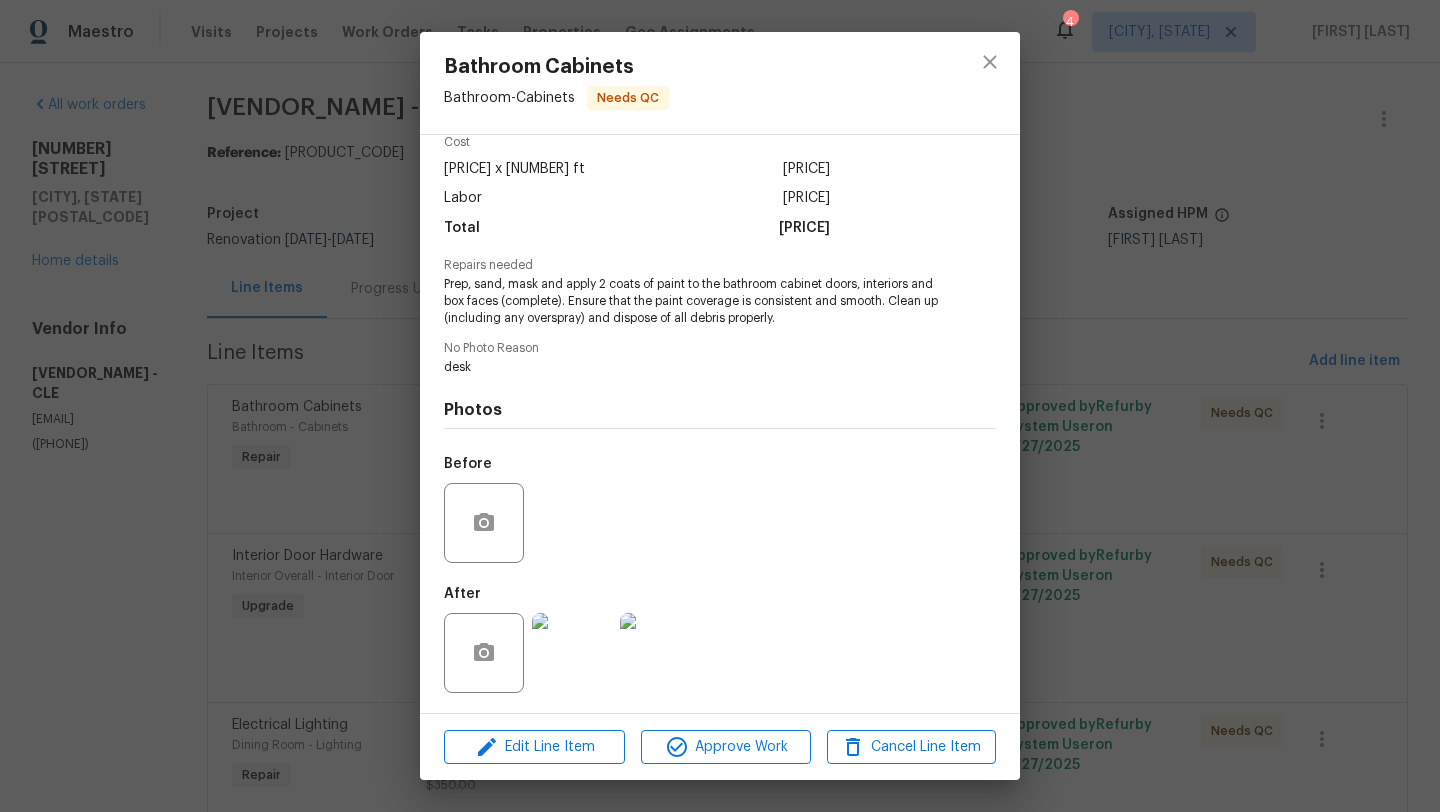 click at bounding box center [572, 653] 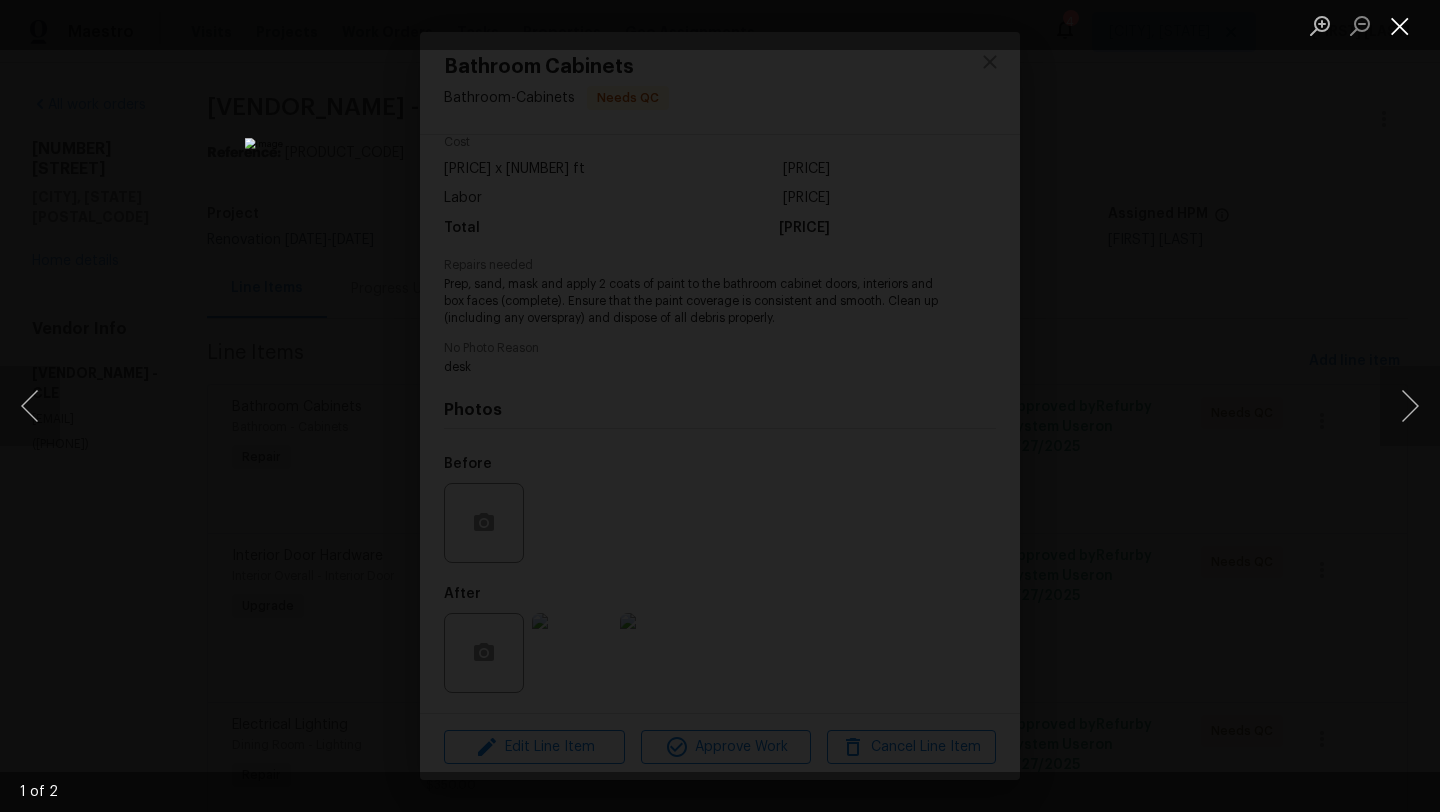 click at bounding box center [1400, 25] 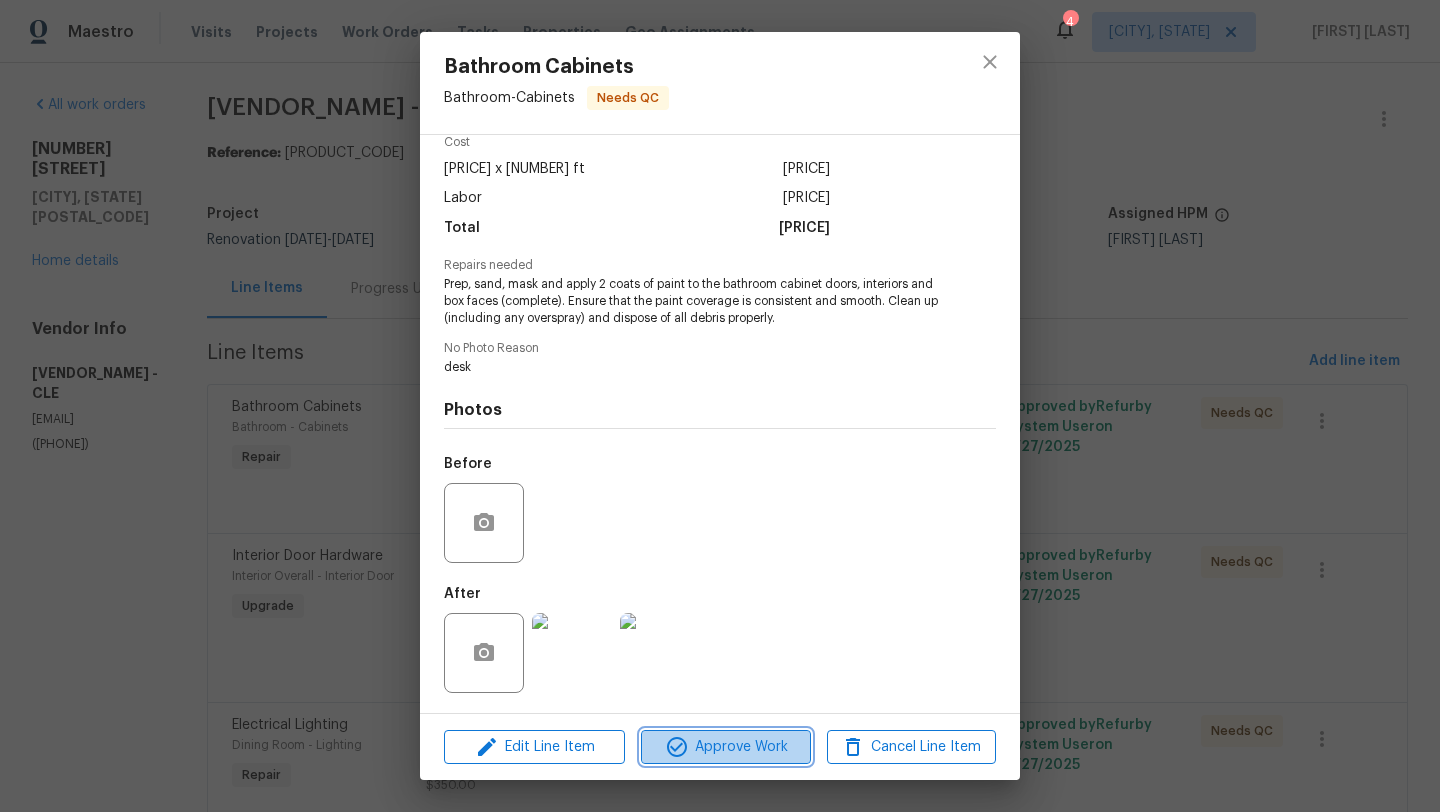 click on "Approve Work" at bounding box center (725, 747) 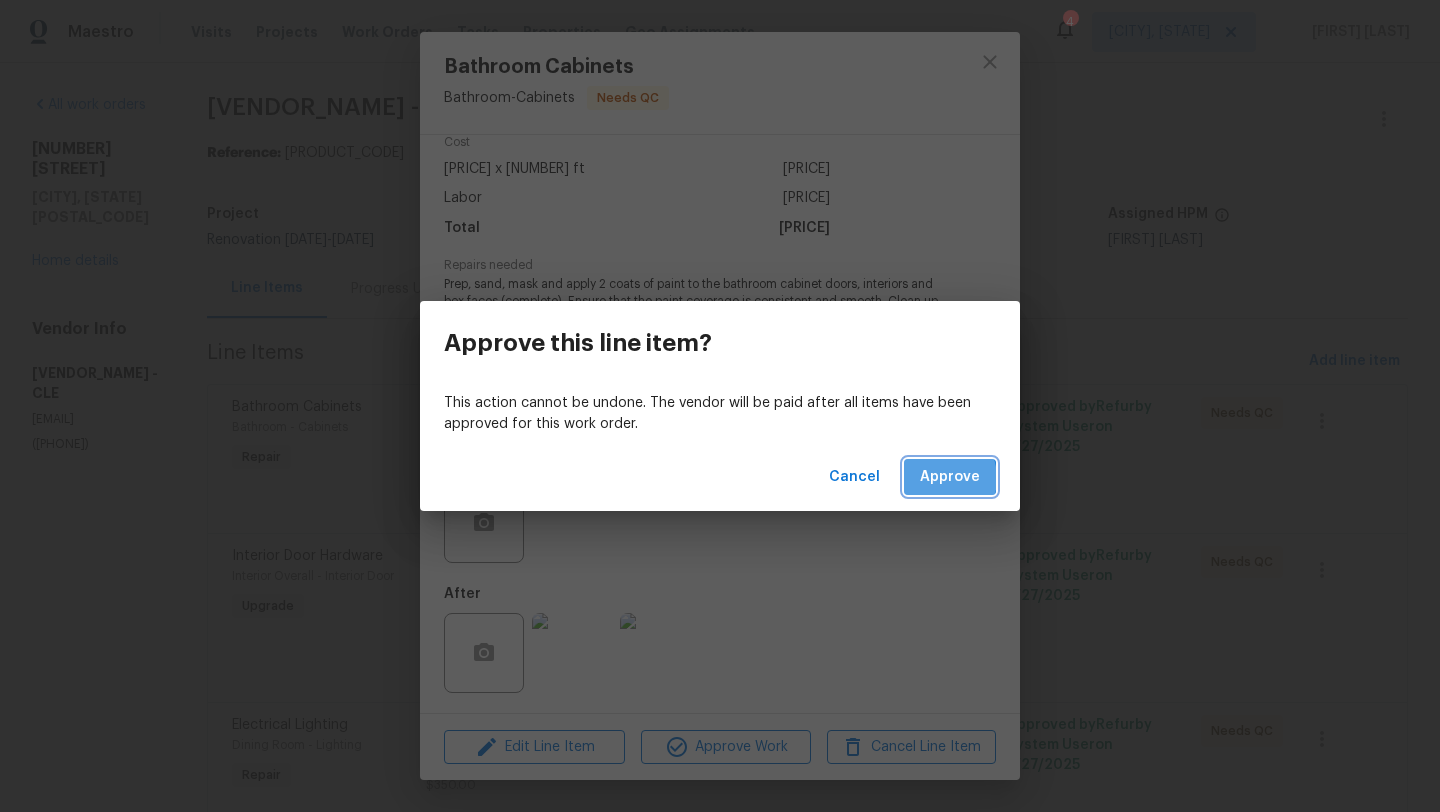 click on "Approve" at bounding box center [950, 477] 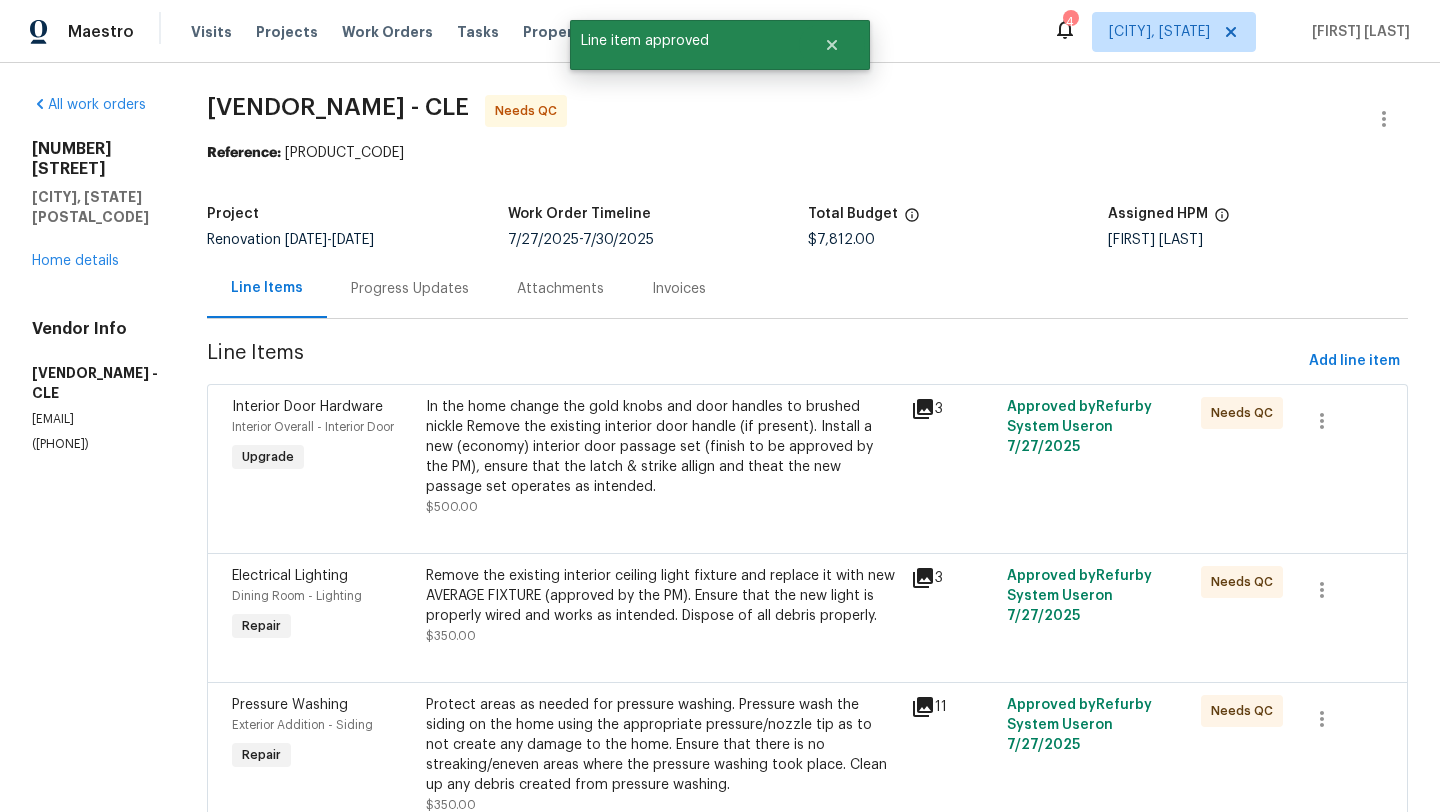 click on "In the home change the gold knobs and door handles to brushed nickle Remove the existing interior  door handle (if present). Install a new (economy) interior door passage set (finish to be approved by the PM), ensure that the latch & strike allign  and theat the new passage set operates as intended." at bounding box center (662, 447) 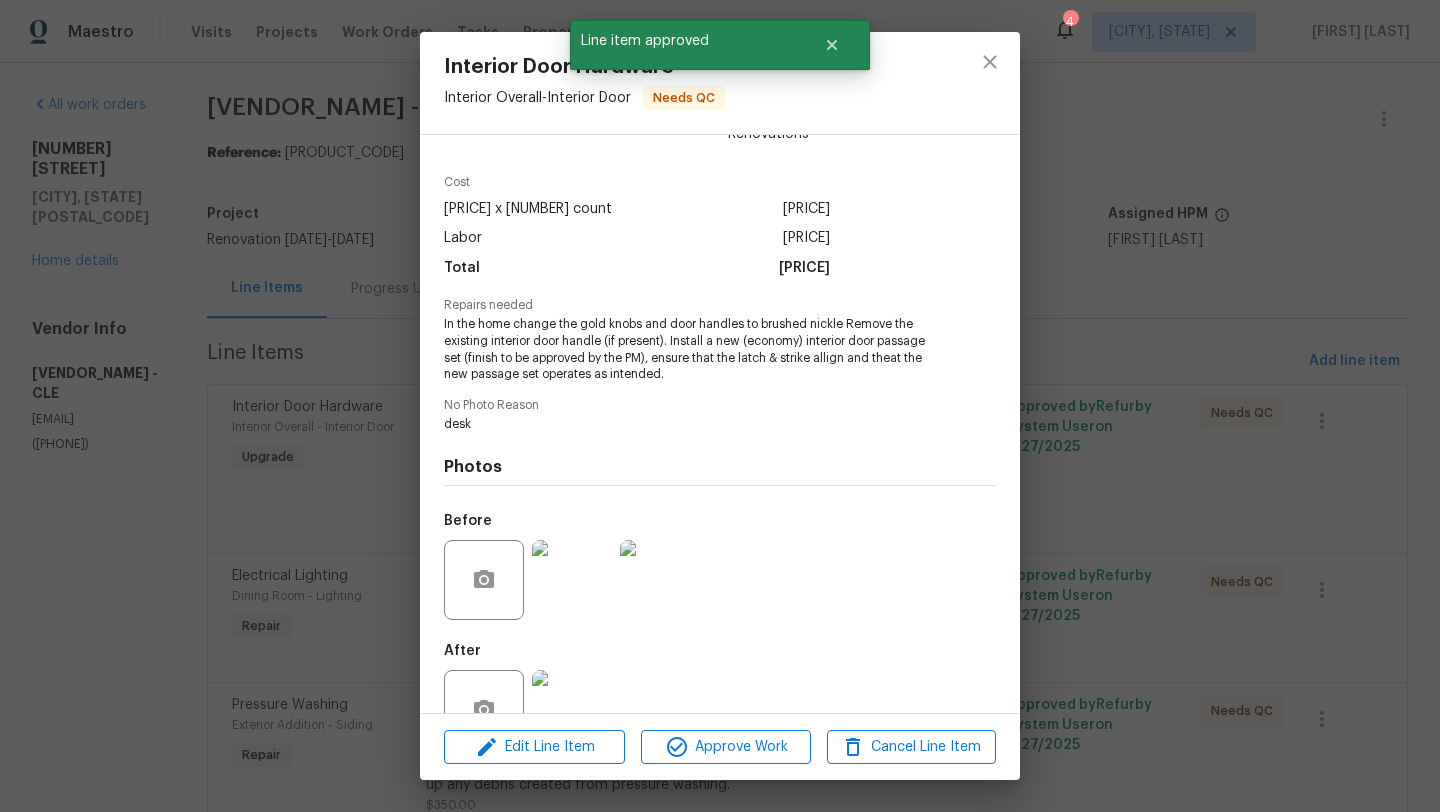 scroll, scrollTop: 71, scrollLeft: 0, axis: vertical 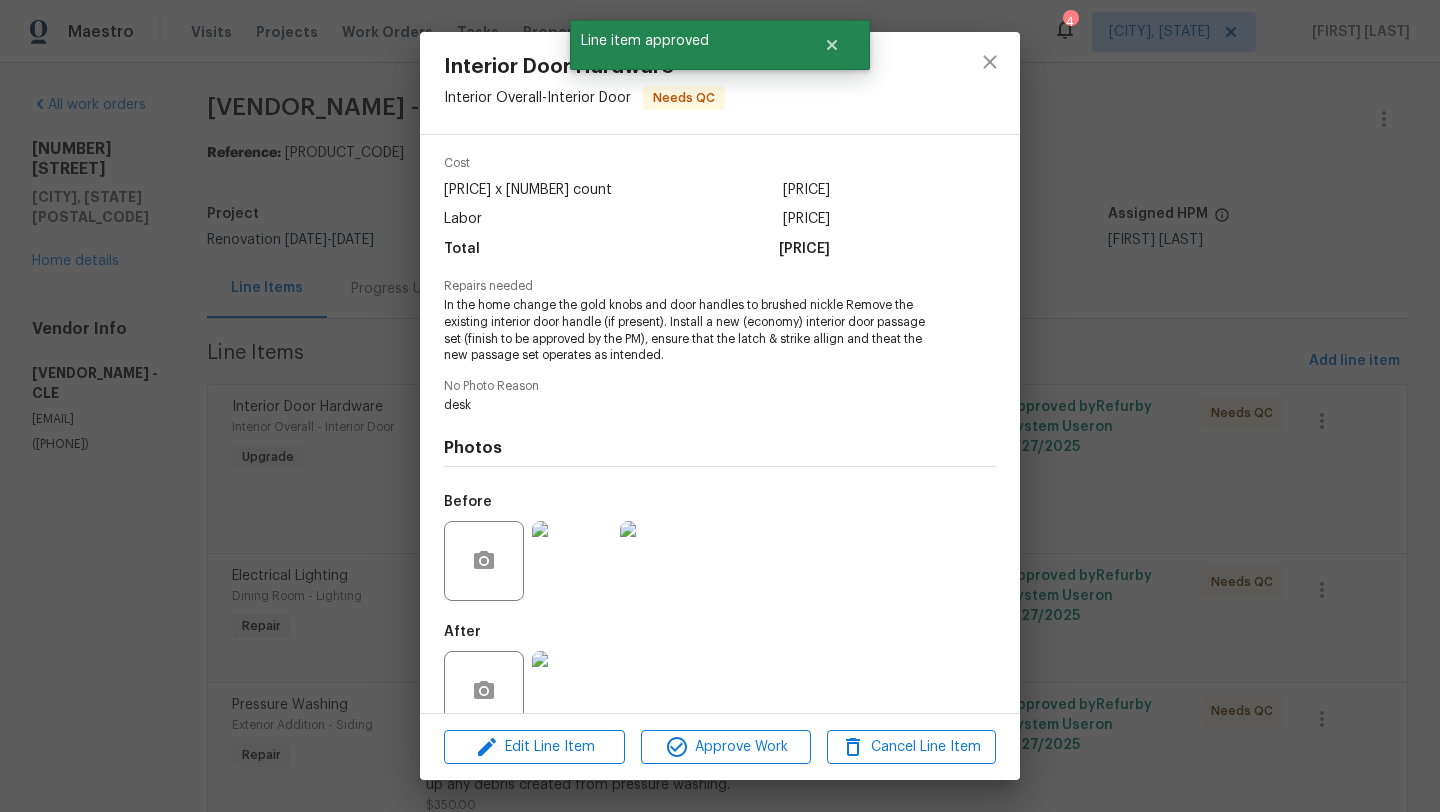 click at bounding box center (572, 691) 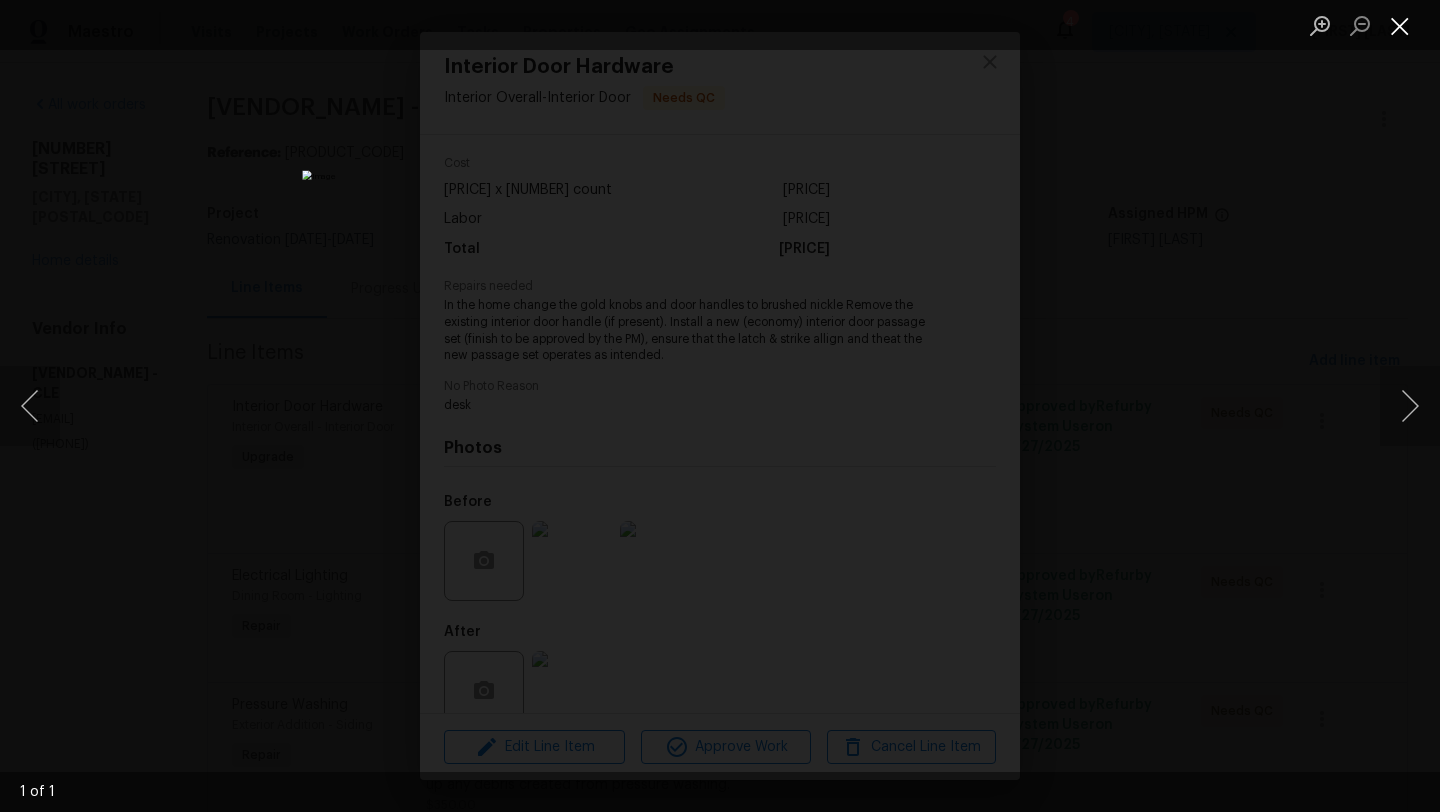 click at bounding box center [1400, 25] 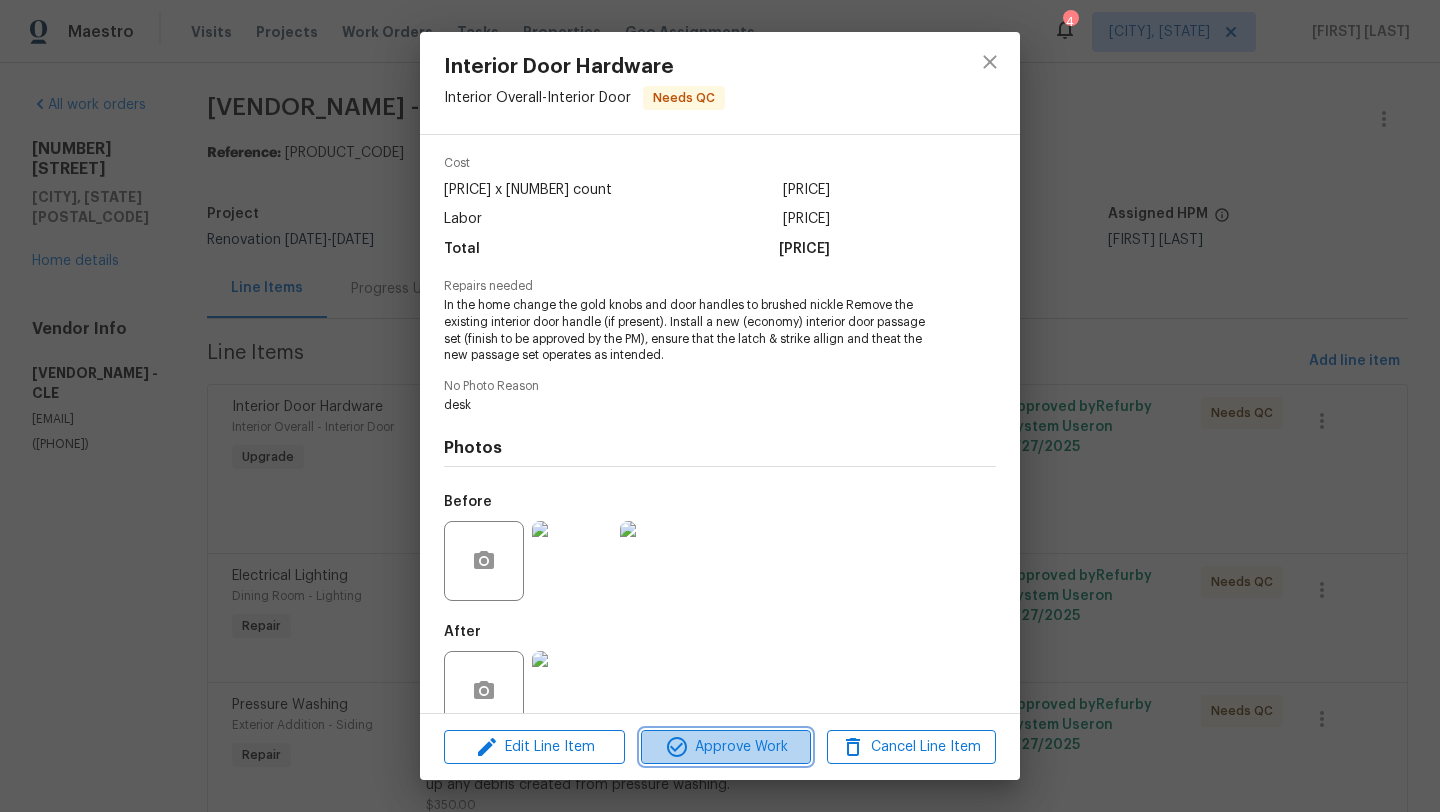 click 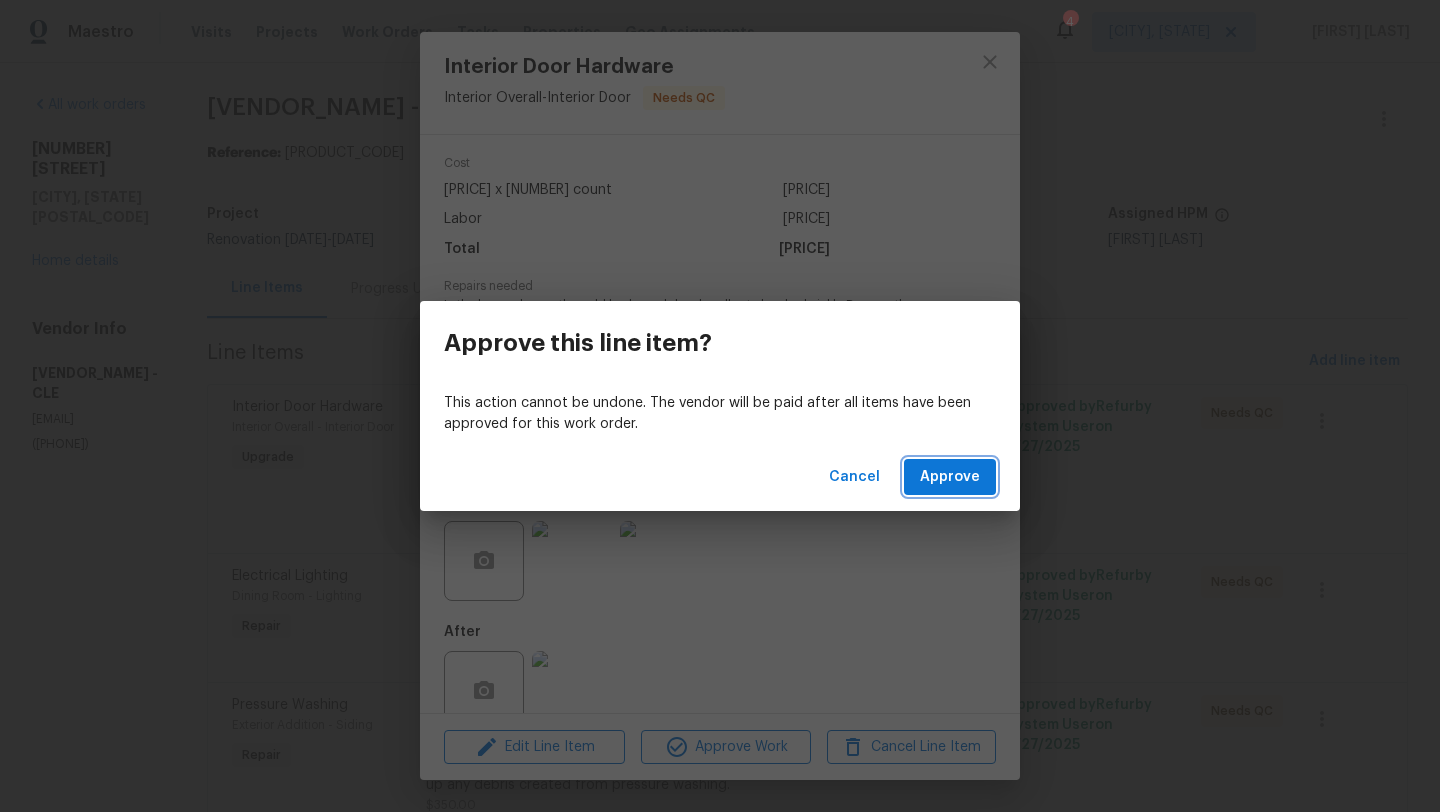 click on "Approve" at bounding box center (950, 477) 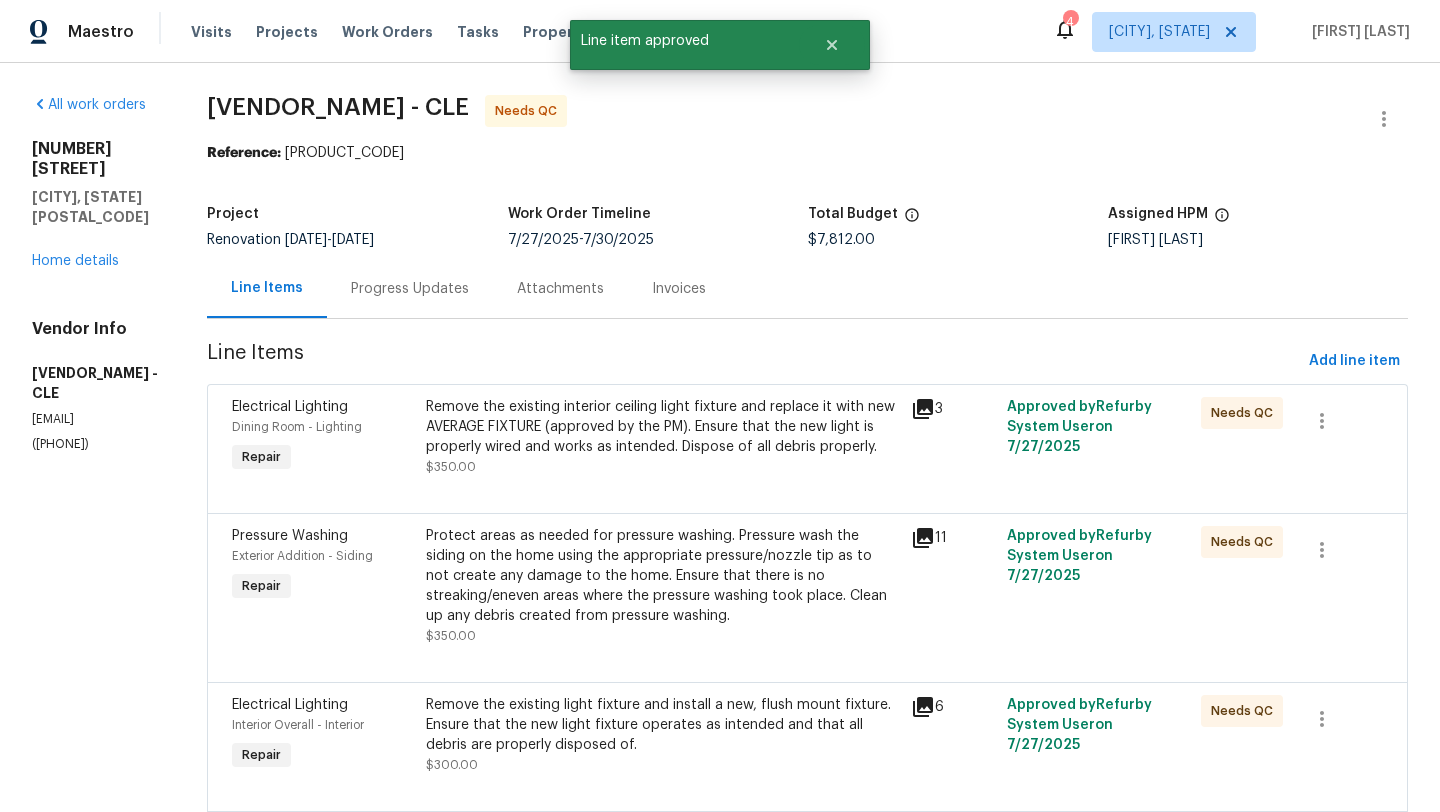 click on "Remove the existing interior ceiling light fixture and replace it with new AVERAGE FIXTURE (approved by the PM). Ensure that the new light is properly wired and works as intended. Dispose of all debris properly." at bounding box center (662, 427) 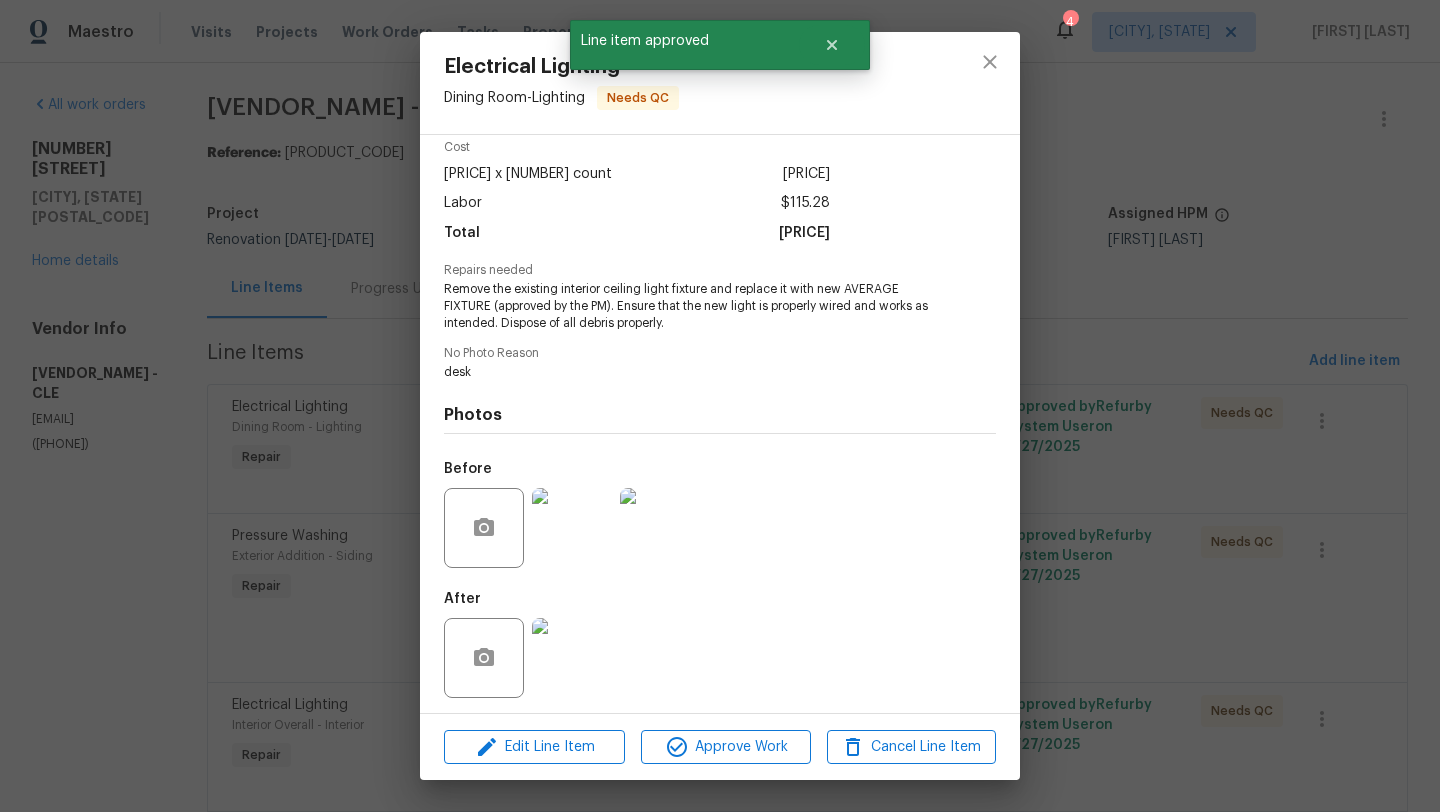 scroll, scrollTop: 92, scrollLeft: 0, axis: vertical 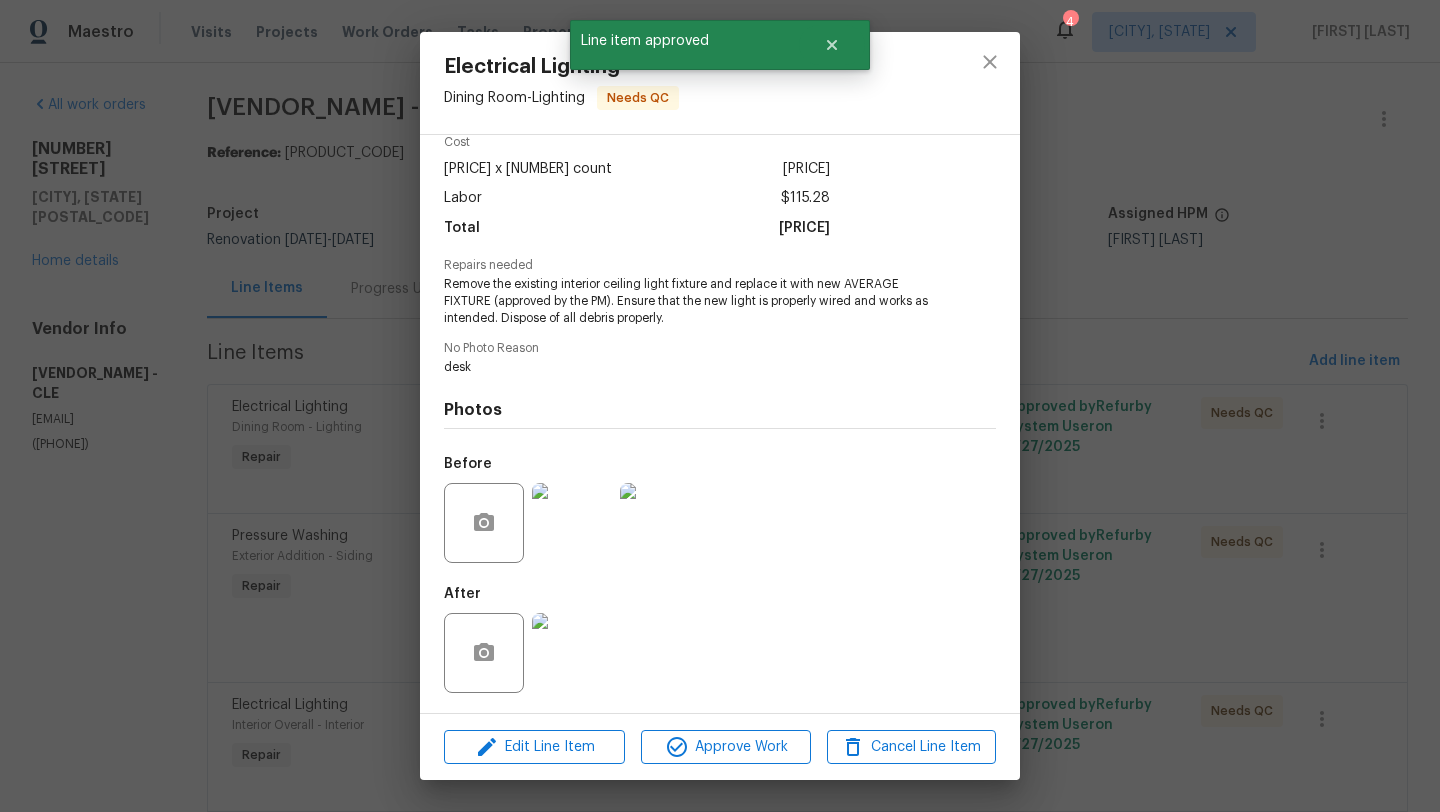click at bounding box center (572, 653) 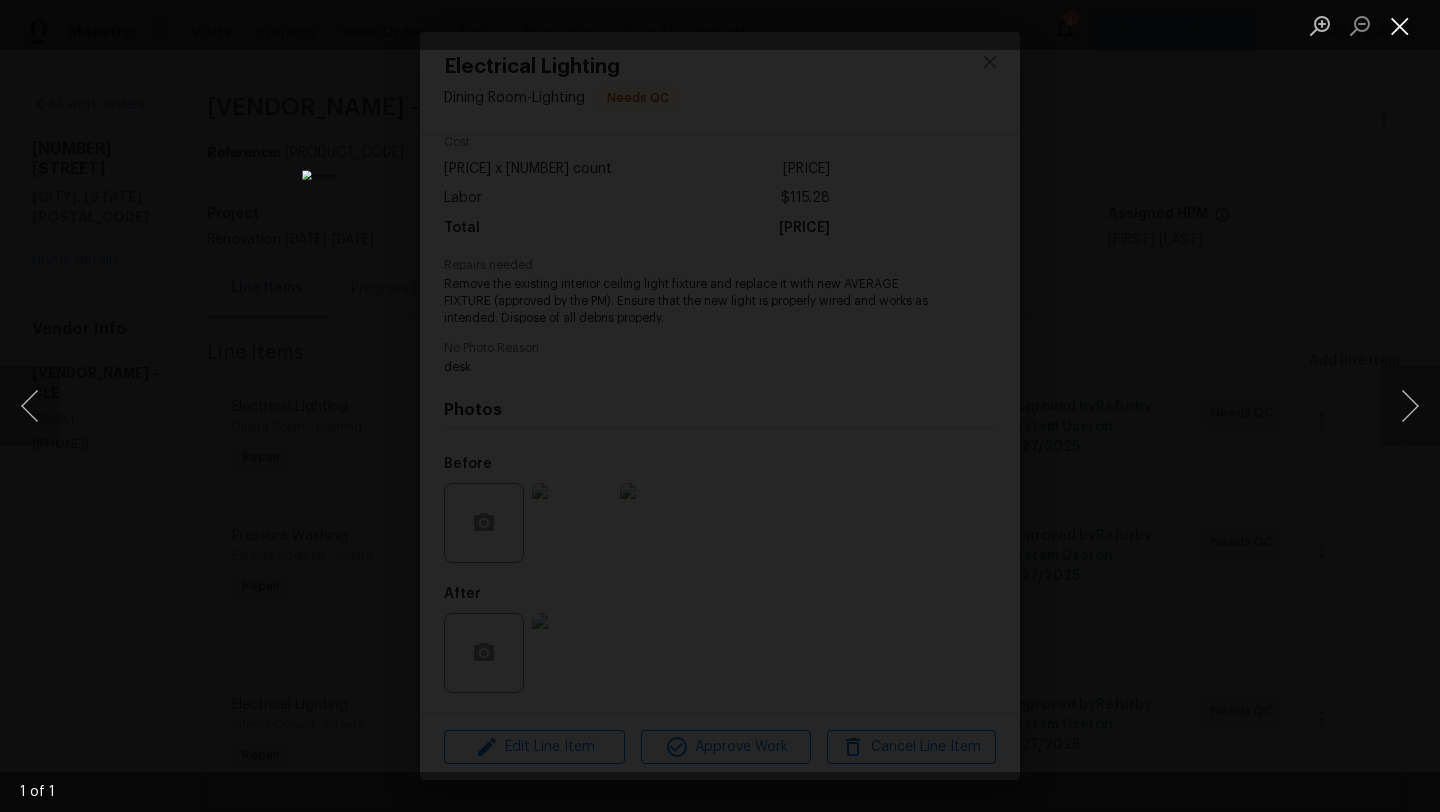 click at bounding box center (1400, 25) 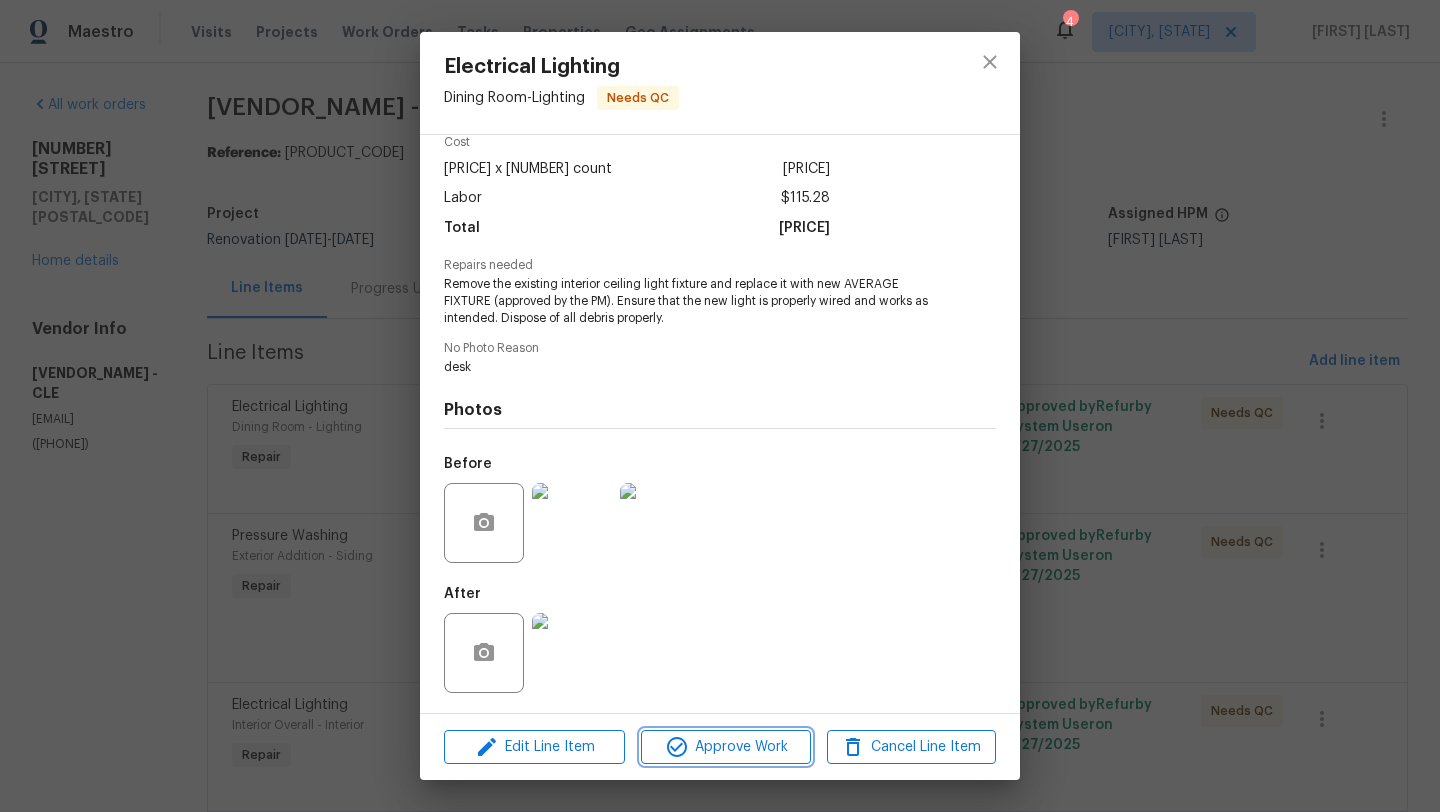 click on "Approve Work" at bounding box center [725, 747] 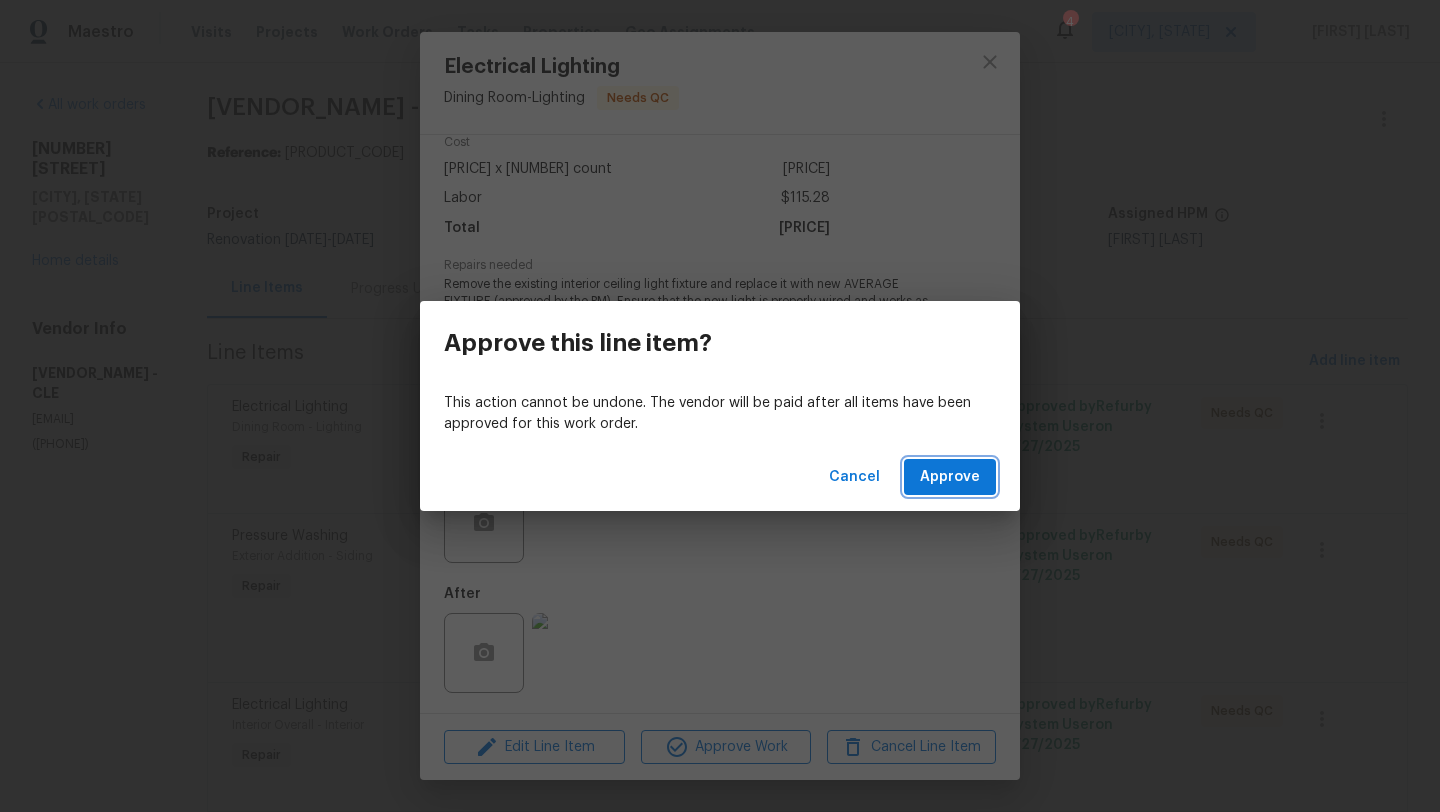 click on "Approve" at bounding box center (950, 477) 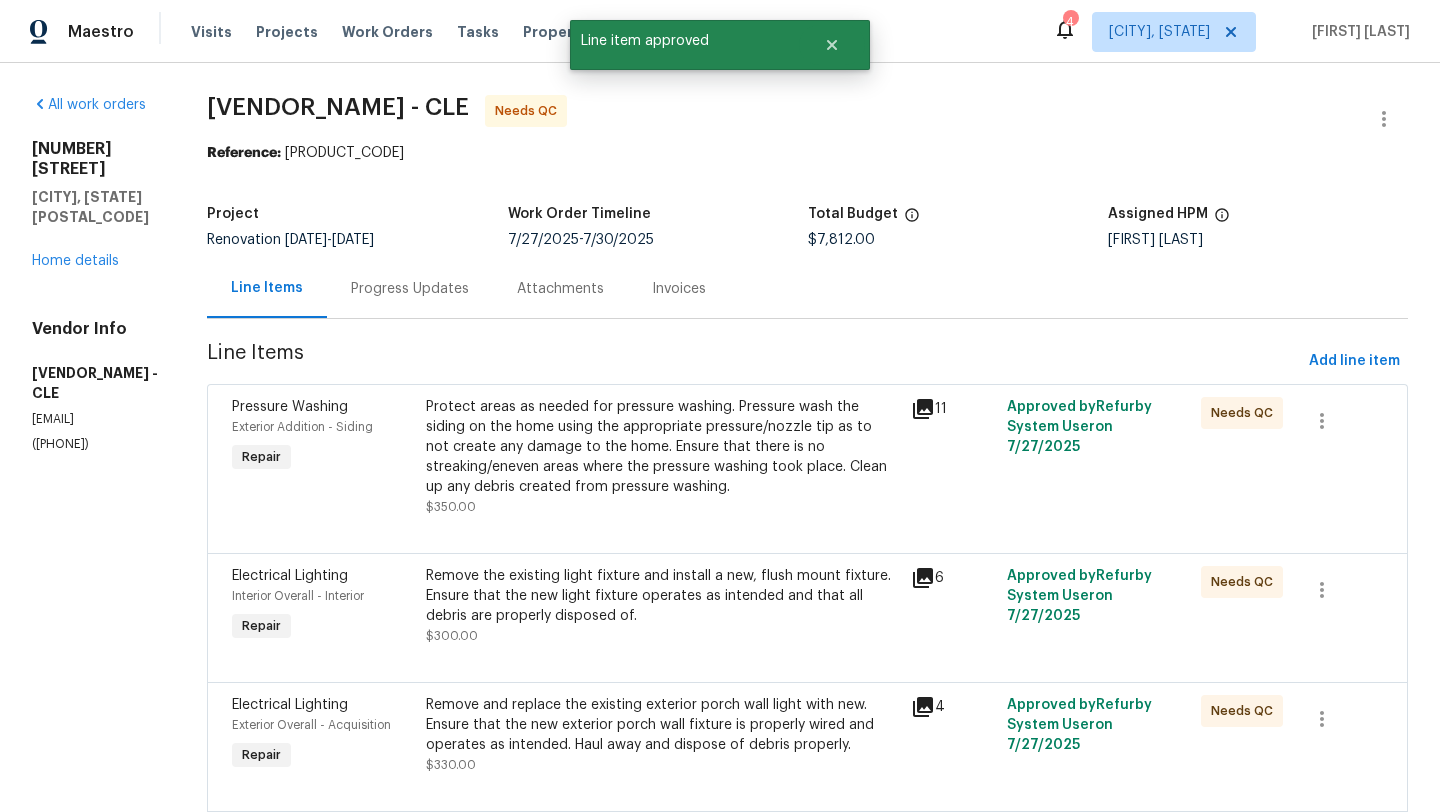 click on "Protect areas as needed for pressure washing. Pressure wash the siding on the home using the appropriate pressure/nozzle tip as to not create any damage to the home. Ensure that there is no streaking/eneven areas where the pressure washing took place. Clean up any debris created from pressure washing." at bounding box center [662, 447] 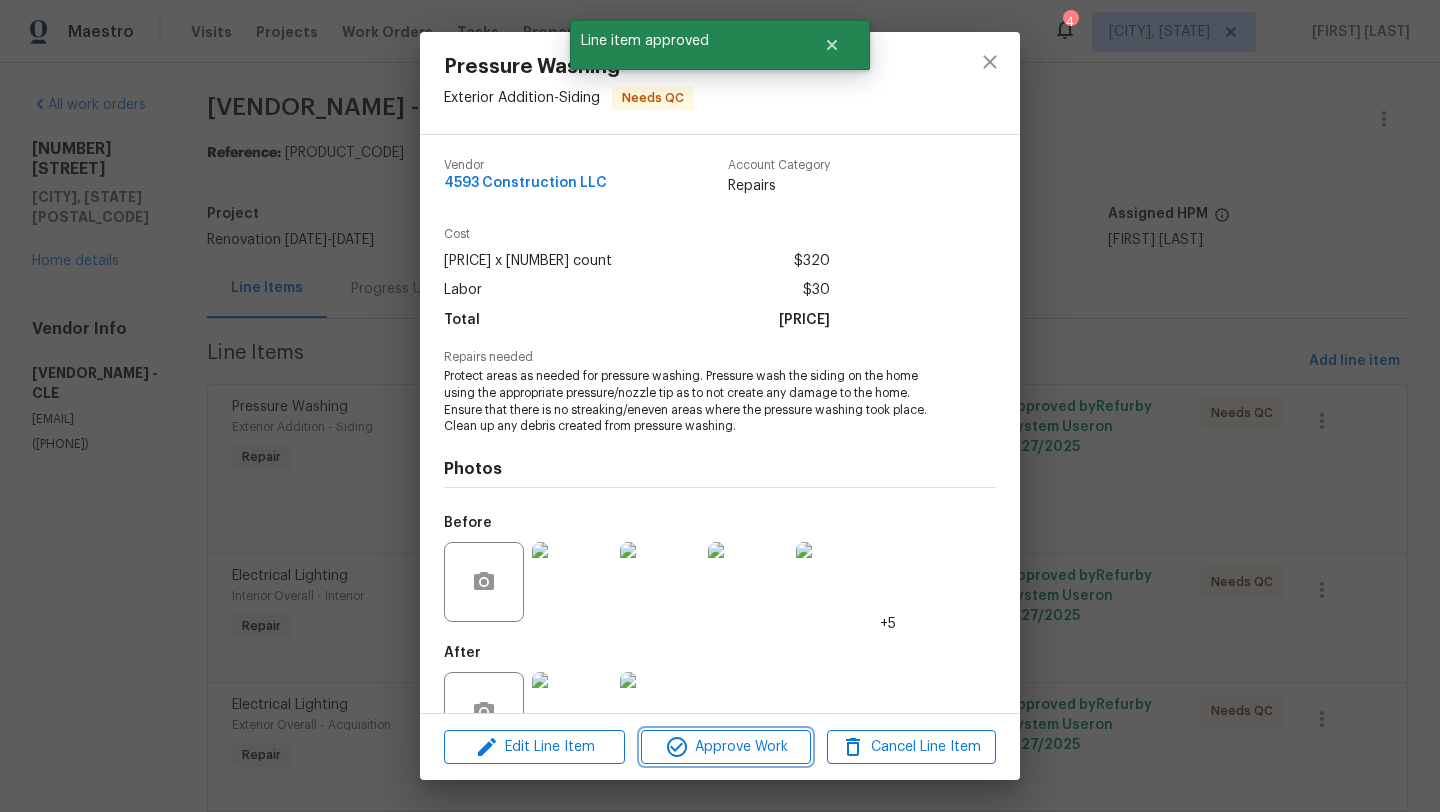 click 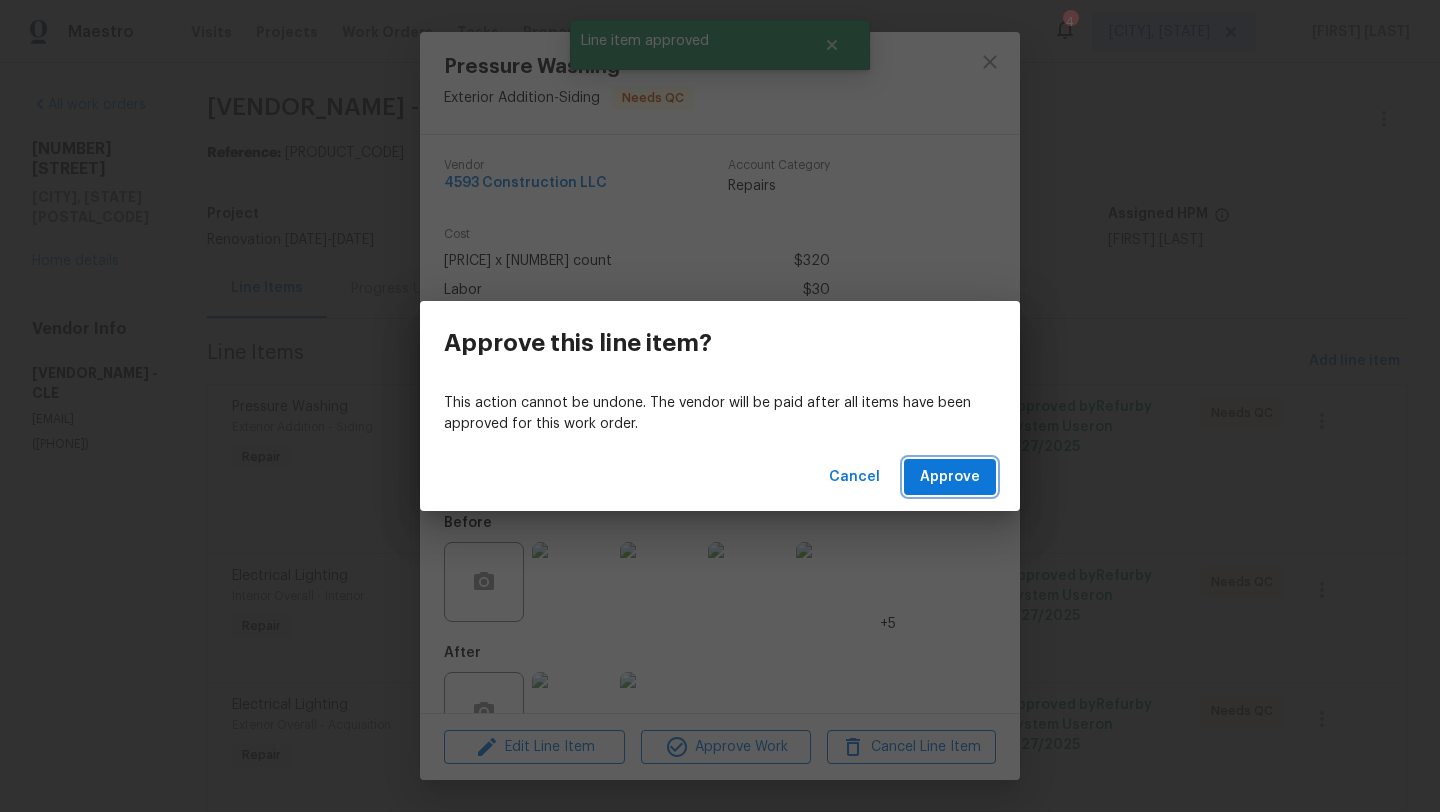 click on "Approve" at bounding box center [950, 477] 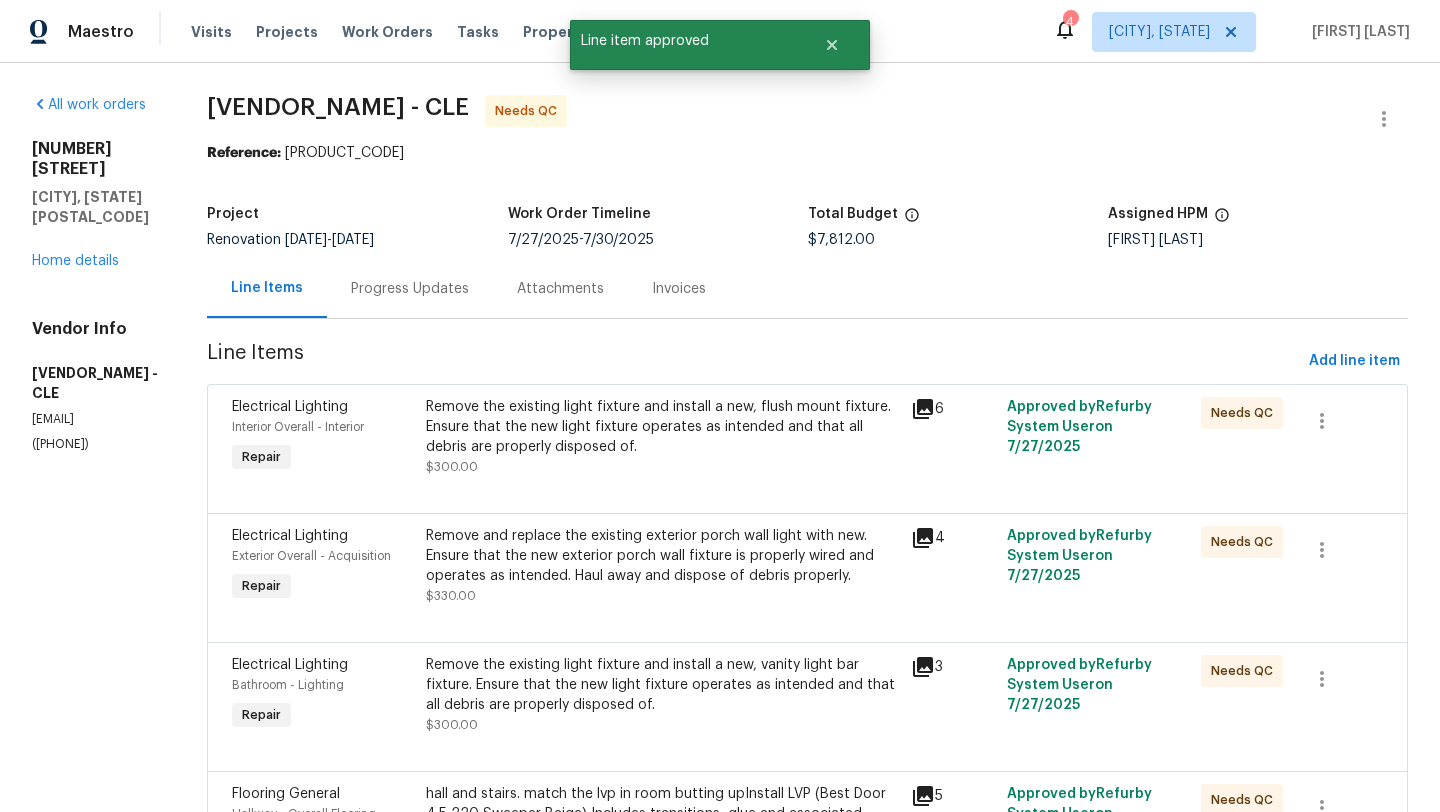 click on "Remove the existing light fixture and install a new, flush mount fixture. Ensure that the new light fixture operates as intended and that all debris are properly disposed of." at bounding box center (662, 427) 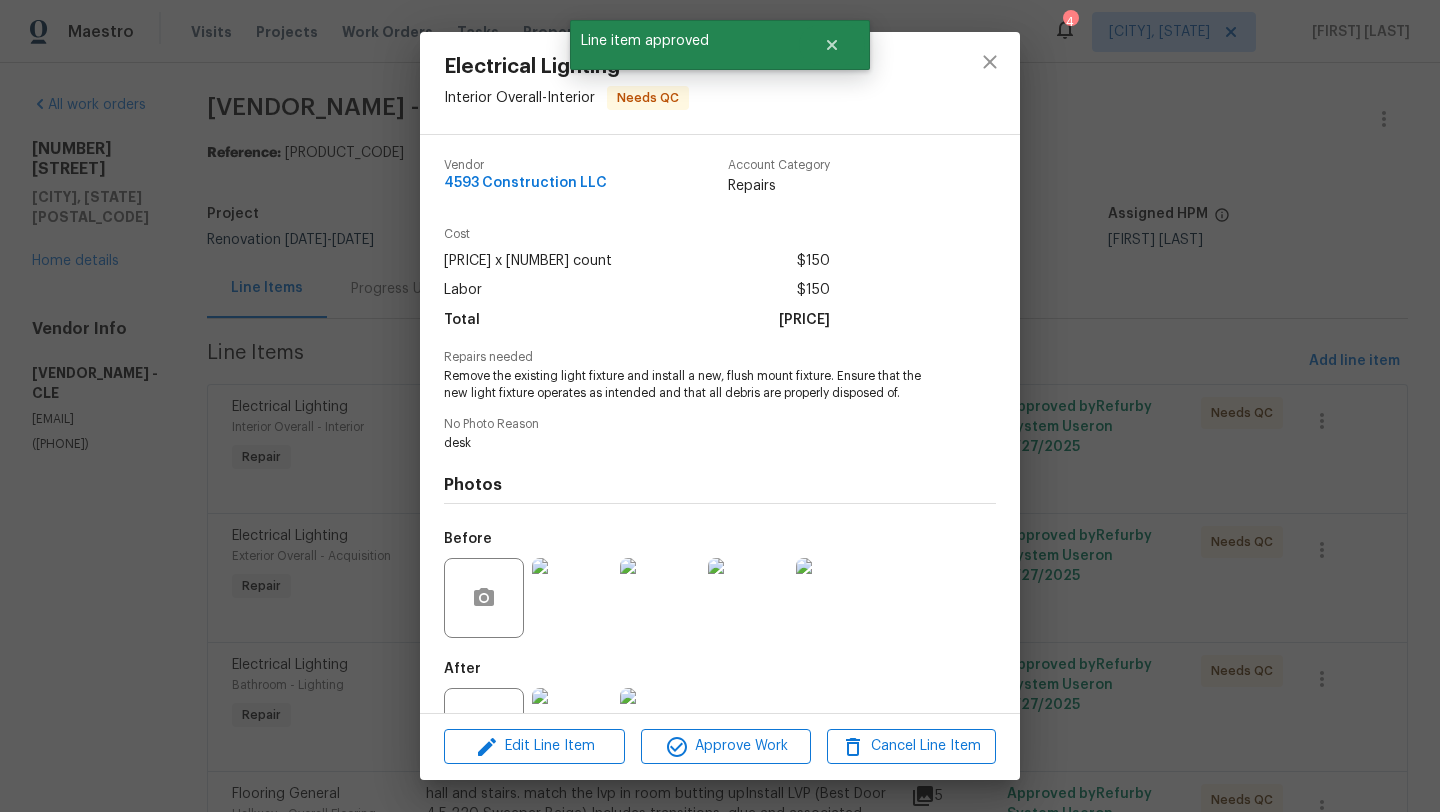 scroll, scrollTop: 76, scrollLeft: 0, axis: vertical 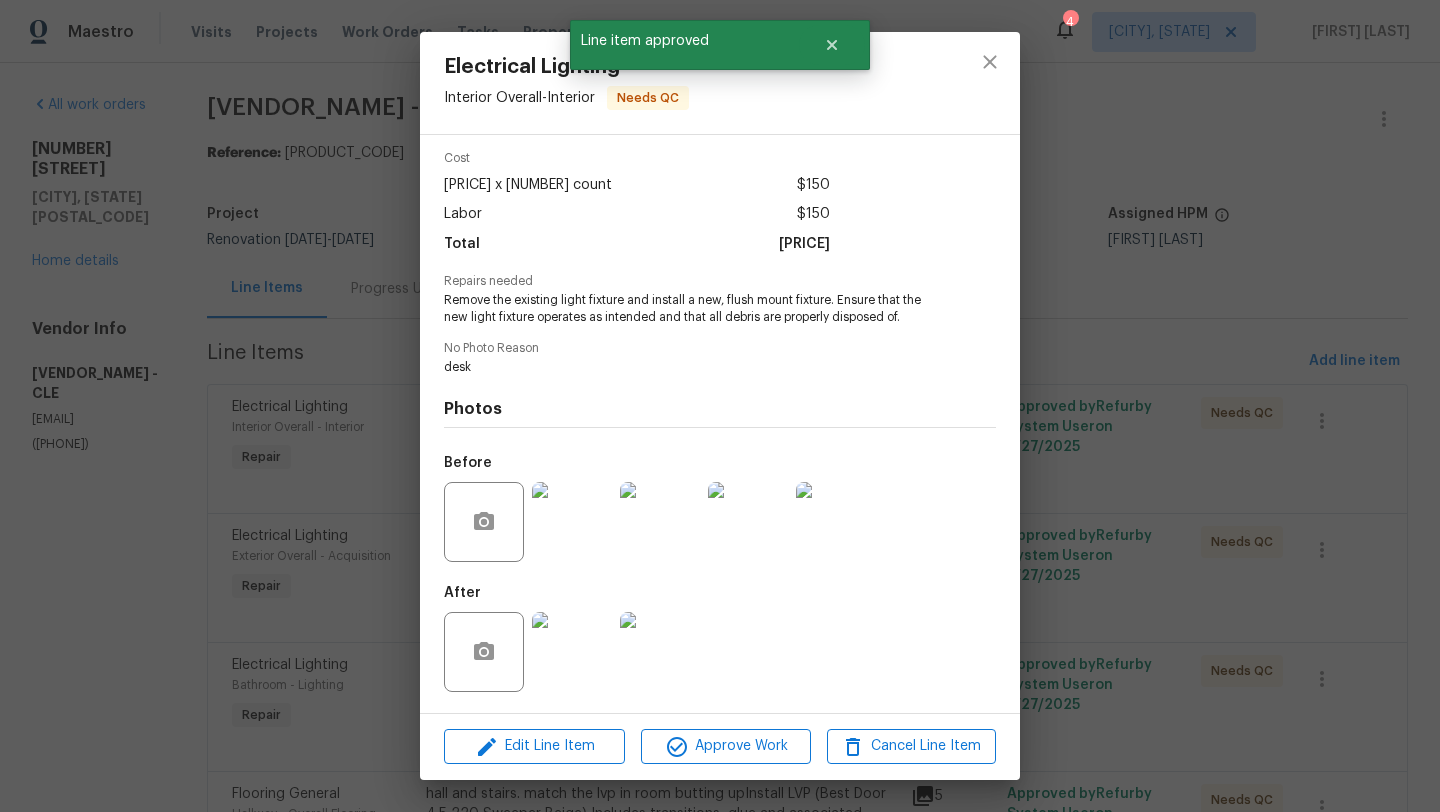 click at bounding box center (572, 652) 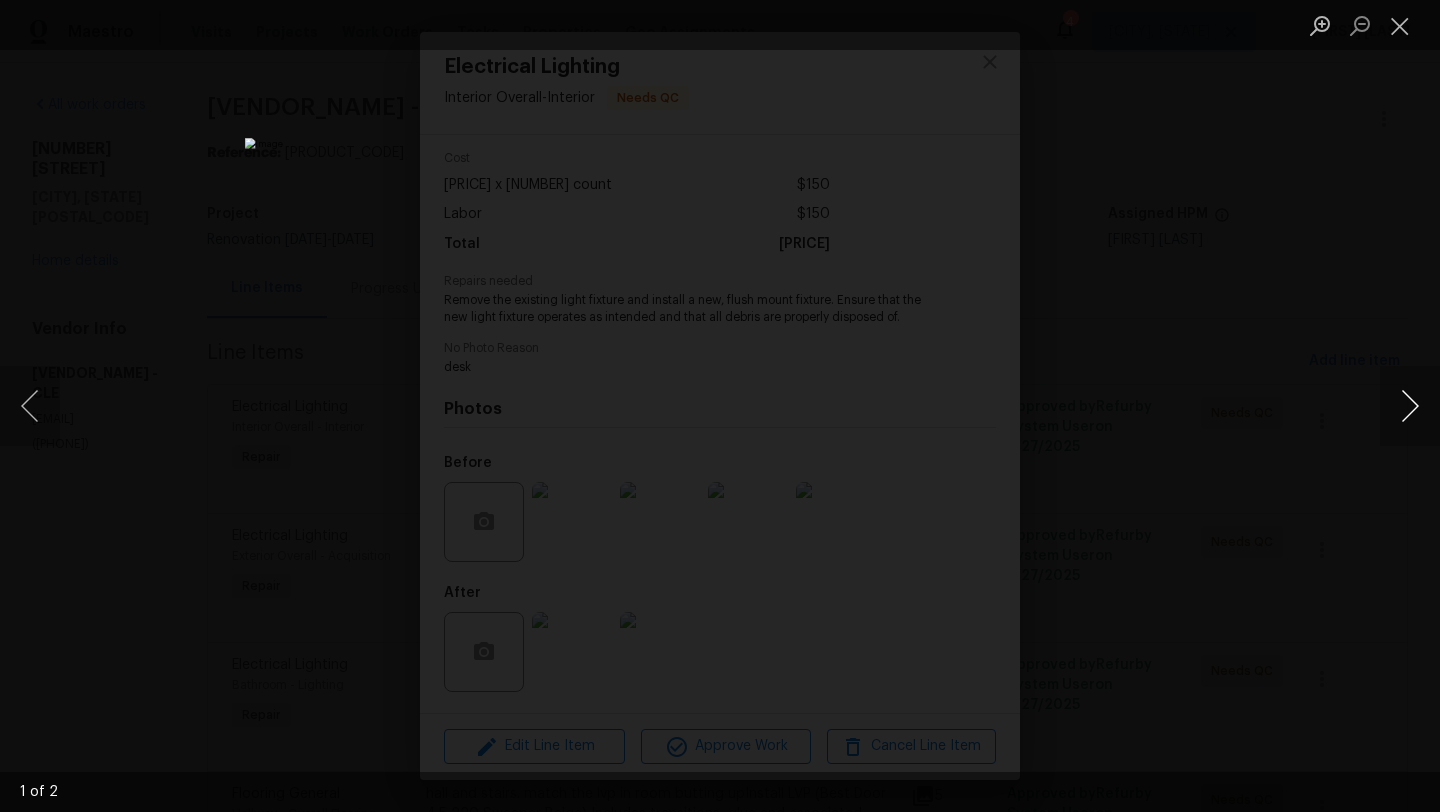 click at bounding box center (1410, 406) 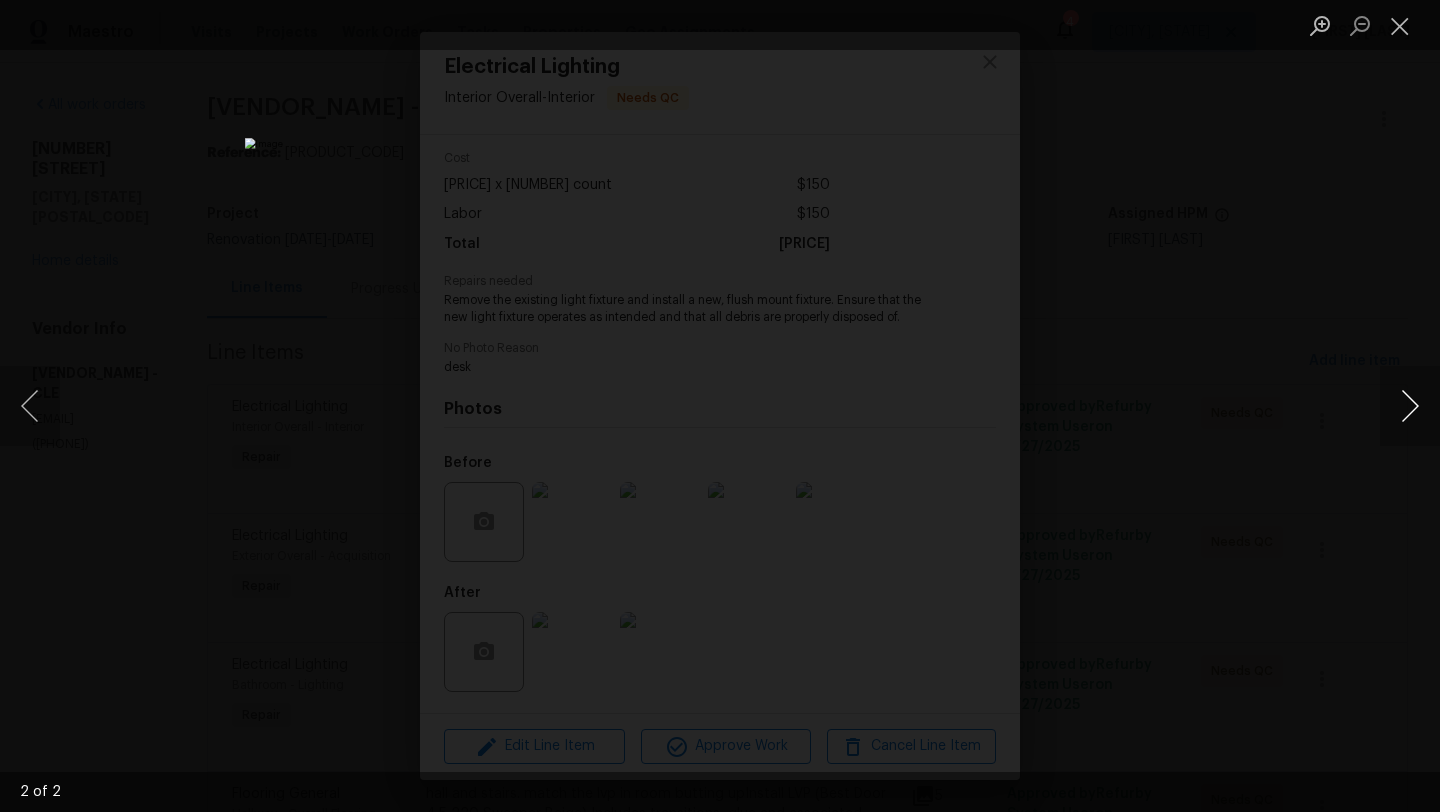 click at bounding box center [1410, 406] 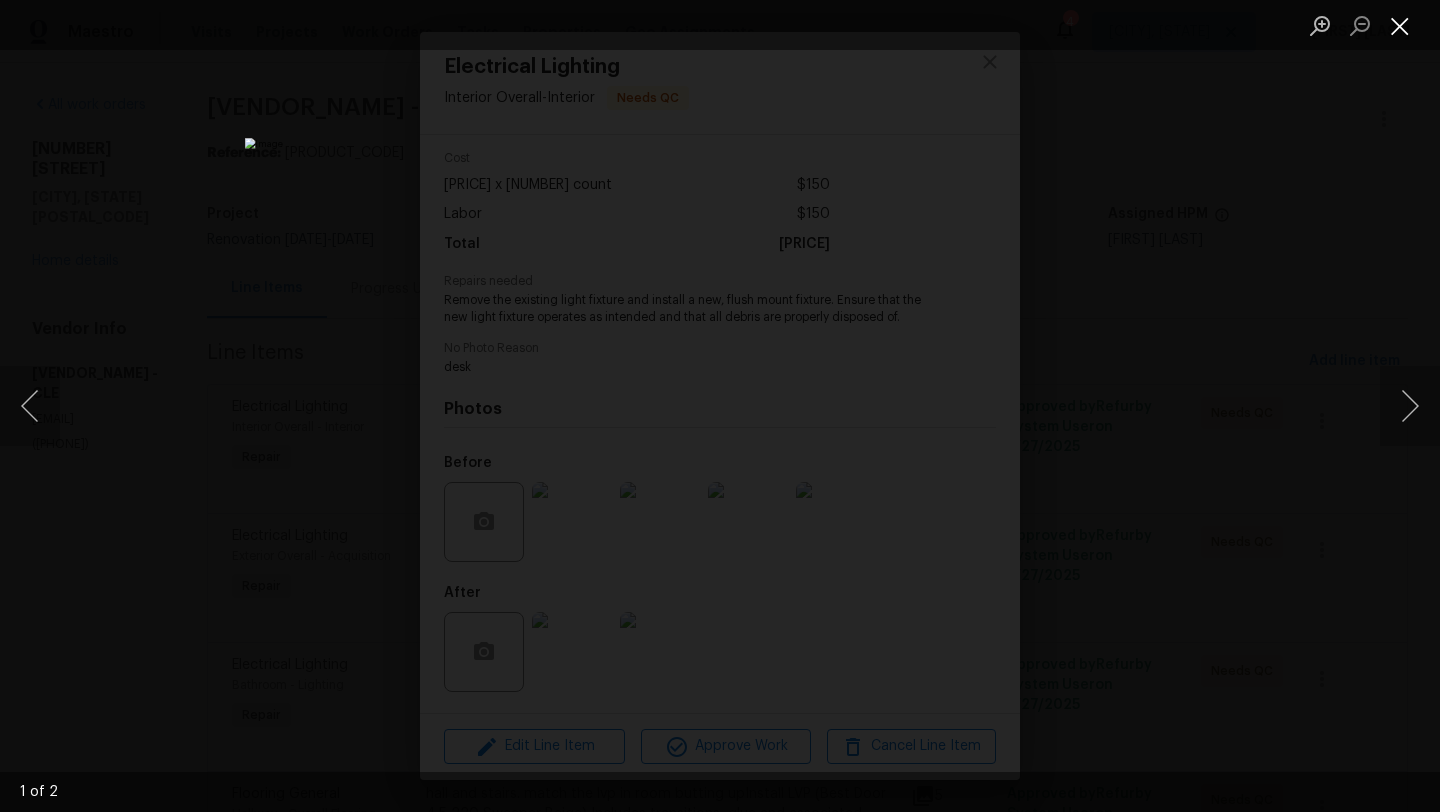 click at bounding box center (1400, 25) 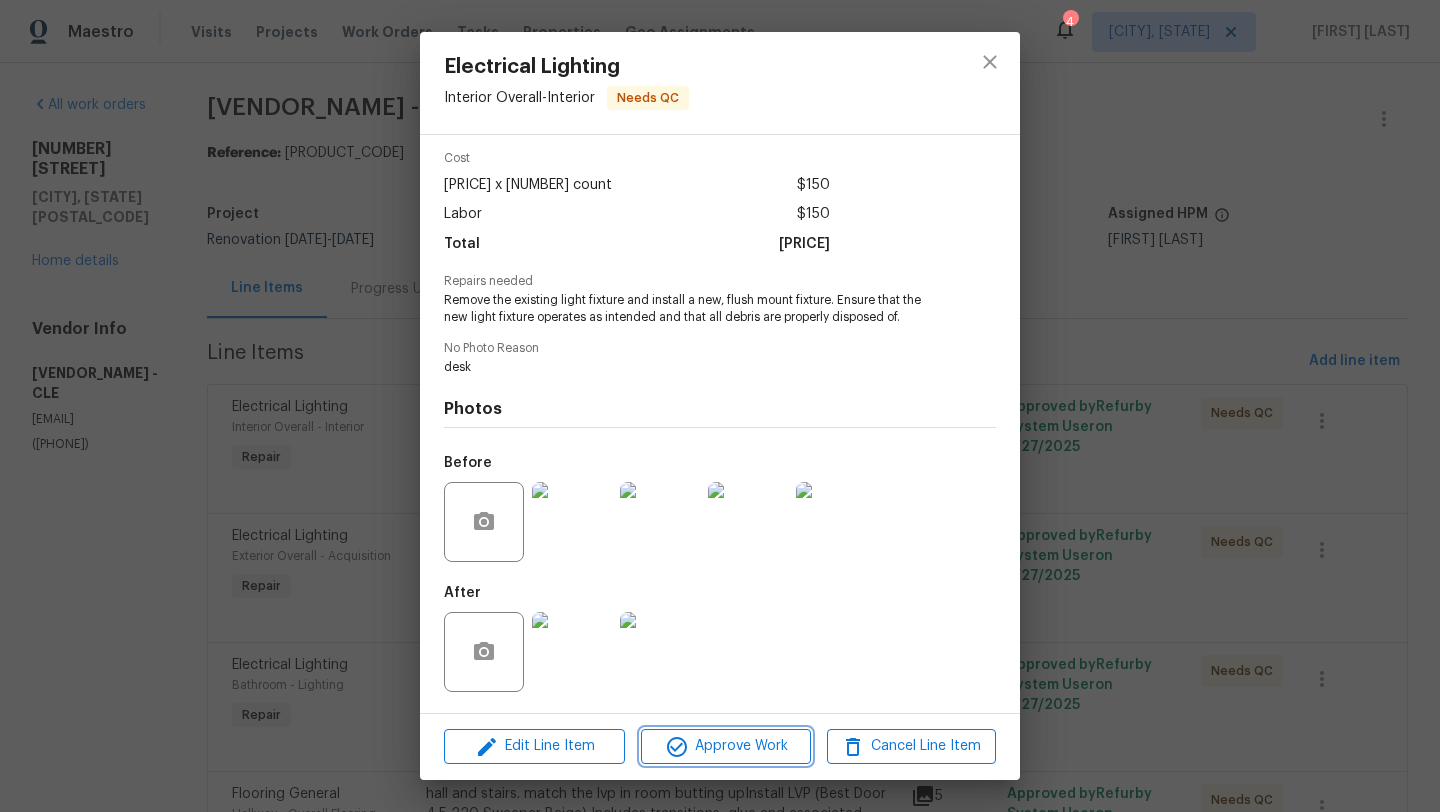 click 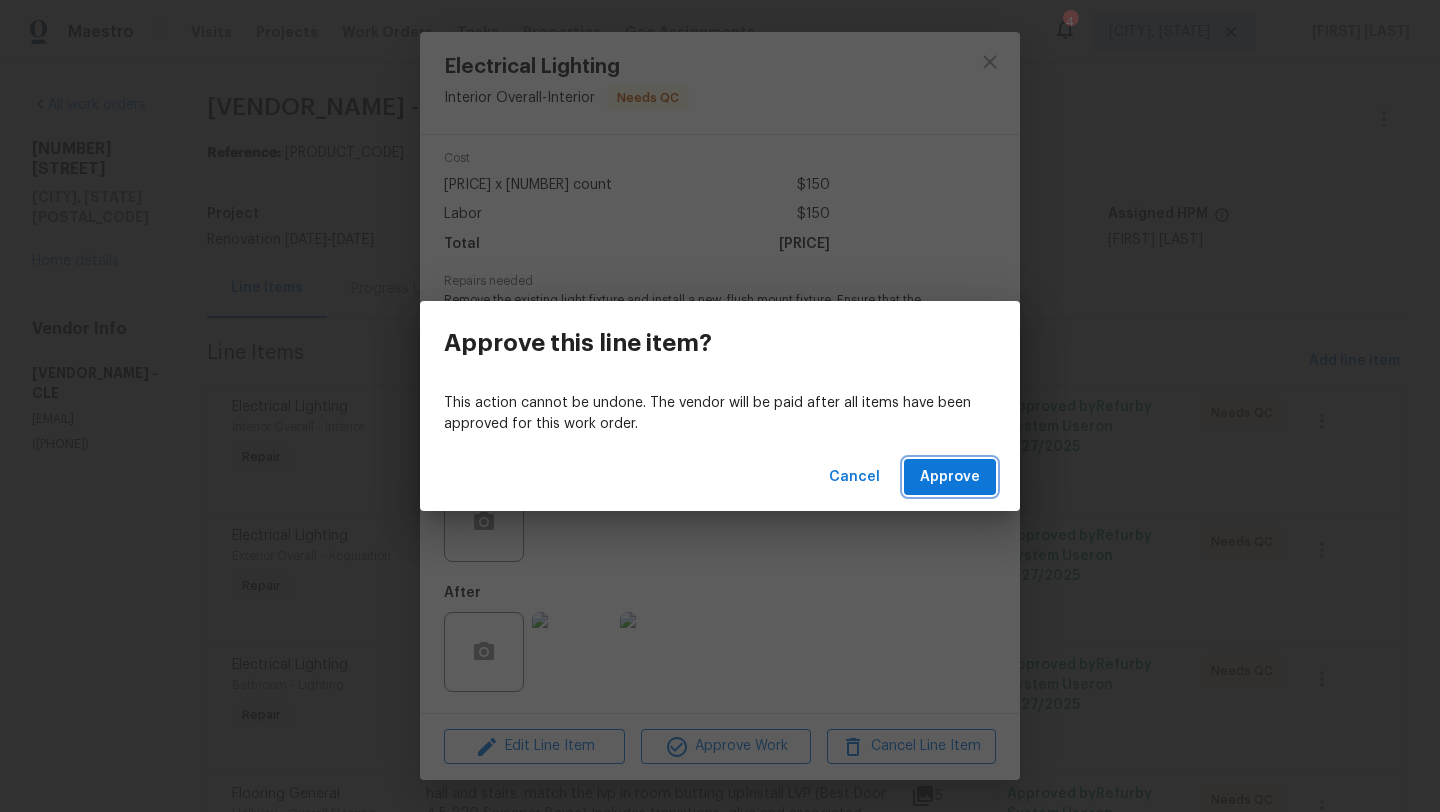 click on "Approve" at bounding box center [950, 477] 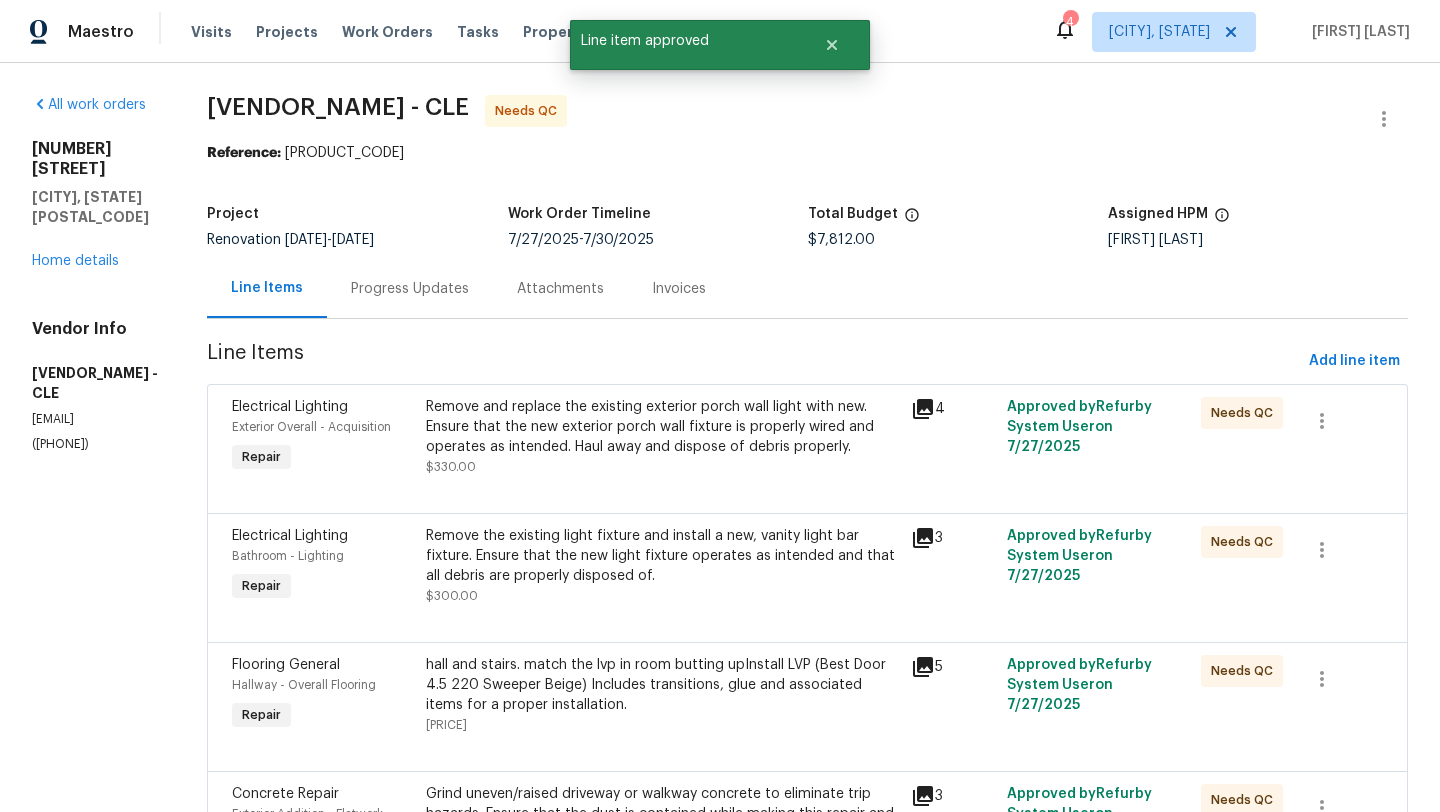 click on "Remove and replace the existing exterior porch wall light with new. Ensure that the new exterior porch wall fixture is properly wired and operates as intended. Haul away and dispose of debris properly." at bounding box center (662, 427) 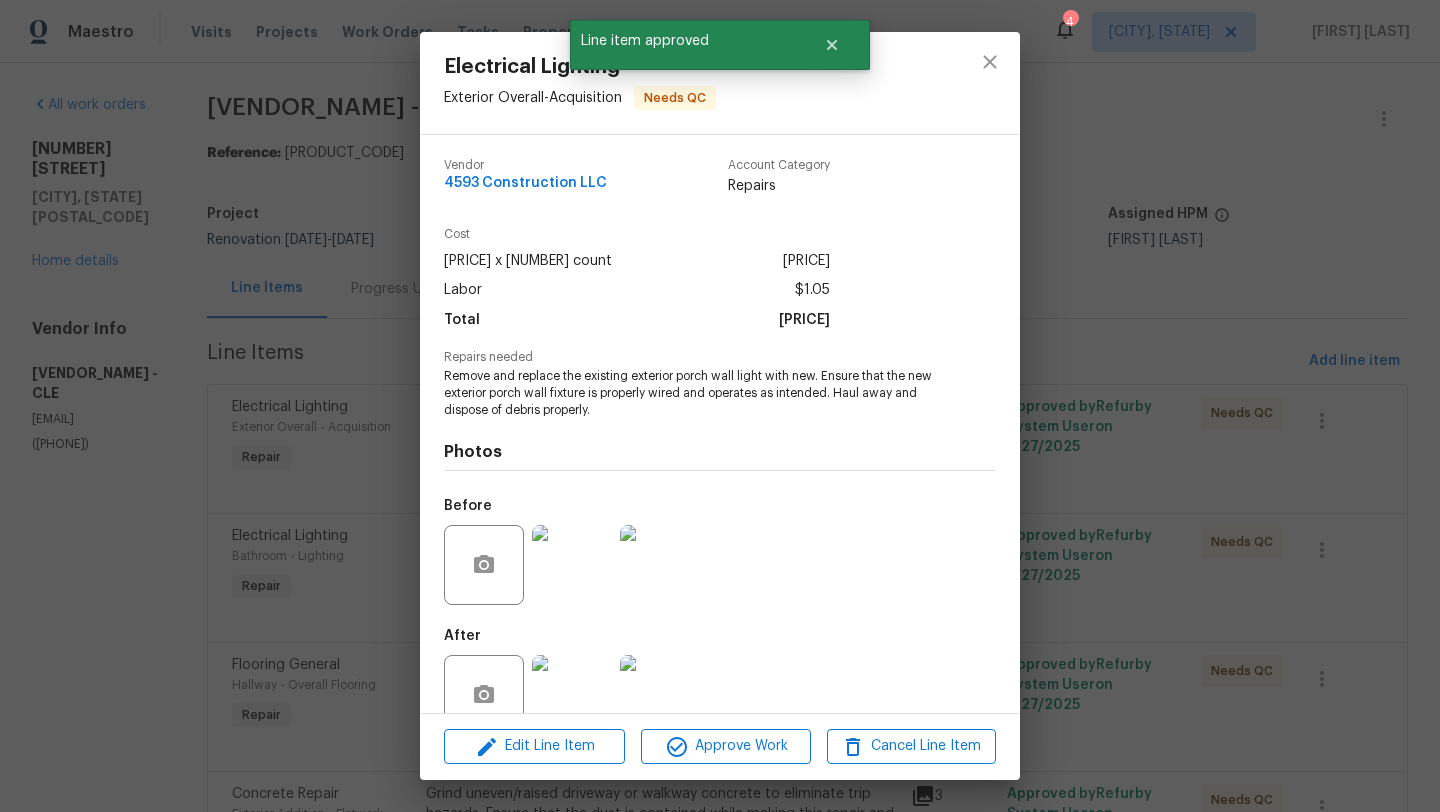 click at bounding box center [572, 695] 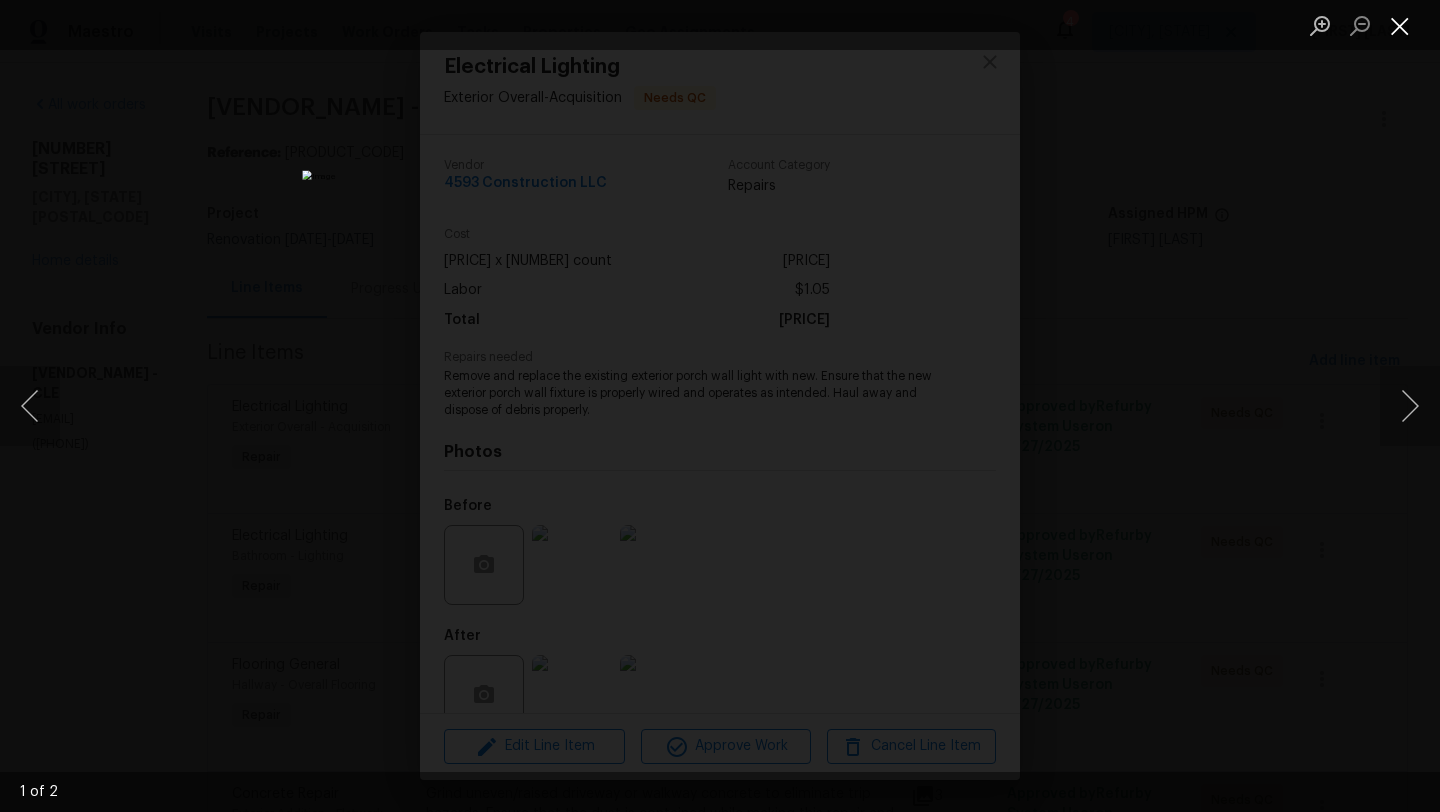 click at bounding box center [1400, 25] 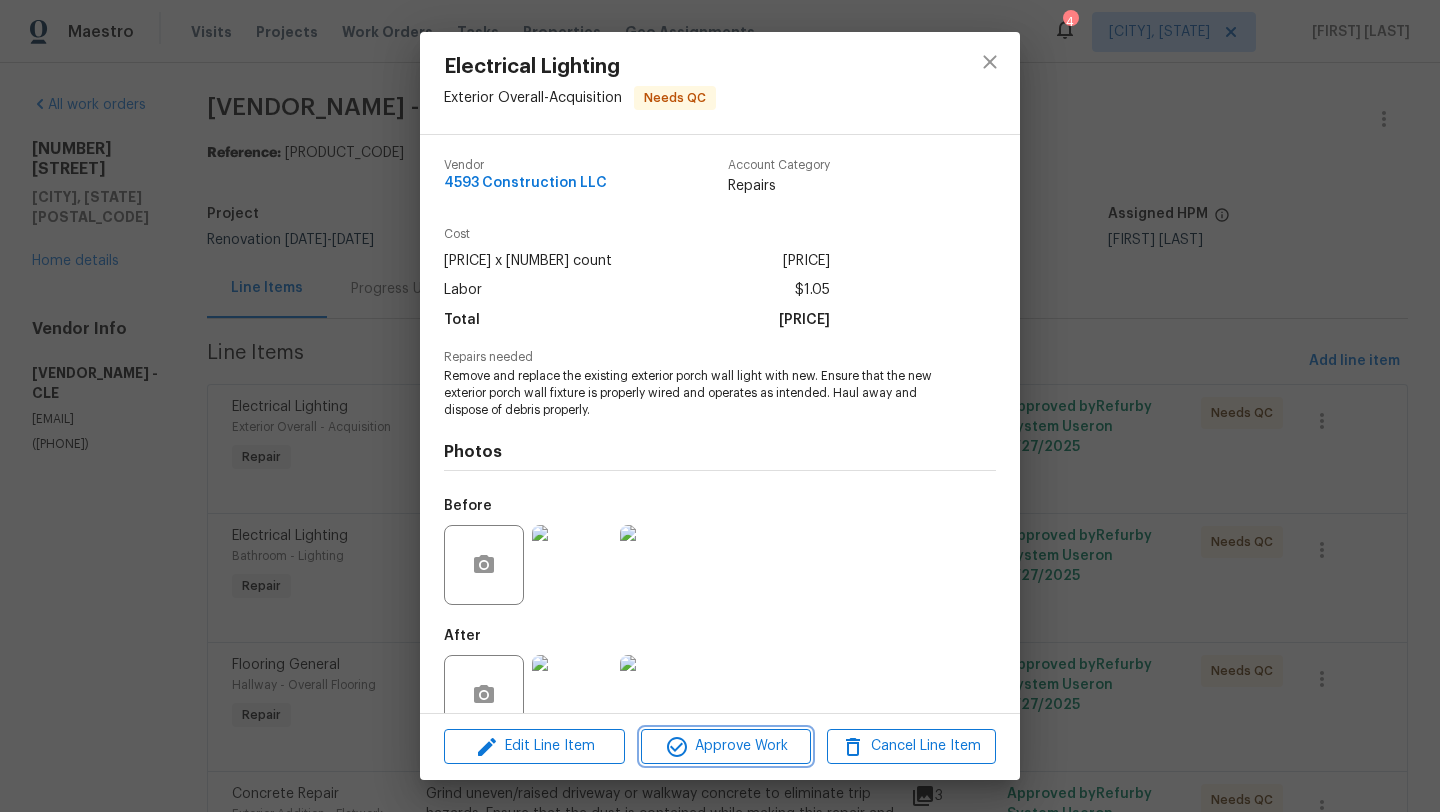 click 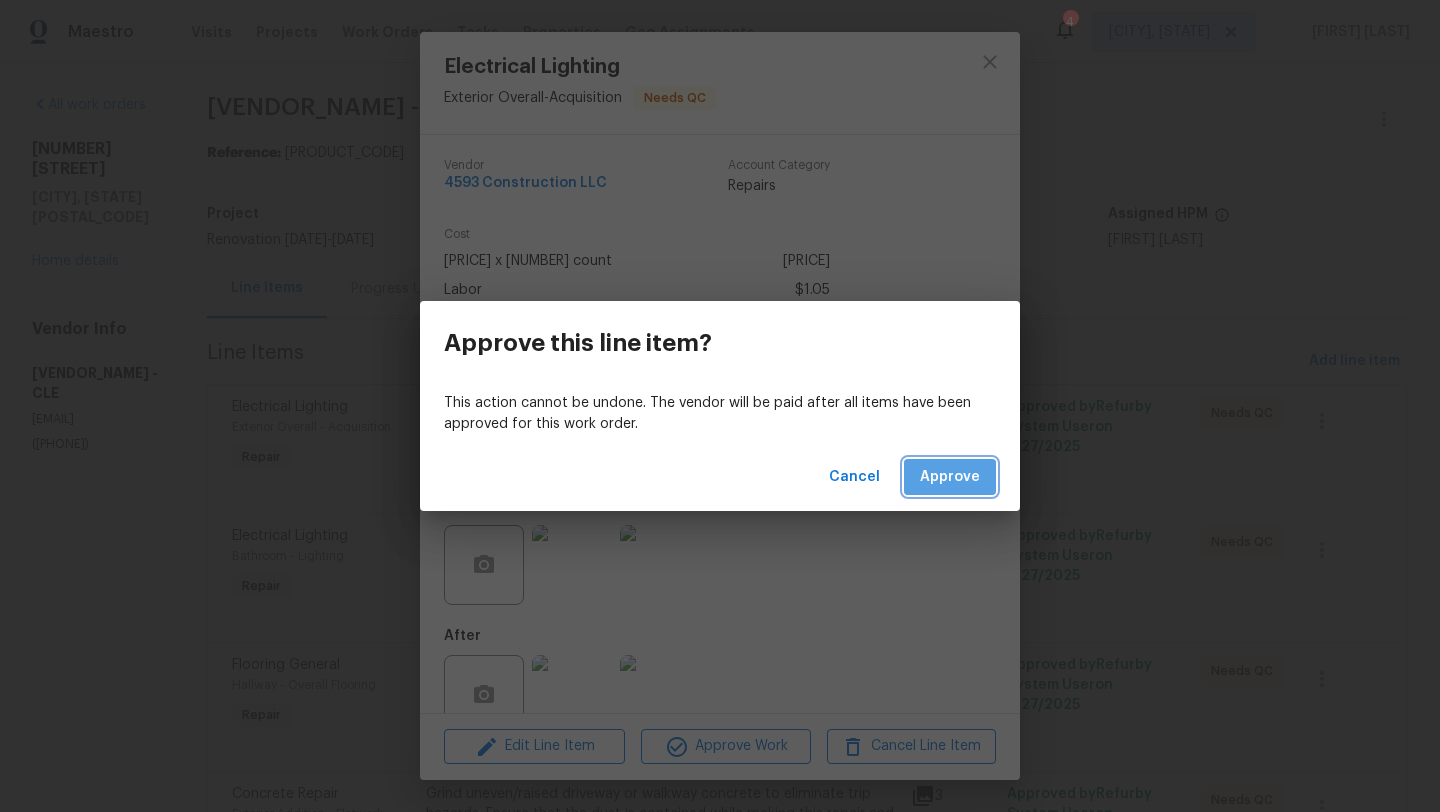 click on "Approve" at bounding box center (950, 477) 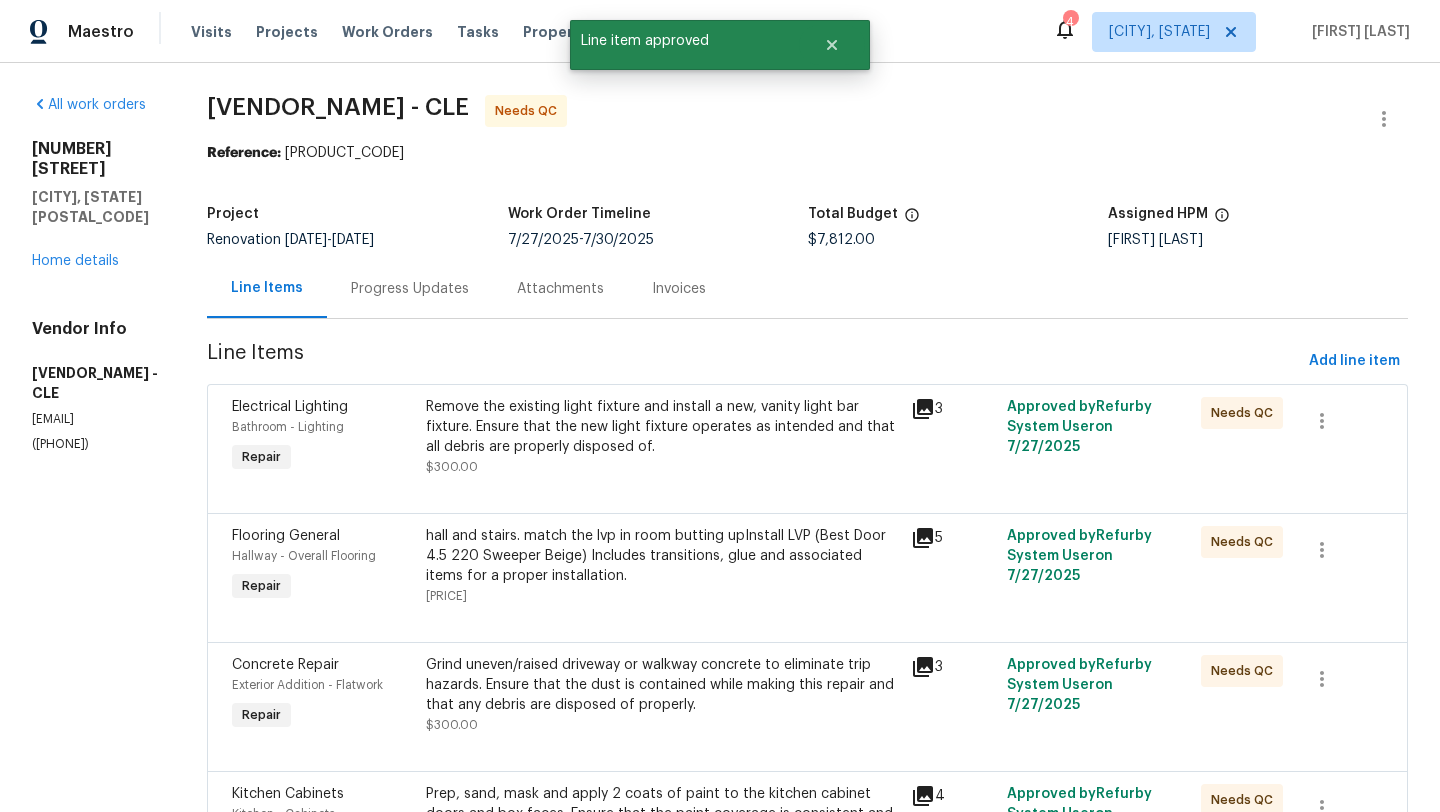 click on "Remove the existing light fixture and install a new, vanity light bar fixture. Ensure that the new light fixture operates as intended and that all debris are properly disposed of. $300.00" at bounding box center [662, 437] 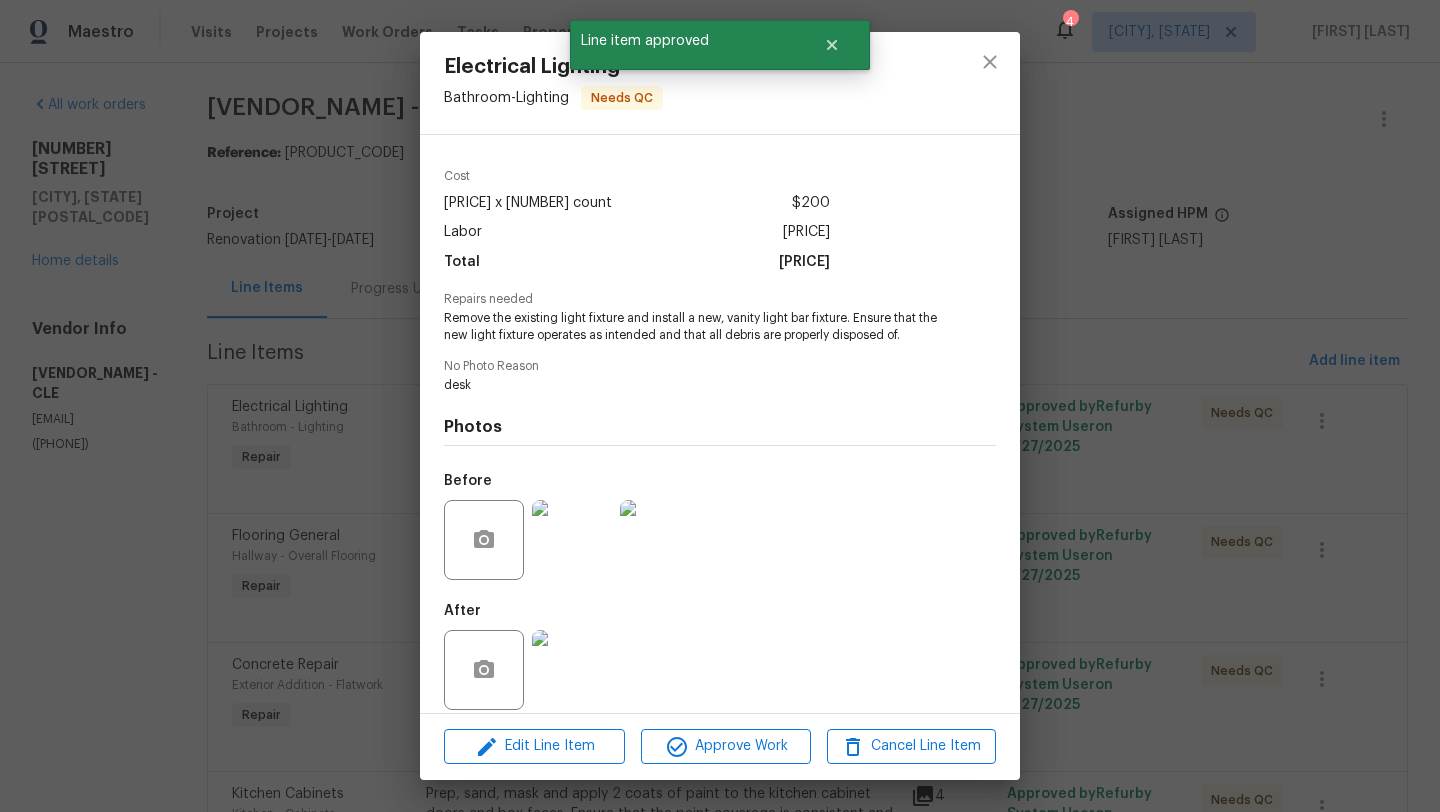 scroll, scrollTop: 76, scrollLeft: 0, axis: vertical 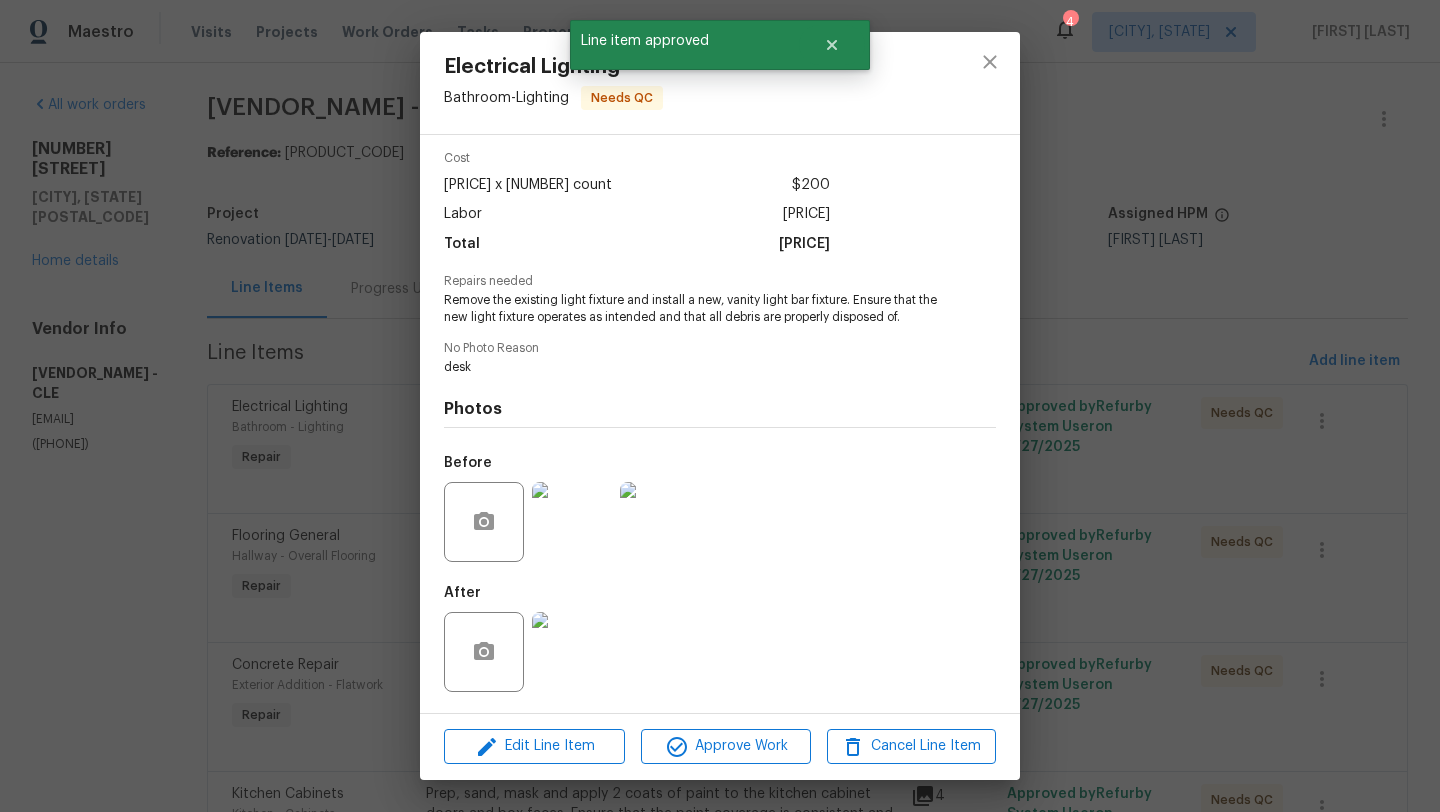click at bounding box center (572, 652) 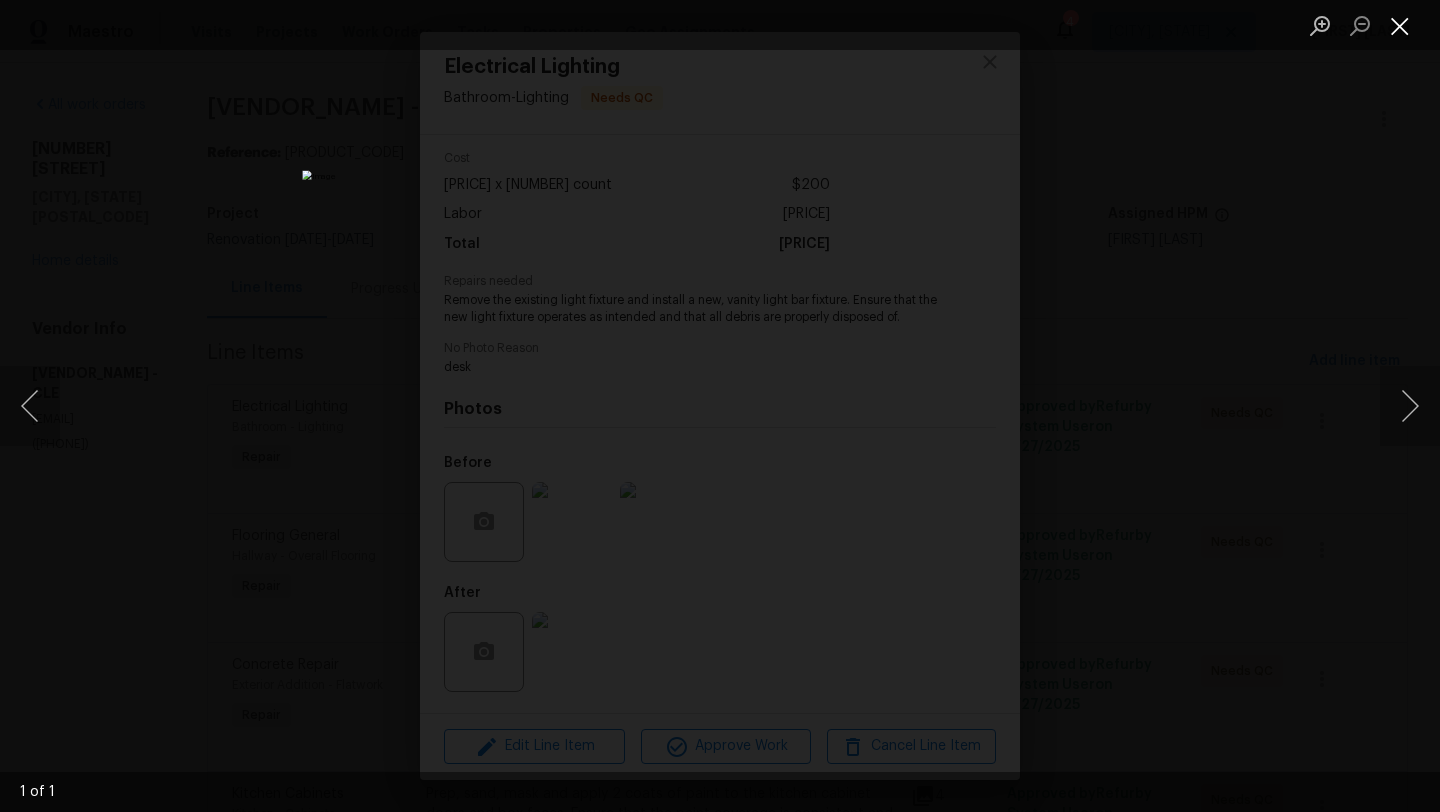 click at bounding box center [1400, 25] 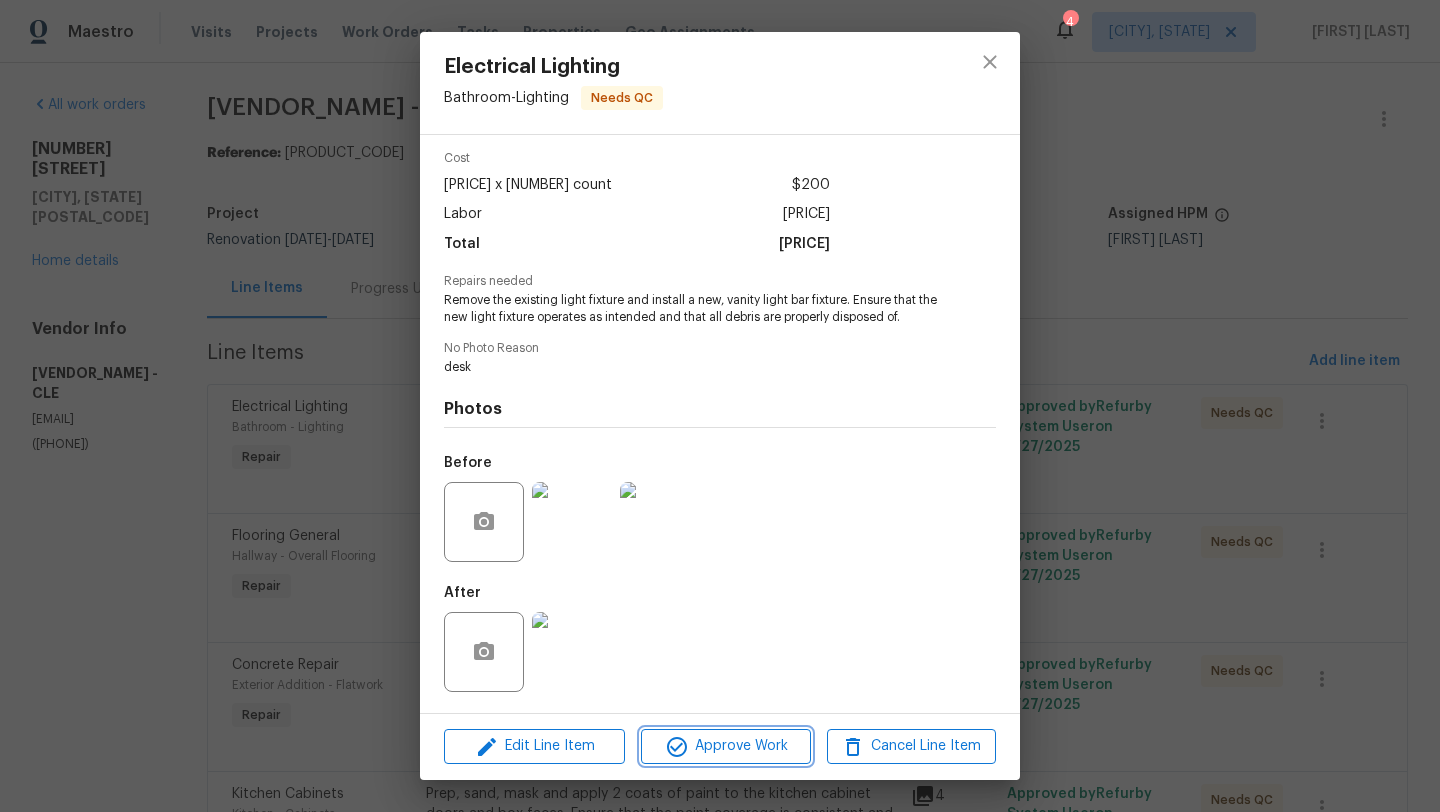 click 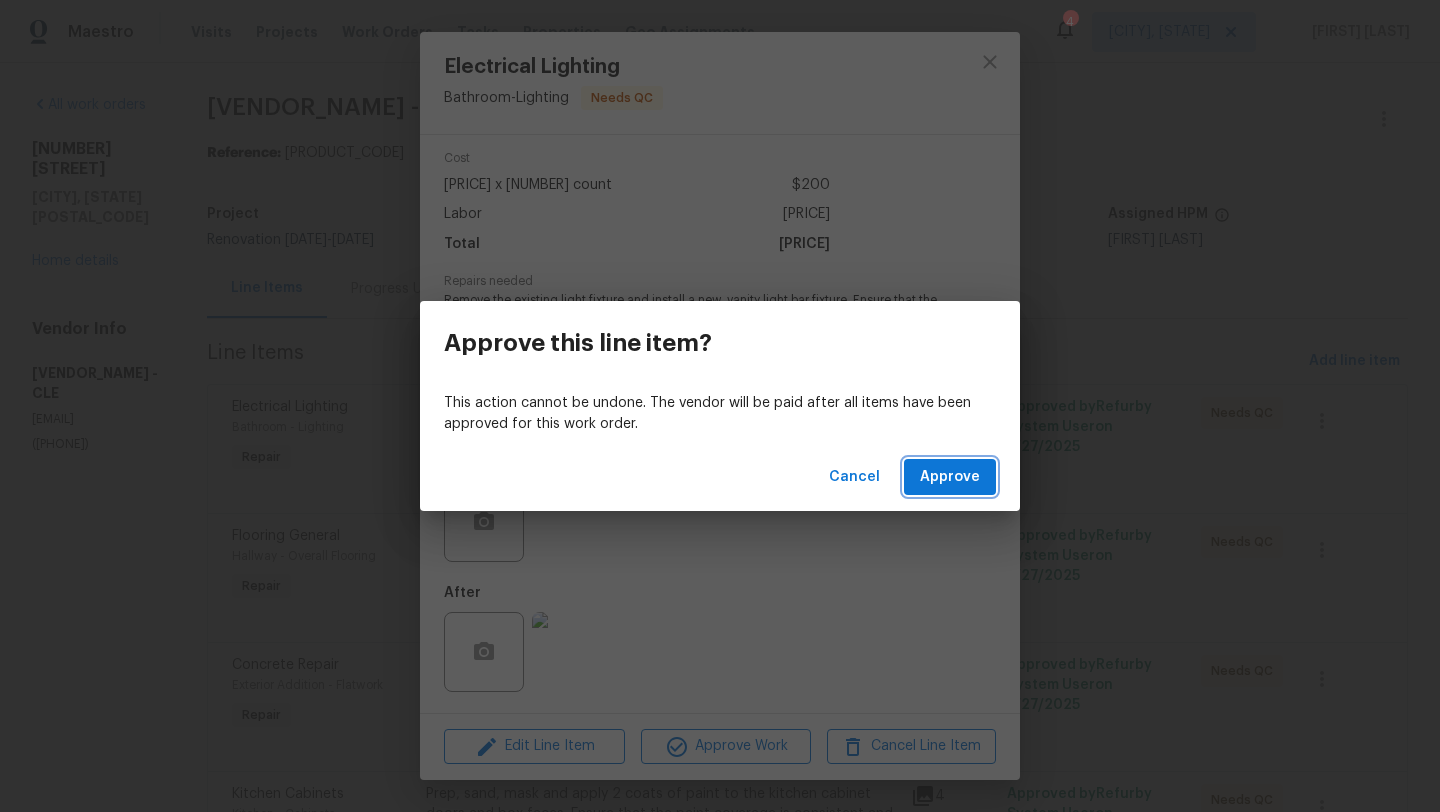 click on "Approve" at bounding box center (950, 477) 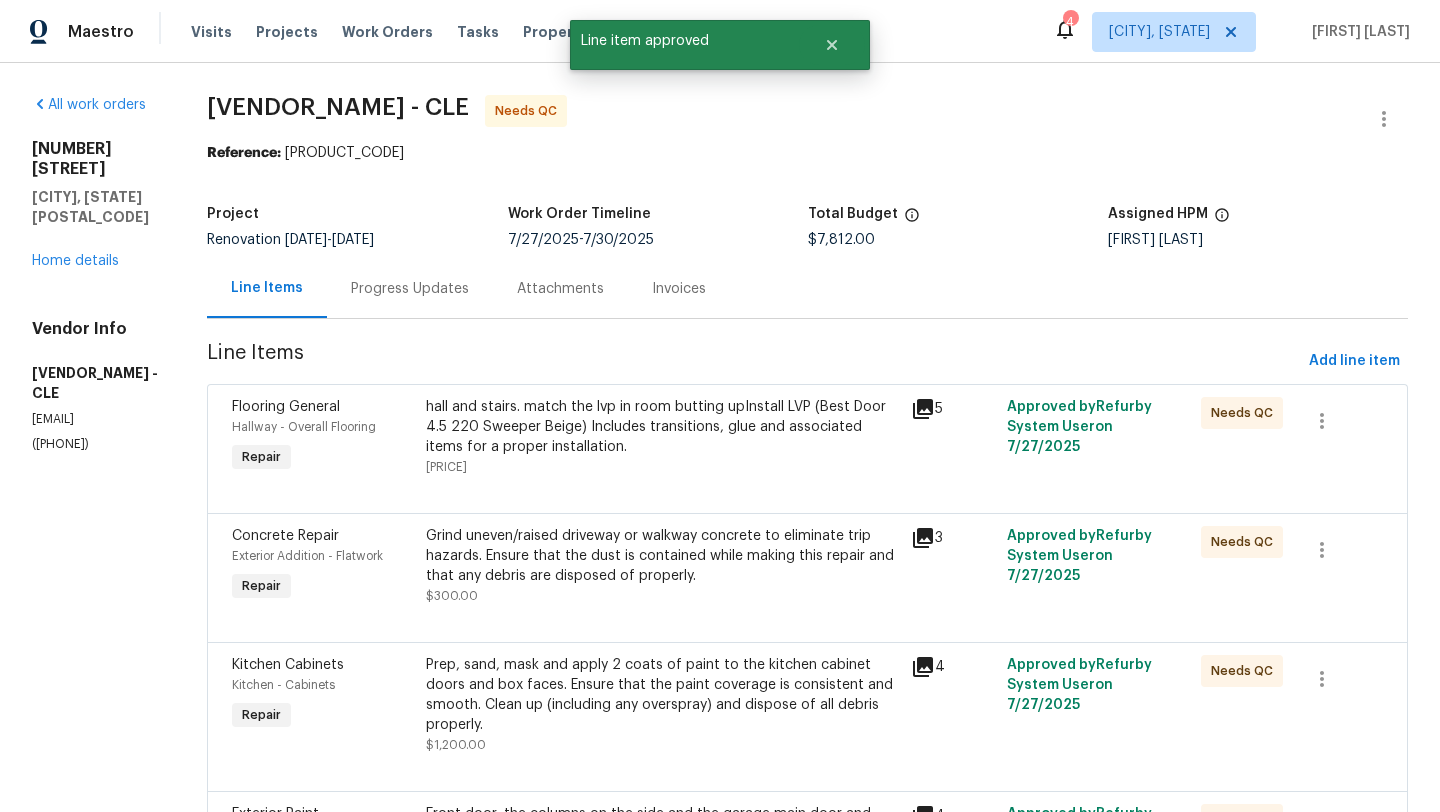 click on "hall and stairs. match the lvp in room butting upInstall LVP (Best Door 4.5 220 Sweeper Beige) Includes transitions, glue and associated items for a proper installation." at bounding box center (662, 427) 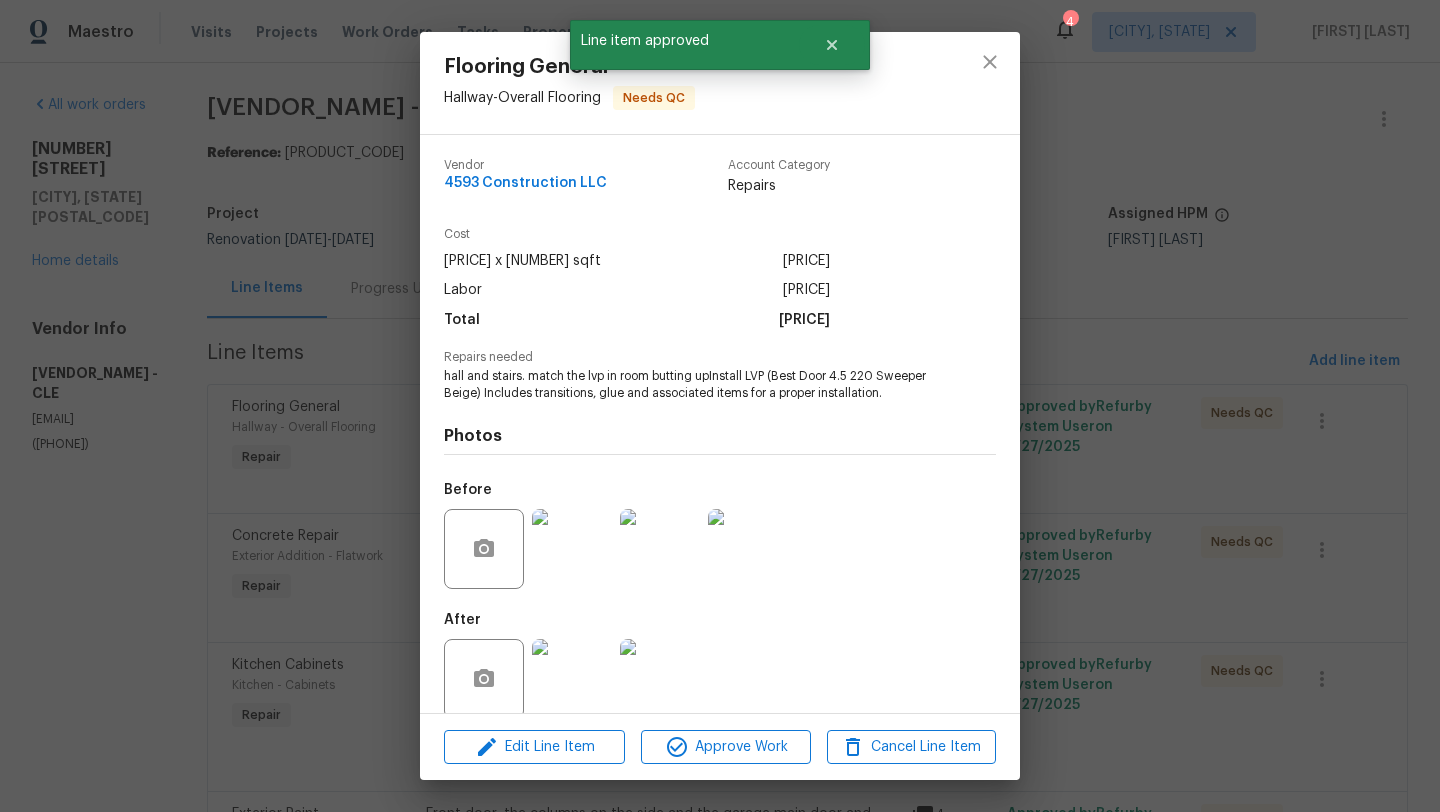 click at bounding box center [572, 679] 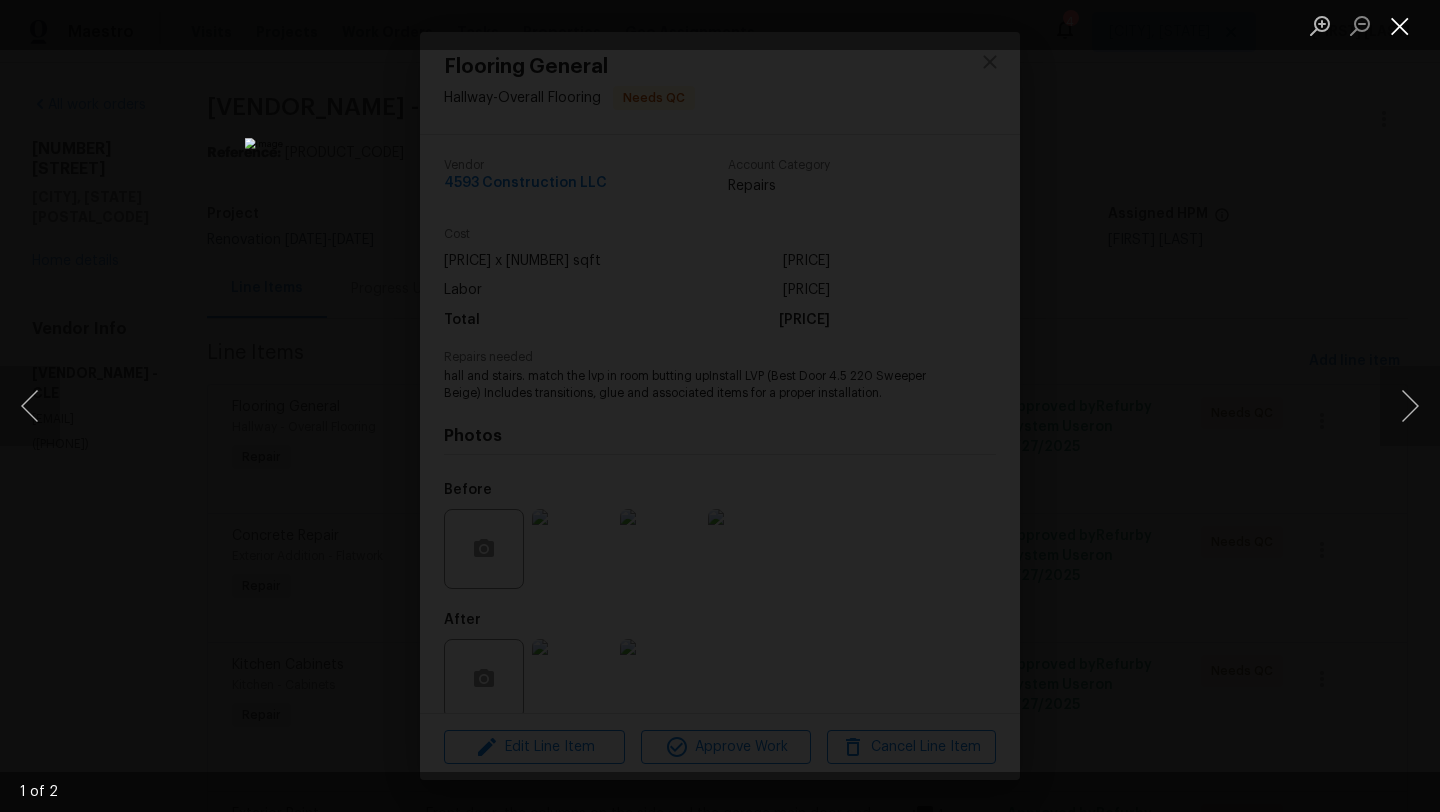 click at bounding box center [1400, 25] 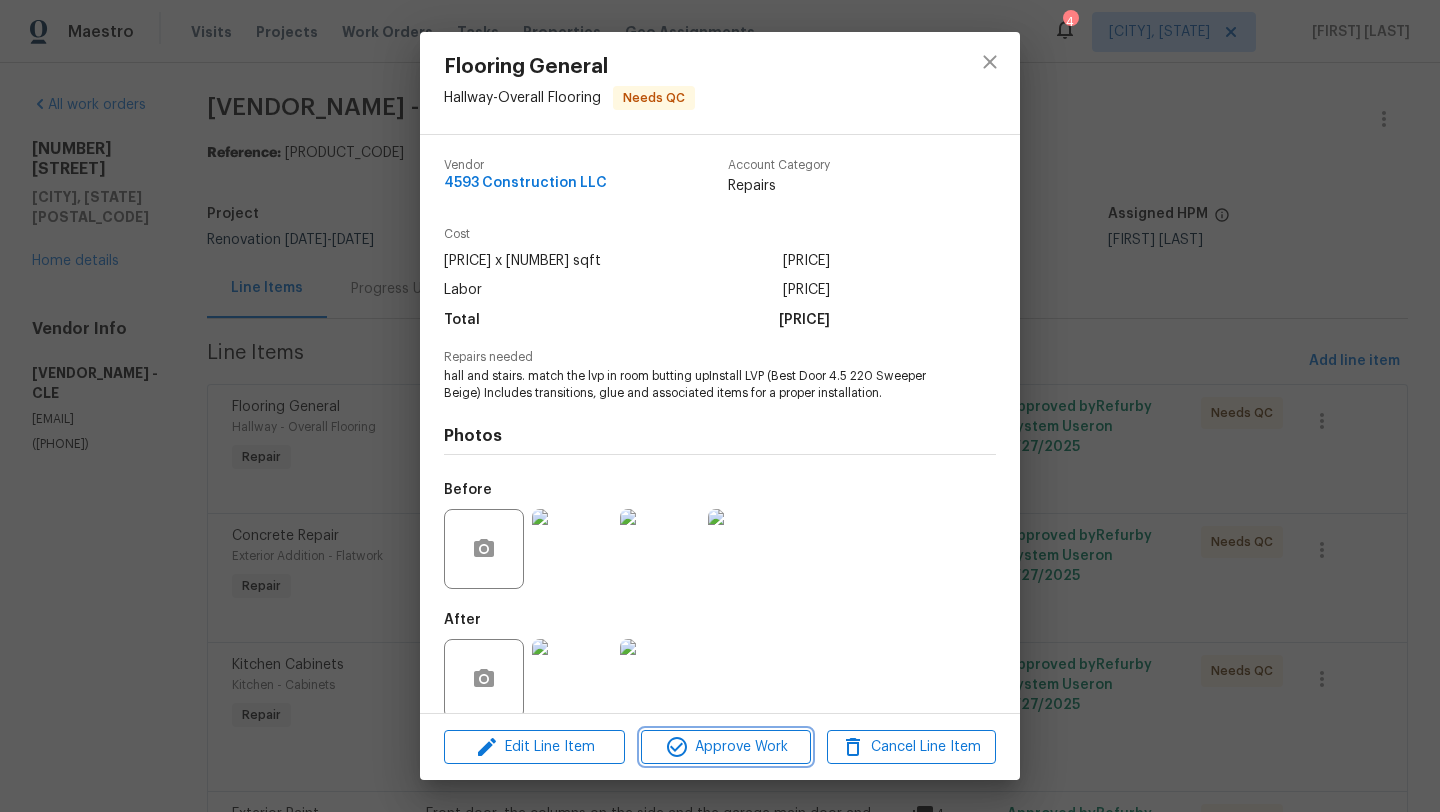 click on "Approve Work" at bounding box center [725, 747] 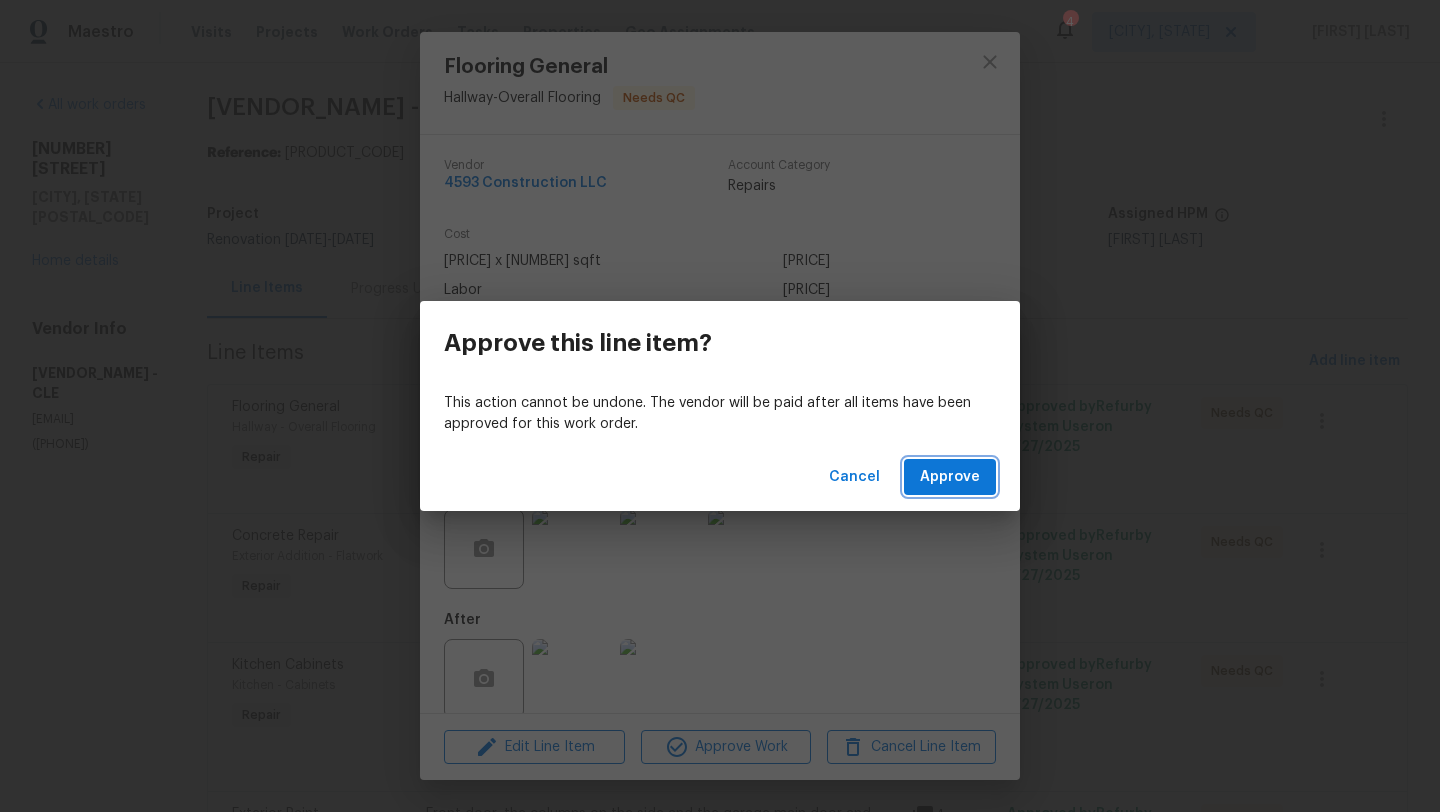 click on "Approve" at bounding box center [950, 477] 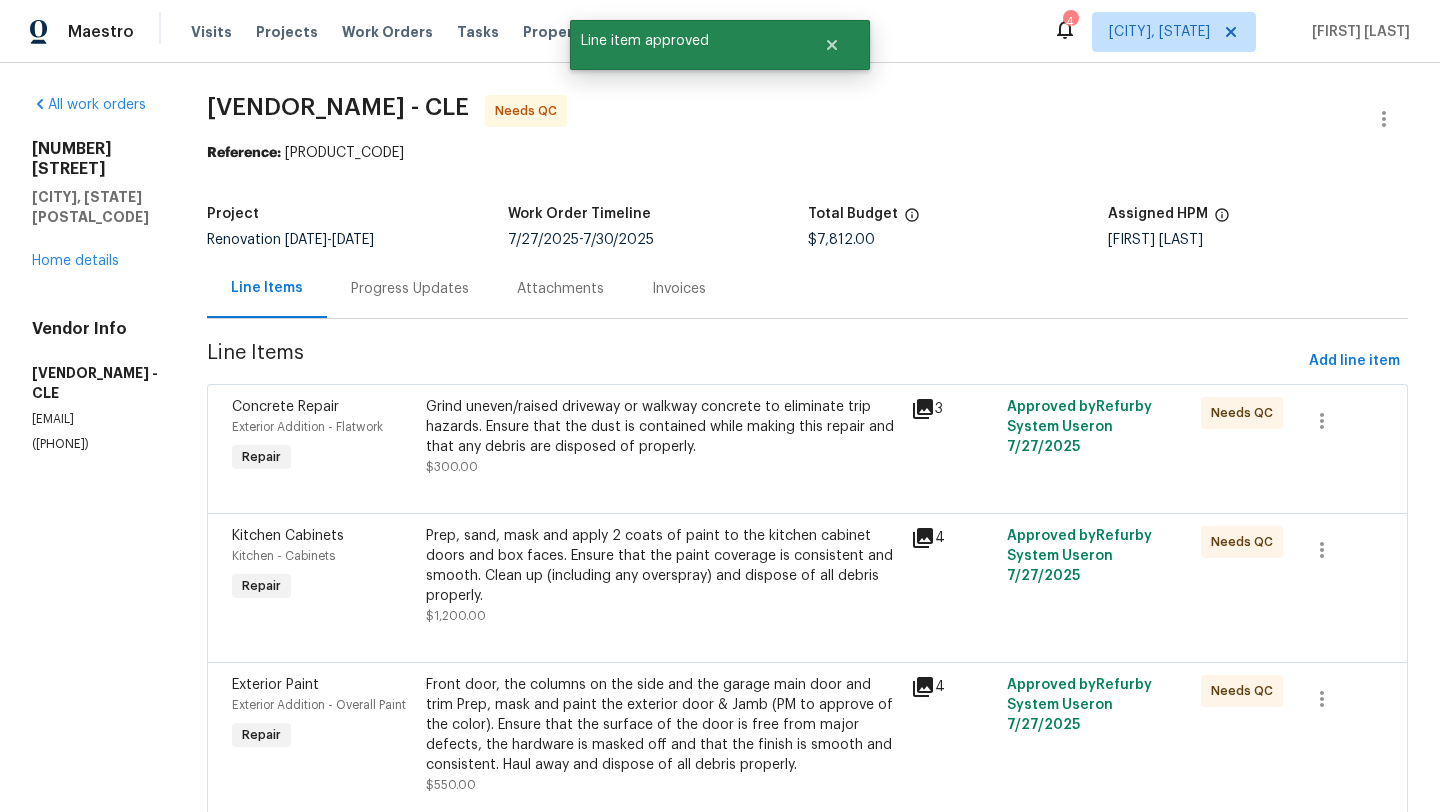 click on "Grind uneven/raised driveway or walkway concrete to eliminate trip hazards. Ensure that the dust is contained while making this repair and that any debris are disposed of properly." at bounding box center (662, 427) 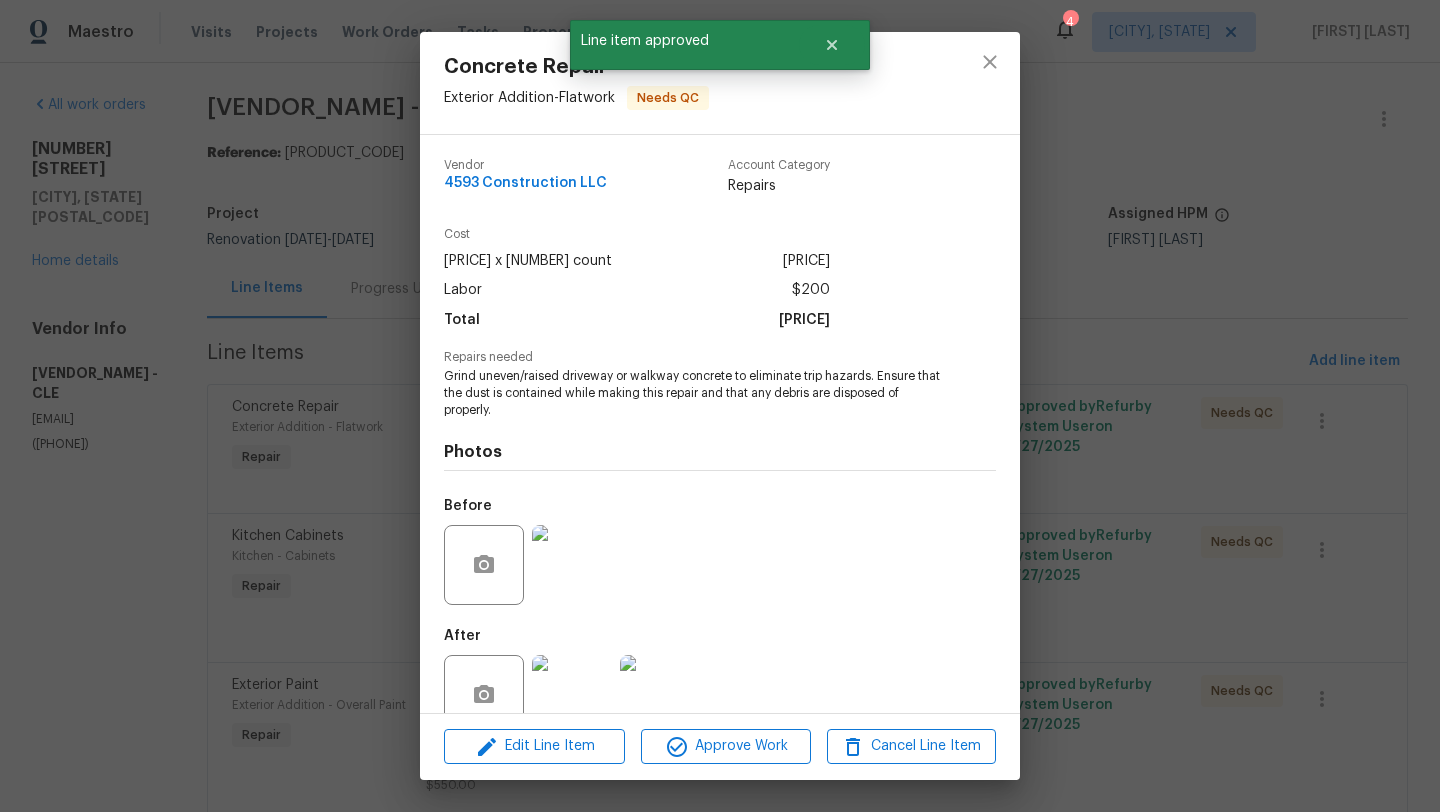 scroll, scrollTop: 43, scrollLeft: 0, axis: vertical 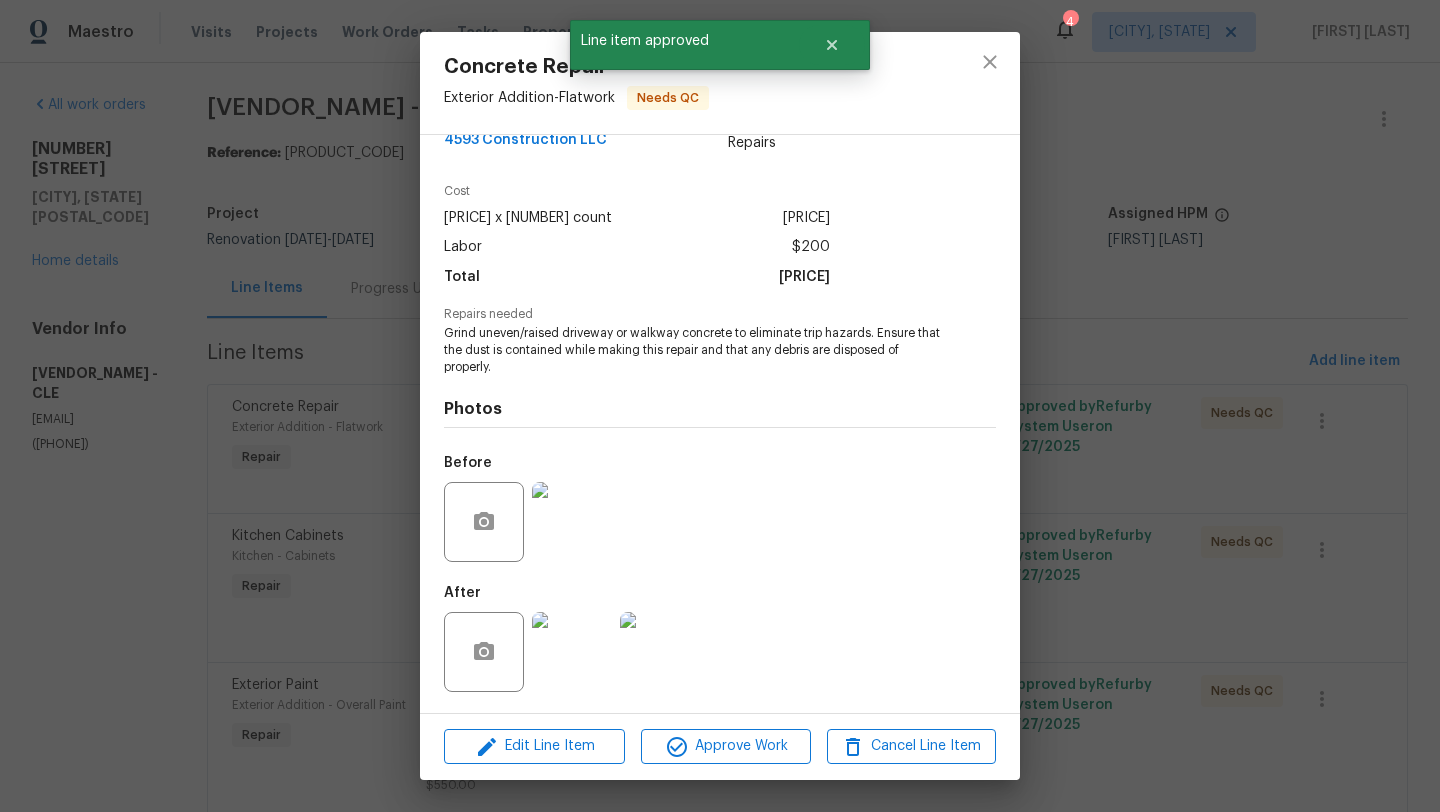 click at bounding box center (660, 652) 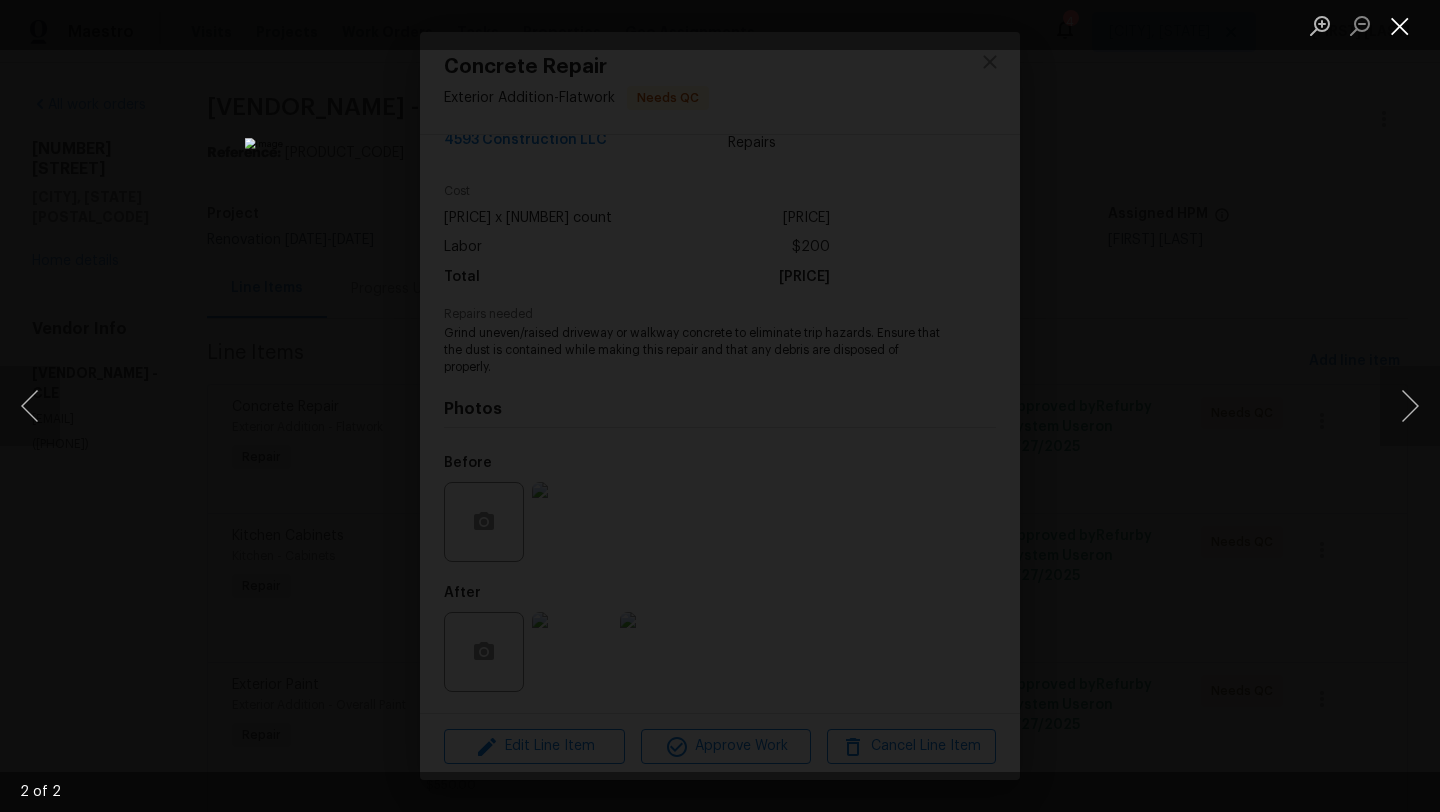 click at bounding box center (1400, 25) 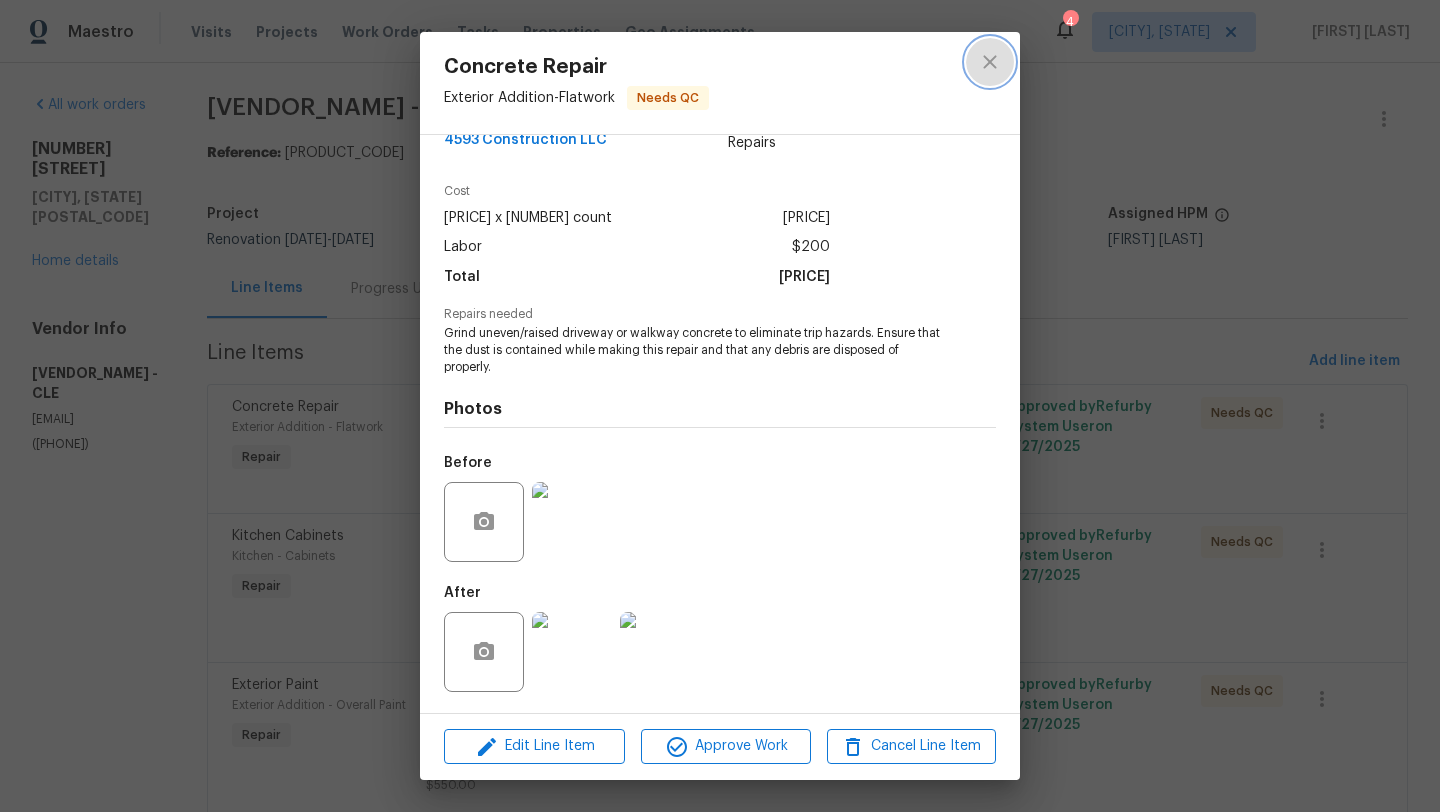 click 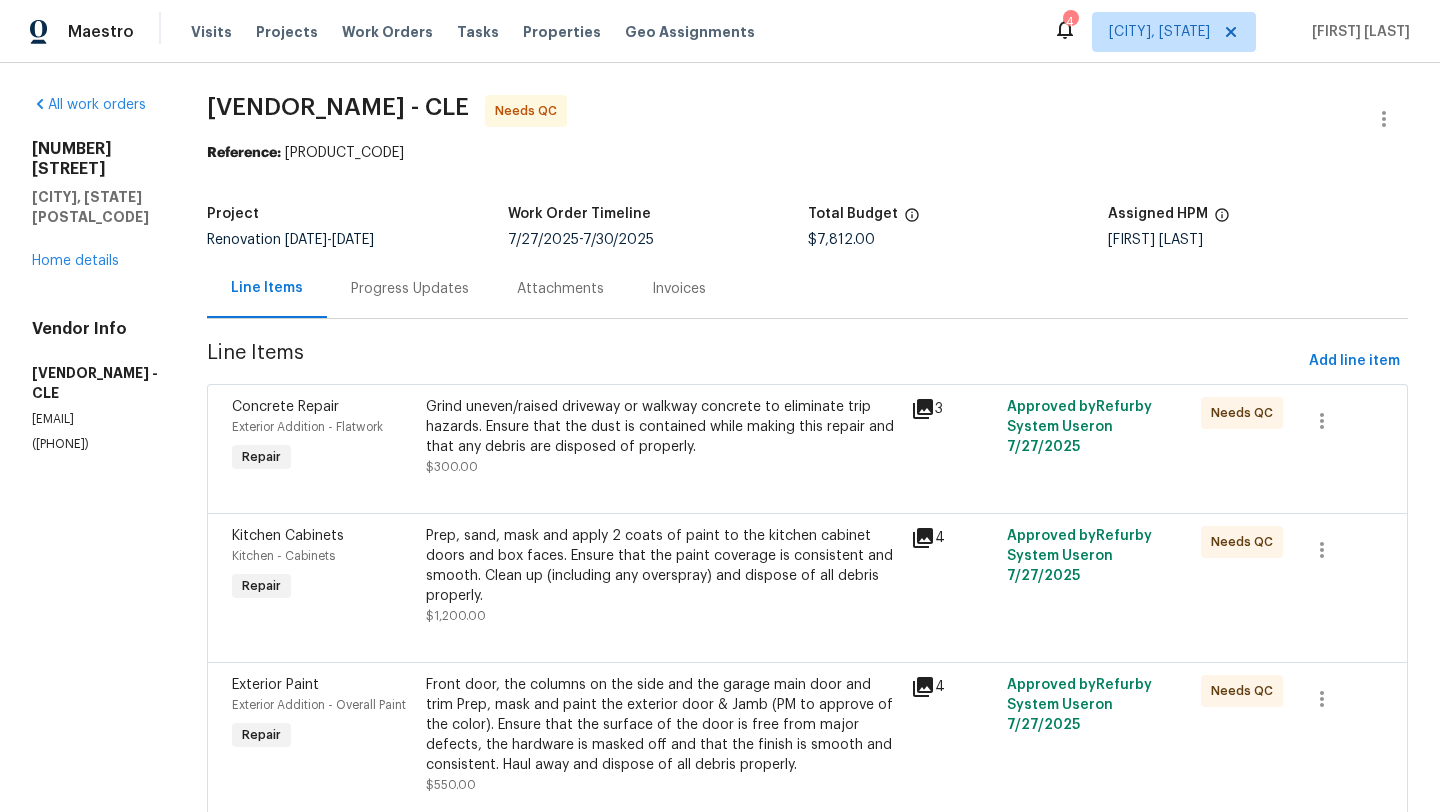 click on "Grind uneven/raised driveway or walkway concrete to eliminate trip hazards. Ensure that the dust is contained while making this repair and that any debris are disposed of properly." at bounding box center (662, 427) 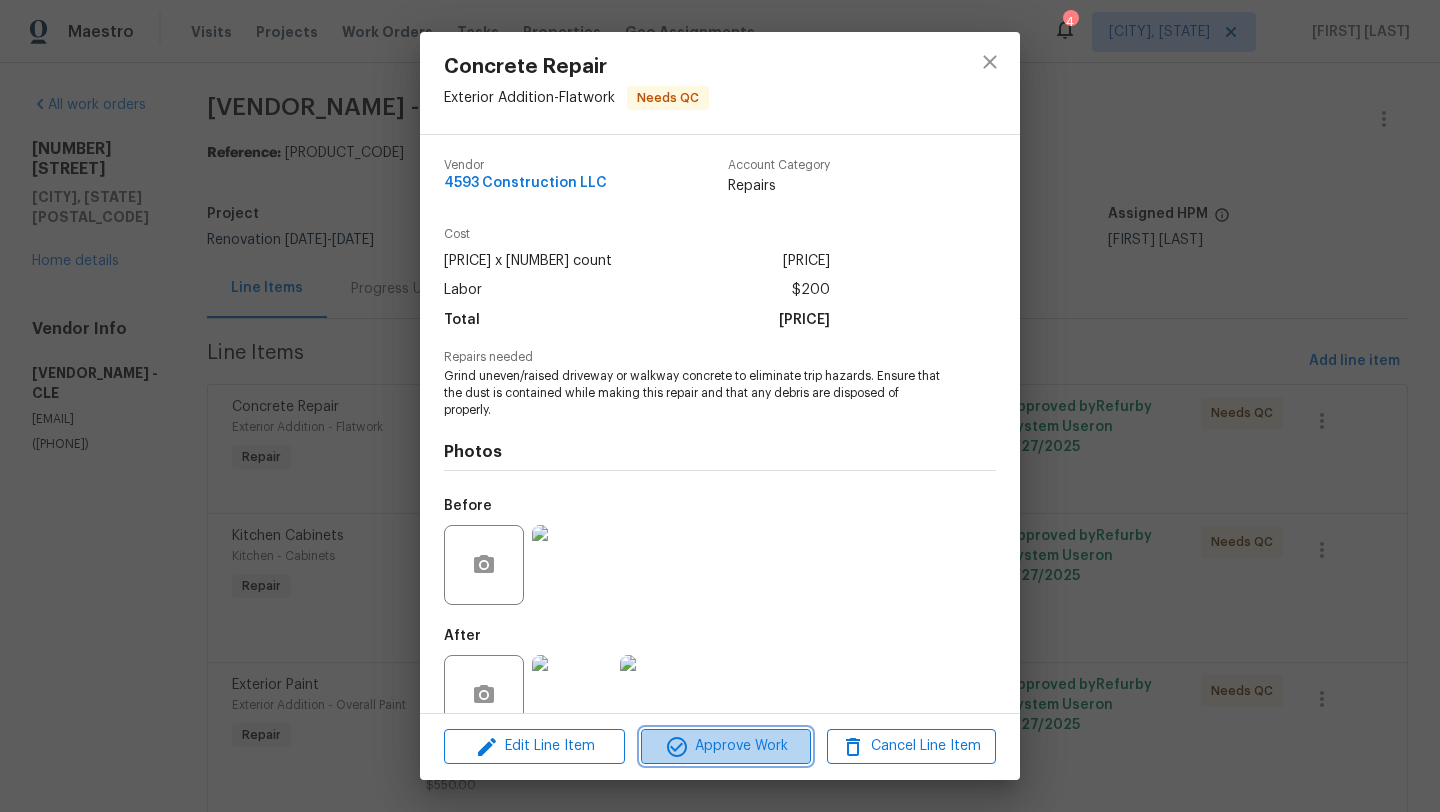 click on "Approve Work" at bounding box center (725, 746) 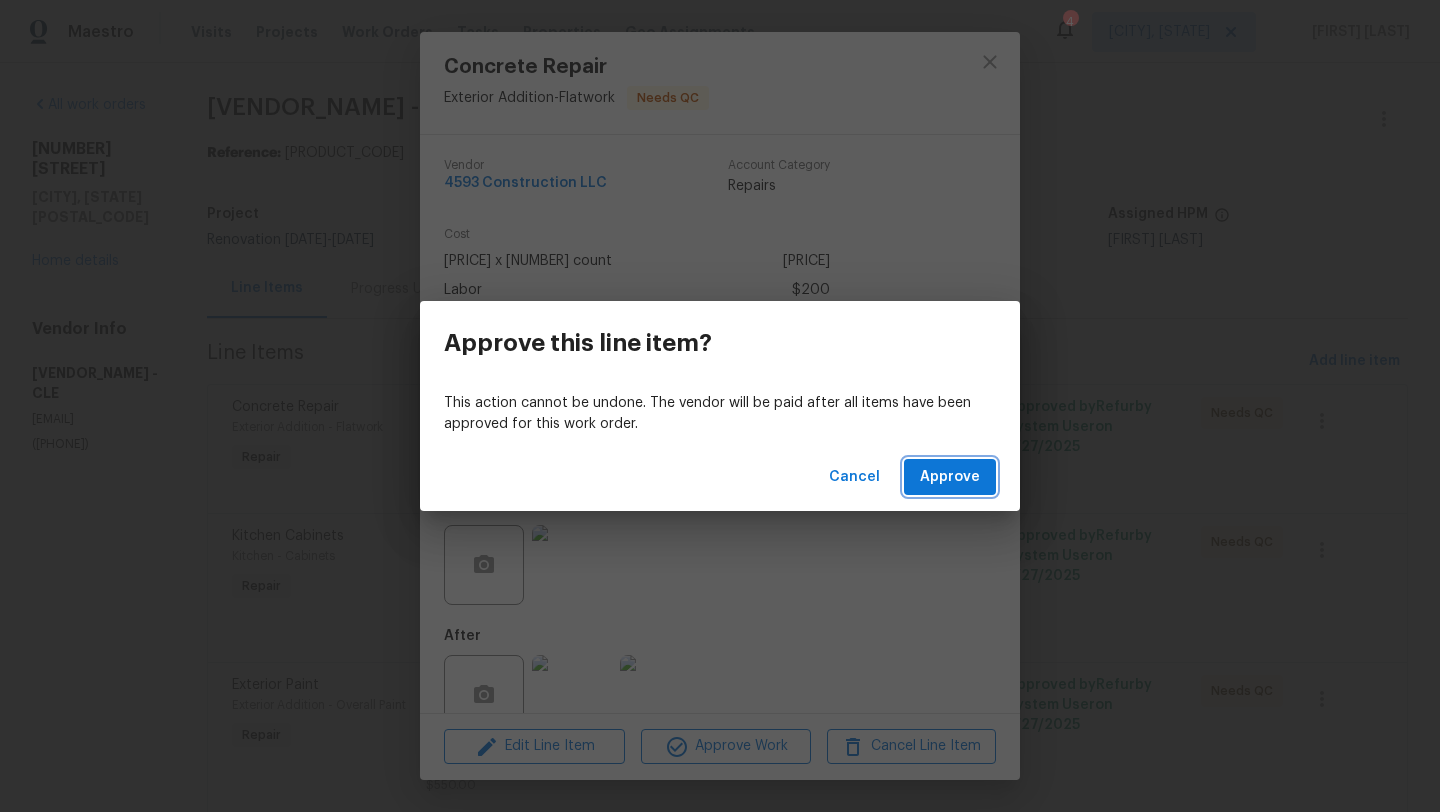 click on "Approve" at bounding box center (950, 477) 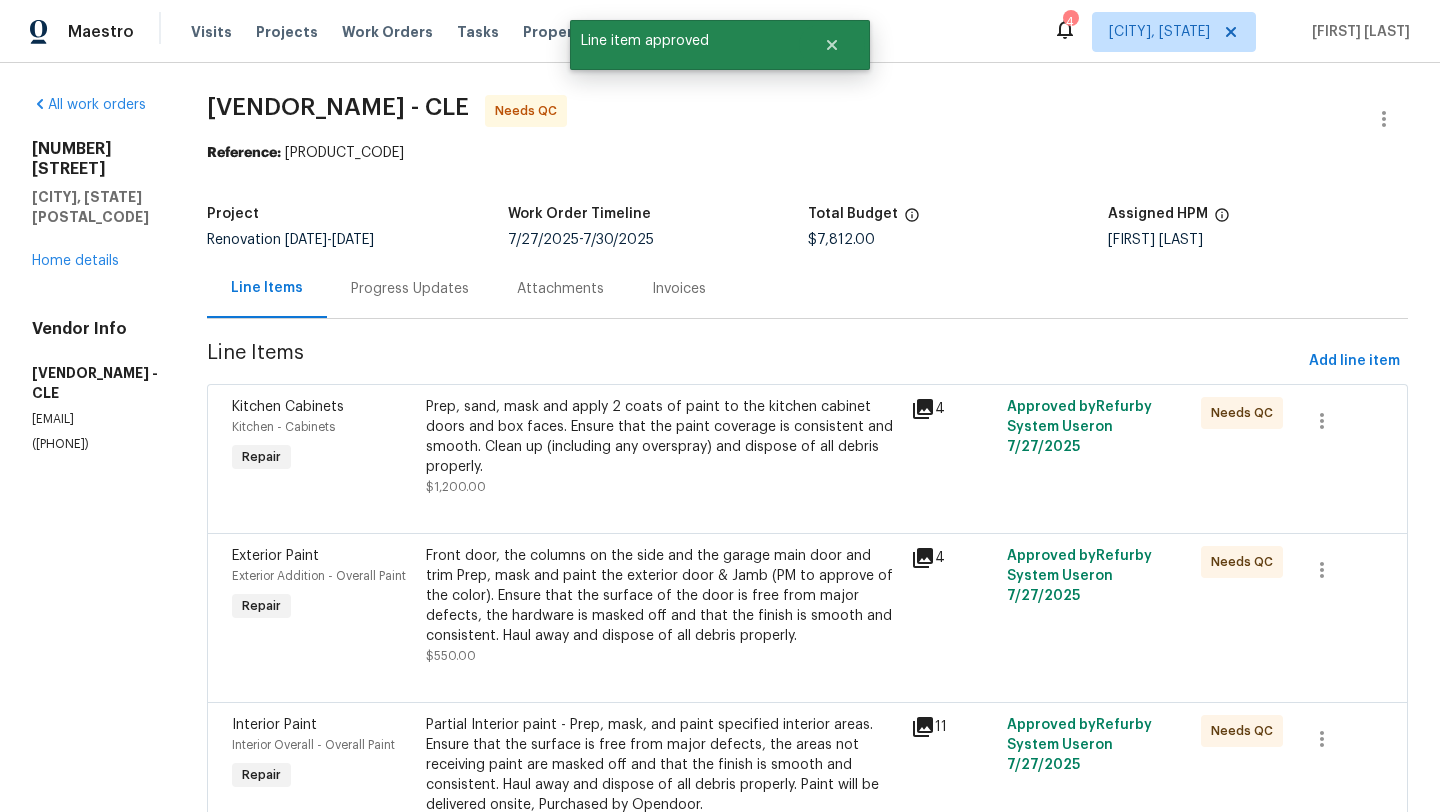 click on "Prep, sand, mask and apply 2 coats of paint to the kitchen cabinet doors and box faces. Ensure that the paint coverage is consistent and smooth. Clean up (including any overspray) and dispose of all debris properly." at bounding box center (662, 437) 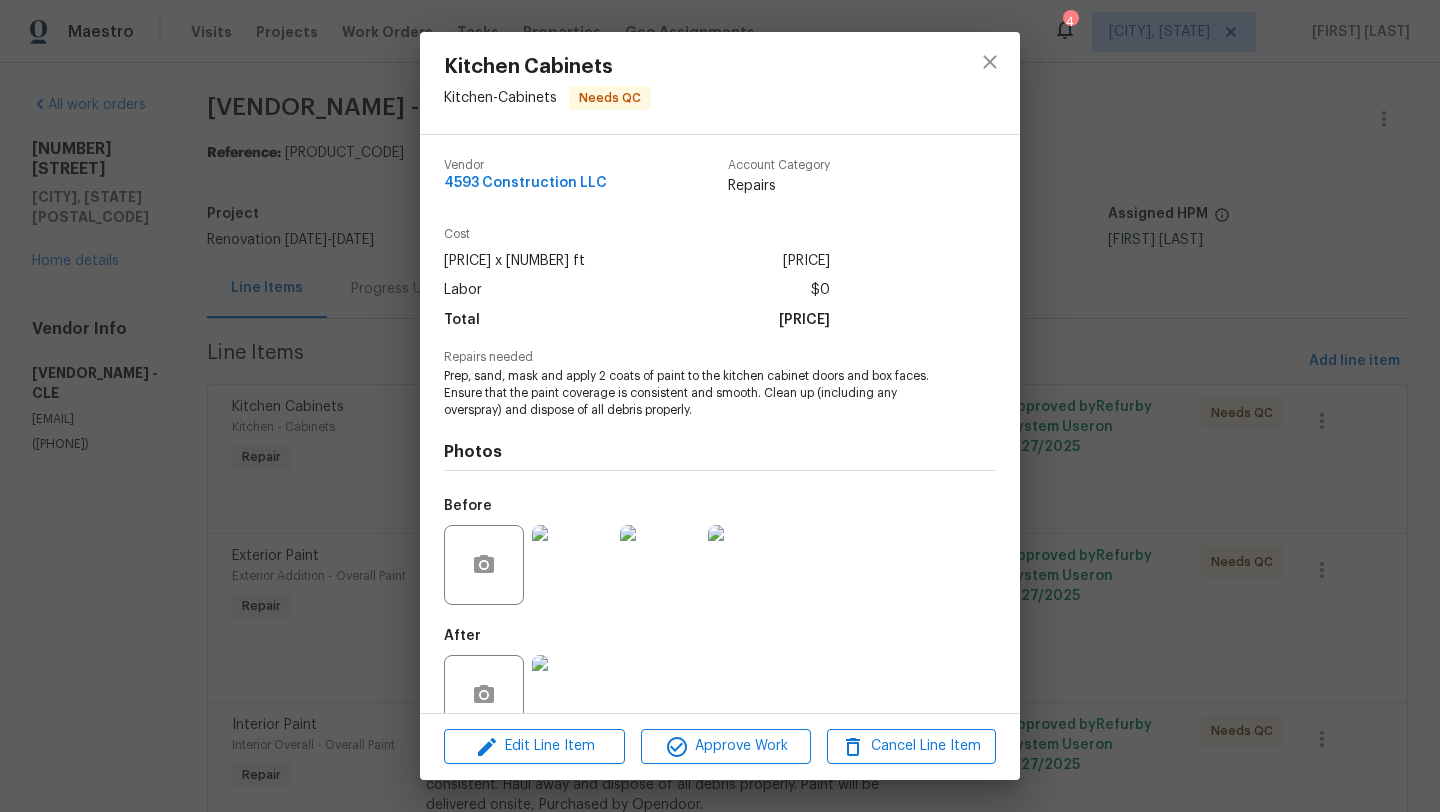 click at bounding box center [572, 695] 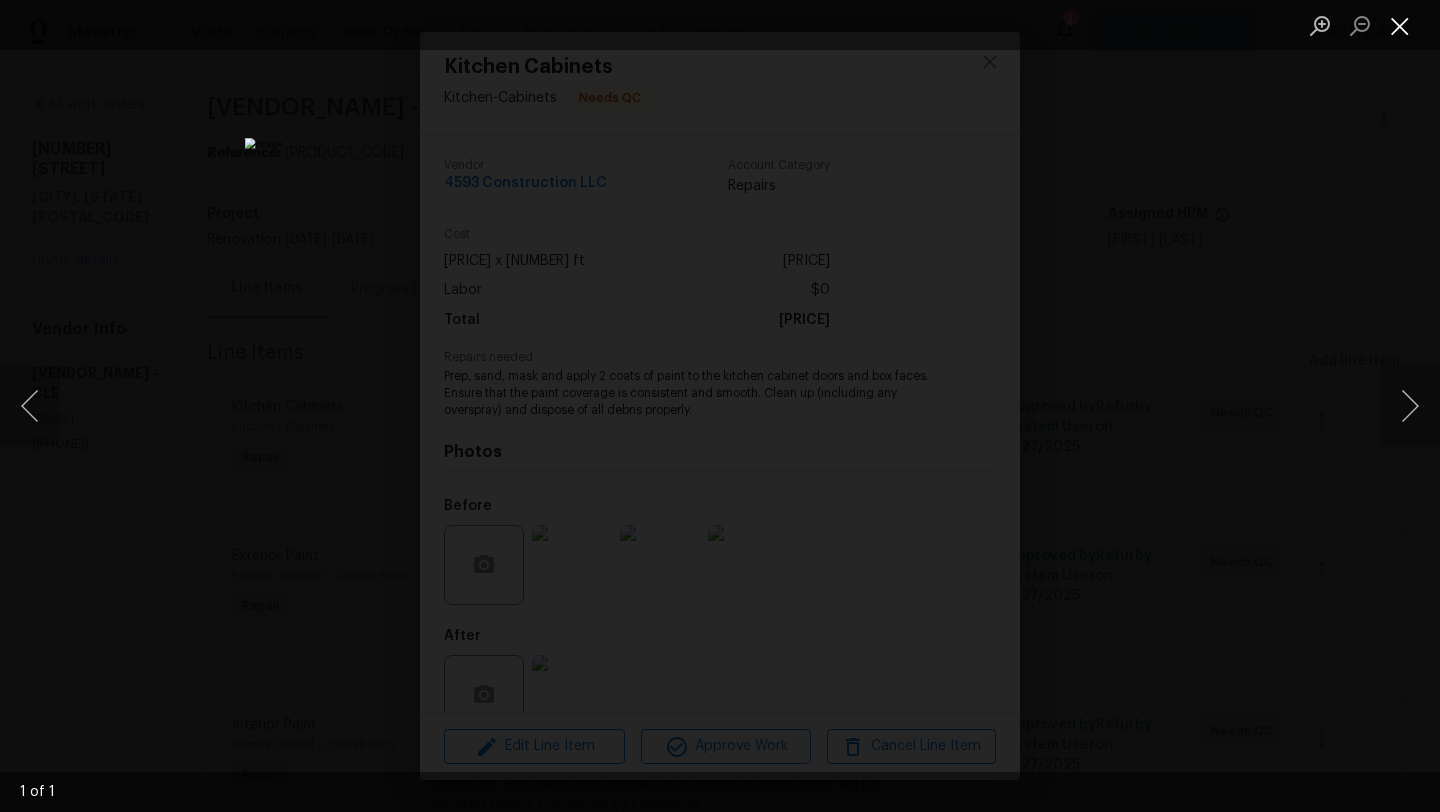 click at bounding box center (1400, 25) 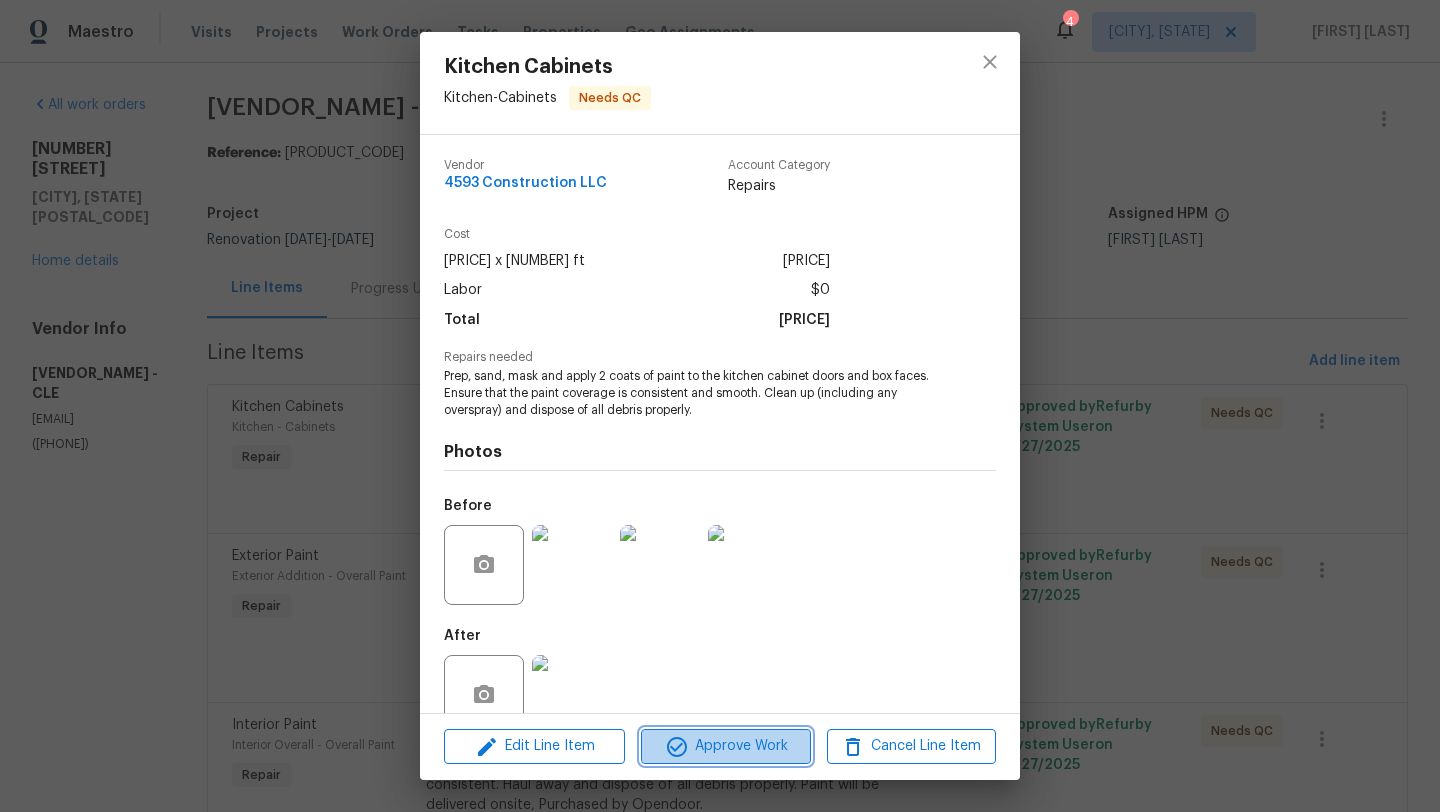 click on "Approve Work" at bounding box center [725, 746] 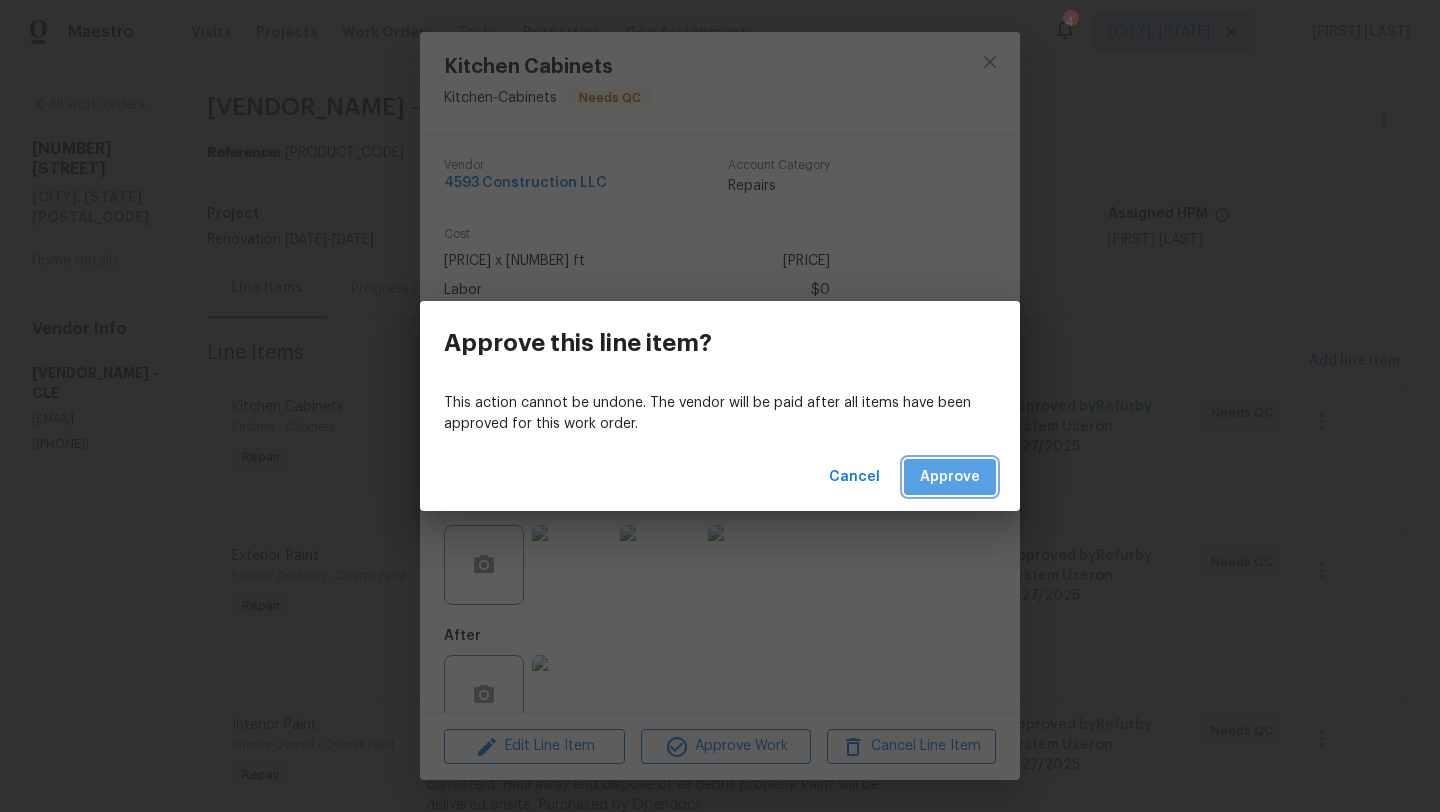 click on "Approve" at bounding box center (950, 477) 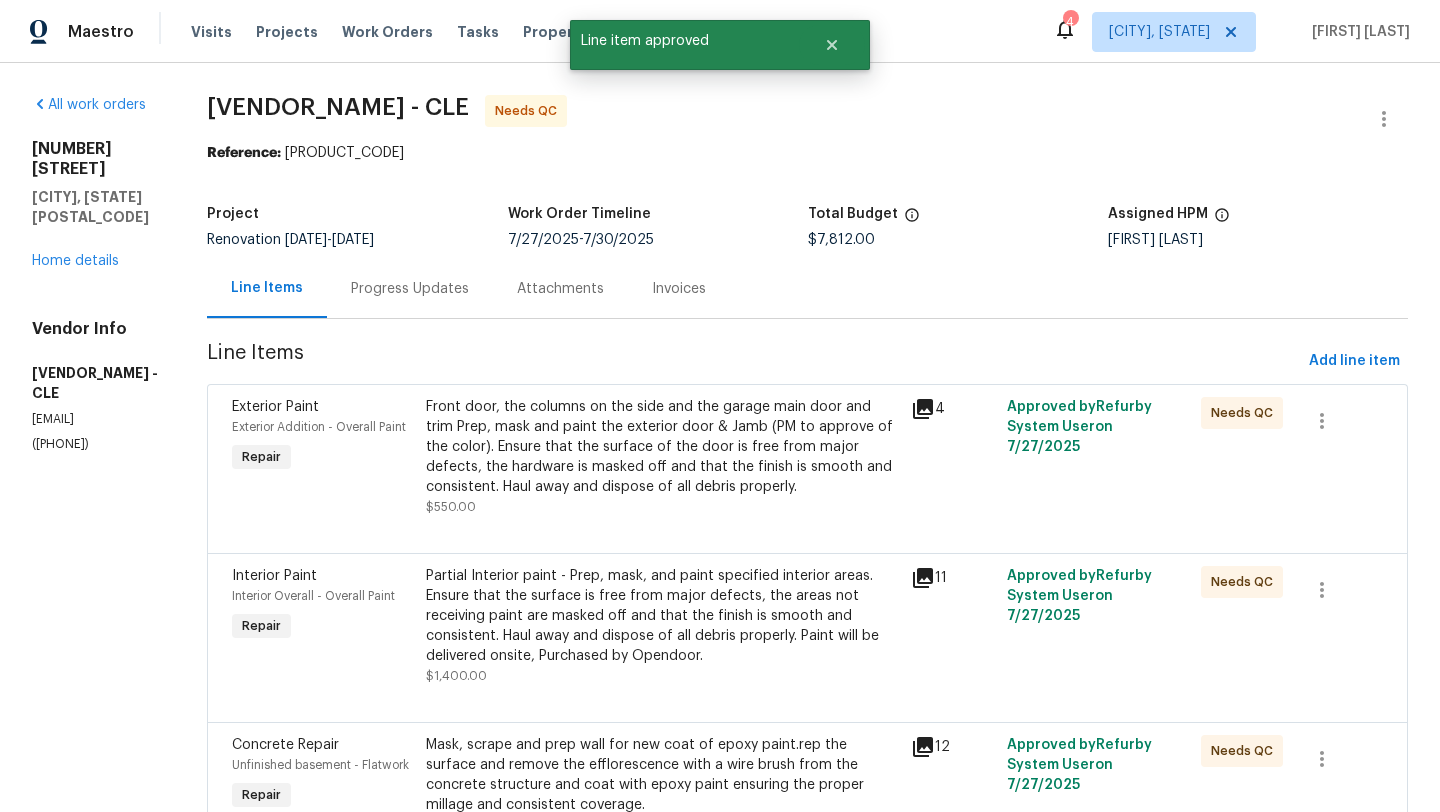 click on "Front door, the columns on the side and the garage main door and trim Prep, mask and paint the exterior door & Jamb (PM to approve of the color). Ensure that the surface of the door is free from major defects, the hardware is masked off and that the finish is smooth and consistent. Haul away and dispose of all debris properly." at bounding box center [662, 447] 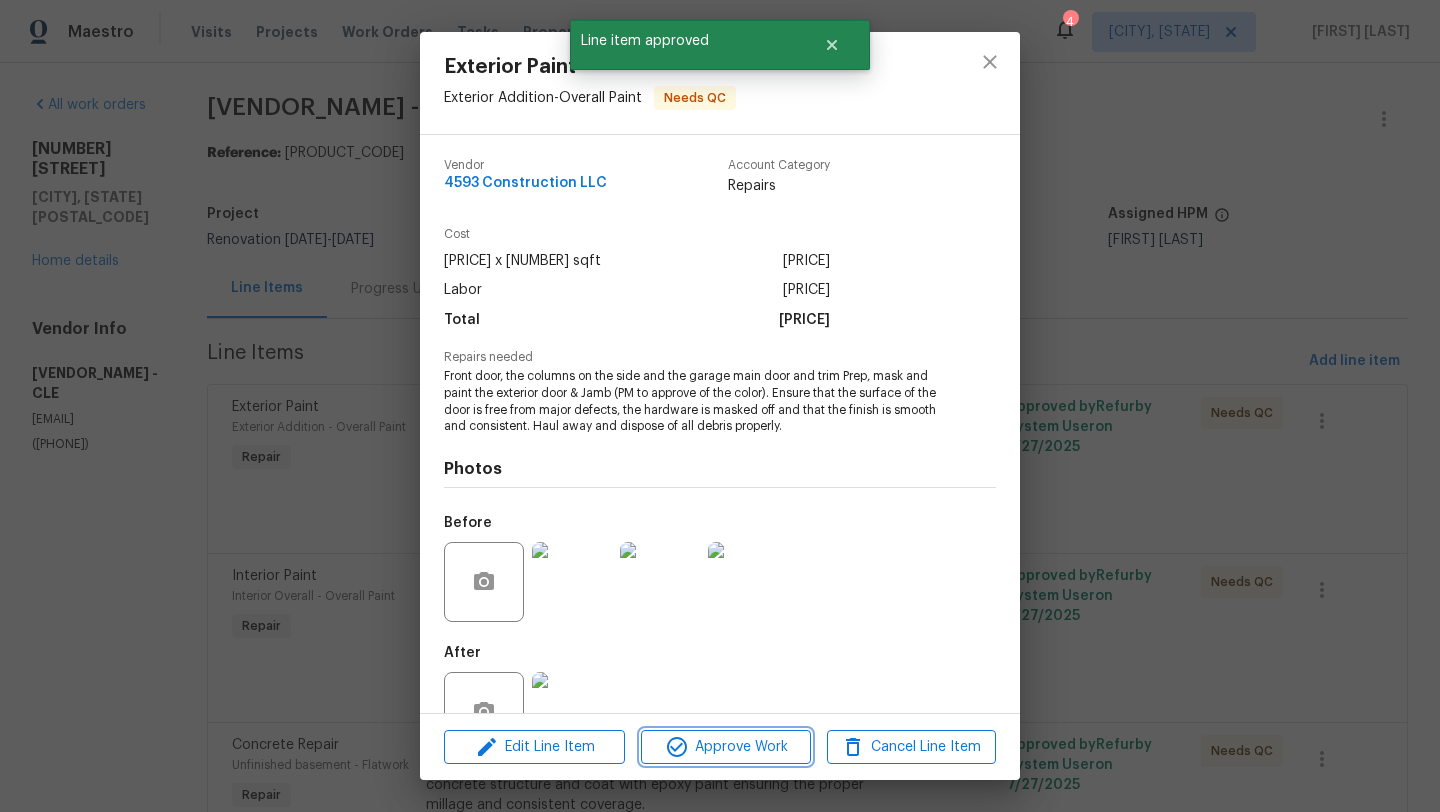 click on "Approve Work" at bounding box center (725, 747) 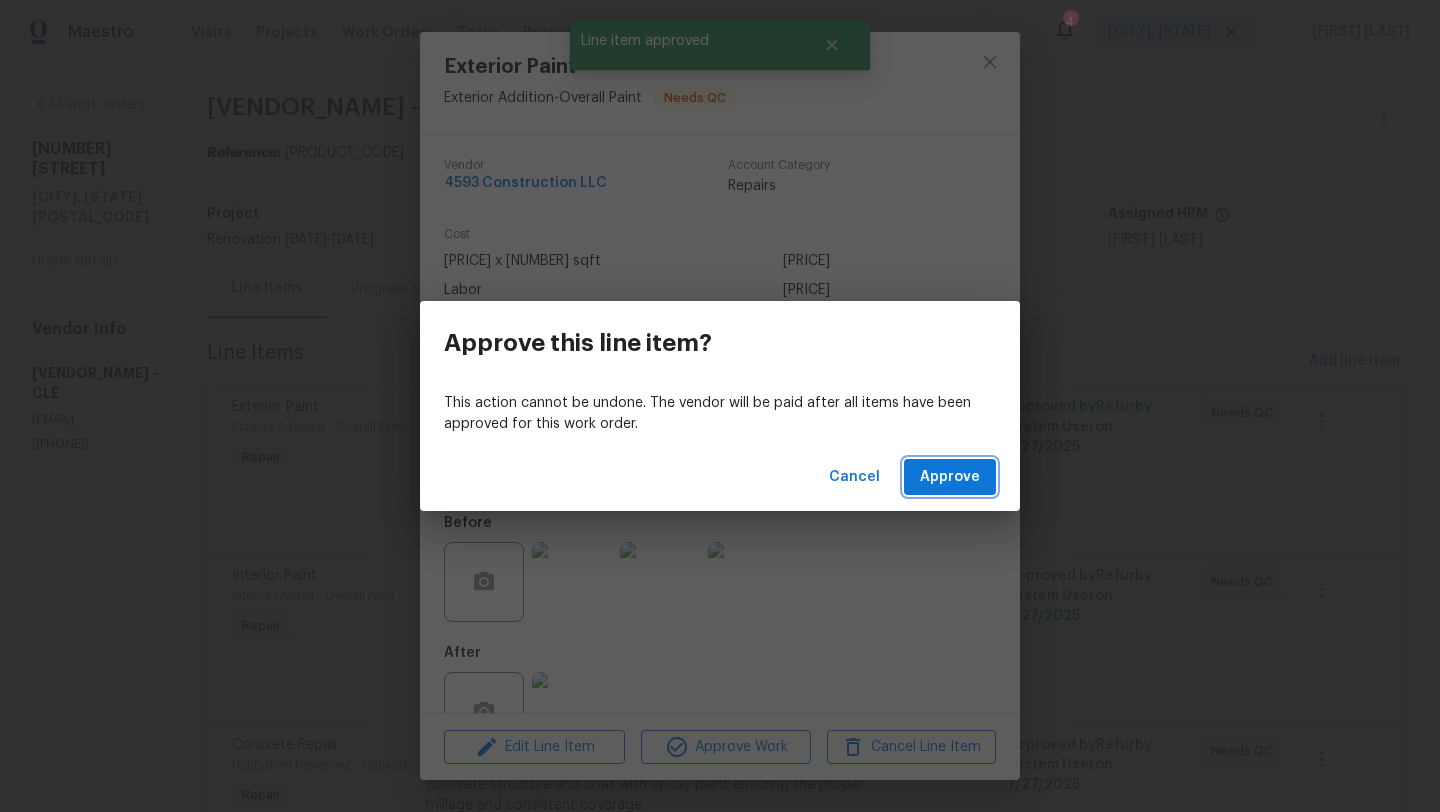 click on "Approve" at bounding box center [950, 477] 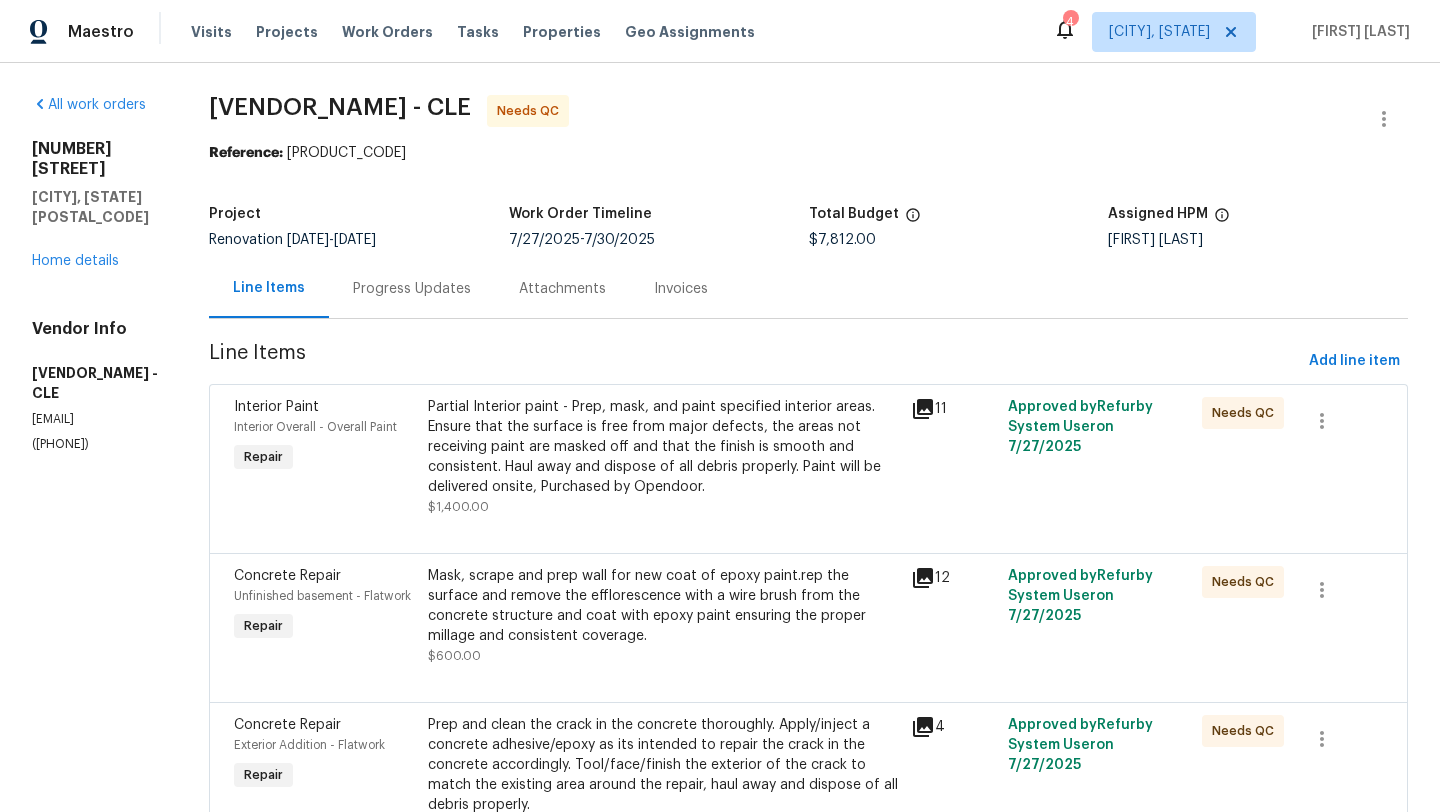 click on "Partial Interior paint - Prep, mask, and paint specified interior areas. Ensure that the surface is free from major defects, the areas not receiving paint are masked off and that the finish is smooth and consistent. Haul away and dispose of all debris properly. Paint will be delivered onsite, Purchased by Opendoor. $1,400.00" at bounding box center (664, 457) 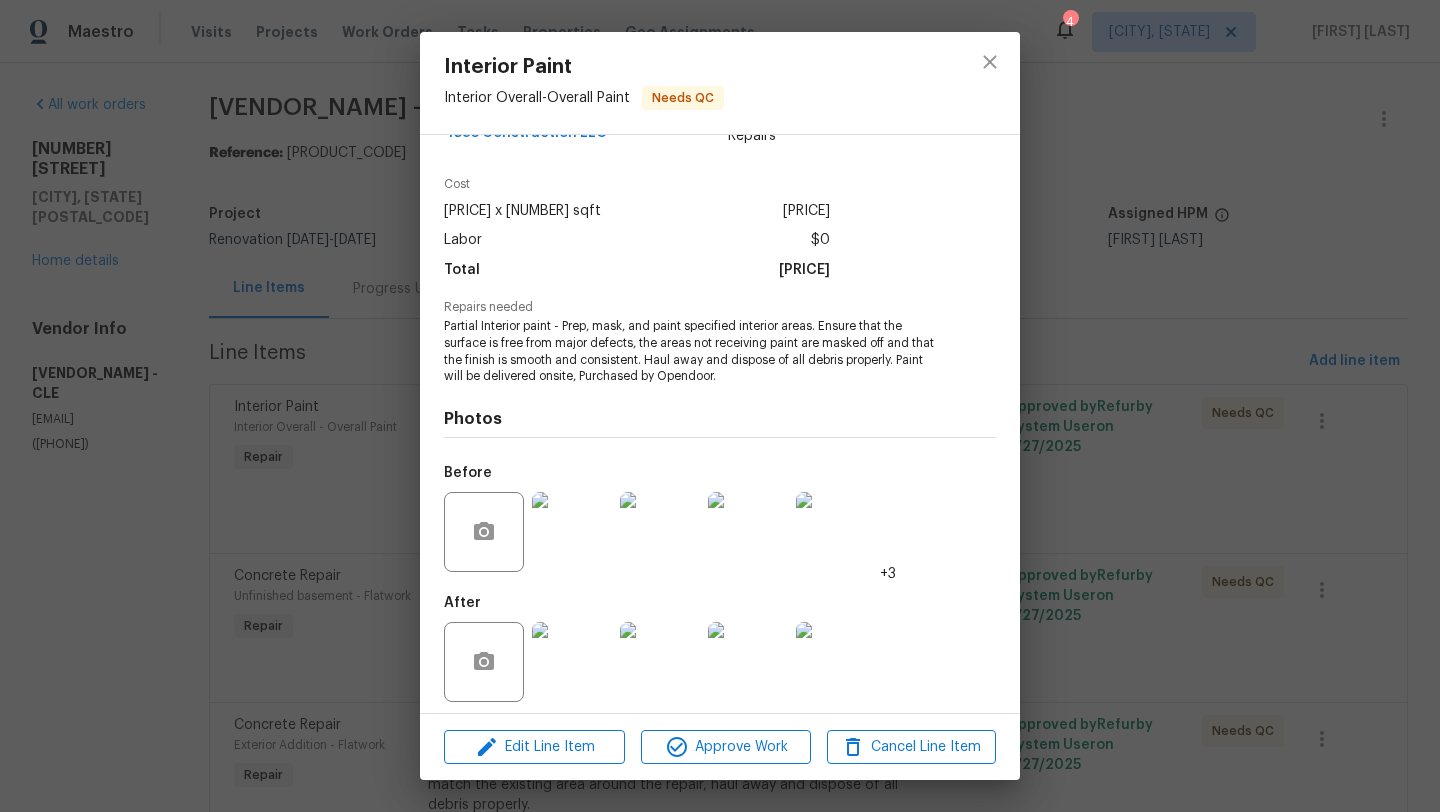 scroll, scrollTop: 60, scrollLeft: 0, axis: vertical 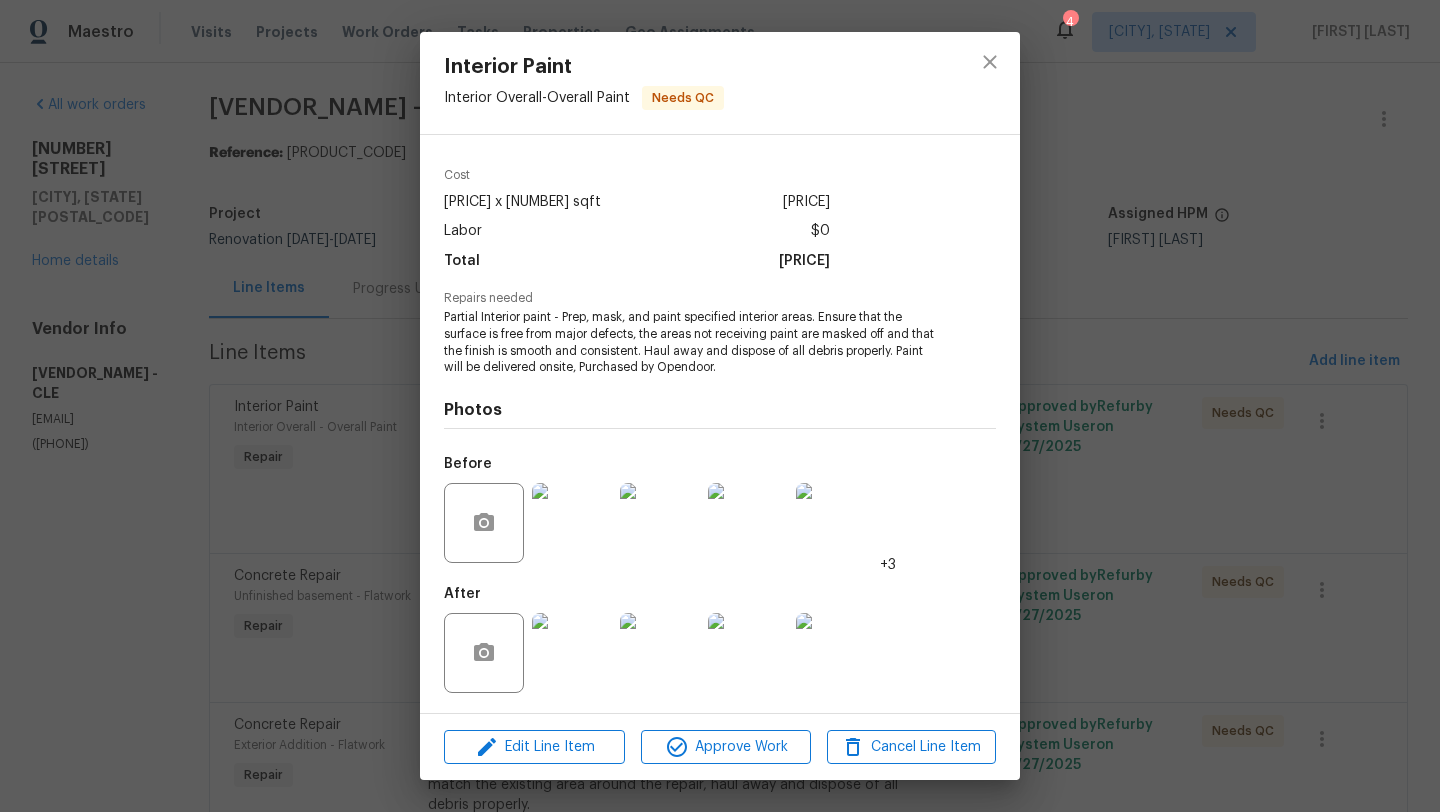 click at bounding box center [836, 653] 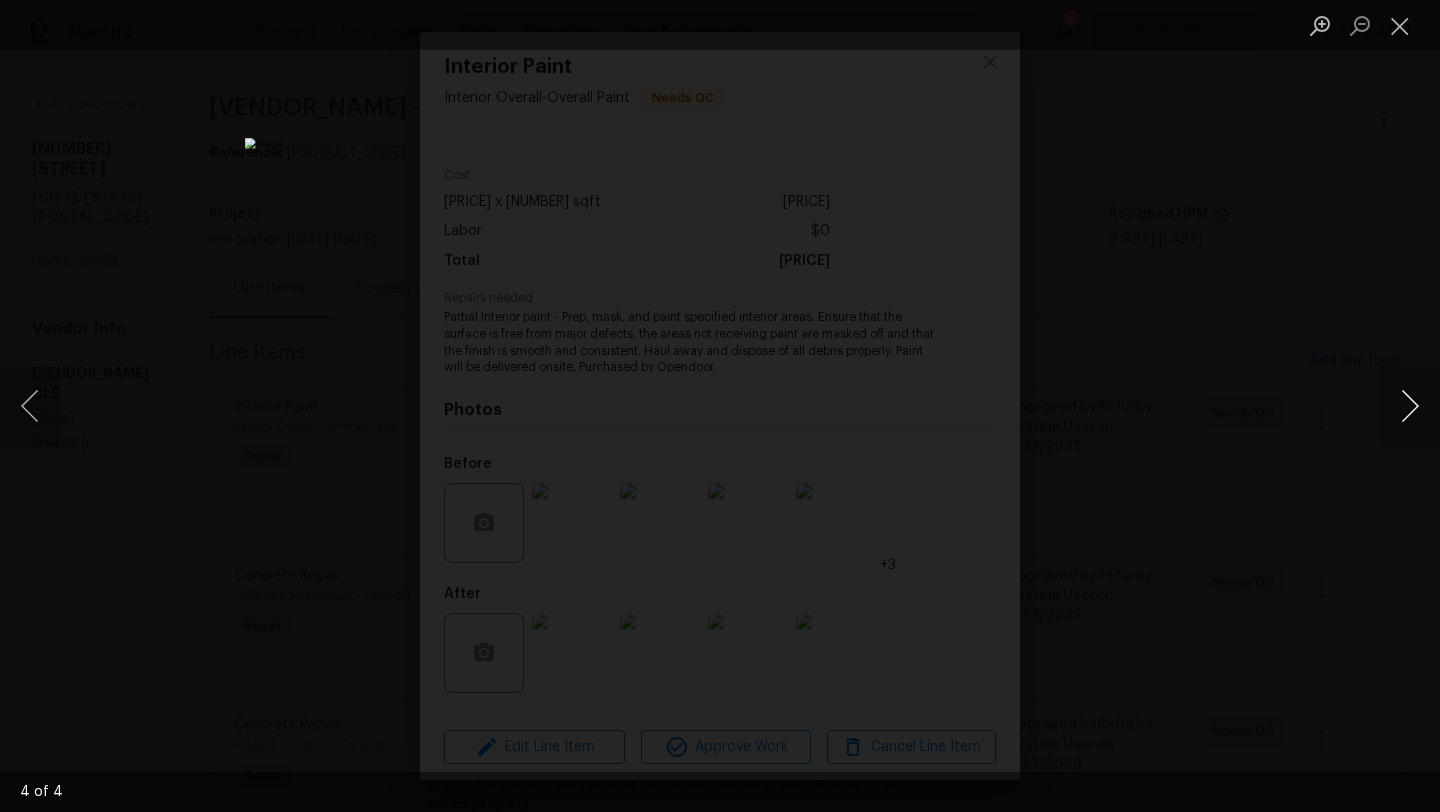click at bounding box center (1410, 406) 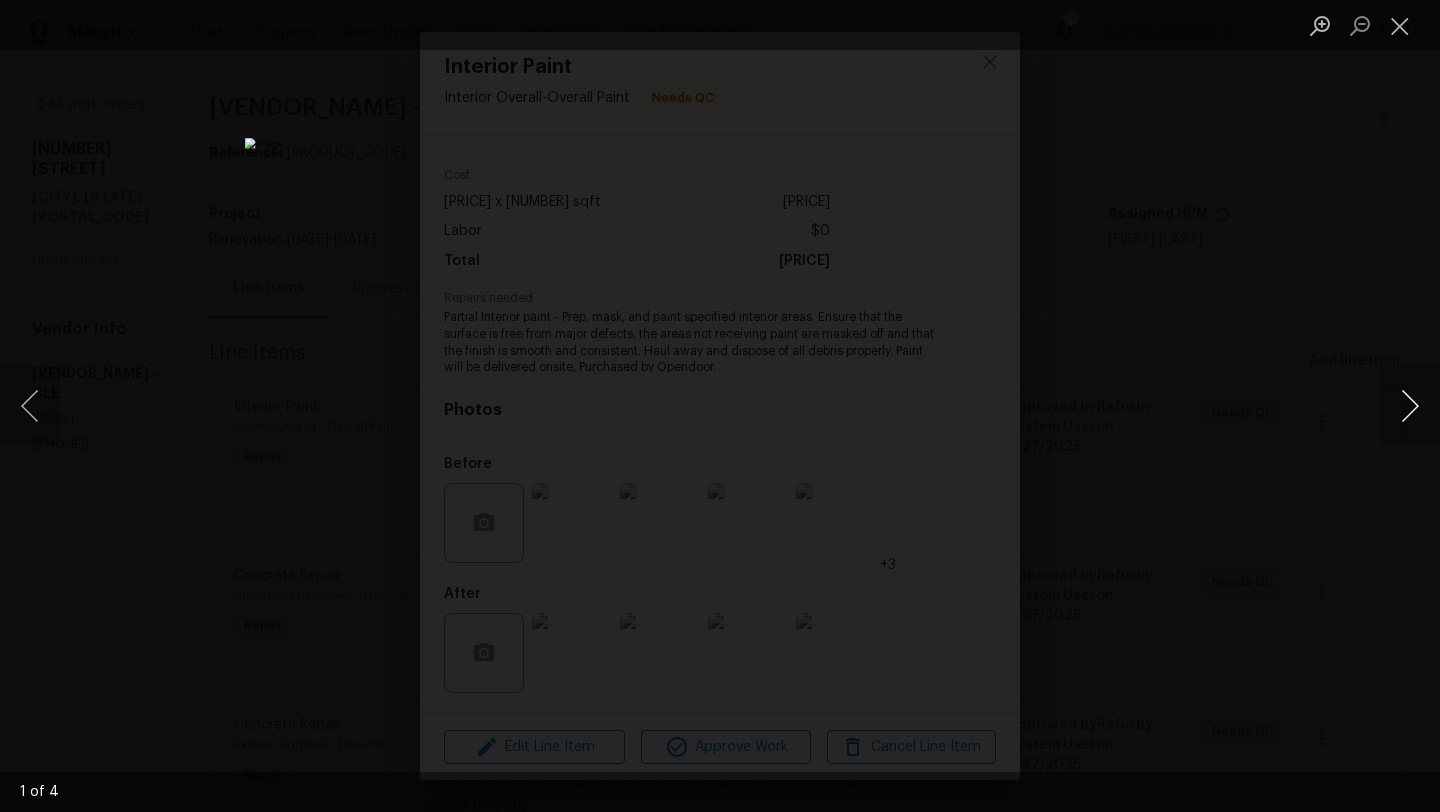 click at bounding box center [1410, 406] 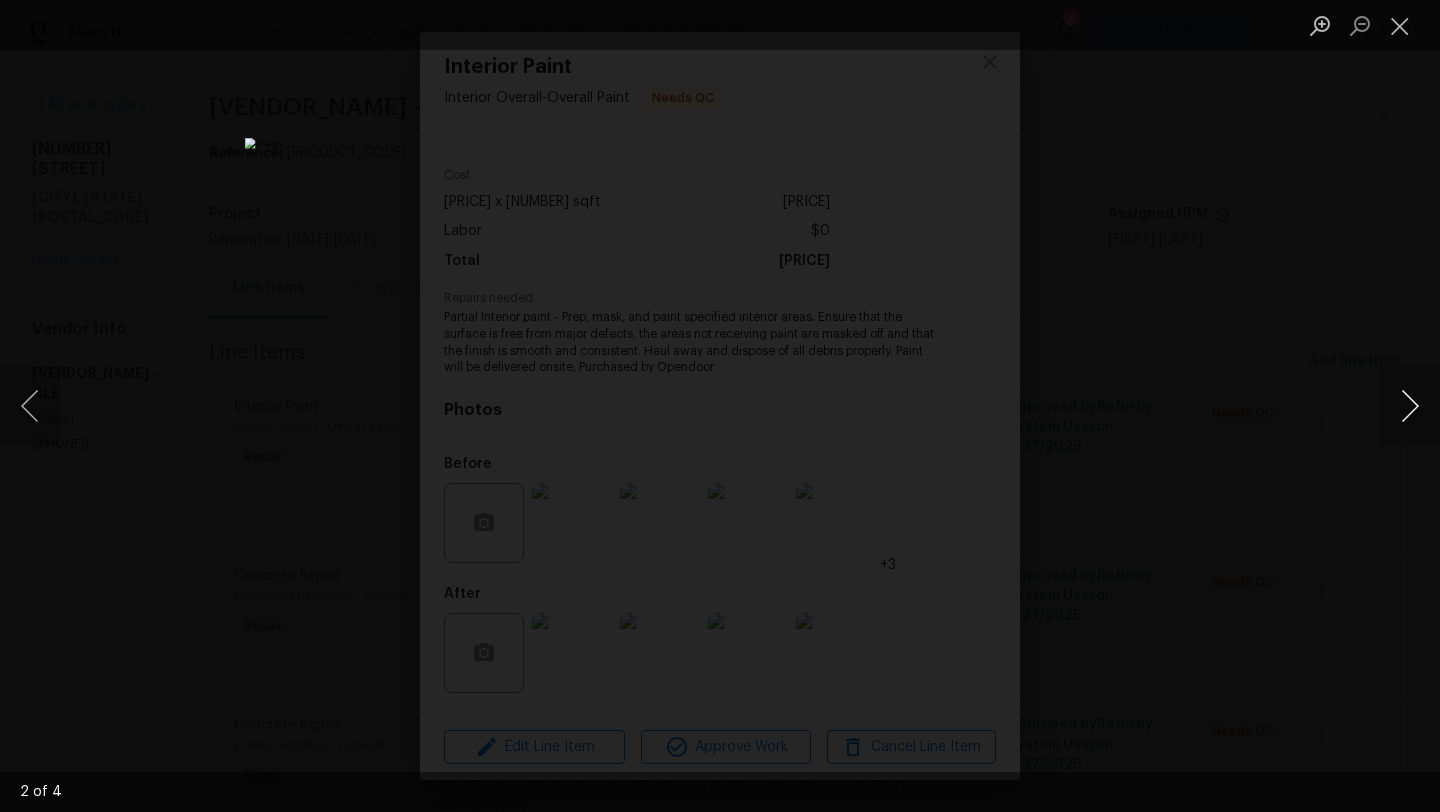 click at bounding box center (1410, 406) 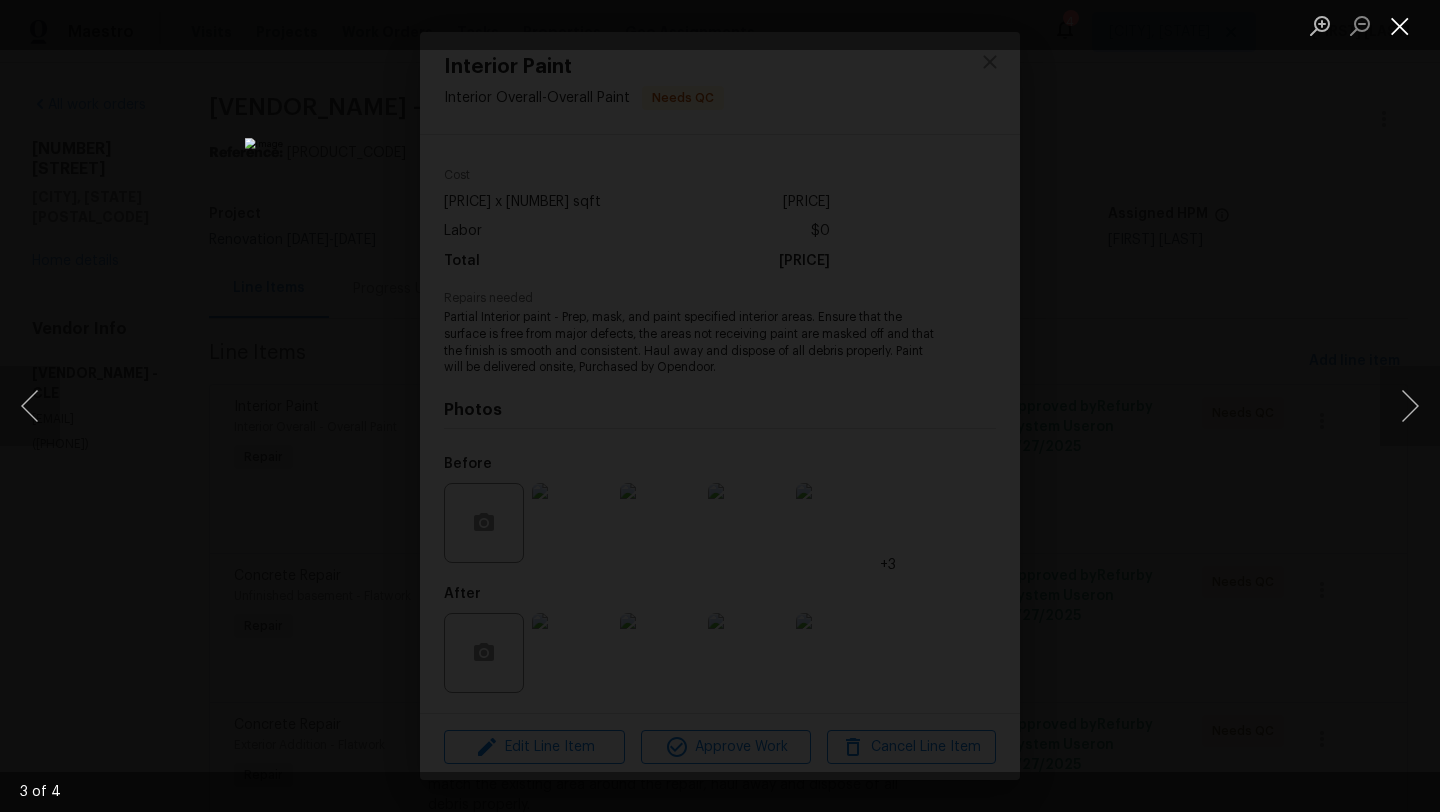 click at bounding box center [1400, 25] 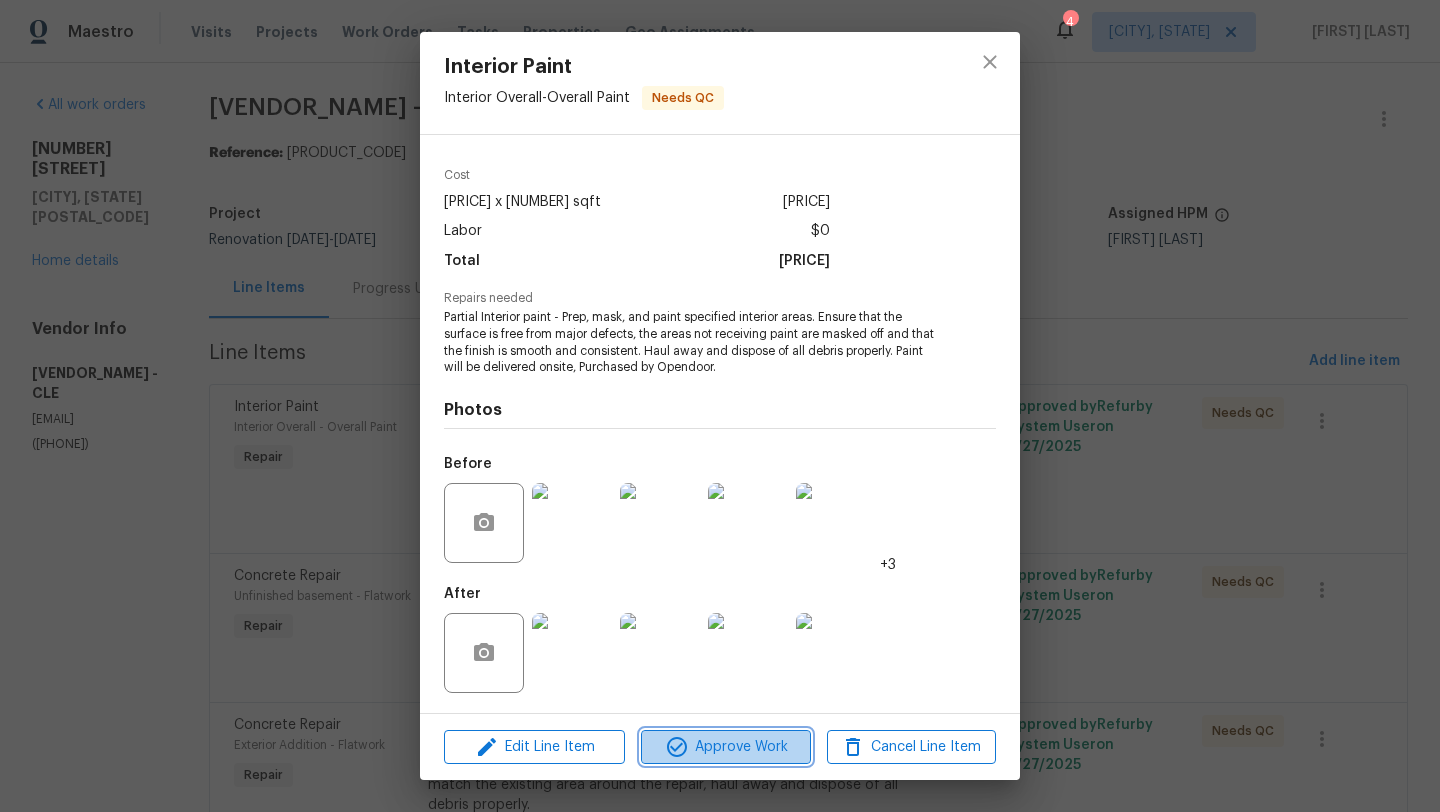 click 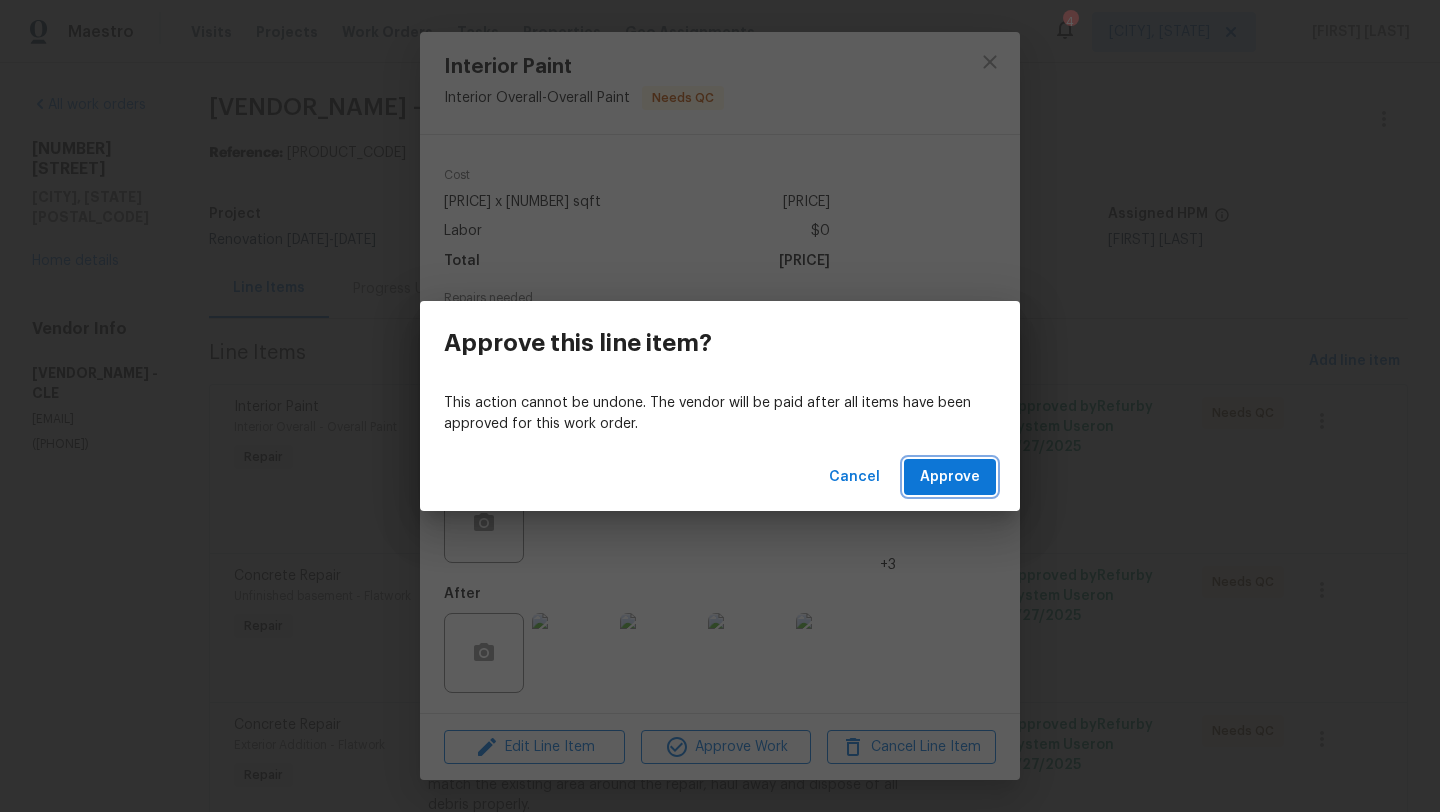 click on "Approve" at bounding box center [950, 477] 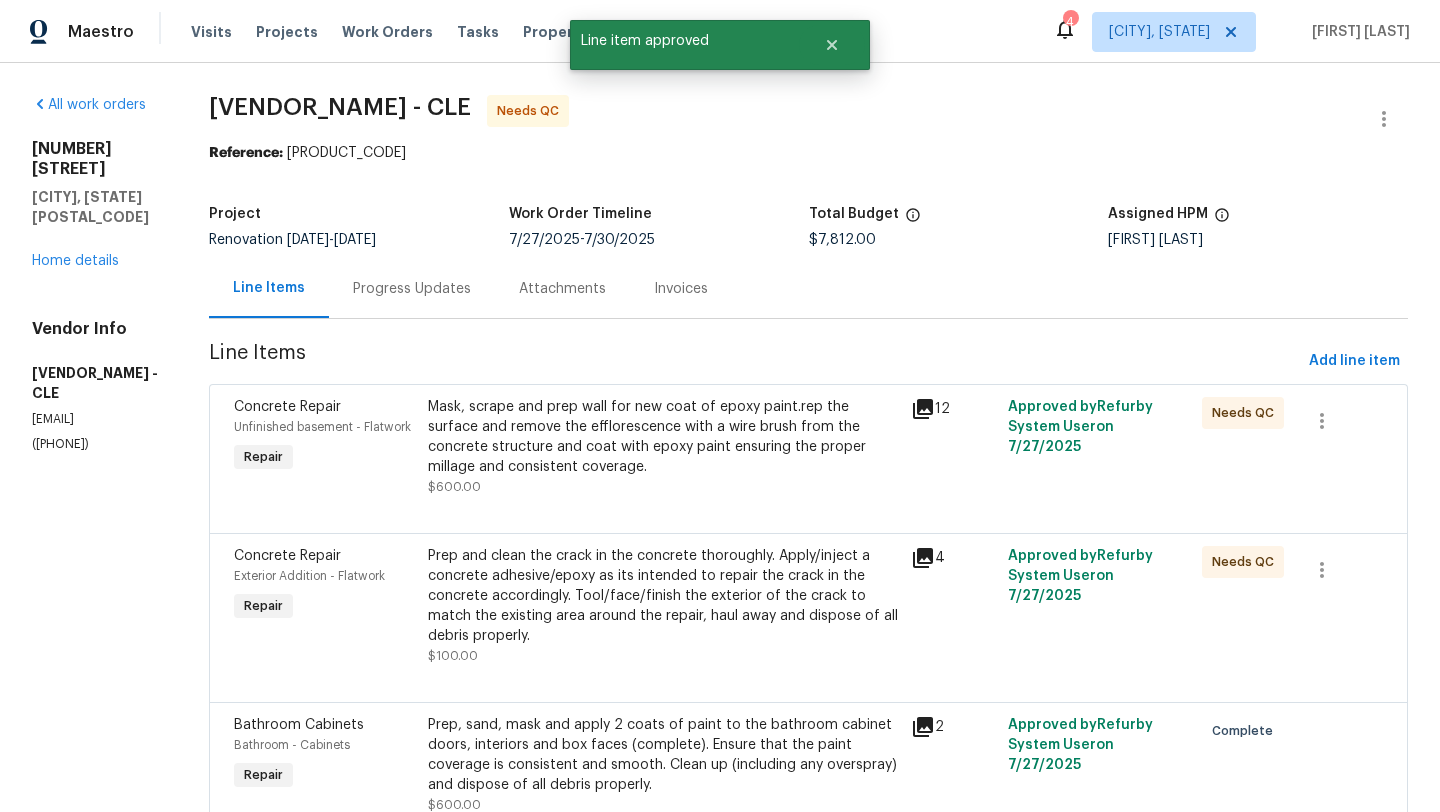 click on "Mask, scrape and prep wall for new coat of epoxy paint.rep the surface and remove the efflorescence with a wire brush from the concrete structure and coat with epoxy paint ensuring the proper millage and consistent coverage." at bounding box center (664, 437) 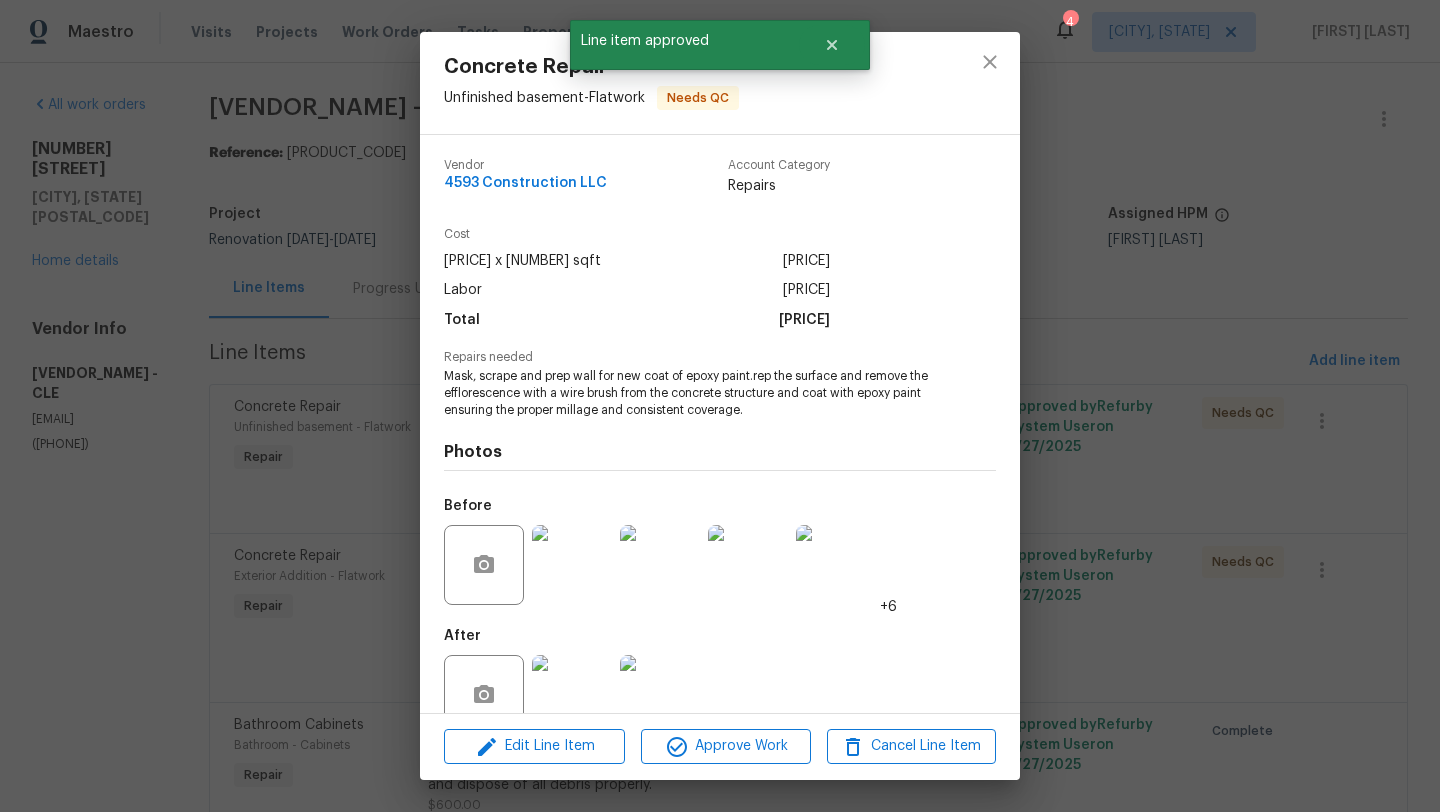 click at bounding box center [660, 695] 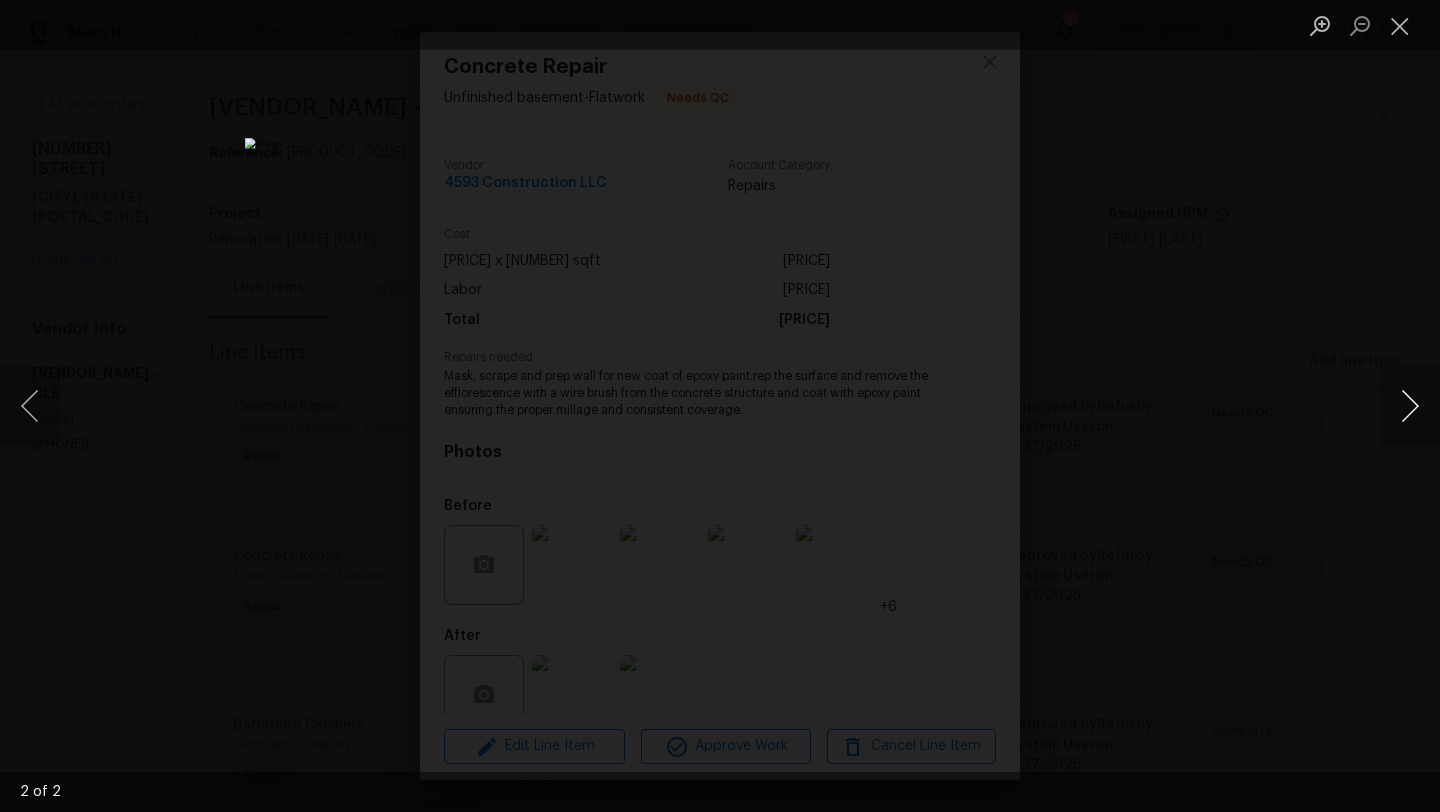 click at bounding box center (1410, 406) 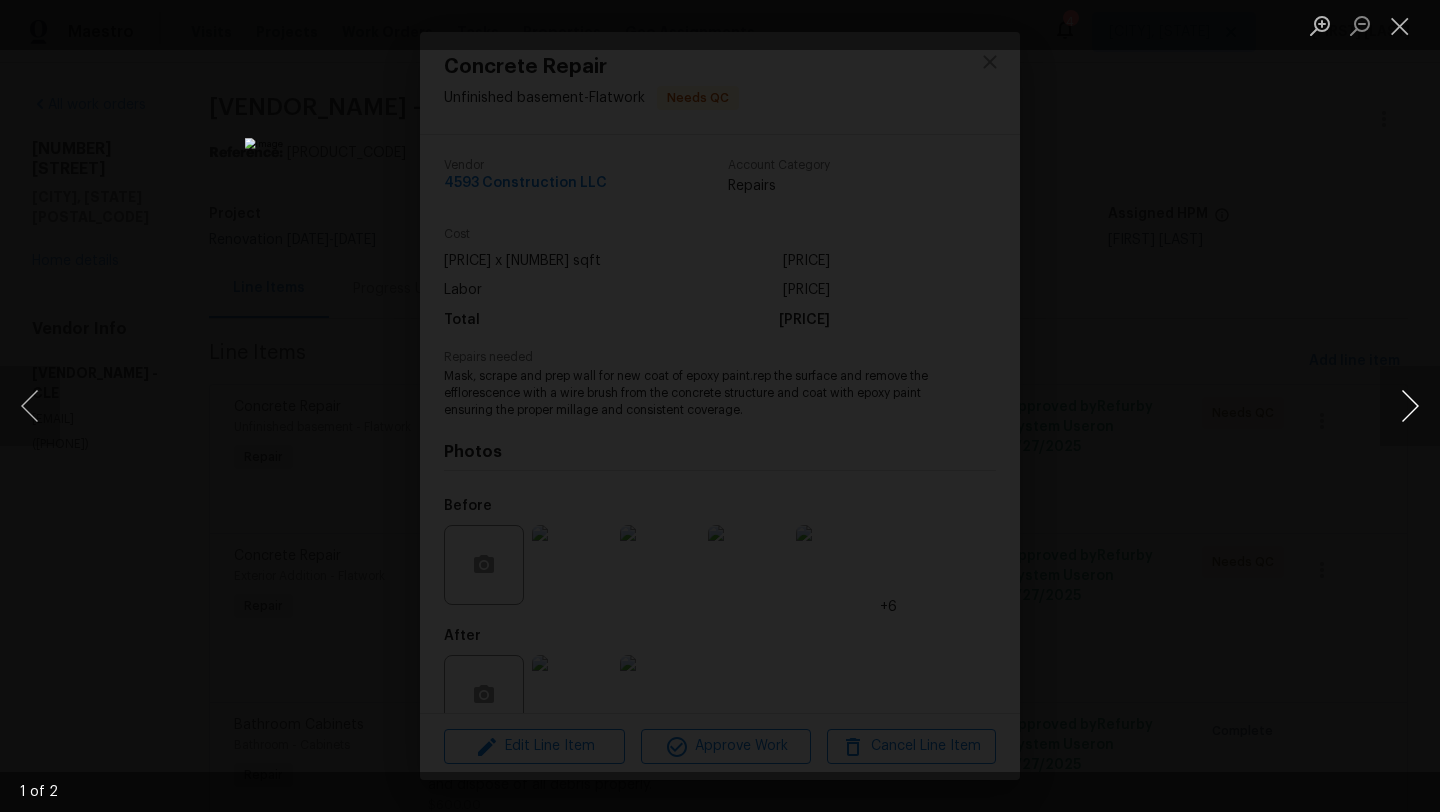click at bounding box center (1410, 406) 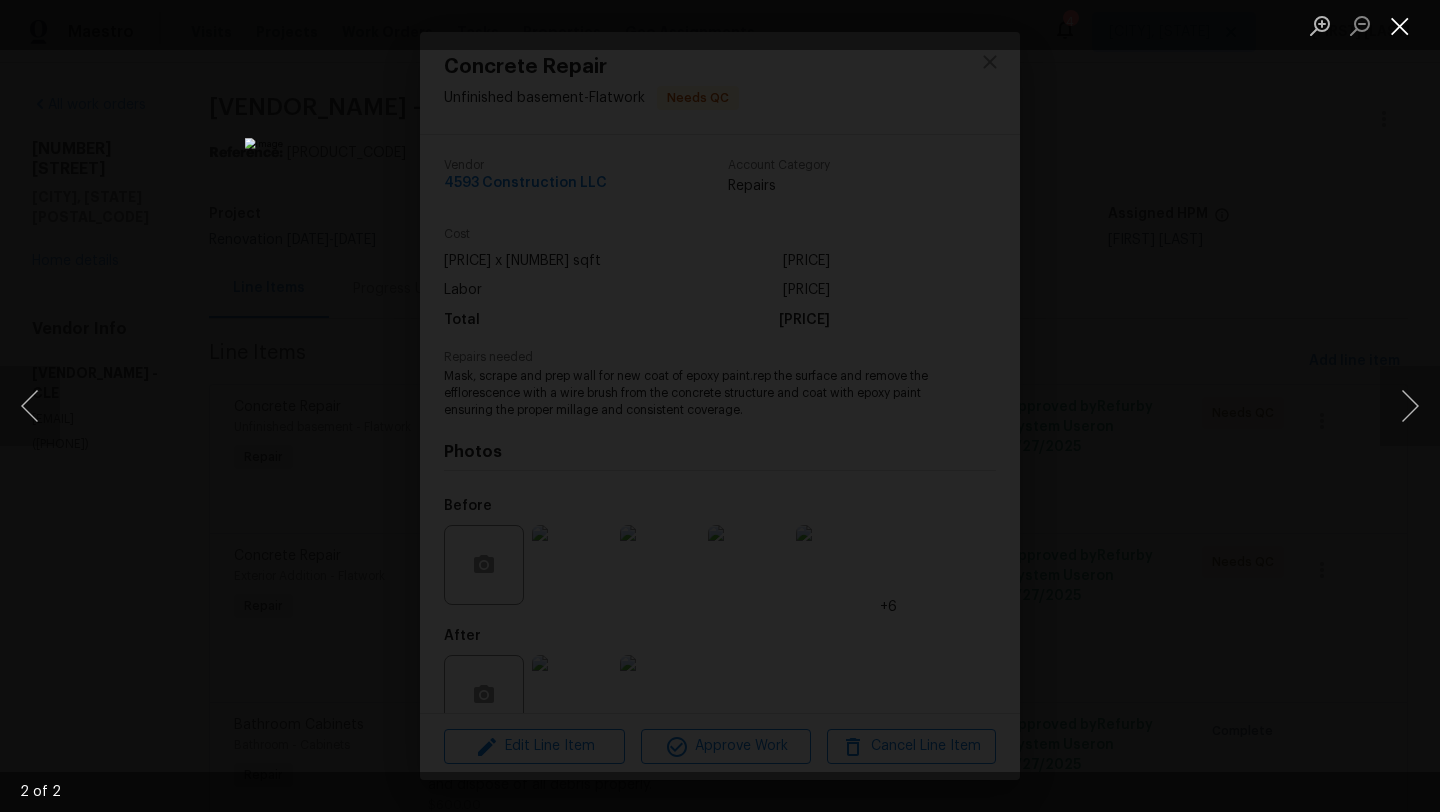 click at bounding box center (1400, 25) 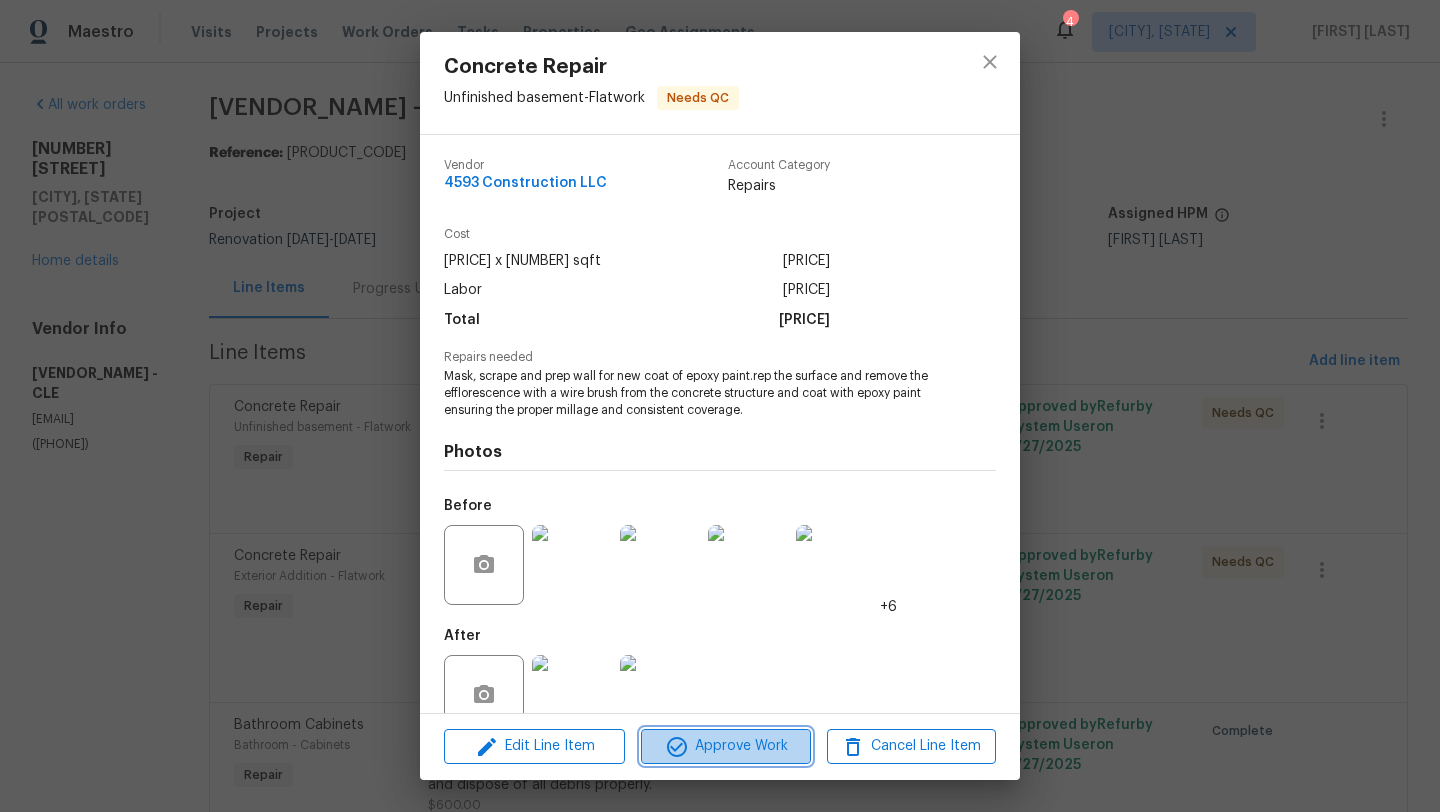 click 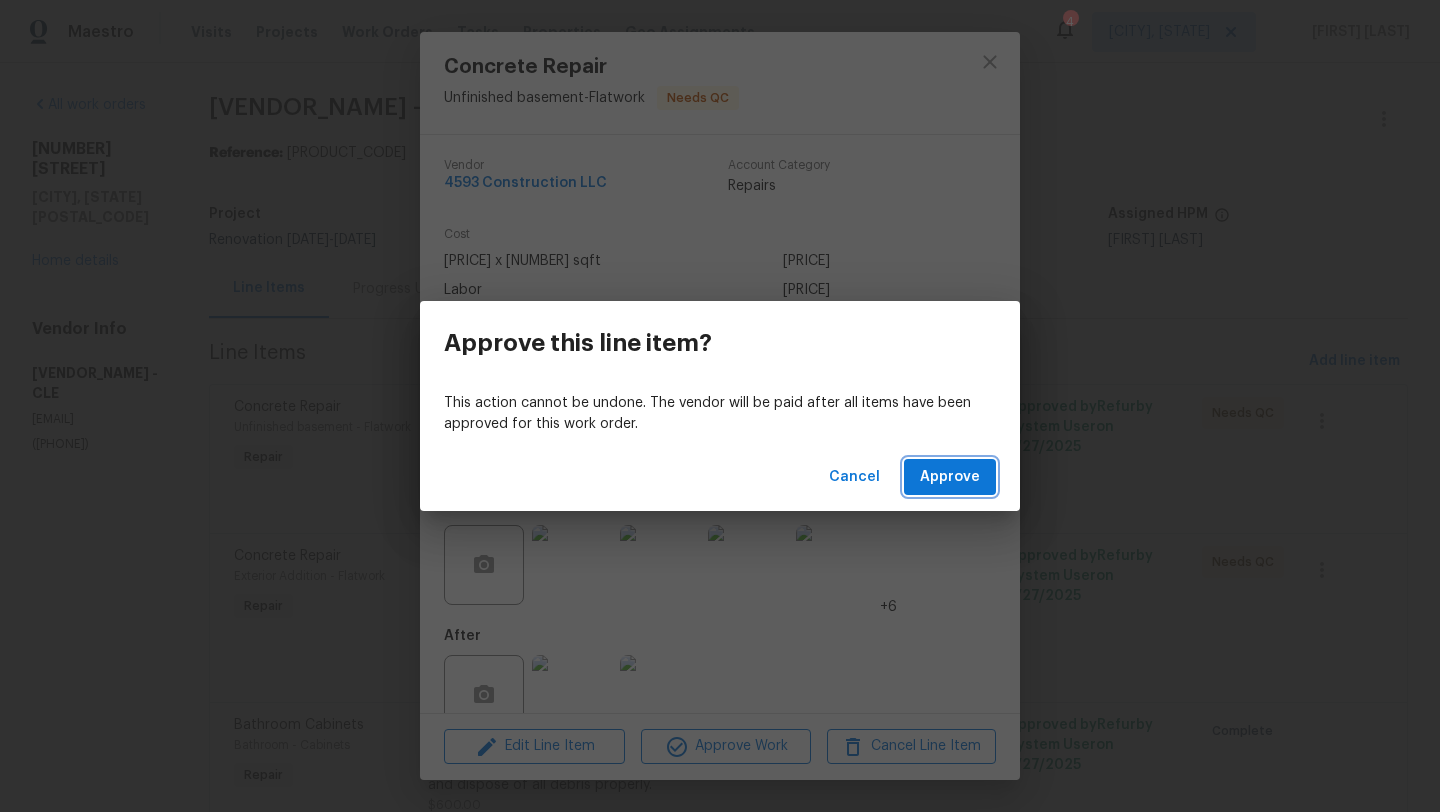 click on "Approve" at bounding box center (950, 477) 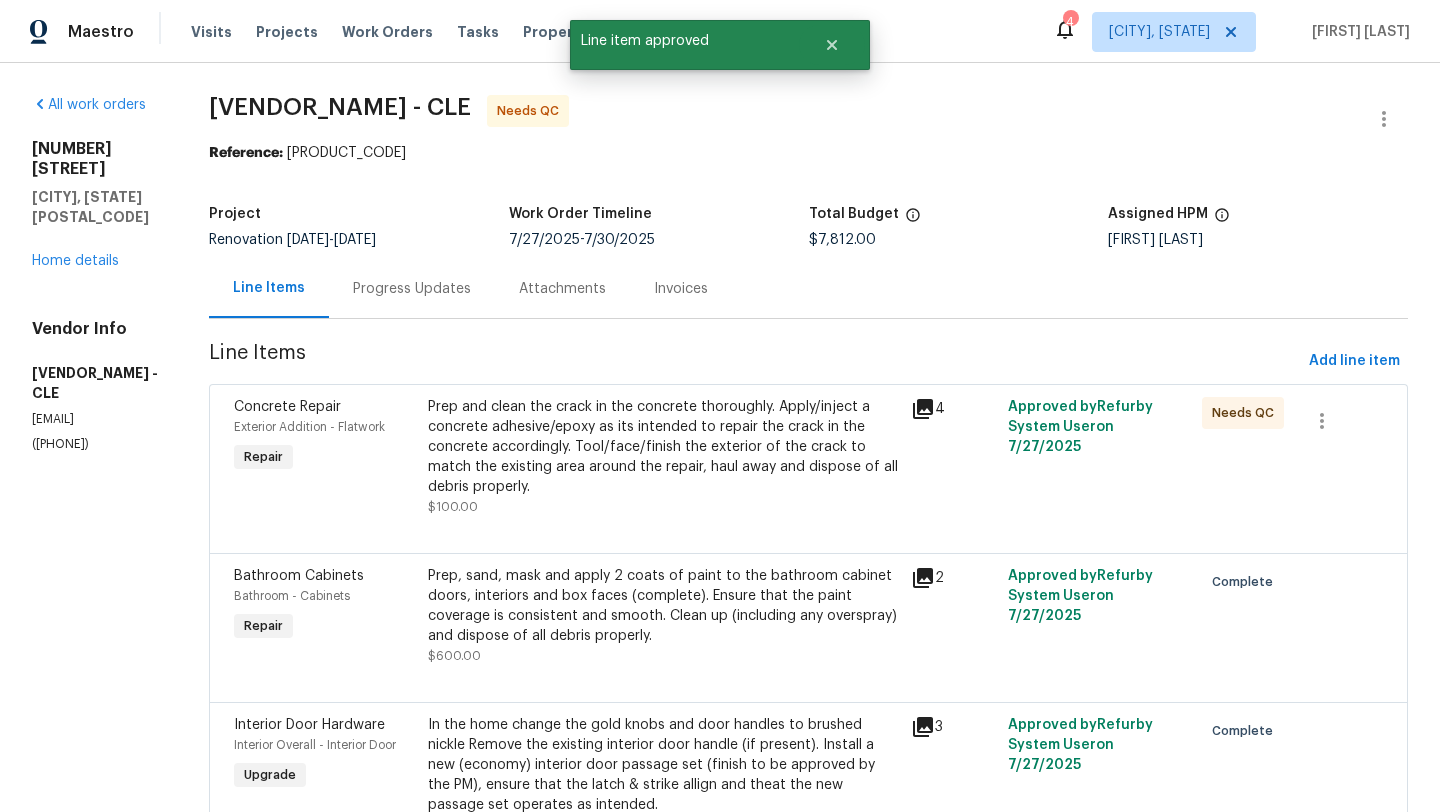 click on "Prep and clean the crack in the concrete thoroughly. Apply/inject a concrete adhesive/epoxy as its intended to repair the crack in the concrete accordingly. Tool/face/finish the exterior of the crack to match the existing area around the repair, haul away and dispose of all debris properly." at bounding box center (664, 447) 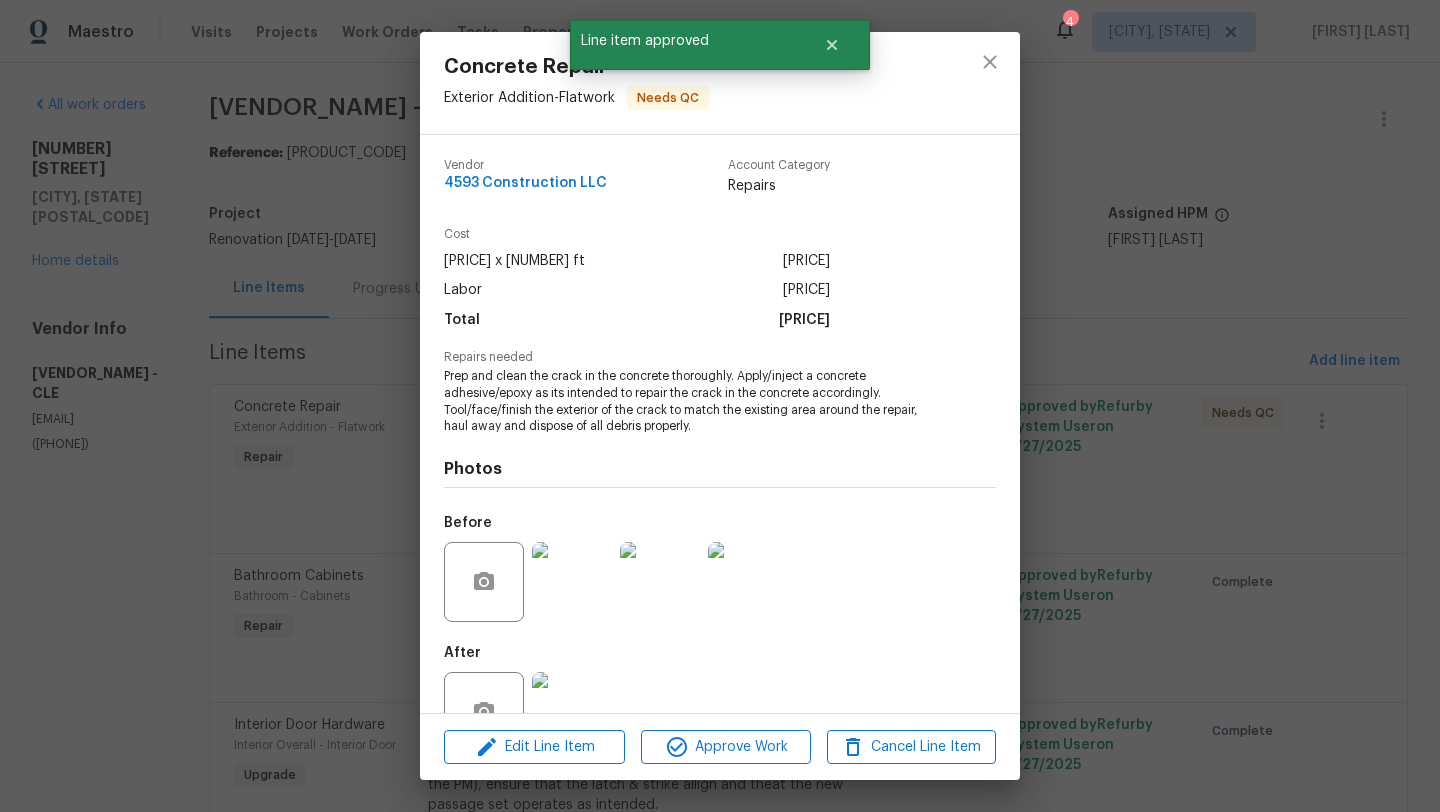 scroll, scrollTop: 60, scrollLeft: 0, axis: vertical 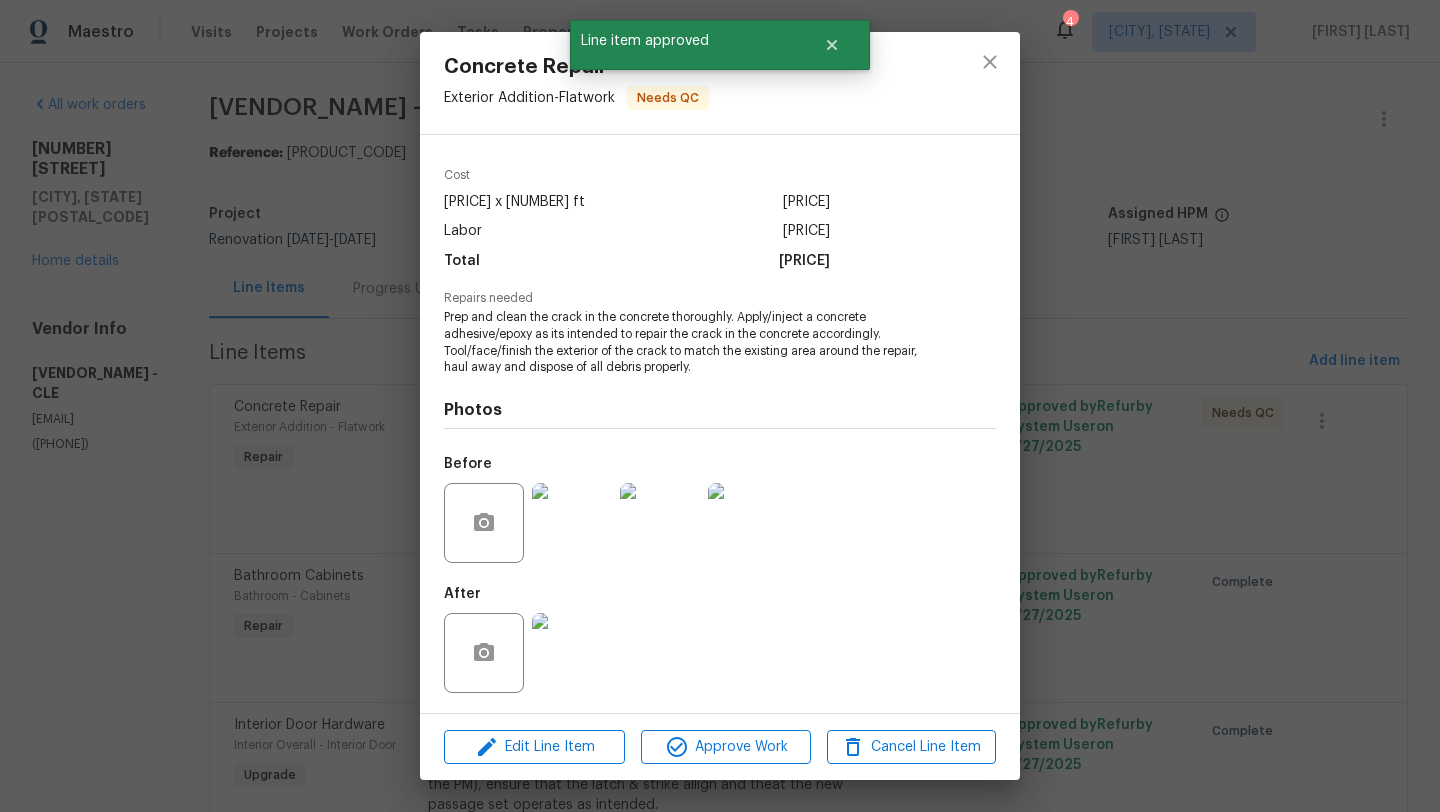 click at bounding box center (572, 653) 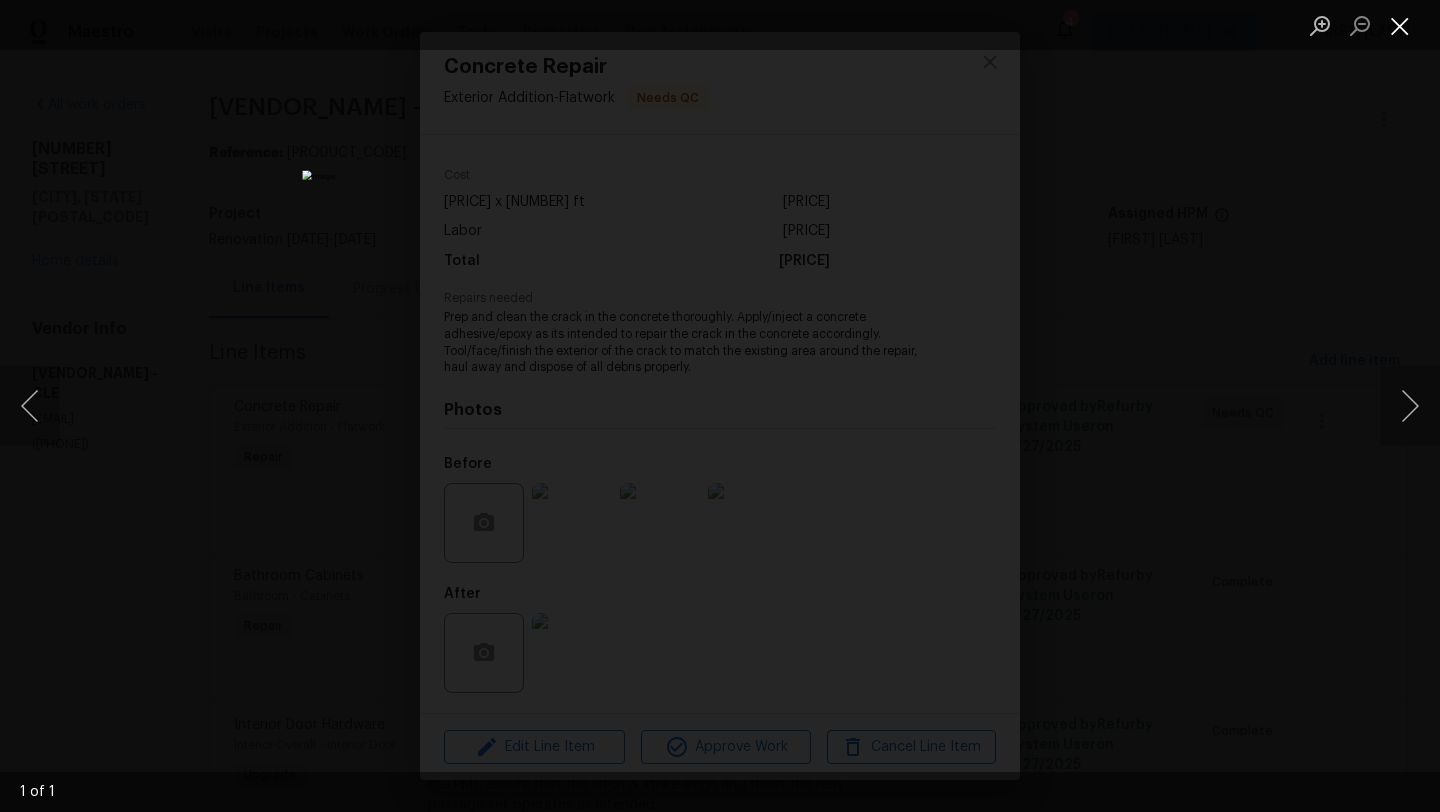 click at bounding box center [1400, 25] 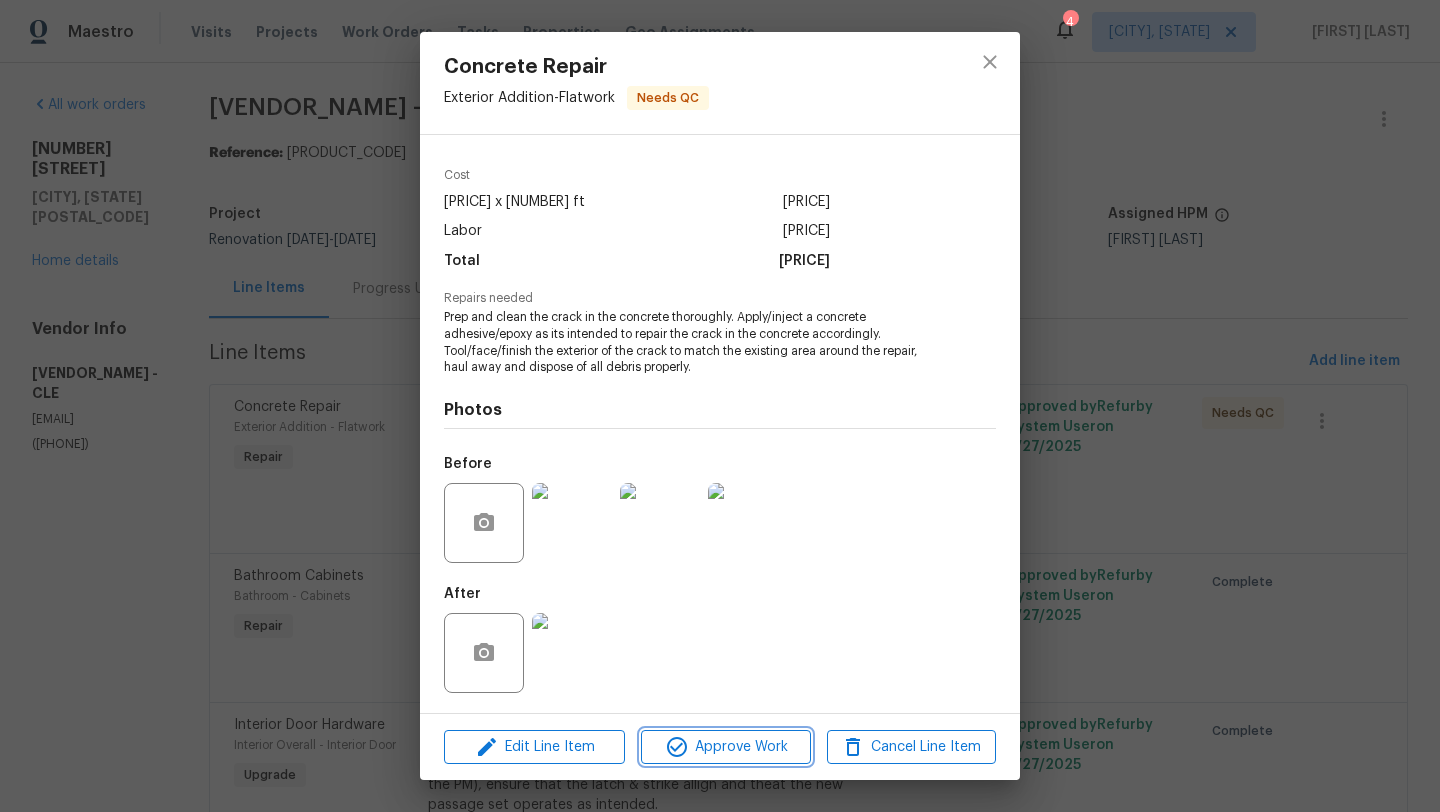 click on "Approve Work" at bounding box center [725, 747] 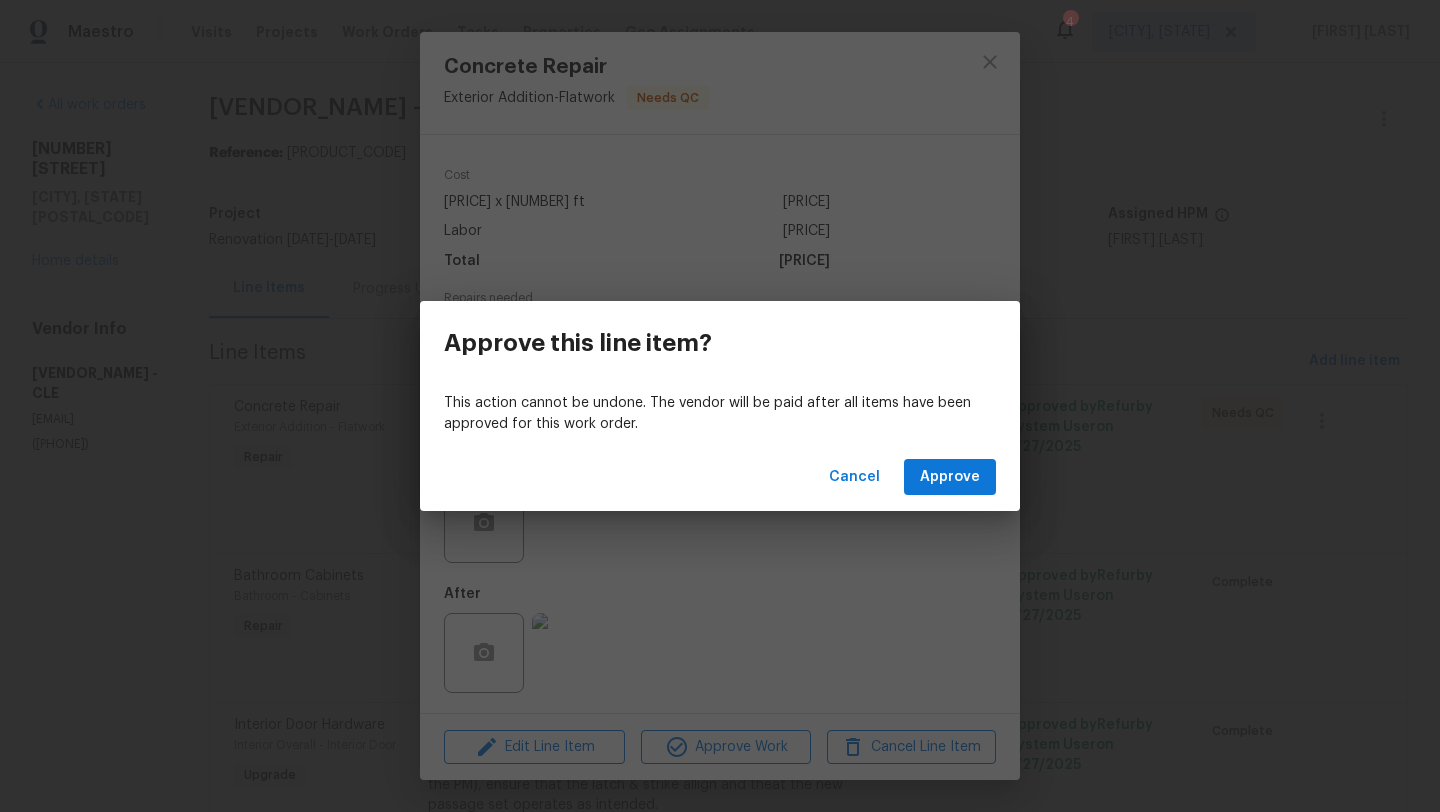 click on "Cancel Approve" at bounding box center [720, 477] 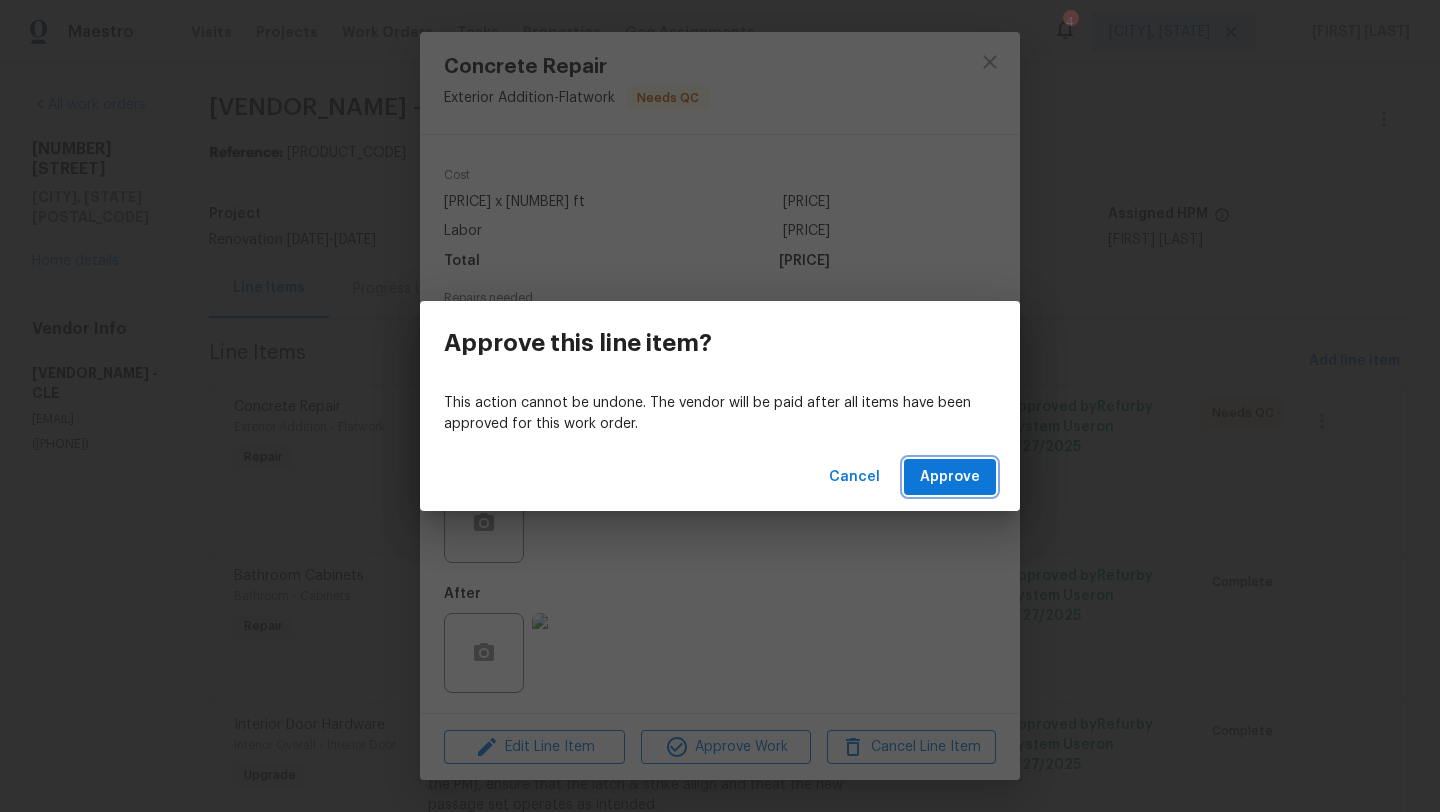 click on "Approve" at bounding box center (950, 477) 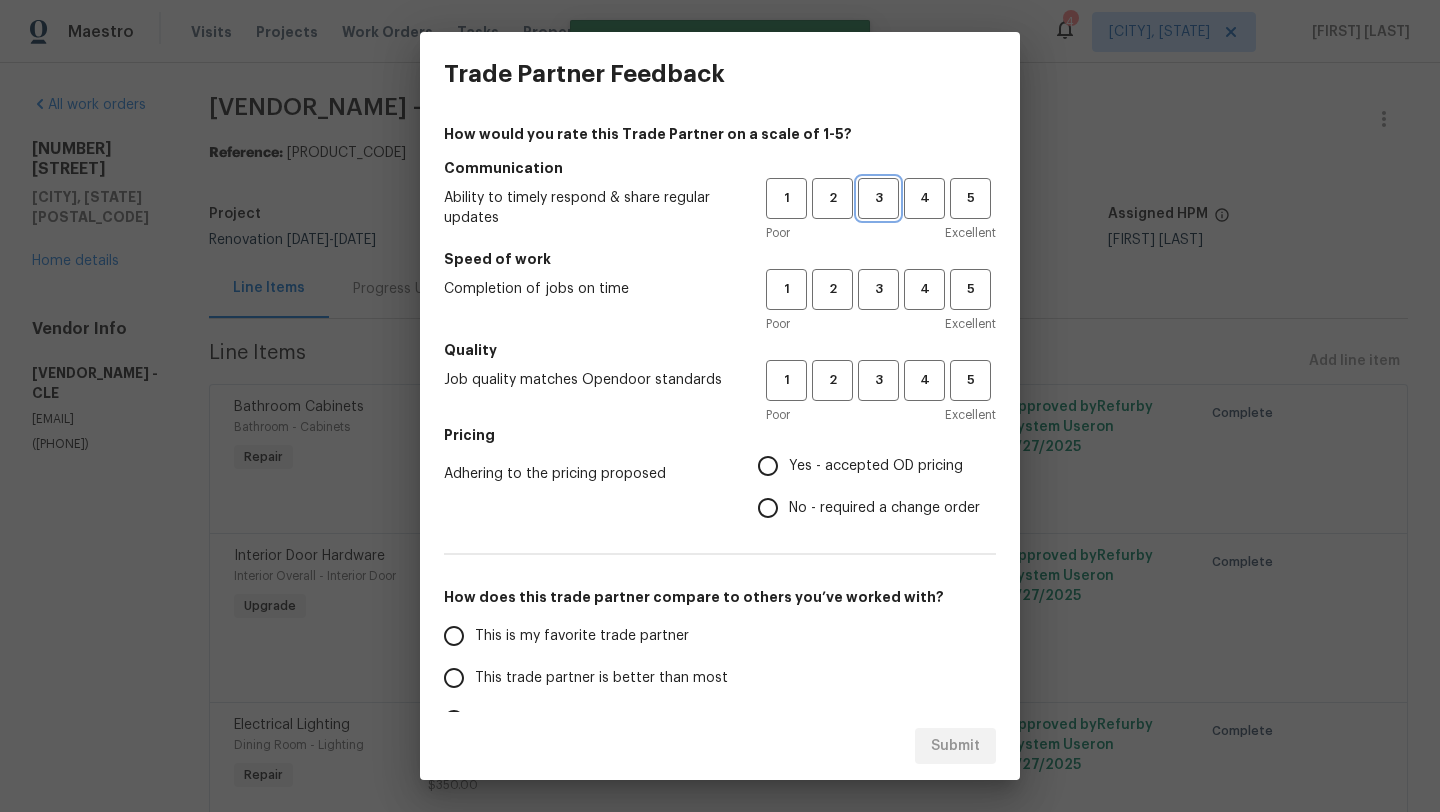 click on "3" at bounding box center [878, 198] 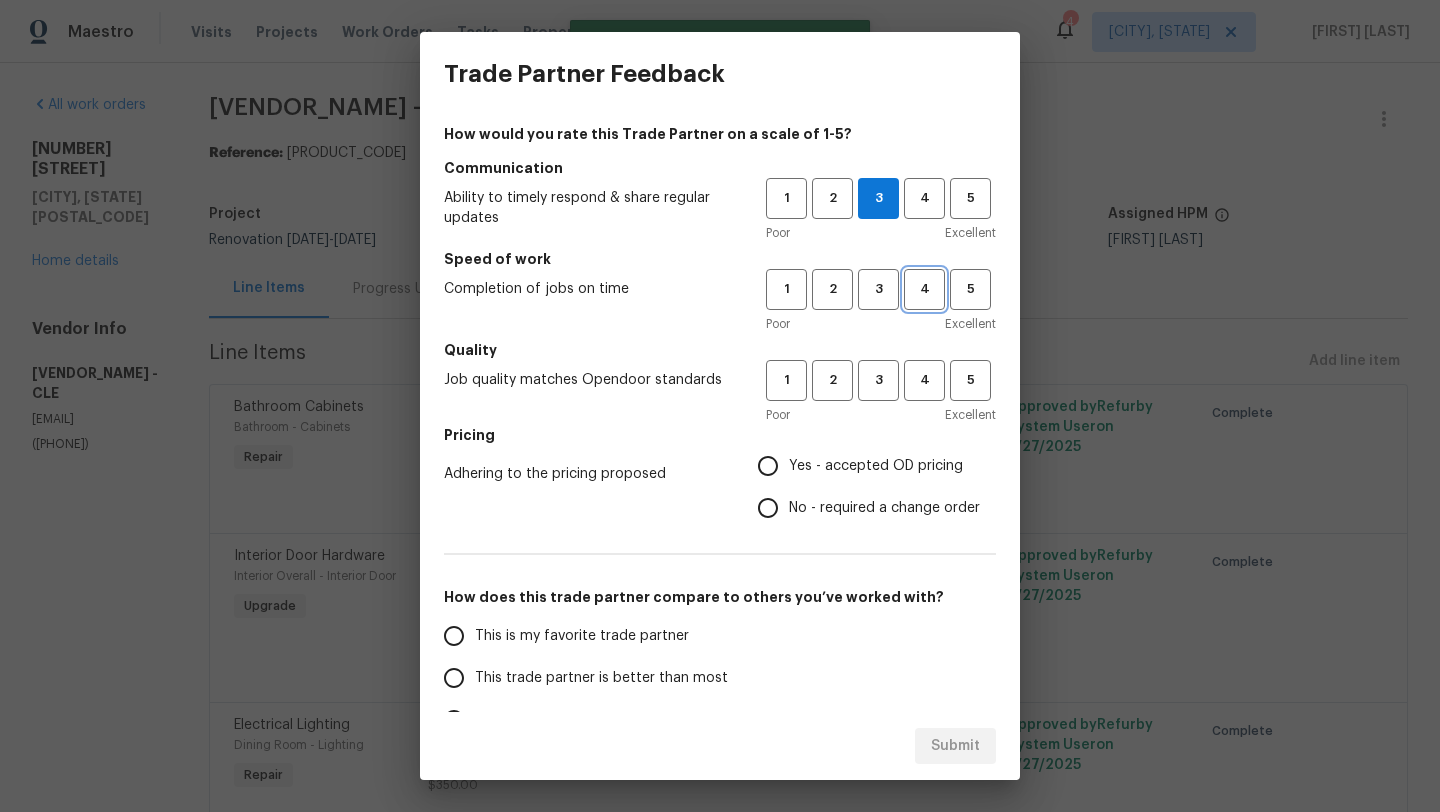 click on "4" at bounding box center (924, 289) 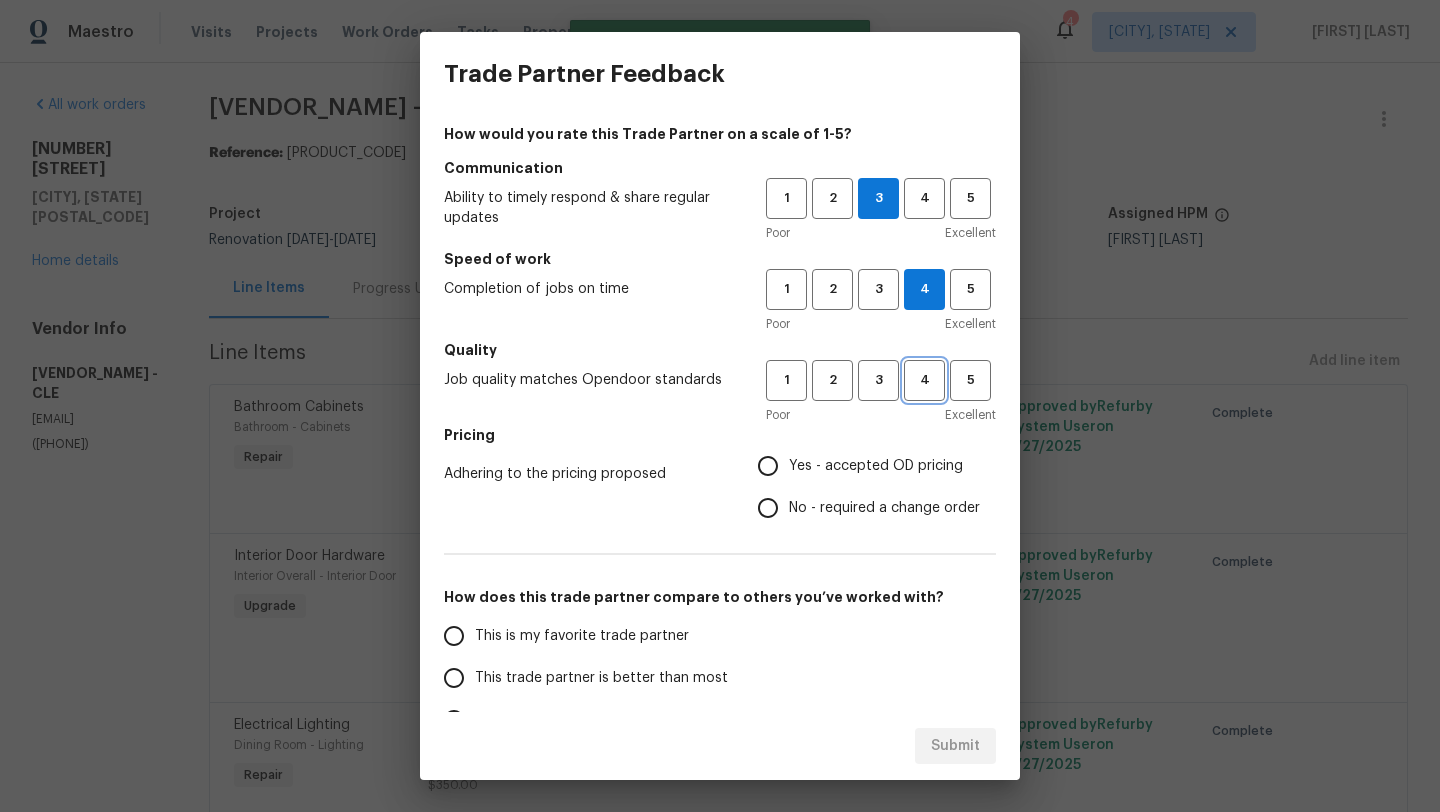 click on "4" at bounding box center [924, 380] 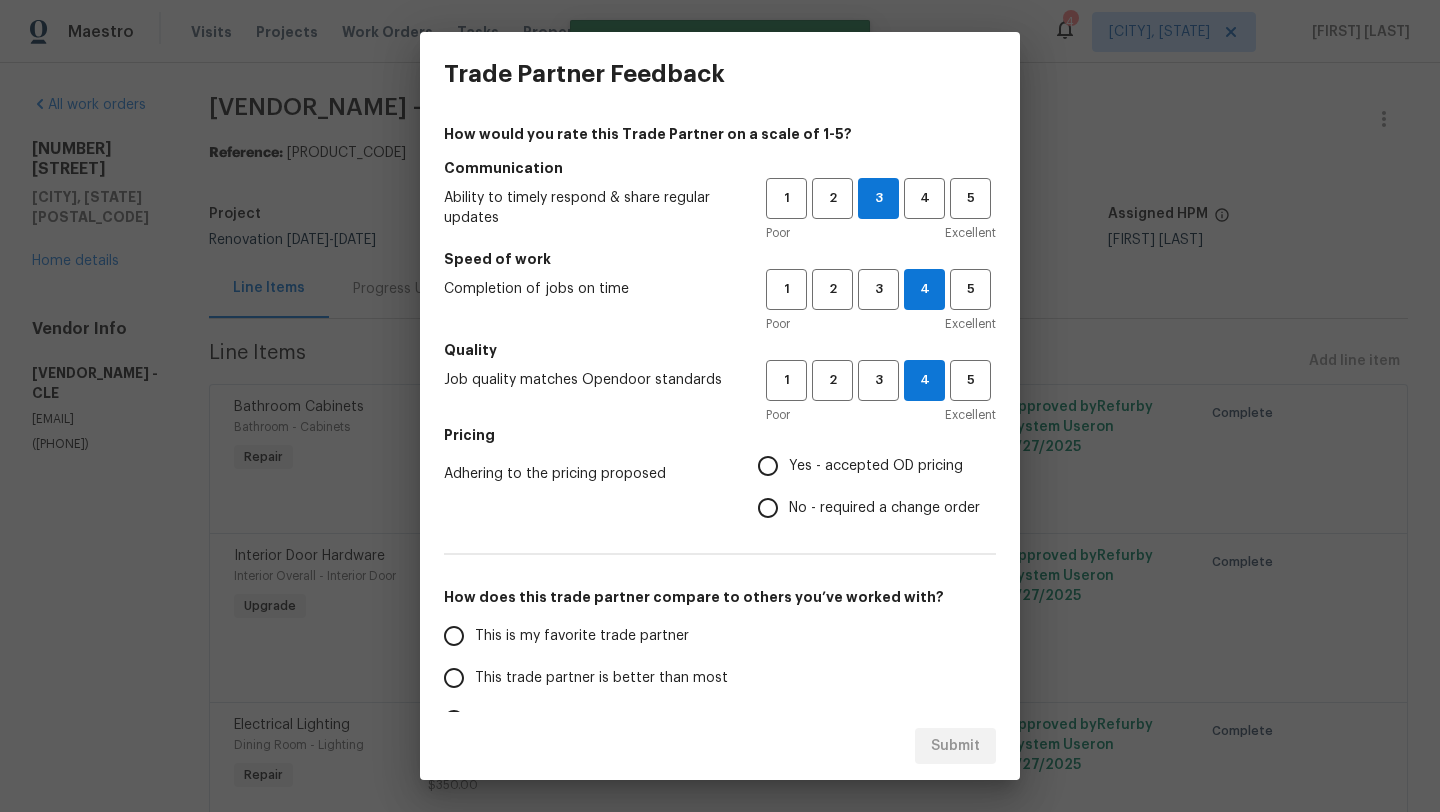 click on "Yes - accepted OD pricing" at bounding box center (768, 466) 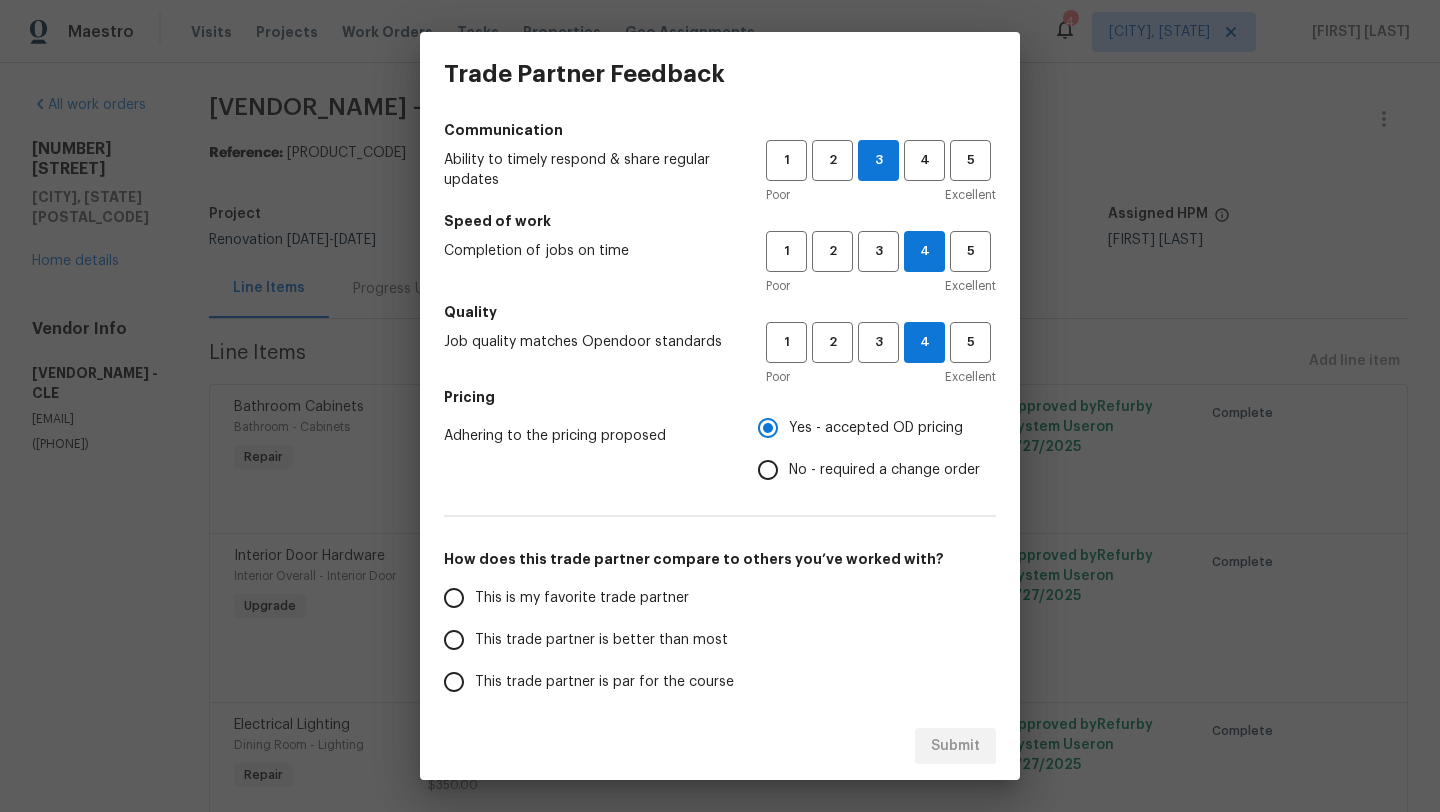 scroll, scrollTop: 33, scrollLeft: 0, axis: vertical 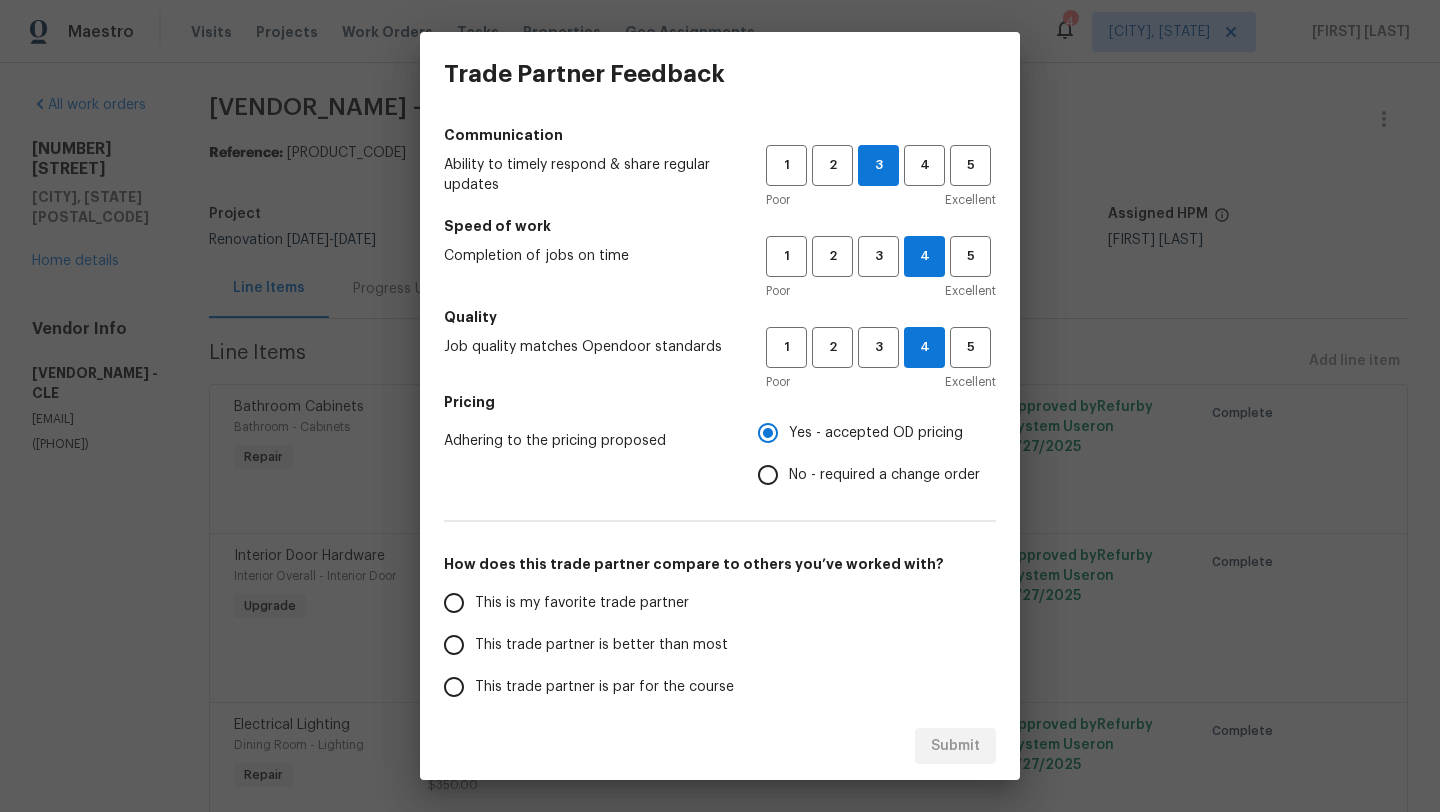 click on "This trade partner is better than most" at bounding box center [601, 645] 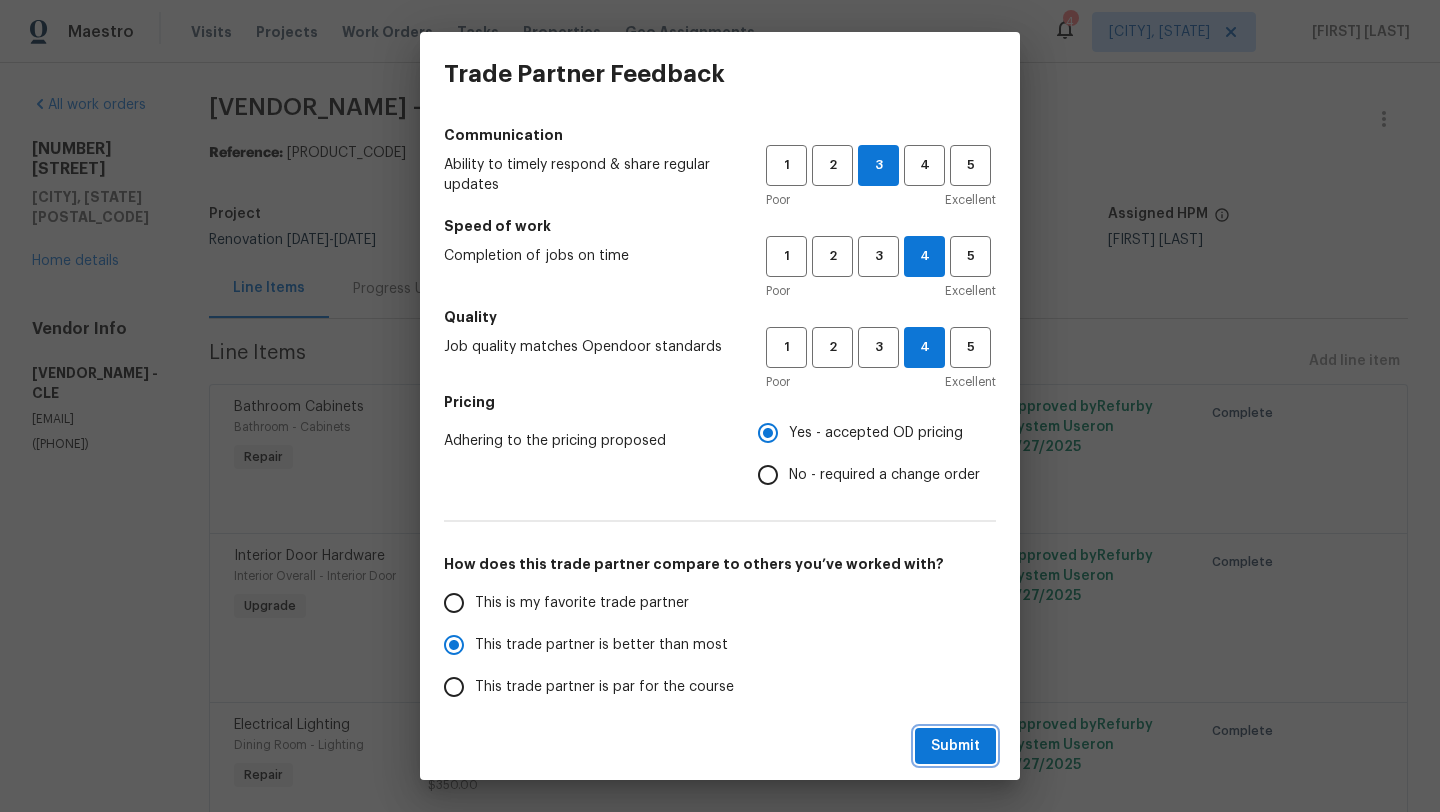 click on "Submit" at bounding box center (955, 746) 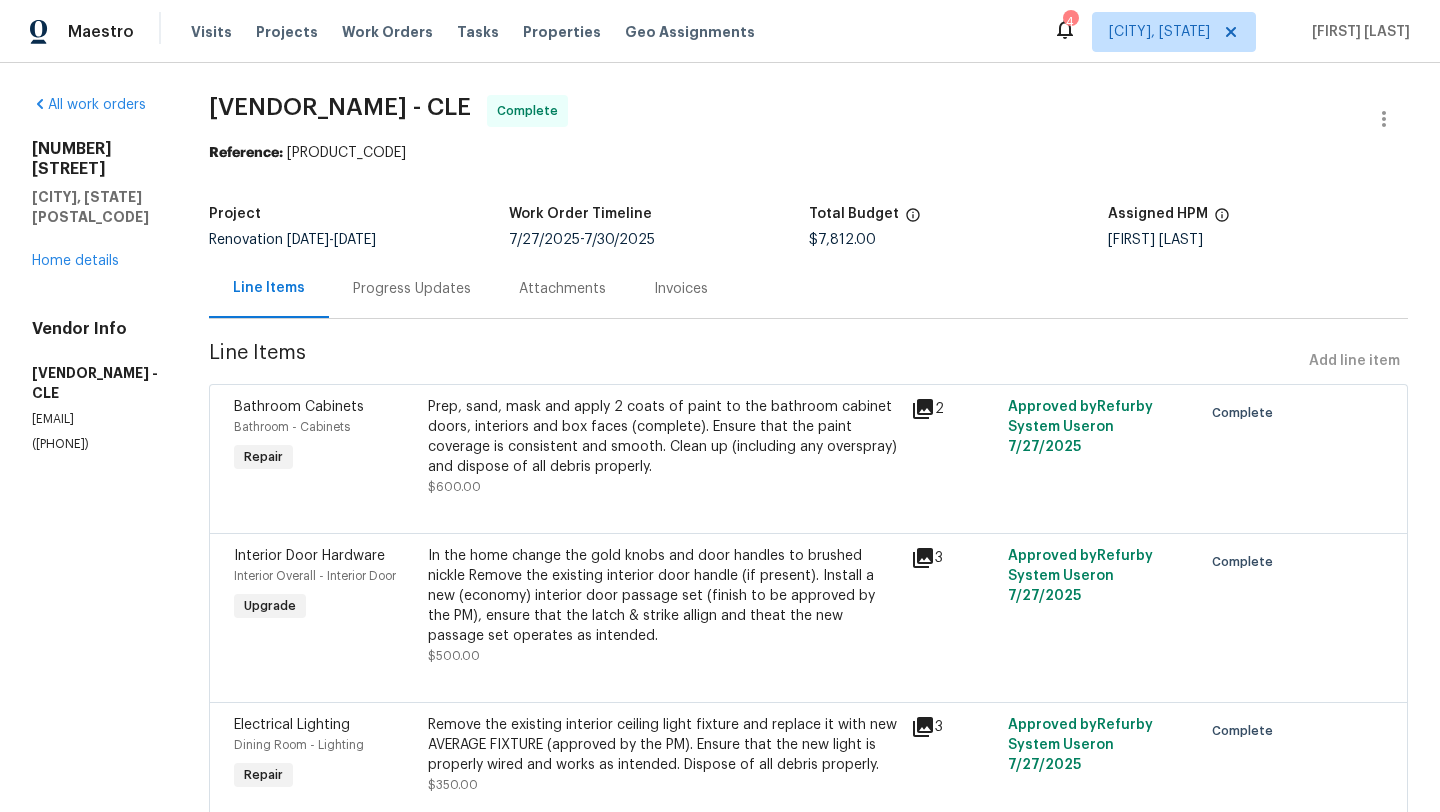radio on "false" 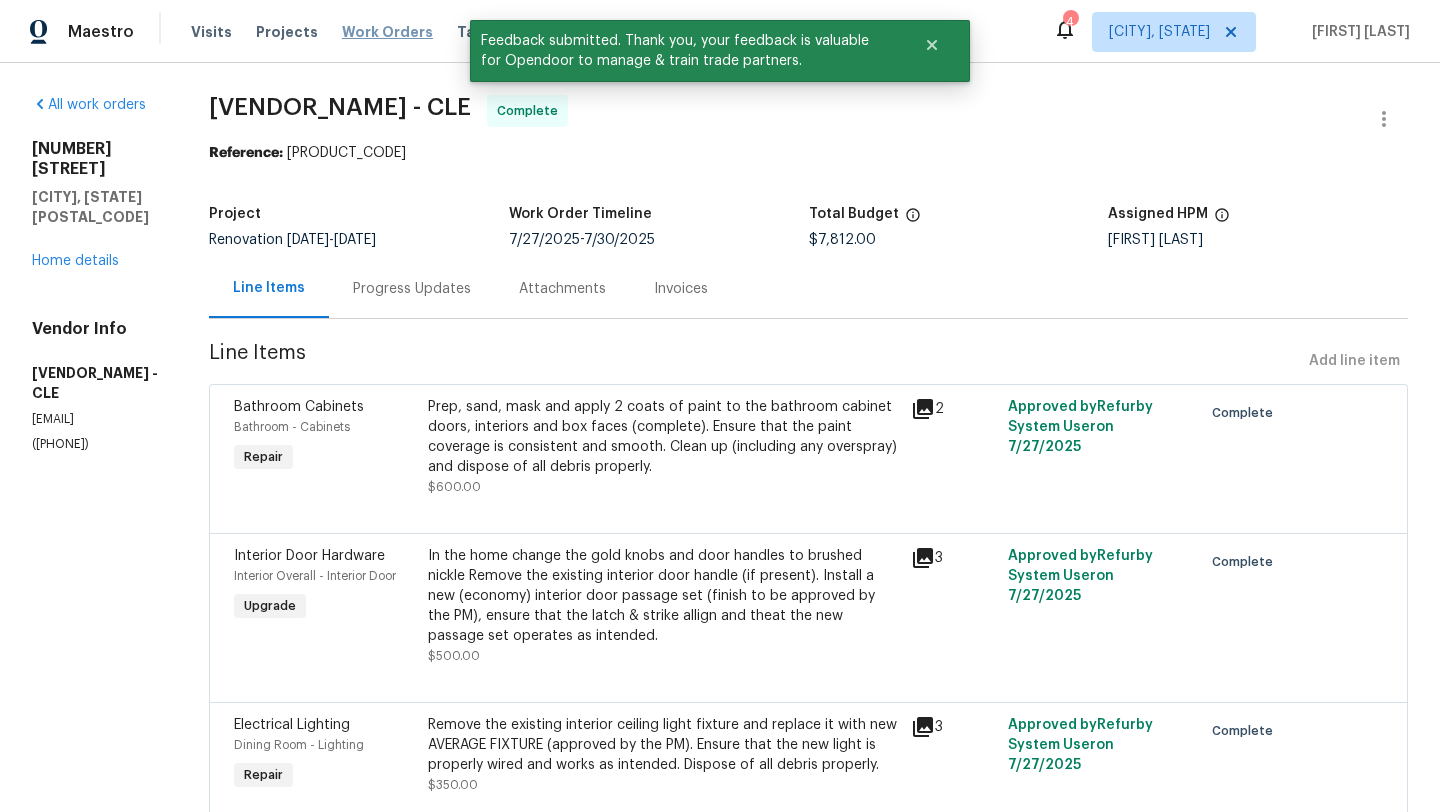 click on "Work Orders" at bounding box center (387, 32) 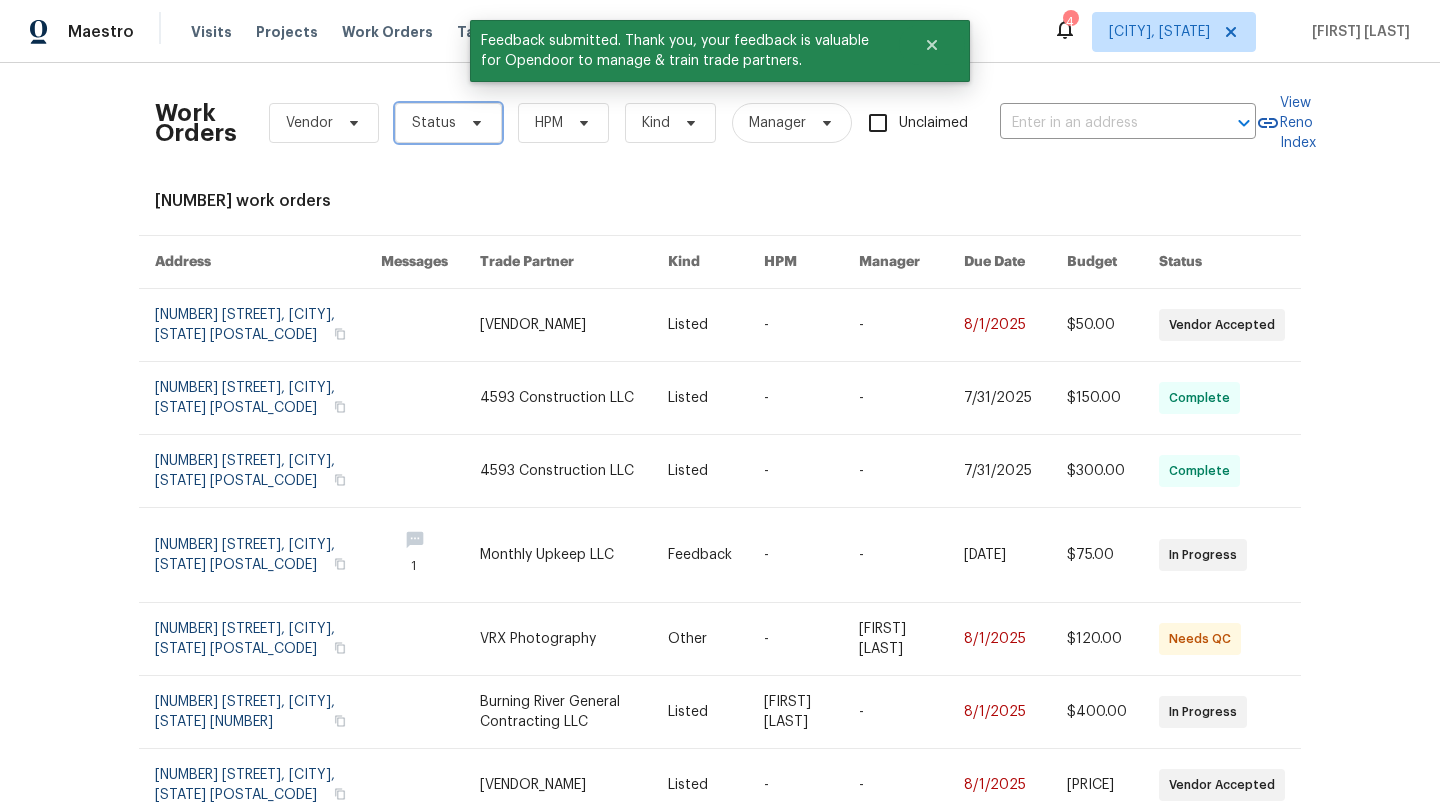 click on "Status" at bounding box center (434, 123) 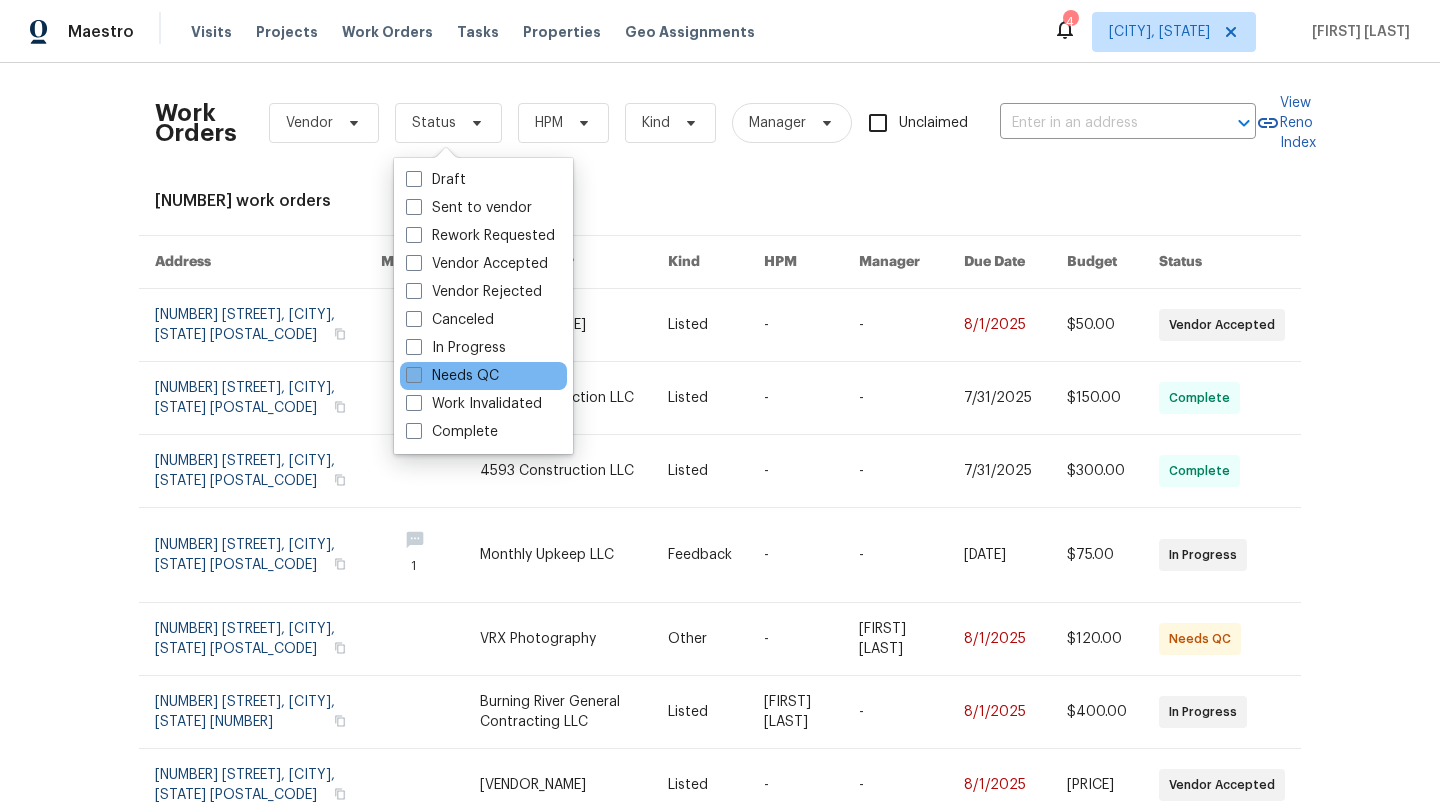 click on "Needs QC" at bounding box center [452, 376] 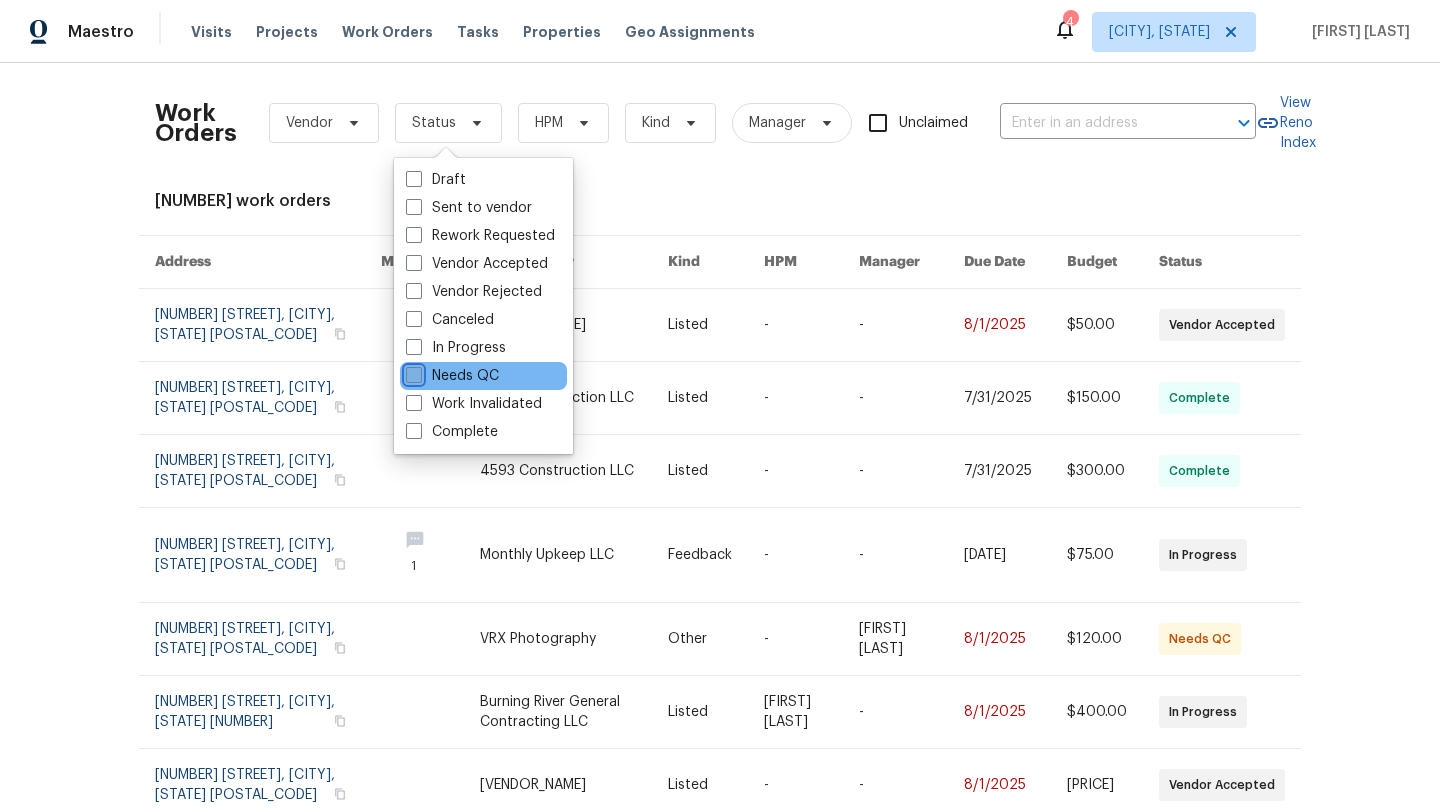 click on "Needs QC" at bounding box center (412, 372) 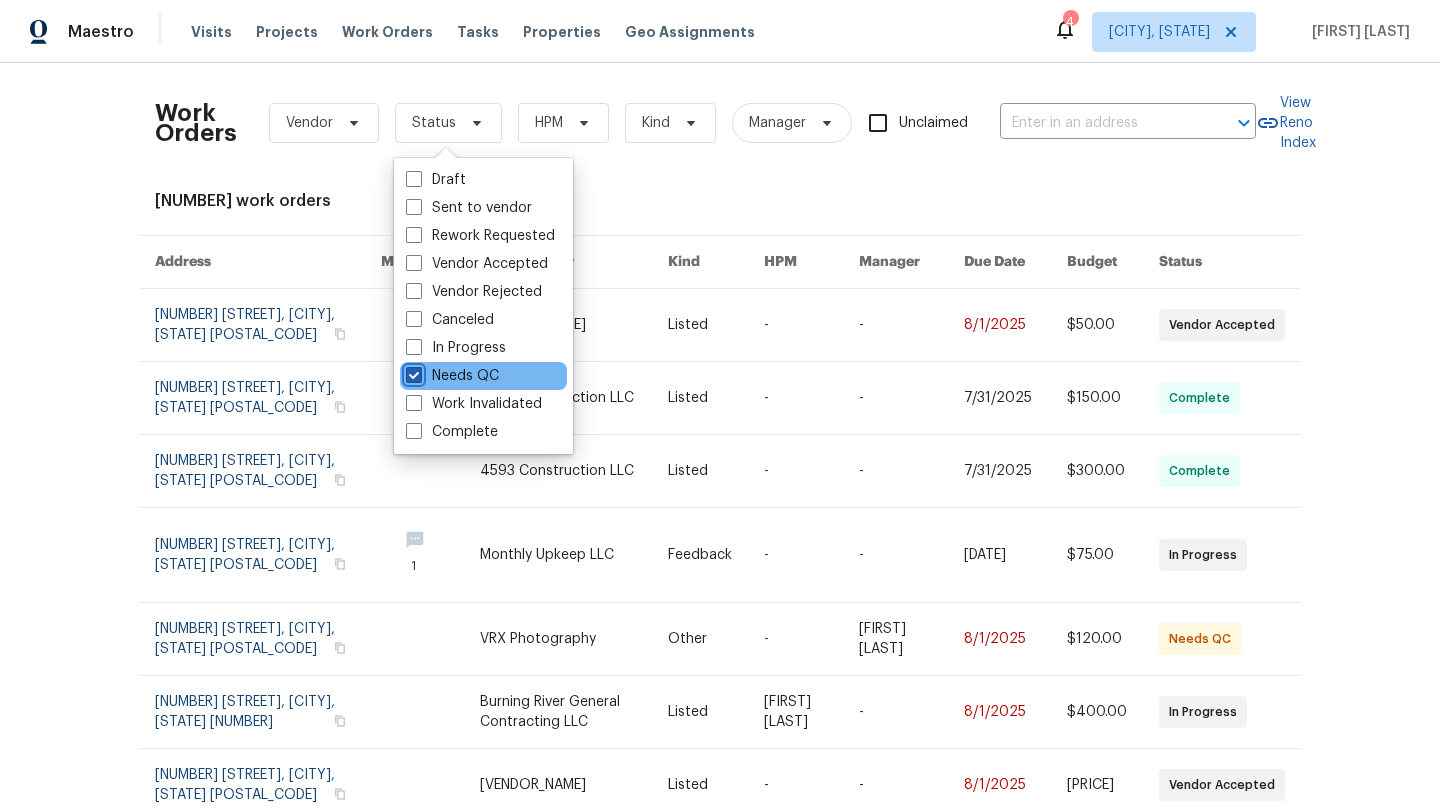 checkbox on "true" 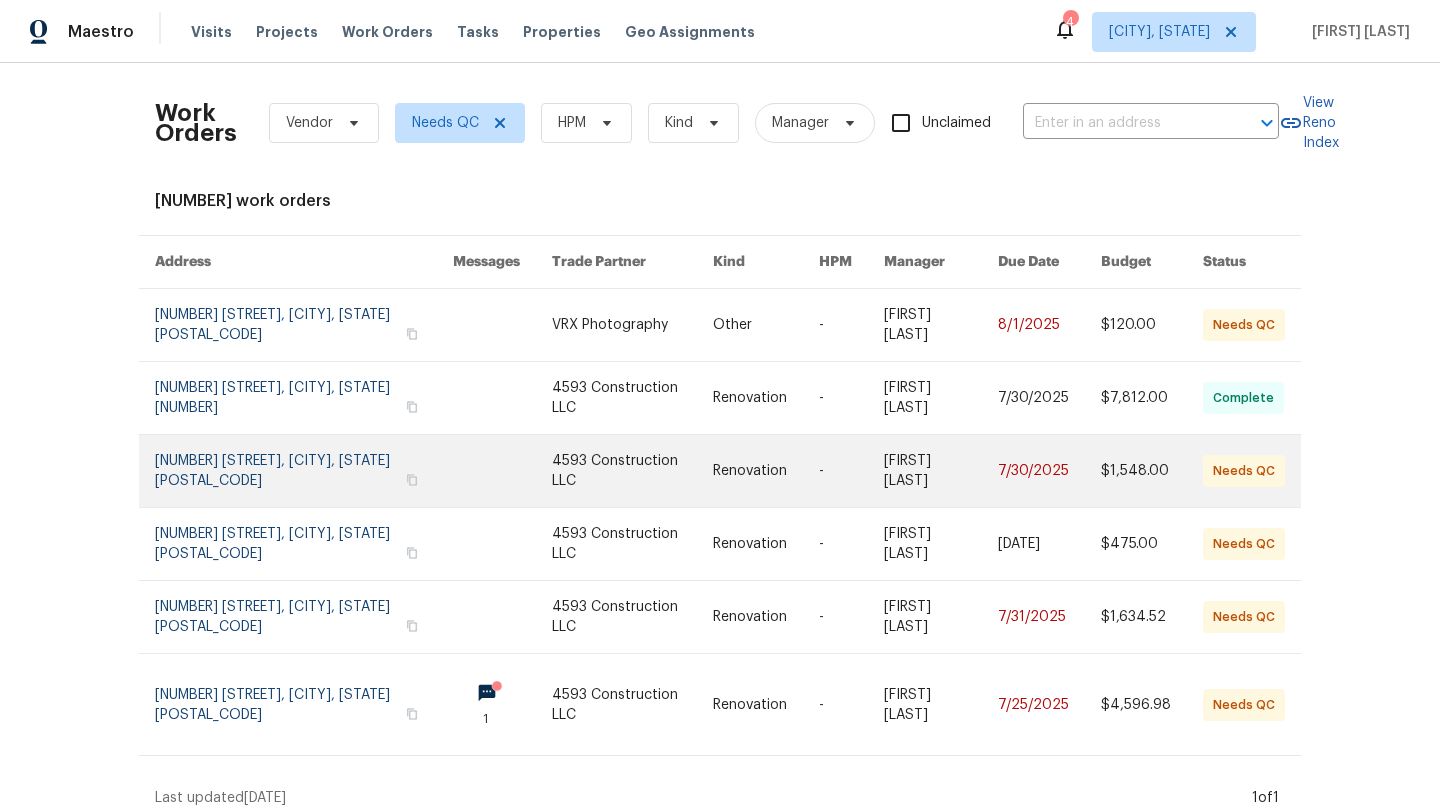 click at bounding box center [304, 471] 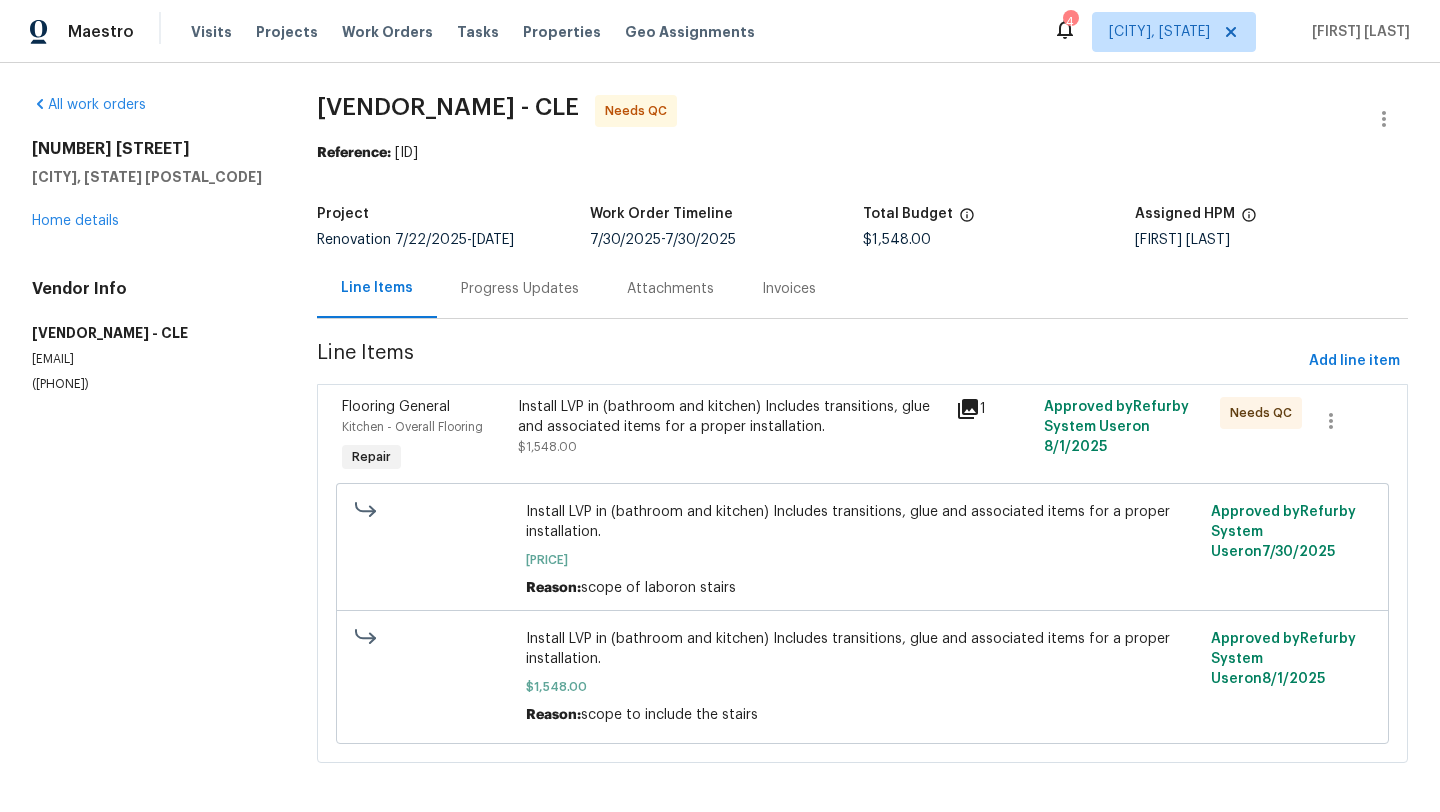 click on "Install LVP in (bathroom and kitchen) Includes transitions, glue and associated items for a proper installation." at bounding box center (731, 417) 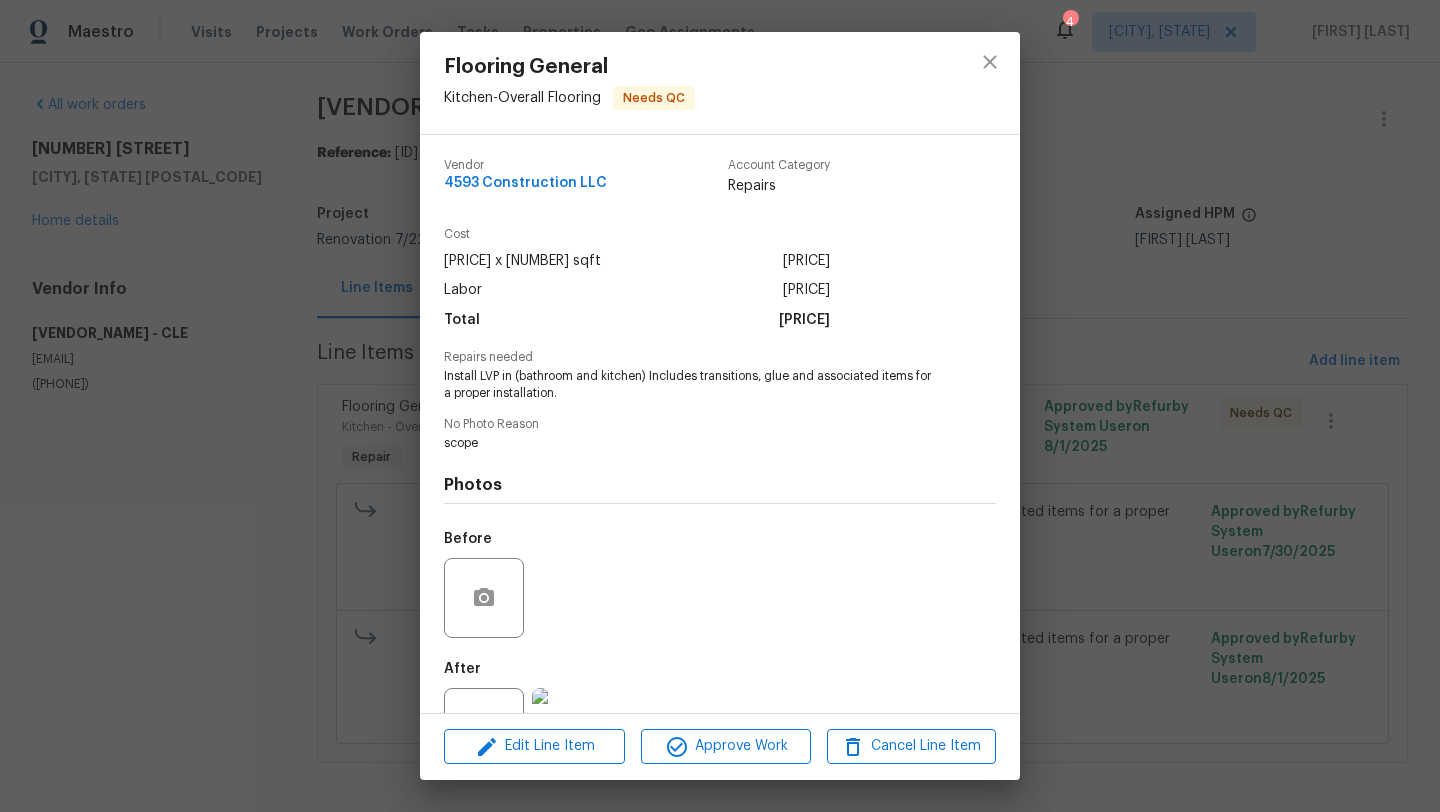 scroll, scrollTop: 76, scrollLeft: 0, axis: vertical 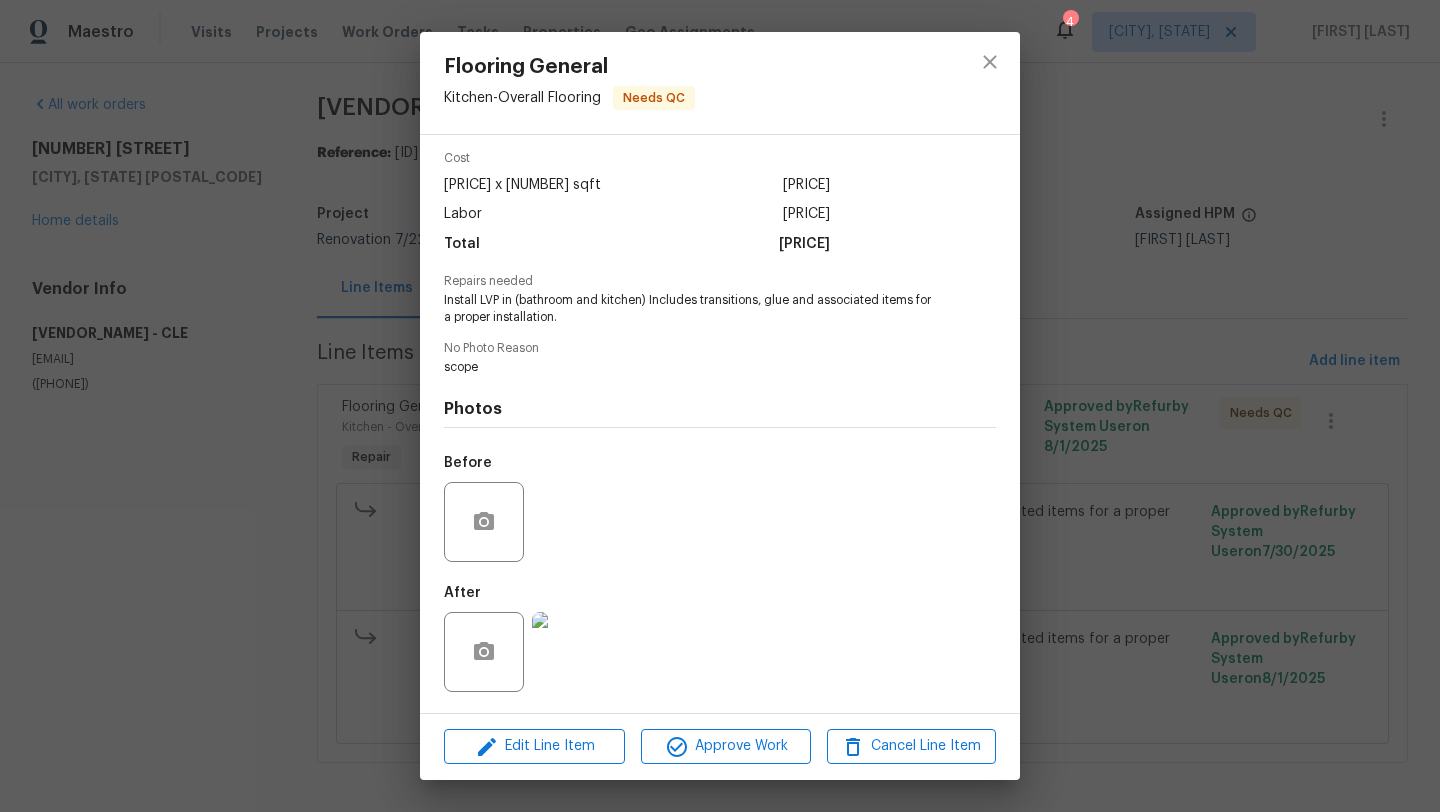 click at bounding box center [572, 652] 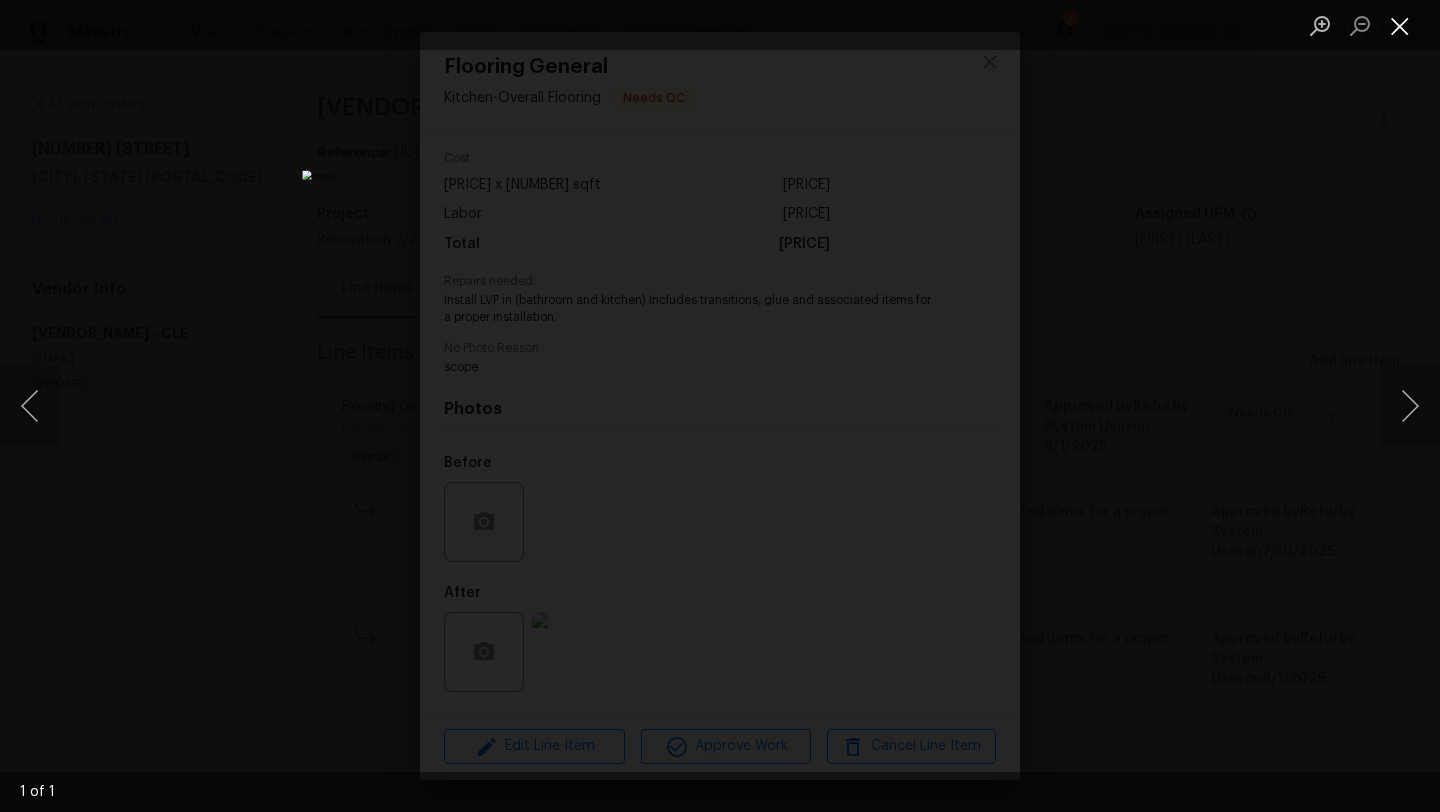 click at bounding box center [1400, 25] 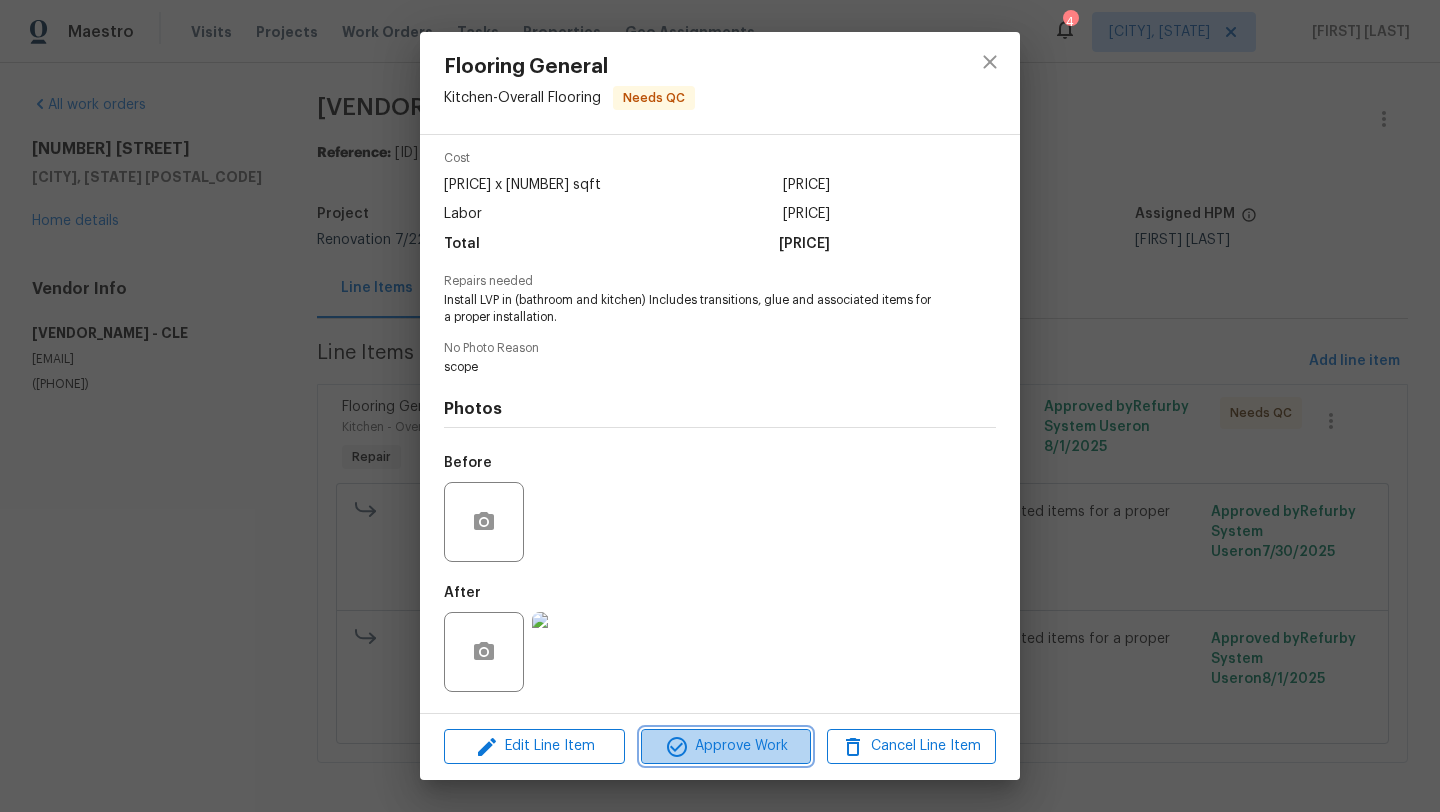 click on "Approve Work" at bounding box center [725, 746] 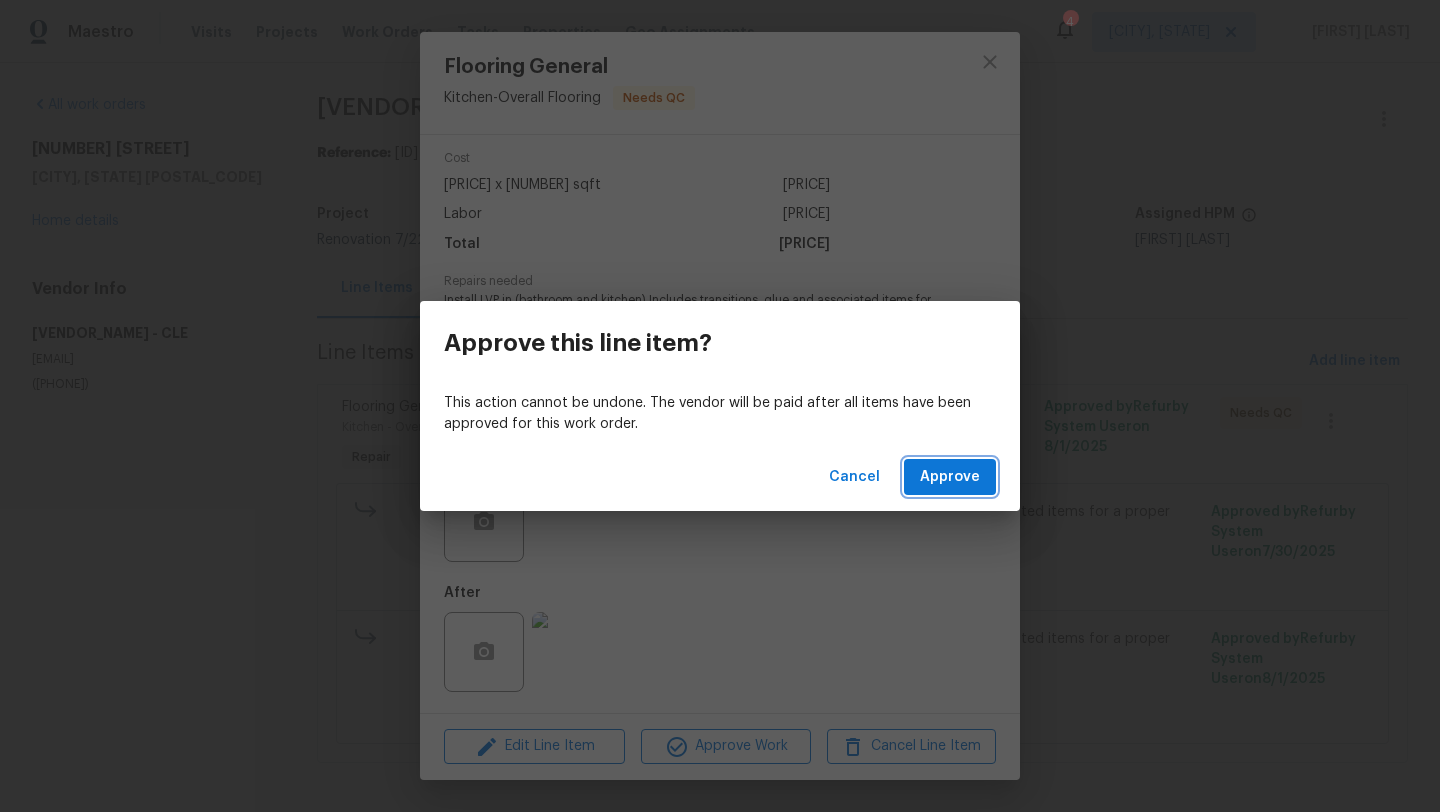 click on "Approve" at bounding box center (950, 477) 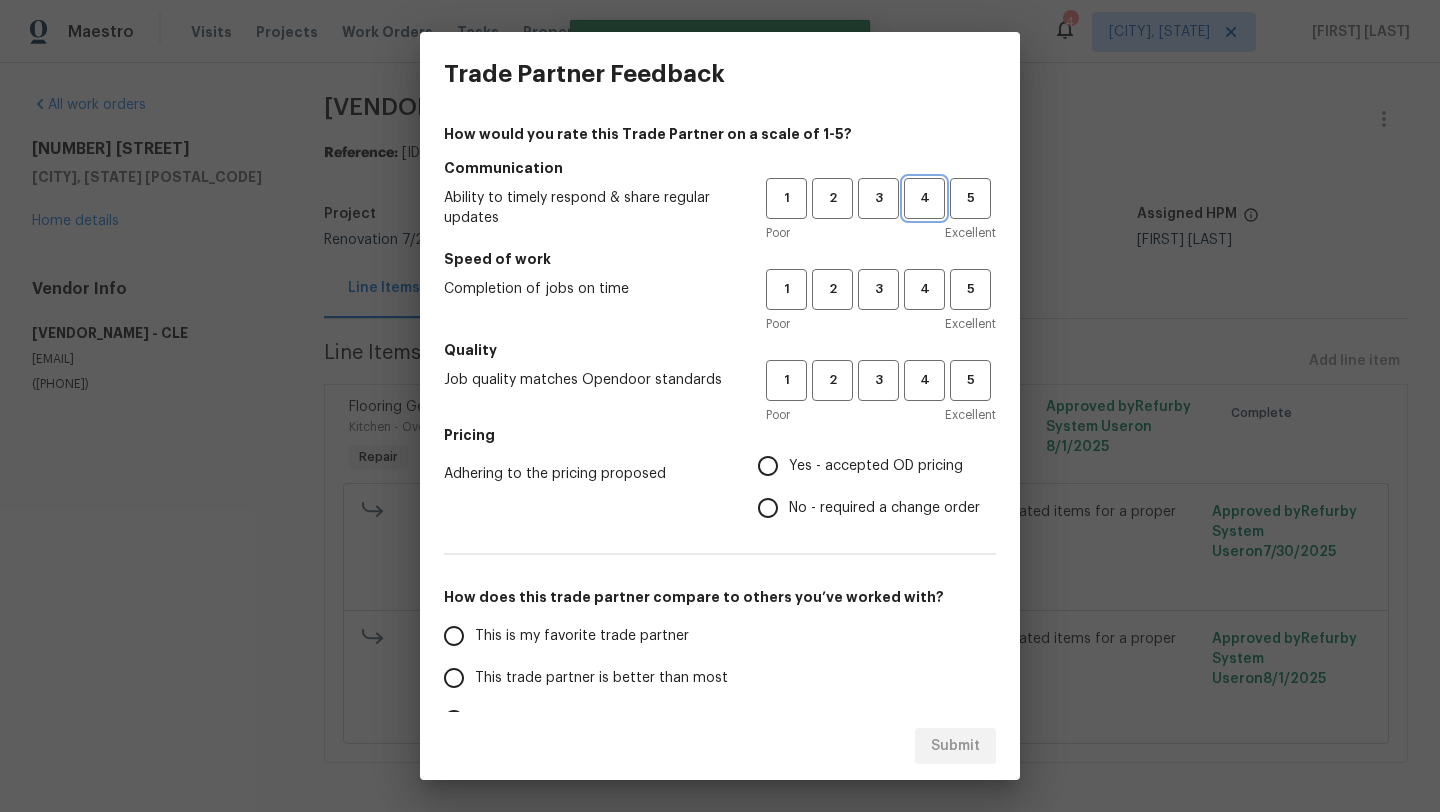 click on "4" at bounding box center [924, 198] 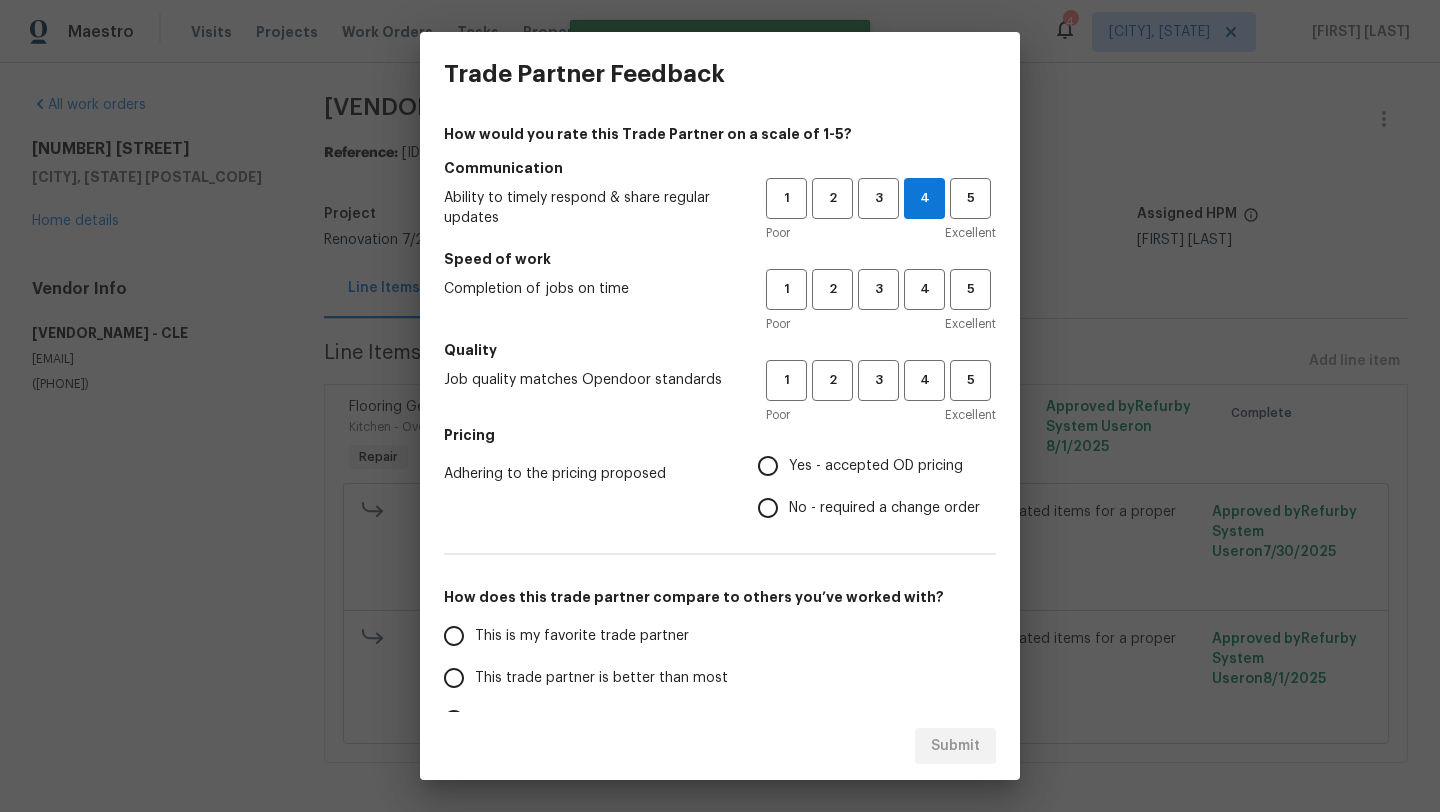 click on "Speed of work" at bounding box center [720, 259] 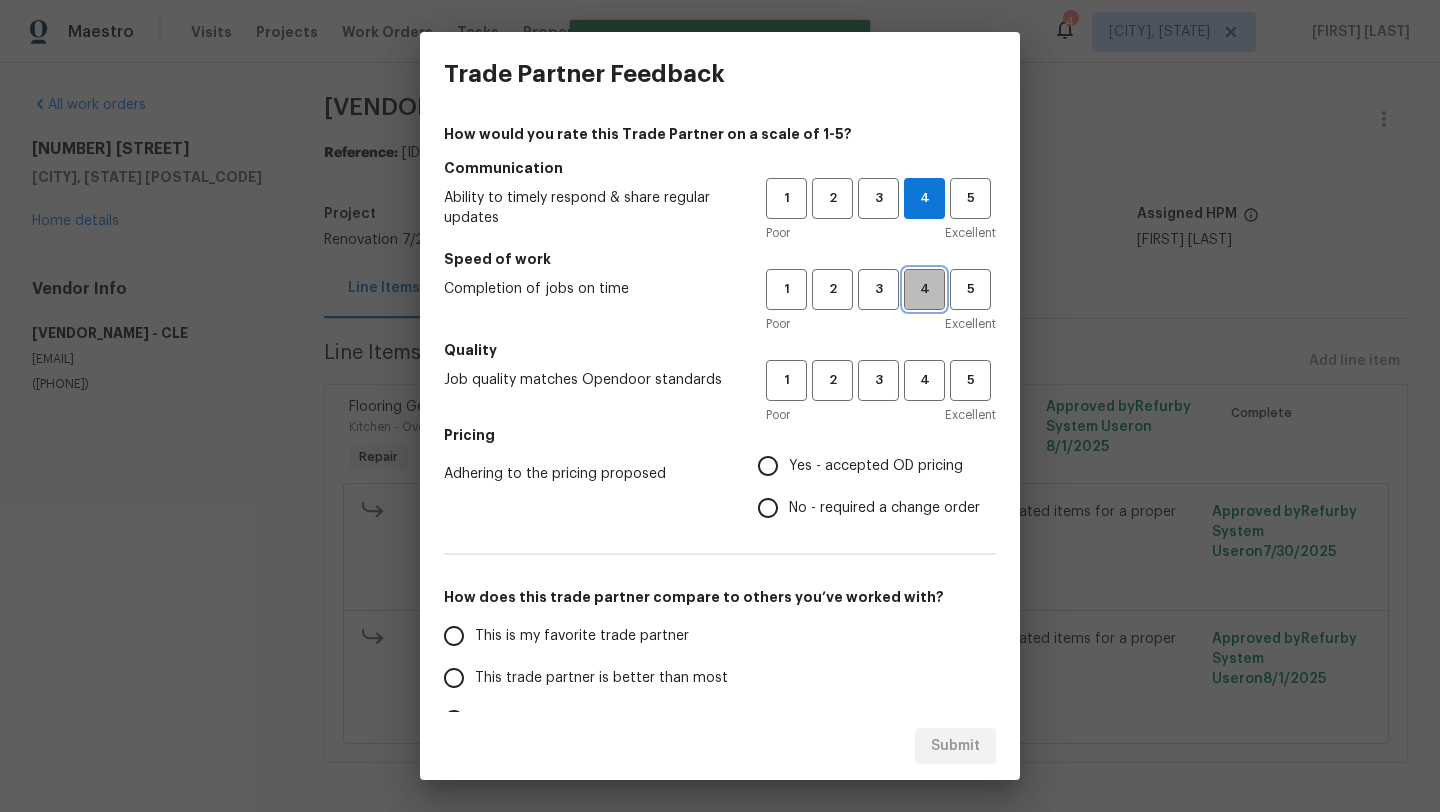 click on "4" at bounding box center [924, 289] 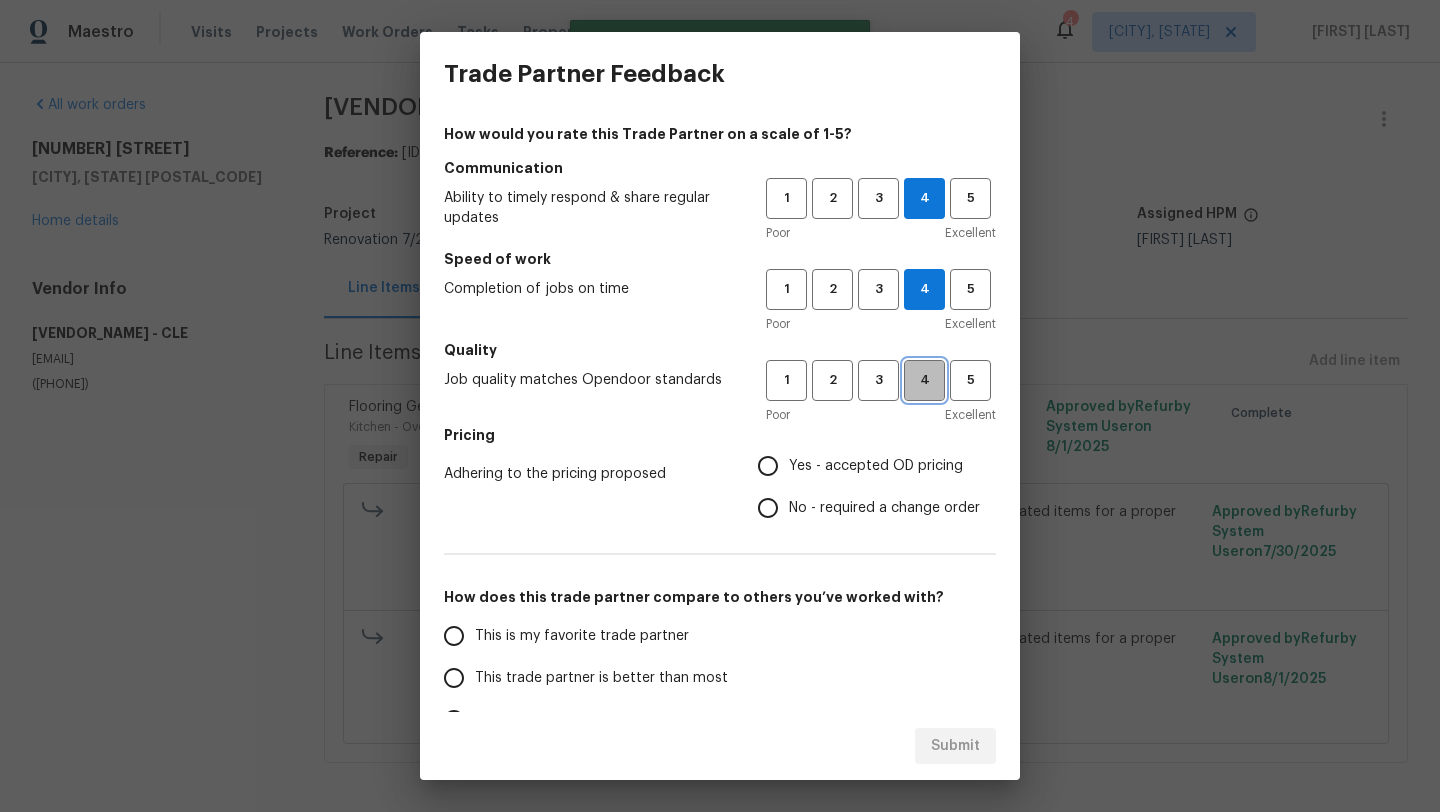 click on "4" at bounding box center [924, 380] 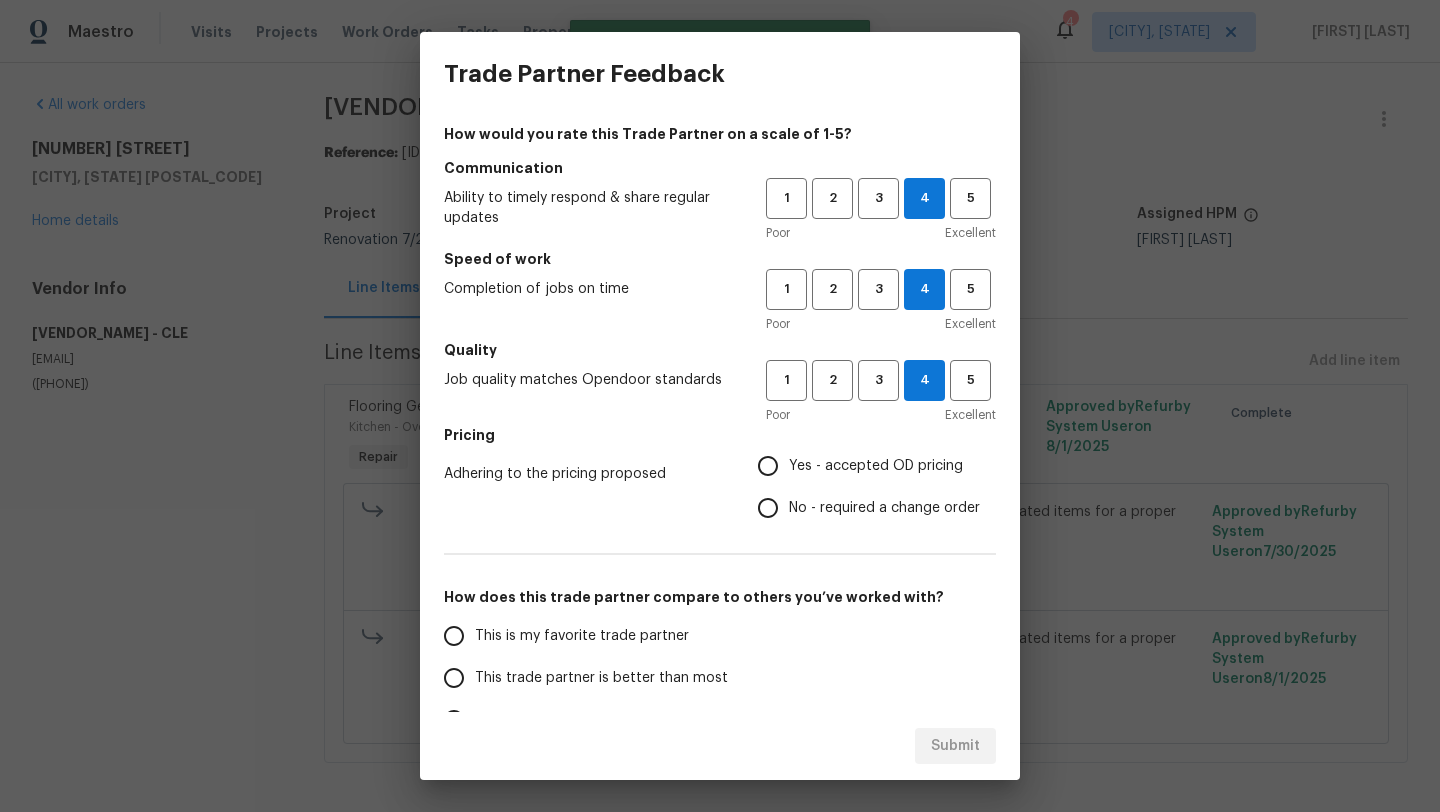 click on "Yes - accepted OD pricing" at bounding box center (768, 466) 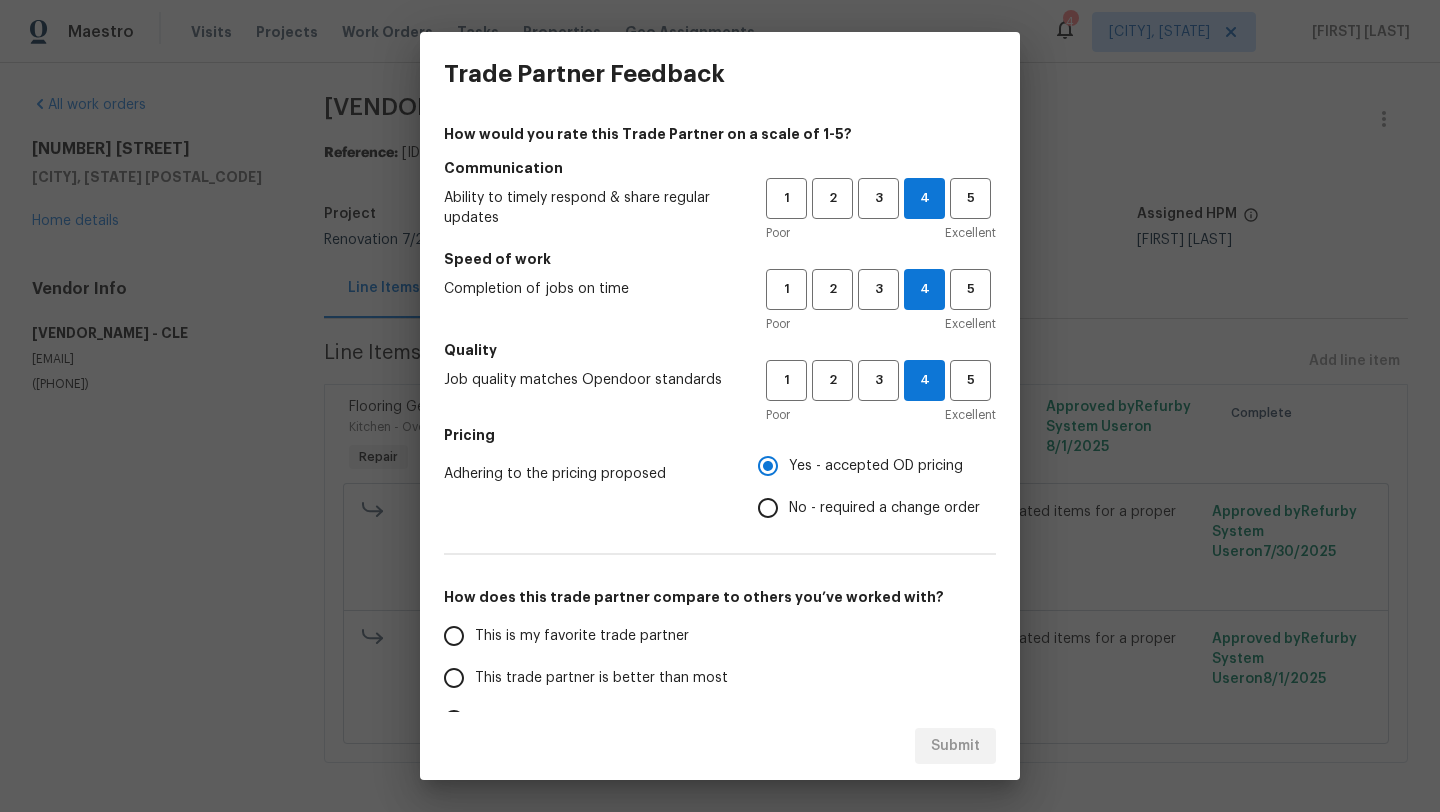 click on "This trade partner is better than most" at bounding box center [601, 678] 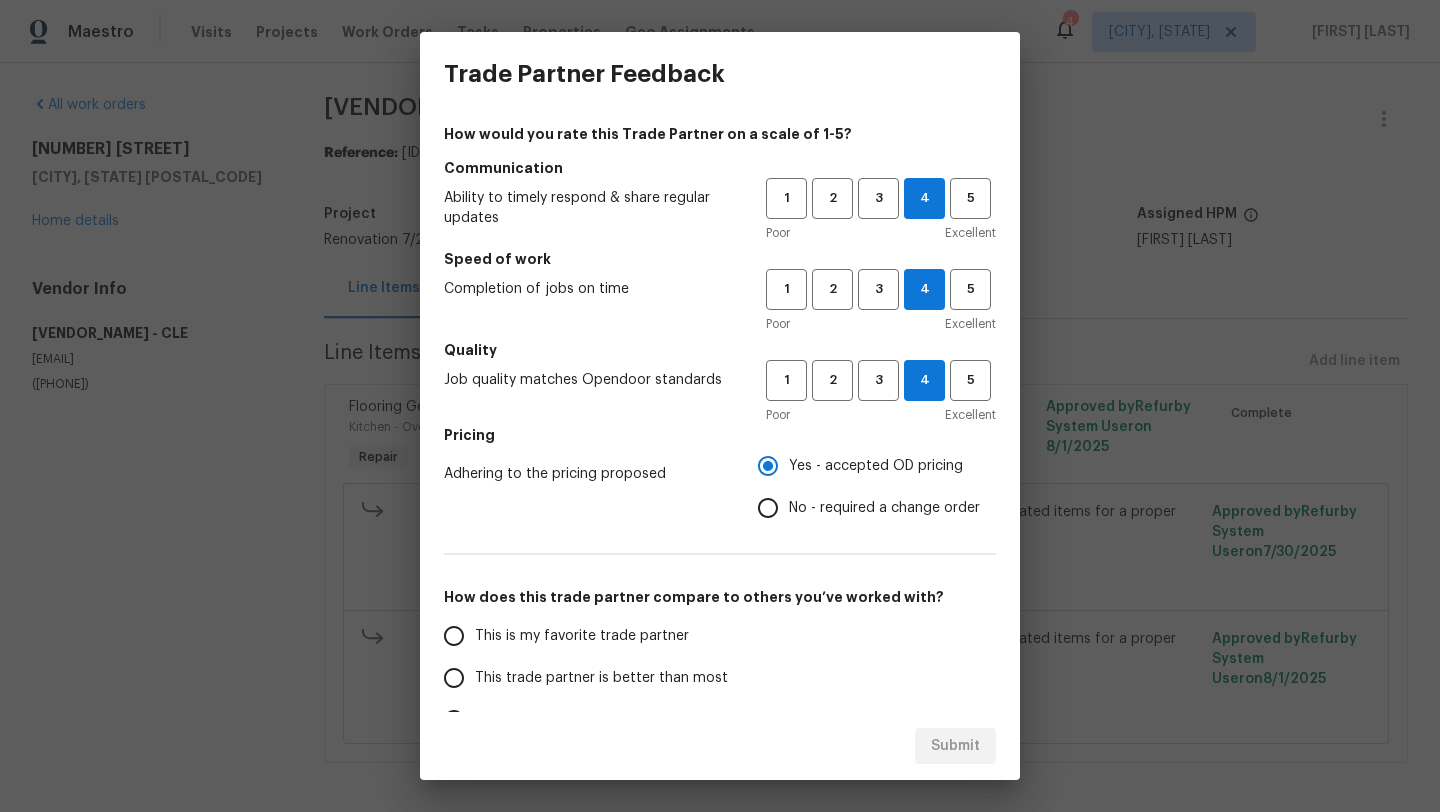 click on "This trade partner is better than most" at bounding box center [454, 678] 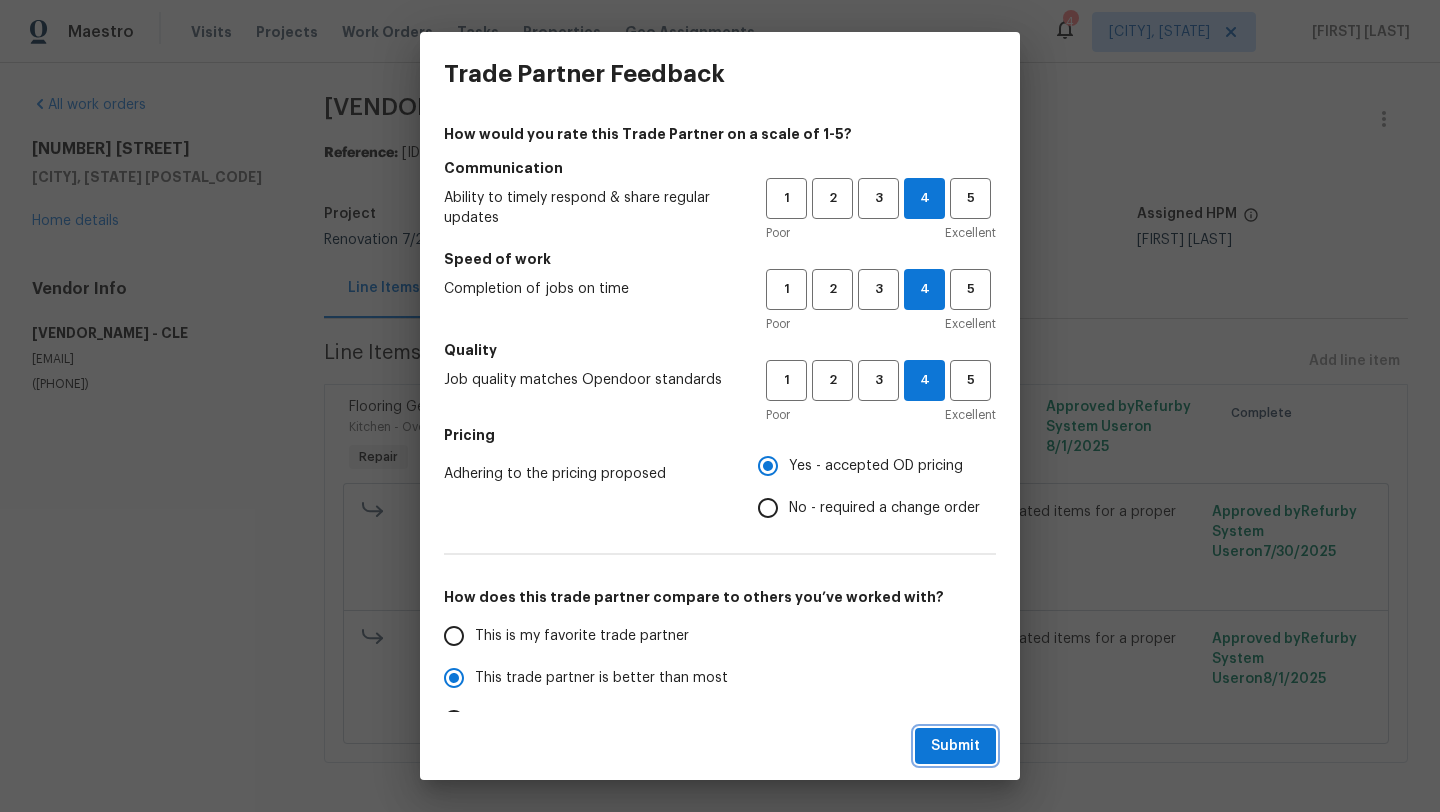 click on "Submit" at bounding box center (955, 746) 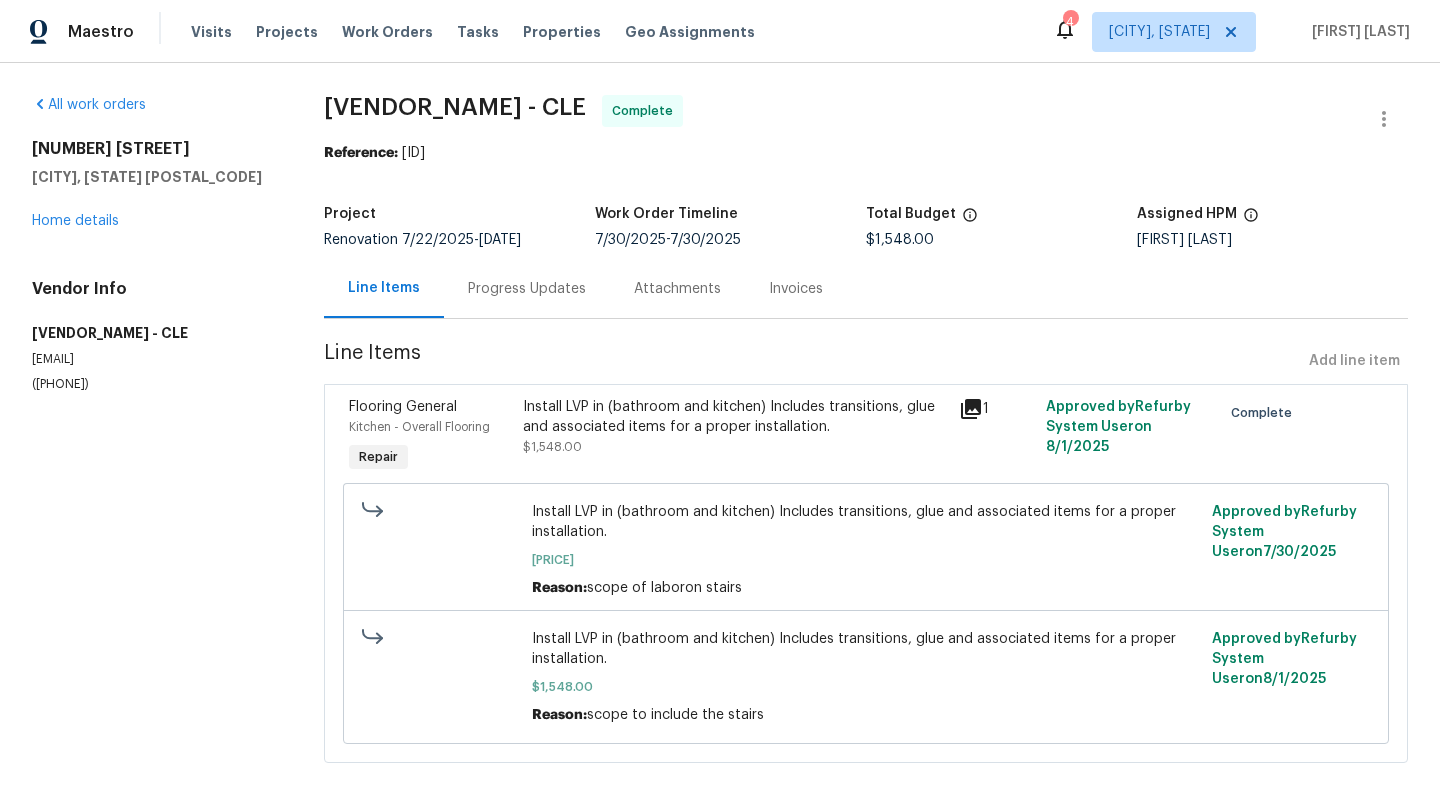 radio on "false" 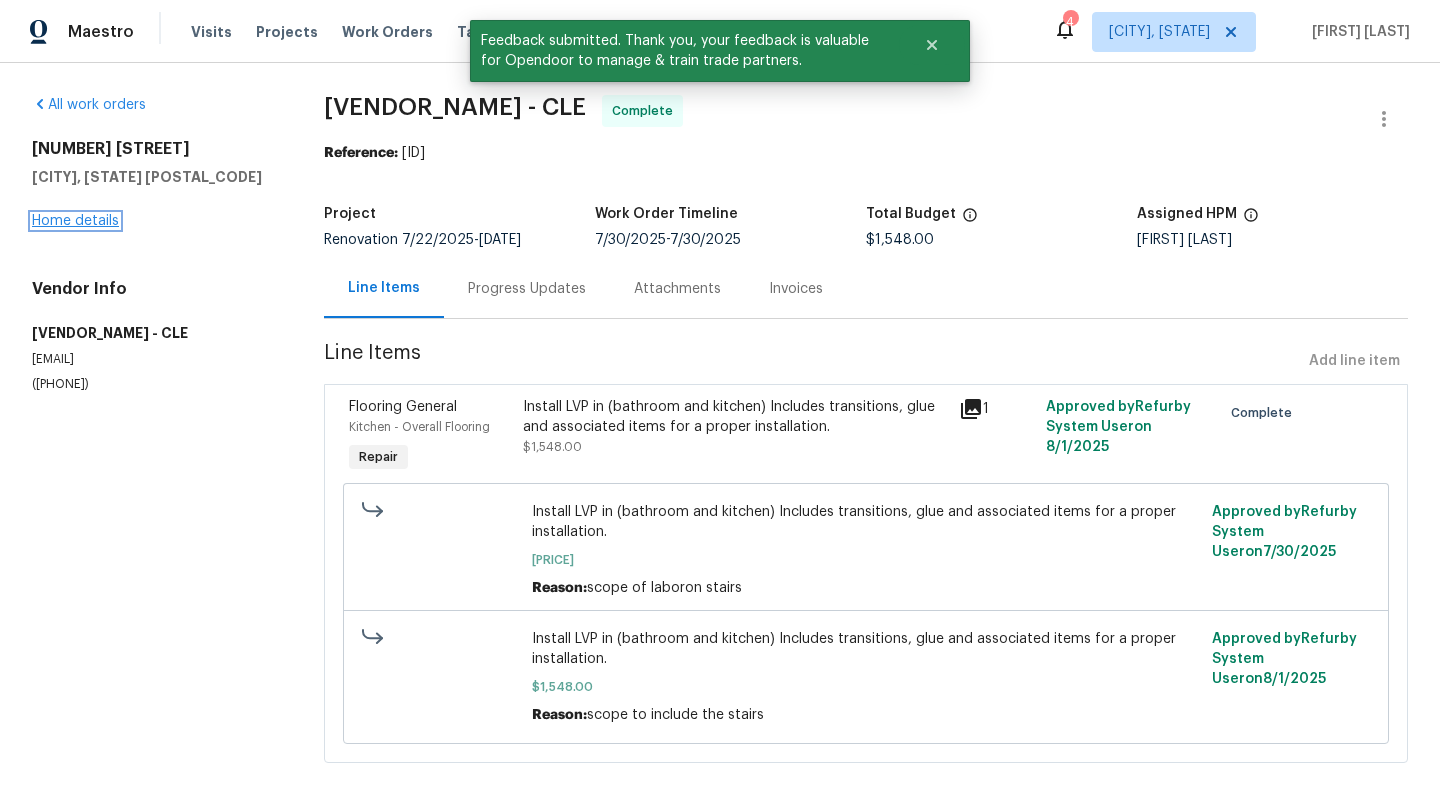 click on "Home details" at bounding box center (75, 221) 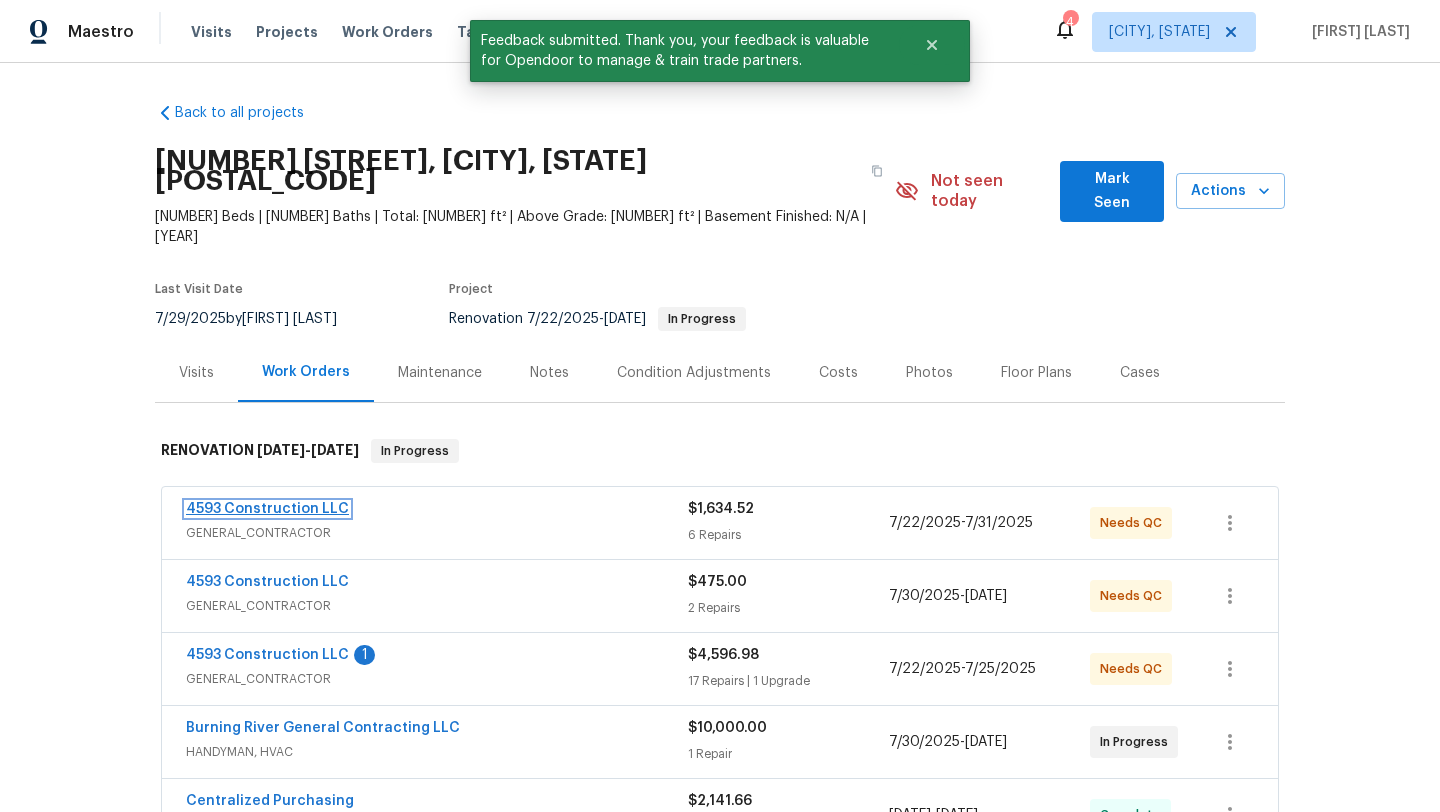 click on "4593 Construction LLC" at bounding box center (267, 509) 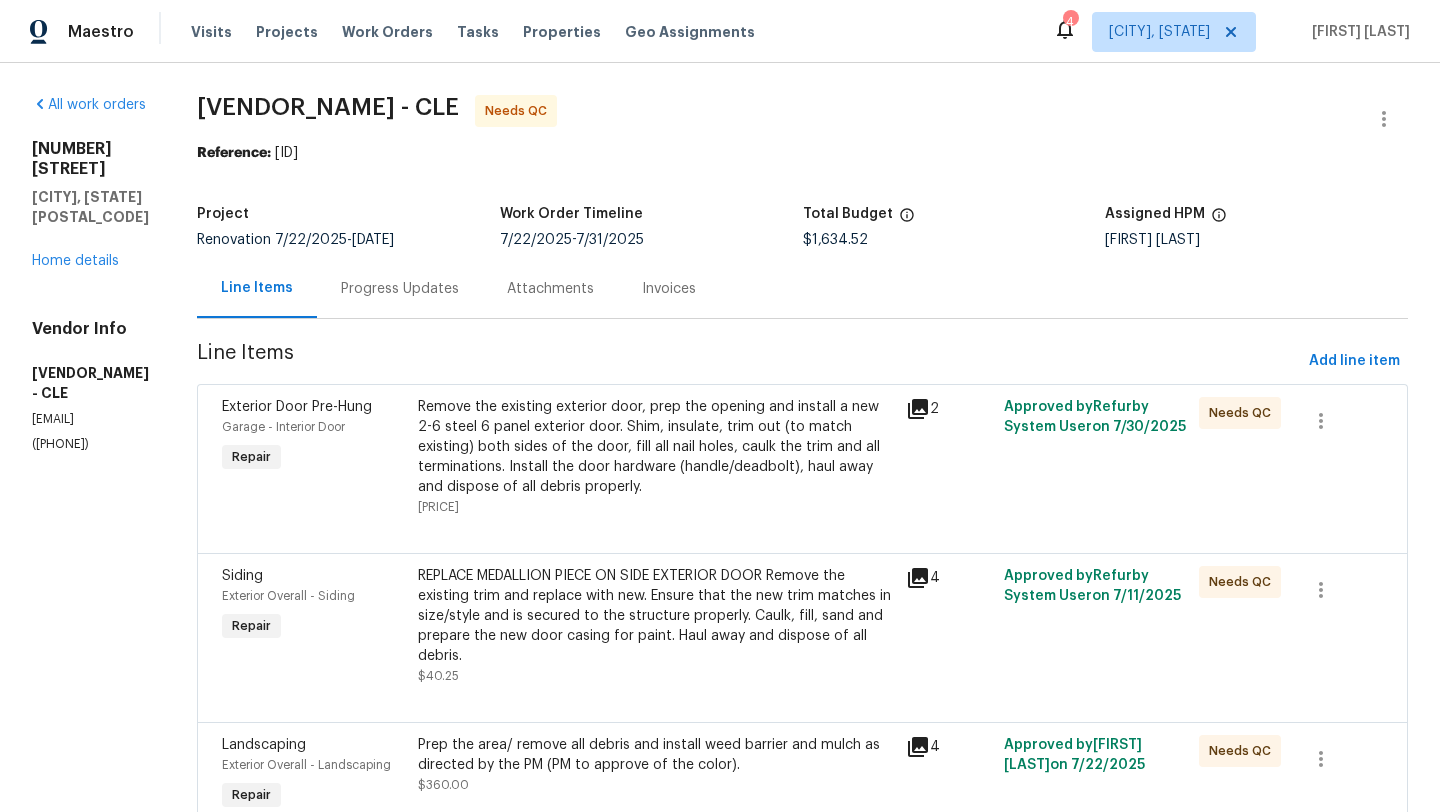 click on "Remove the existing exterior door, prep the opening and install a new 2-6 steel 6 panel exterior door. Shim, insulate, trim out (to match existing) both sides of the door, fill all nail holes, caulk the trim and all terminations. Install the door hardware (handle/deadbolt), haul away and dispose of all debris properly." at bounding box center [656, 447] 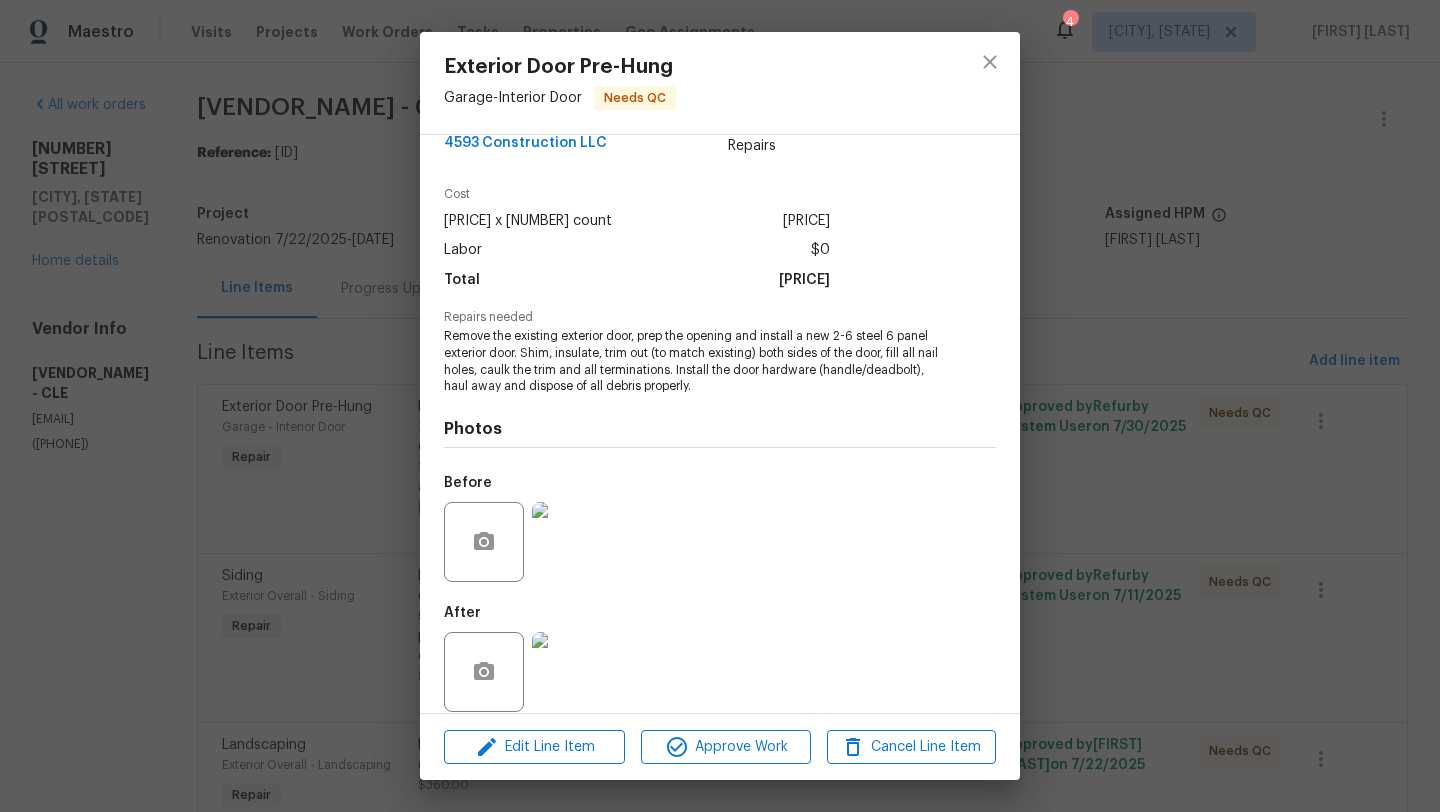 scroll, scrollTop: 49, scrollLeft: 0, axis: vertical 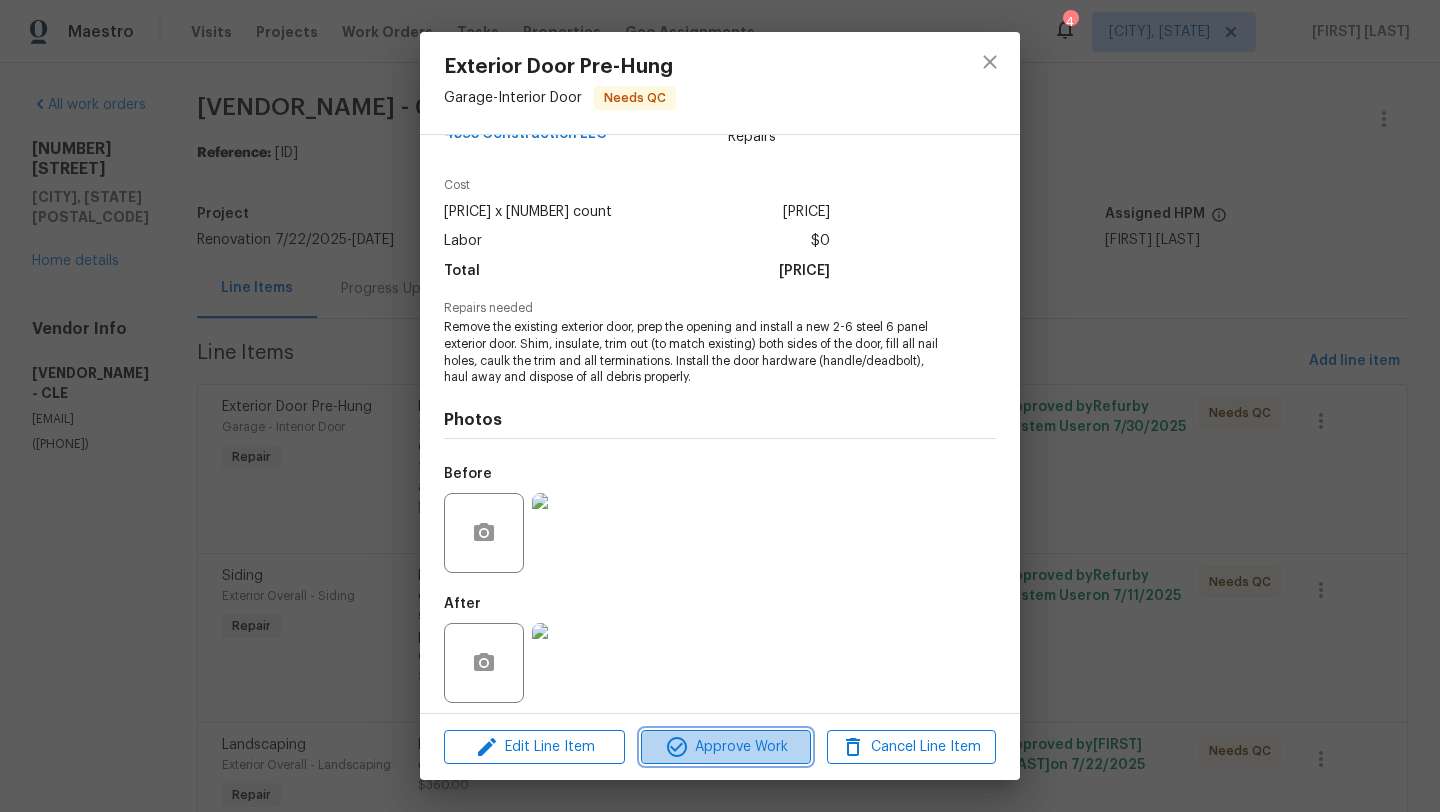 click on "Approve Work" at bounding box center [725, 747] 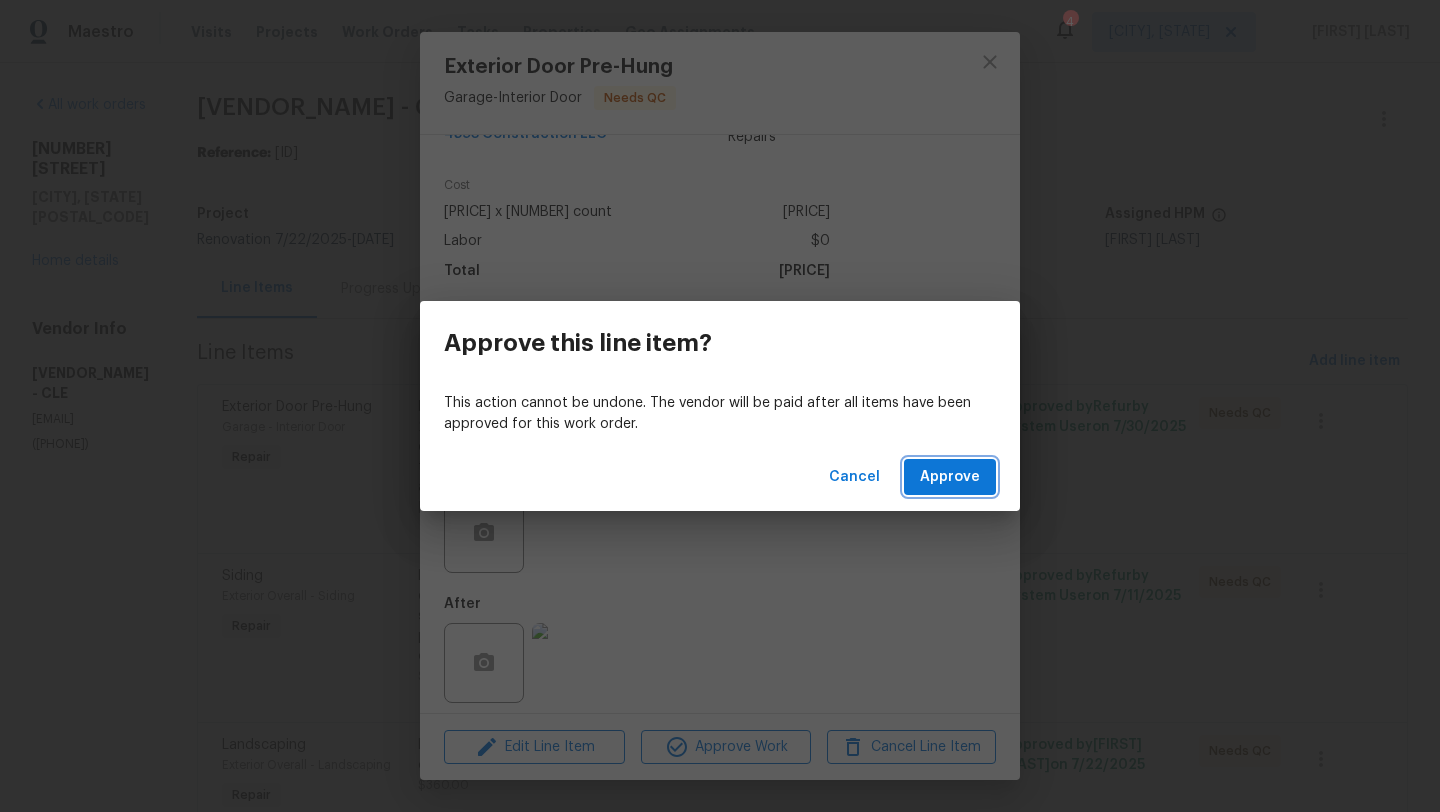 click on "Approve" at bounding box center (950, 477) 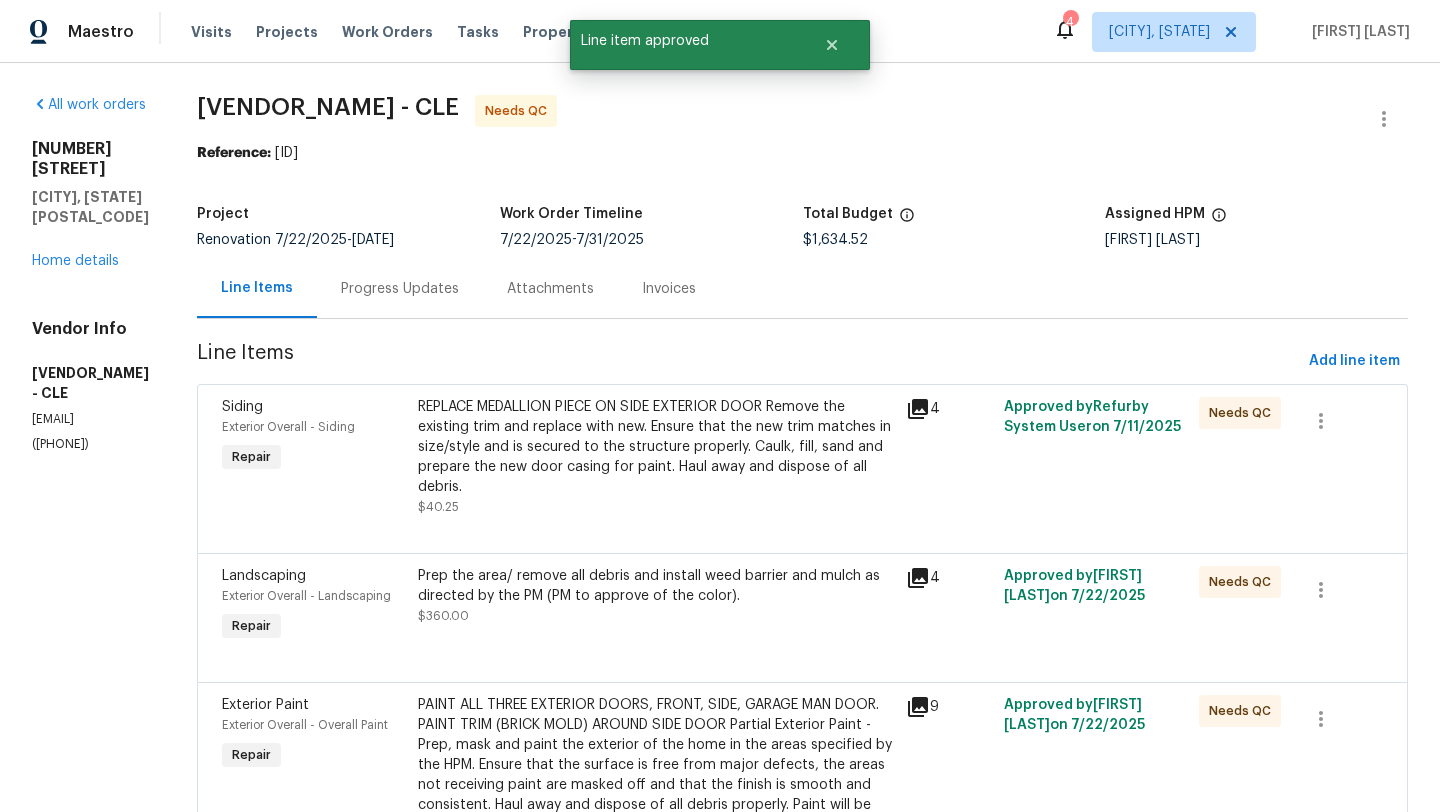 click on "REPLACE MEDALLION PIECE ON SIDE EXTERIOR DOOR
Remove the existing trim and replace with new. Ensure that the new trim matches in size/style and is secured to the structure properly. Caulk all terminations/joints, haul away and dispose of all debris." at bounding box center [656, 447] 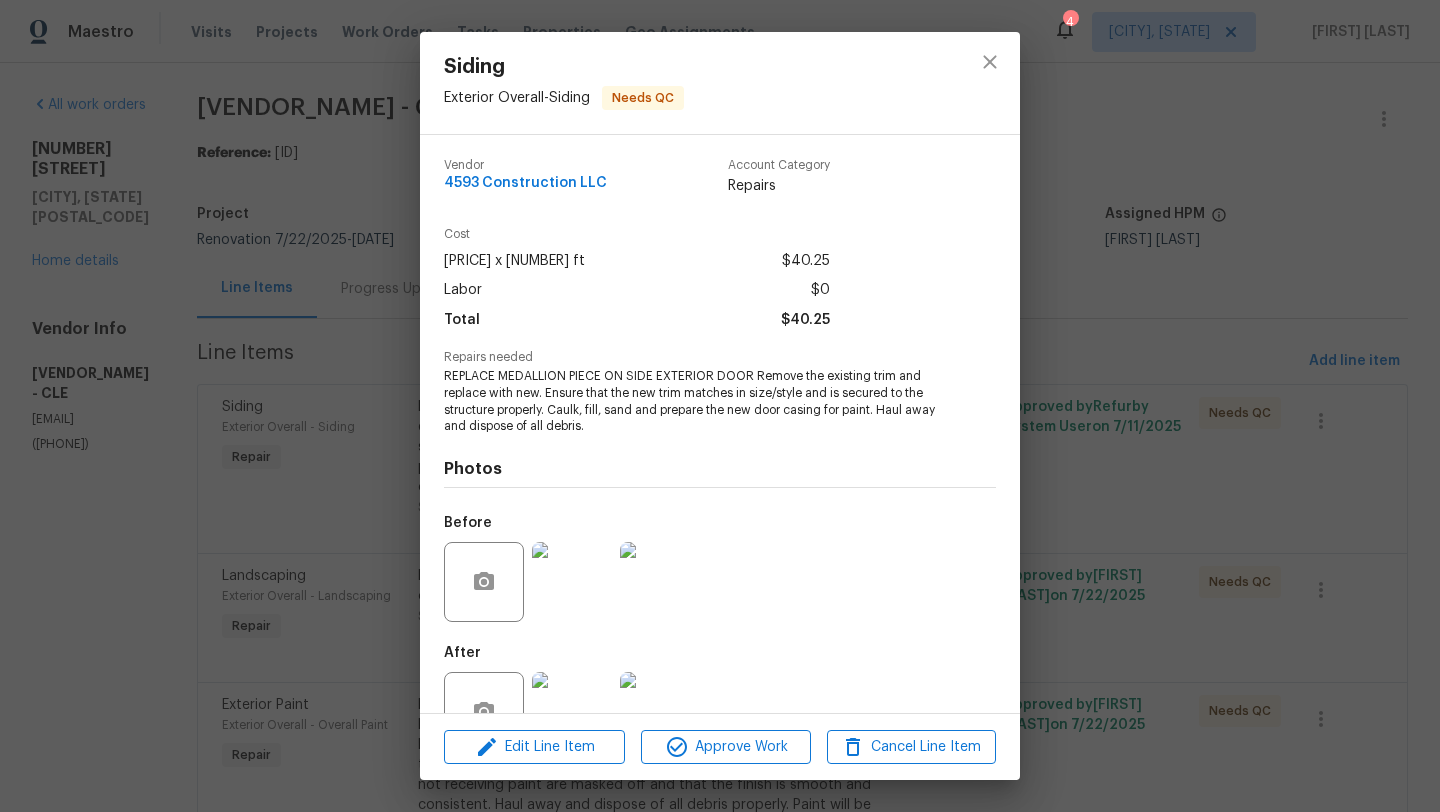 click at bounding box center [660, 712] 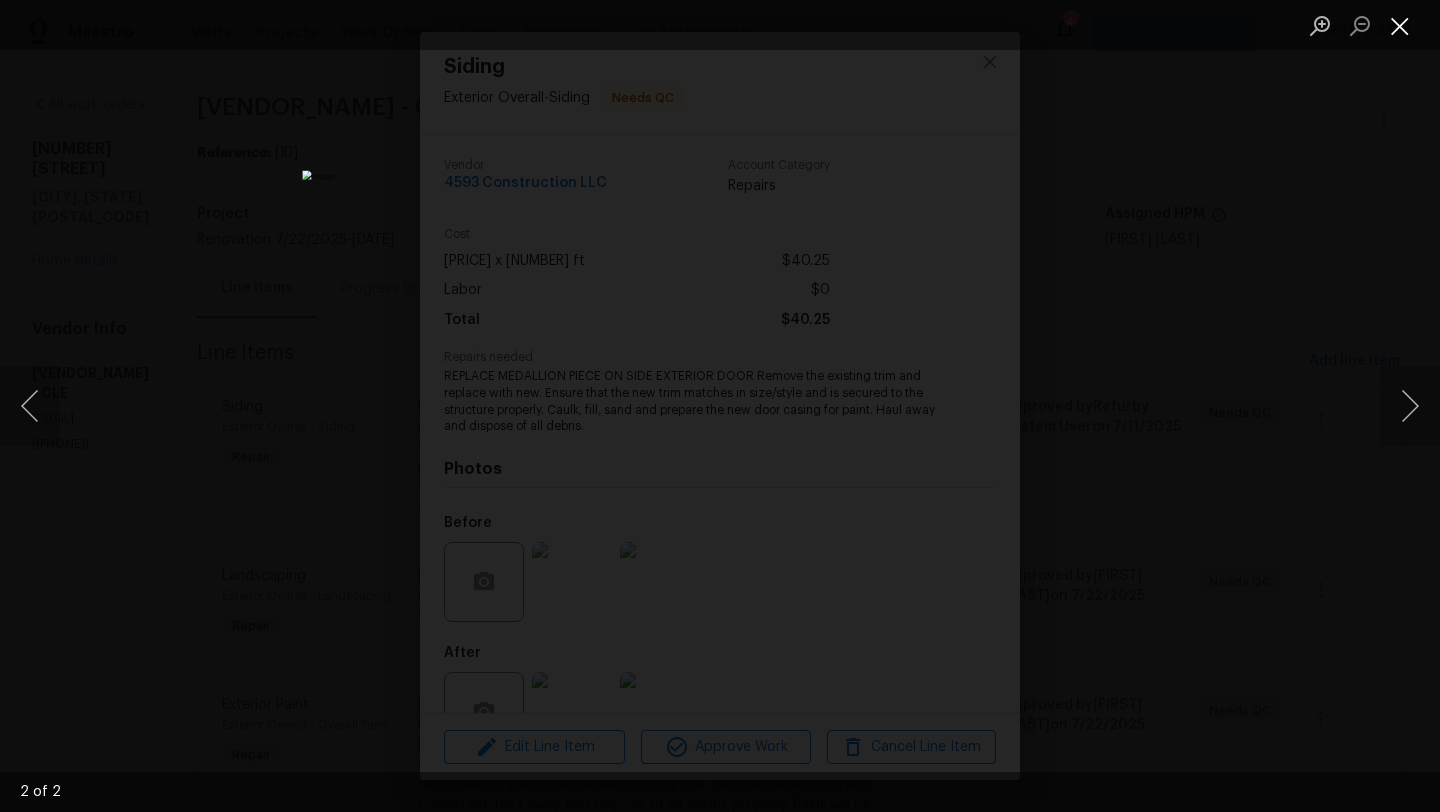 click at bounding box center (1400, 25) 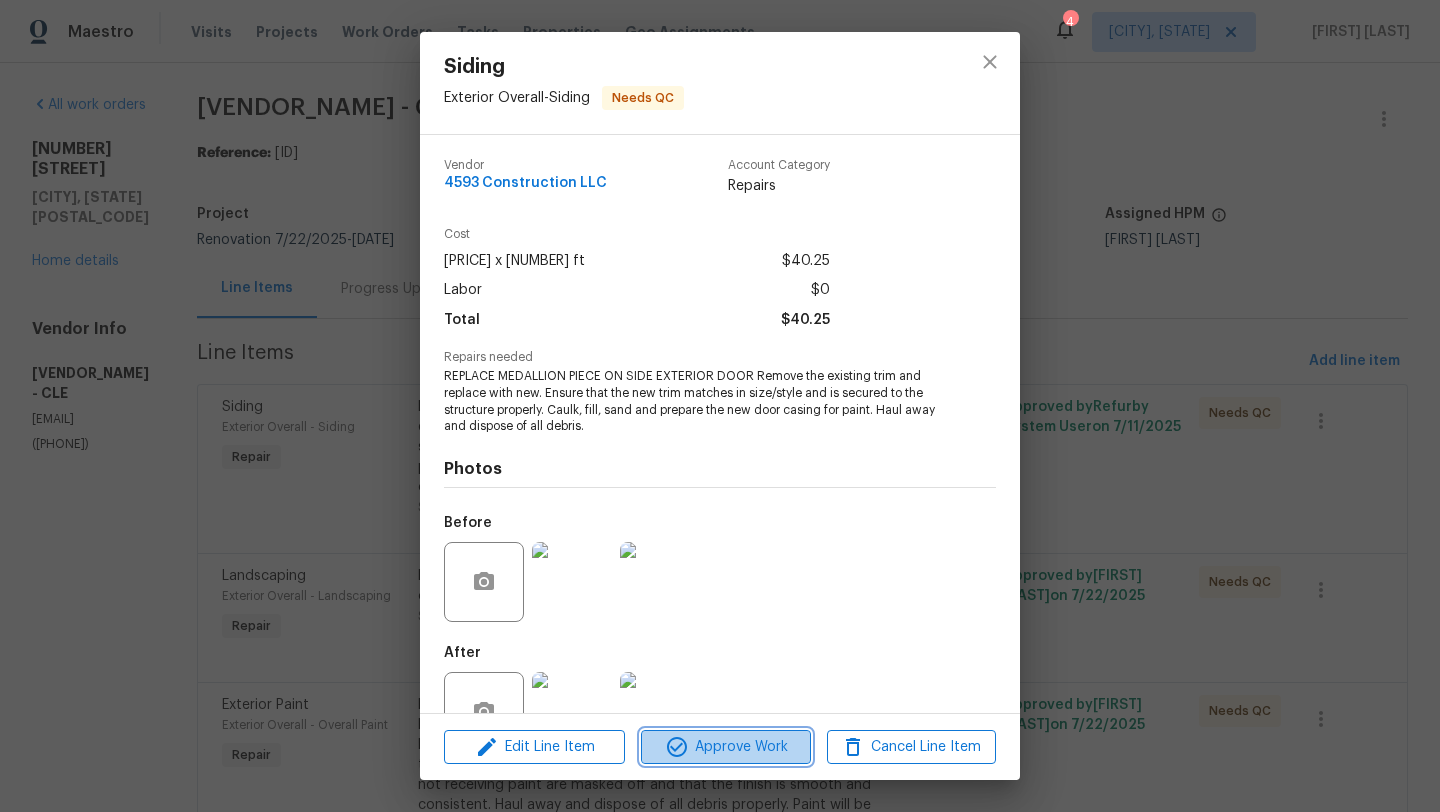 click on "Approve Work" at bounding box center [725, 747] 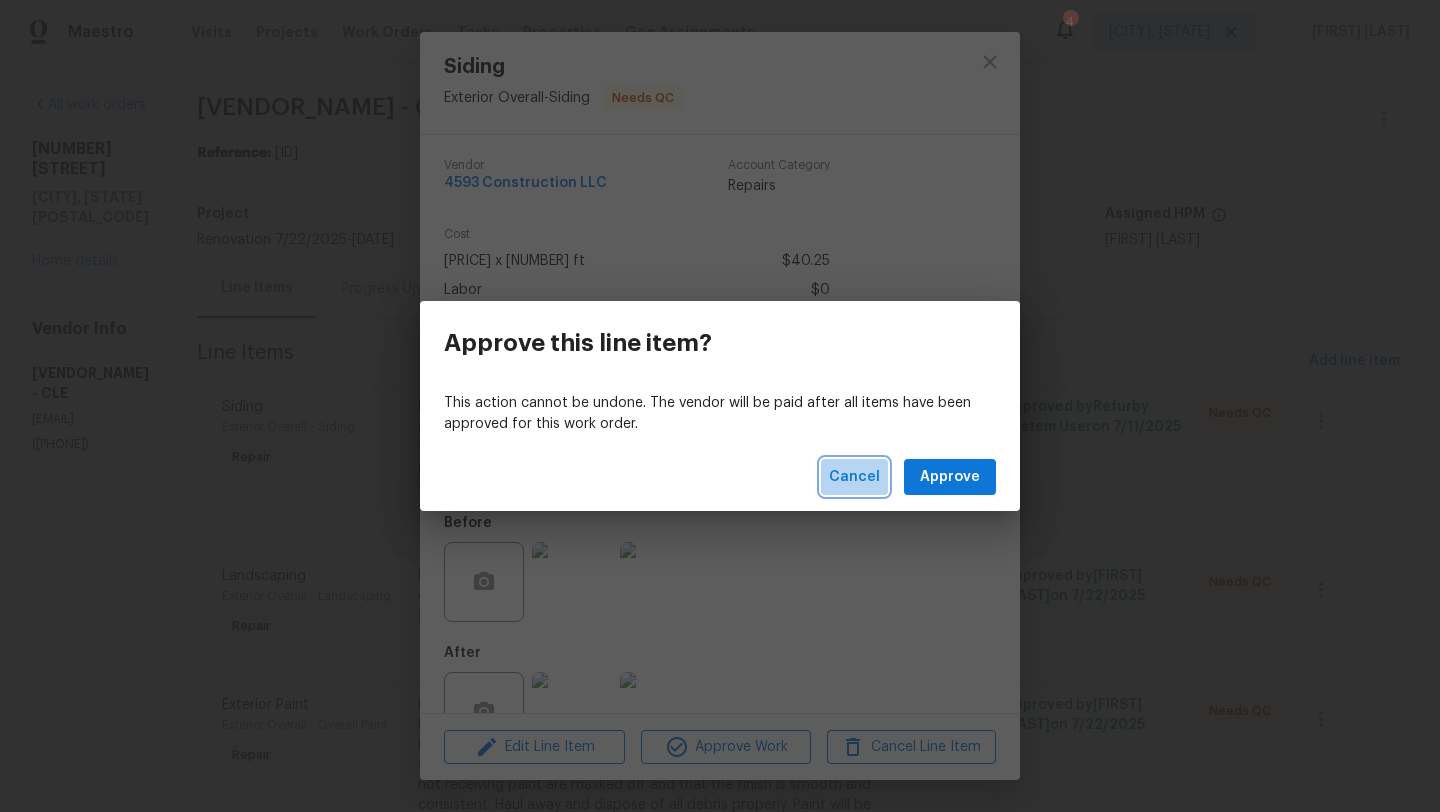 click on "Cancel" at bounding box center (854, 477) 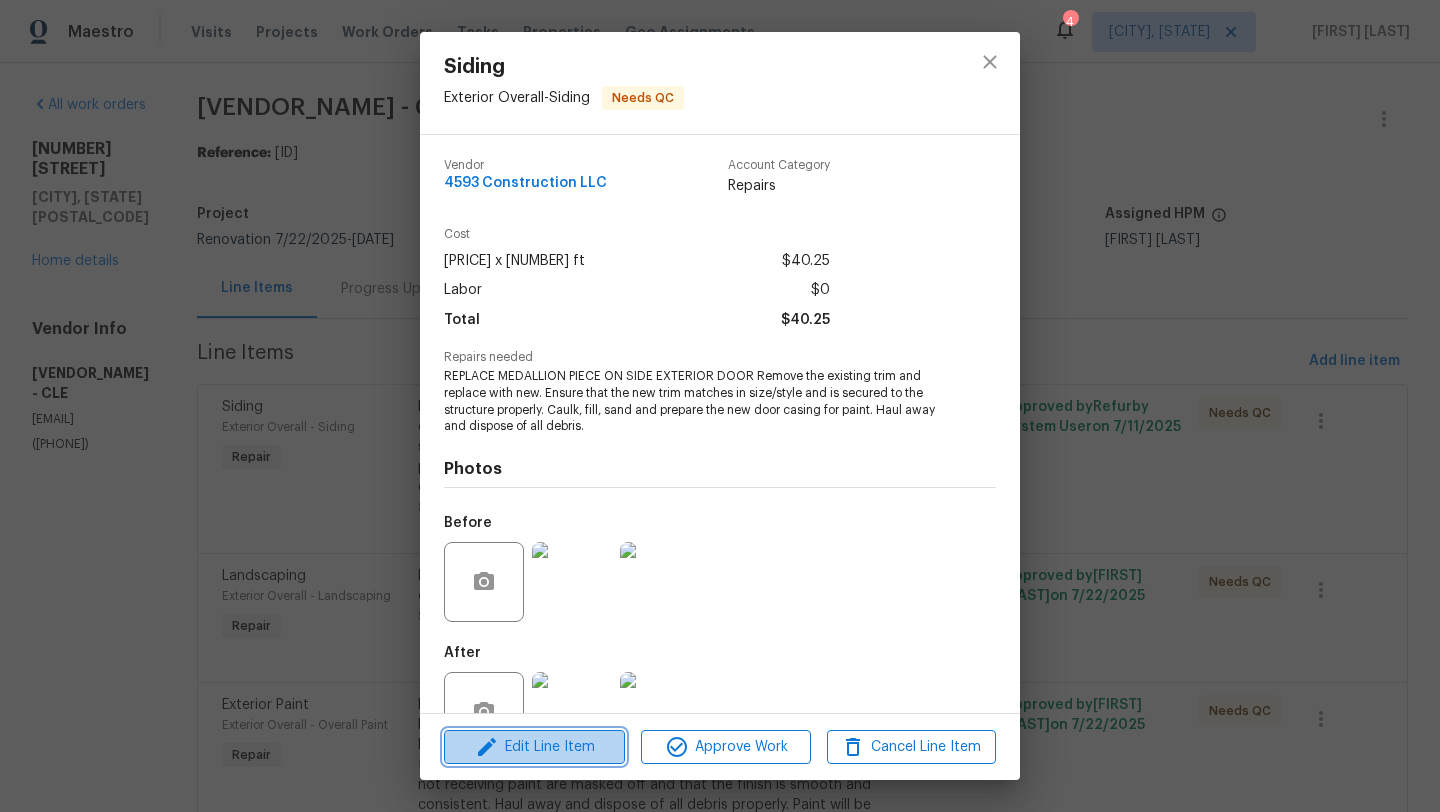 click on "Edit Line Item" at bounding box center [534, 747] 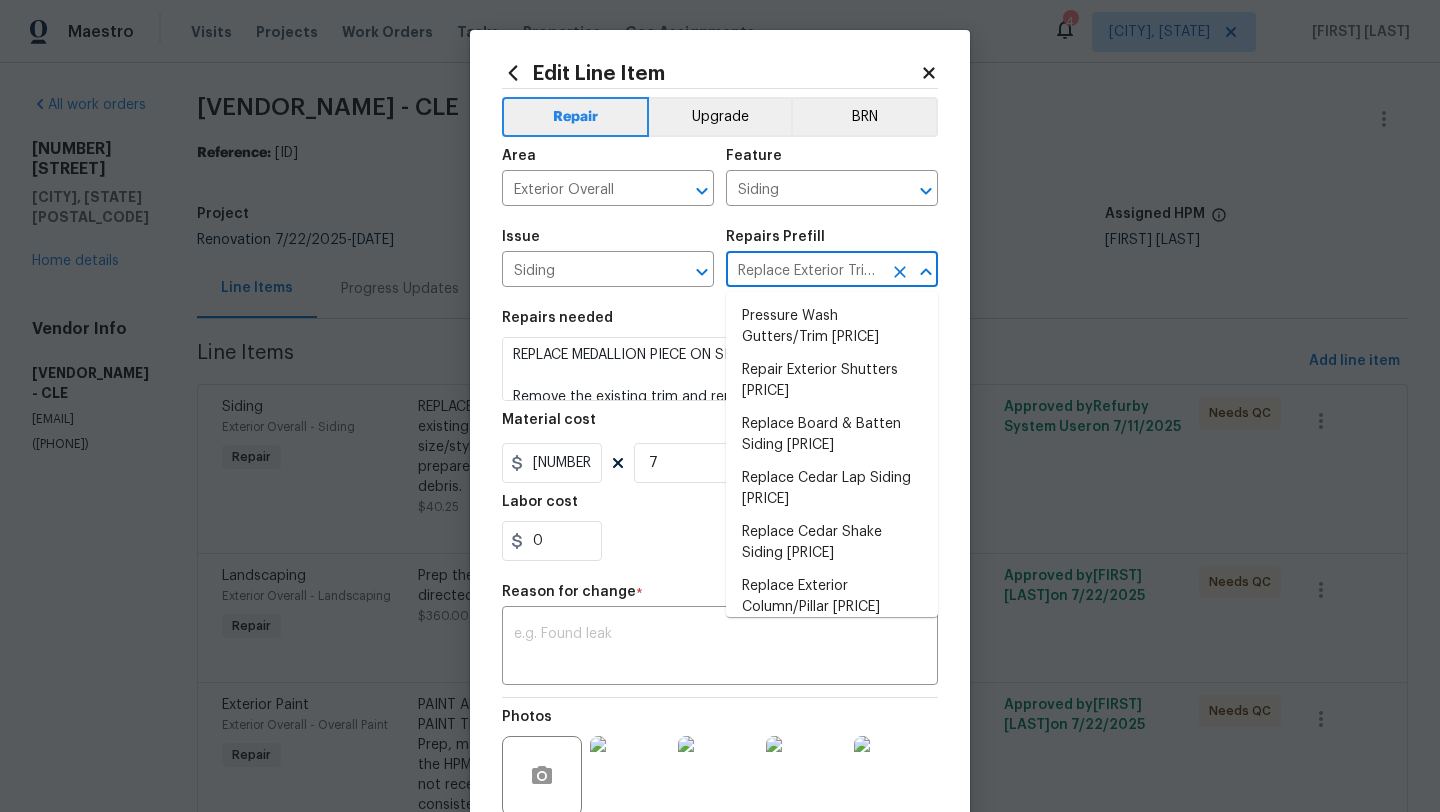 click on "Replace Exterior Trim $5.75" at bounding box center (804, 271) 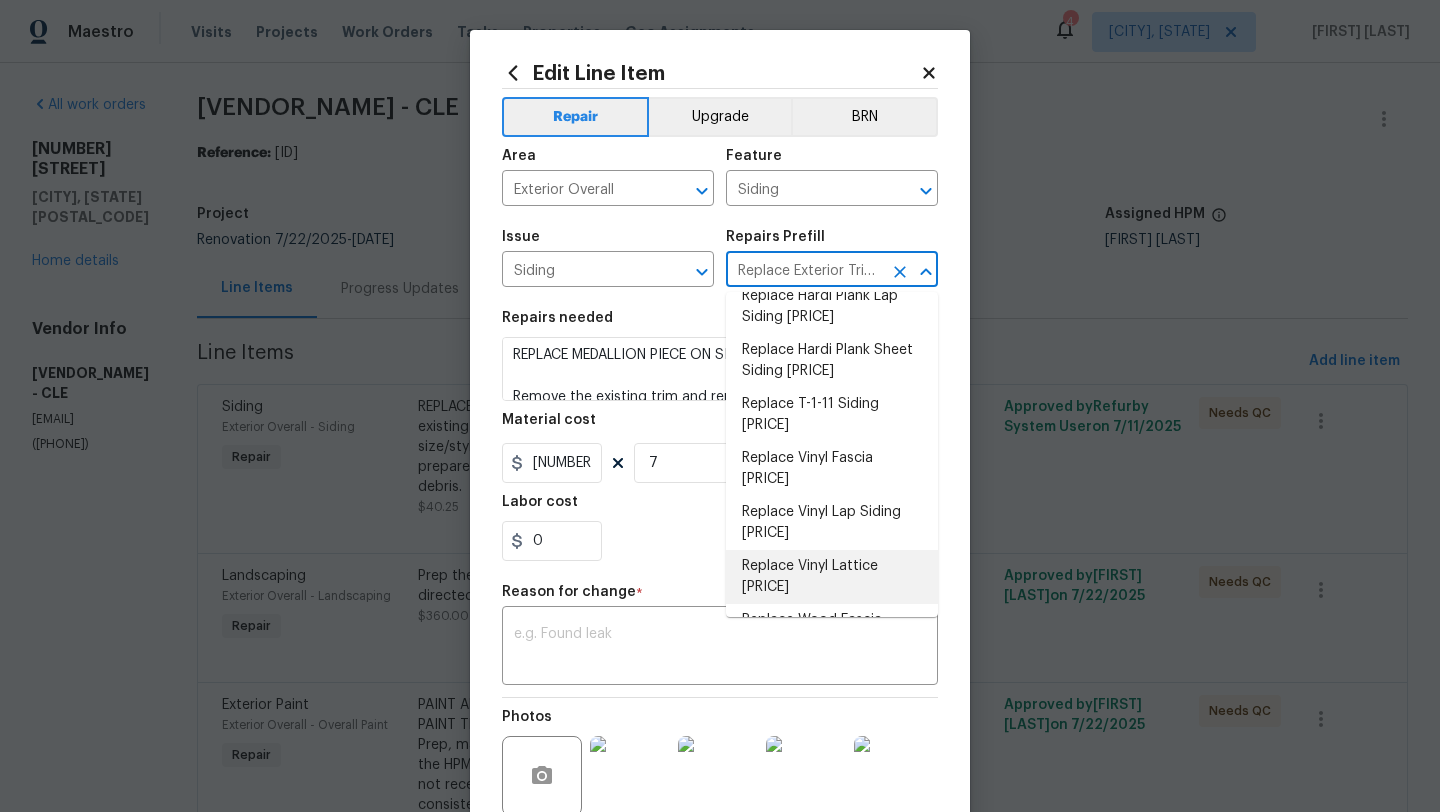 scroll, scrollTop: 579, scrollLeft: 0, axis: vertical 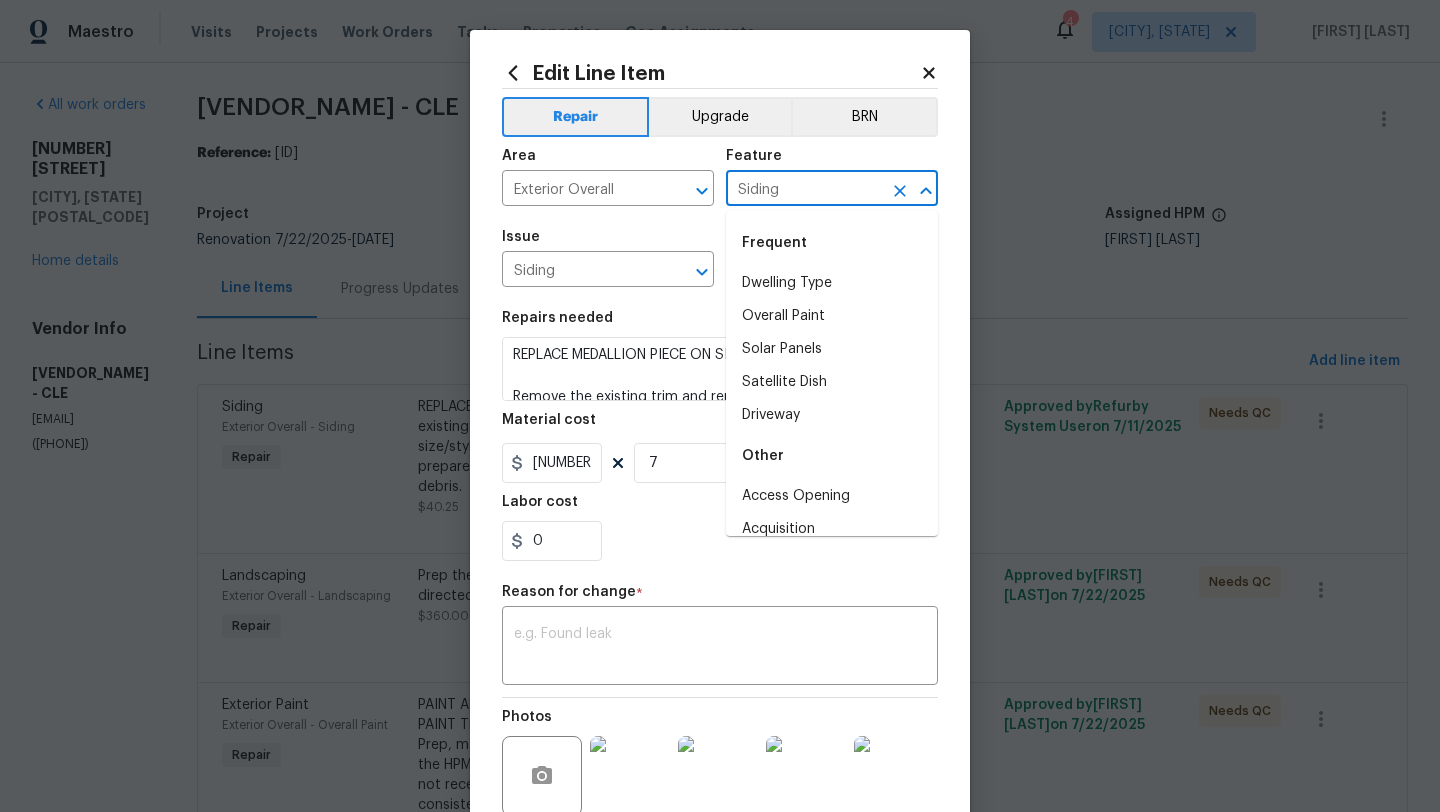 click on "Siding" at bounding box center [804, 190] 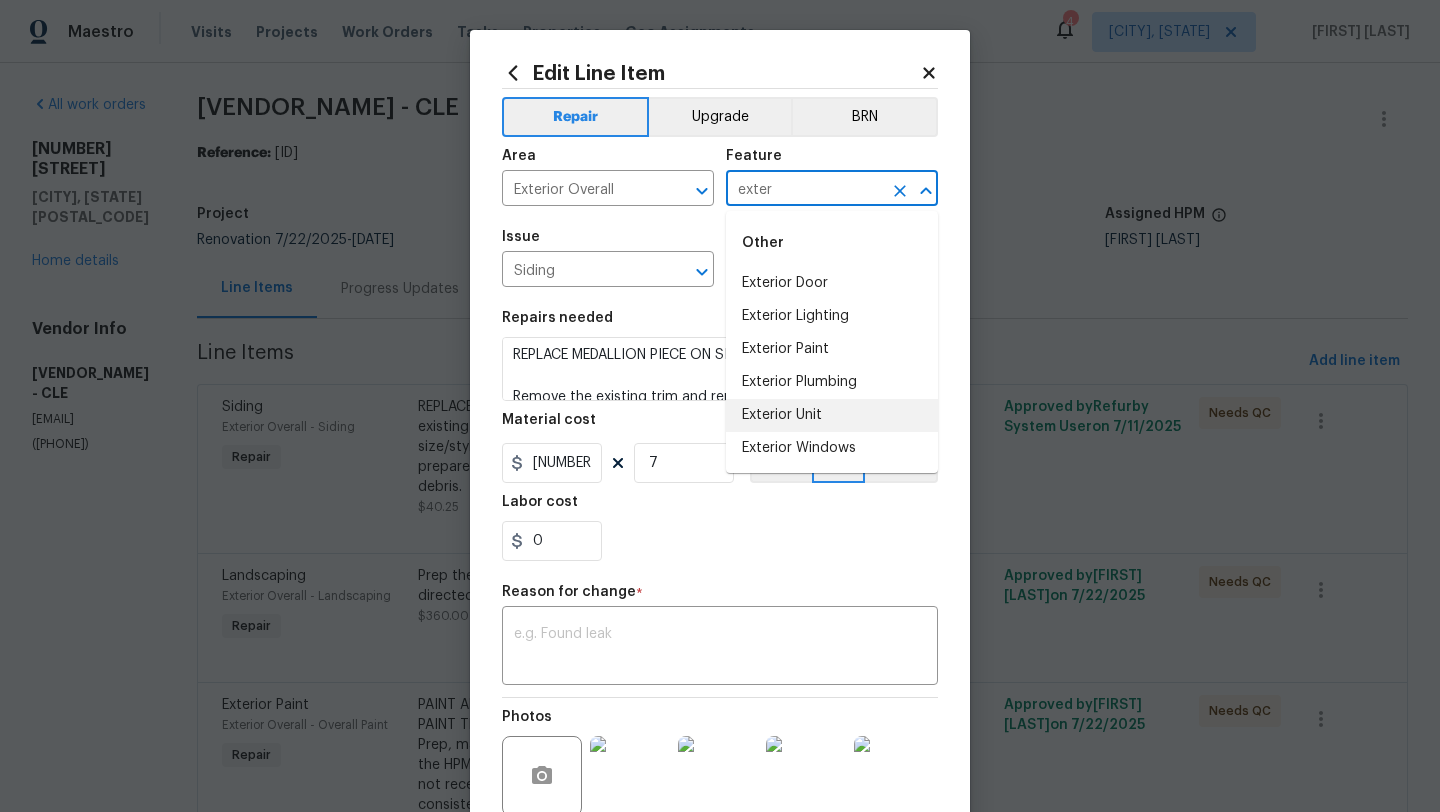 click on "Exterior Unit" at bounding box center (832, 415) 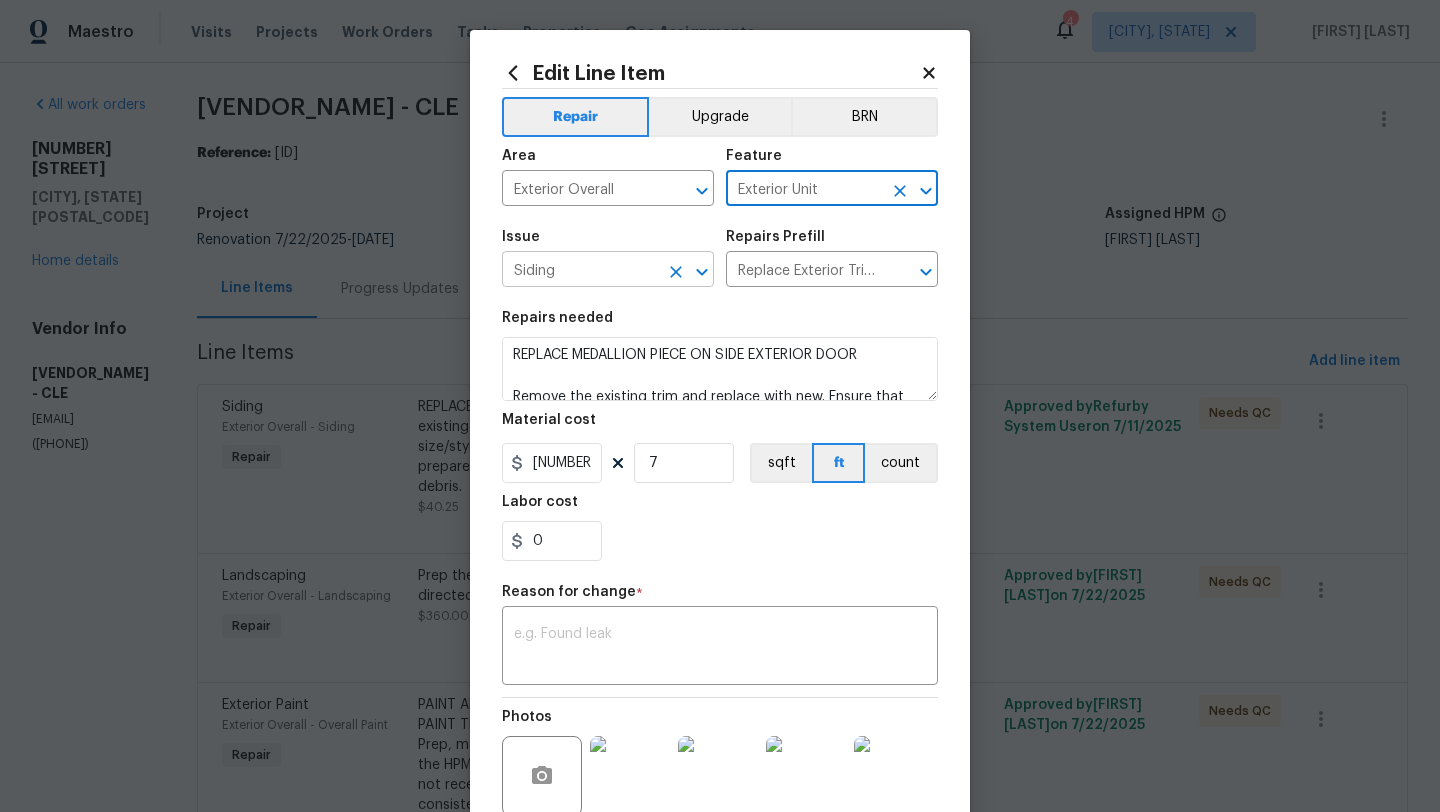 type on "Exterior Unit" 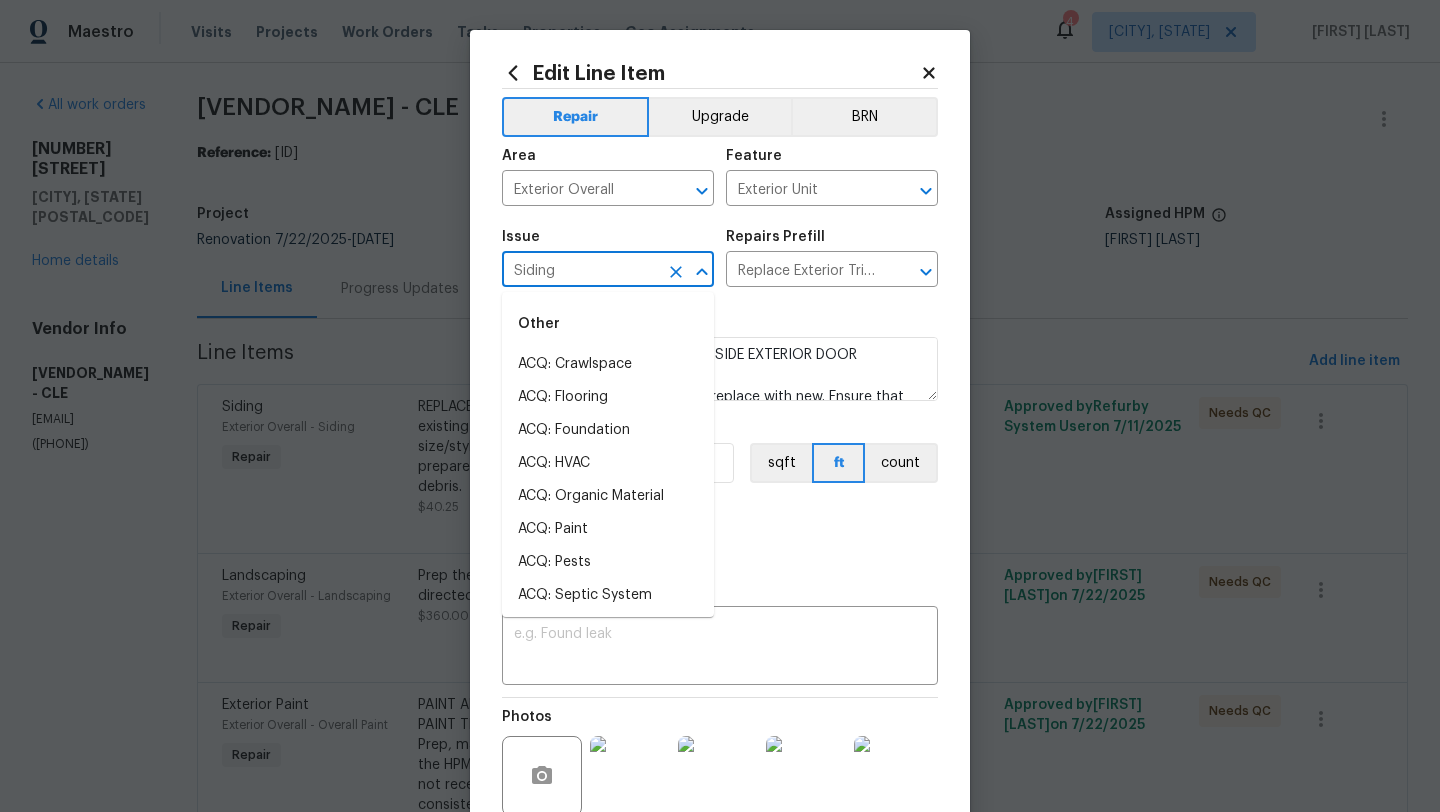 click on "Siding" at bounding box center [580, 271] 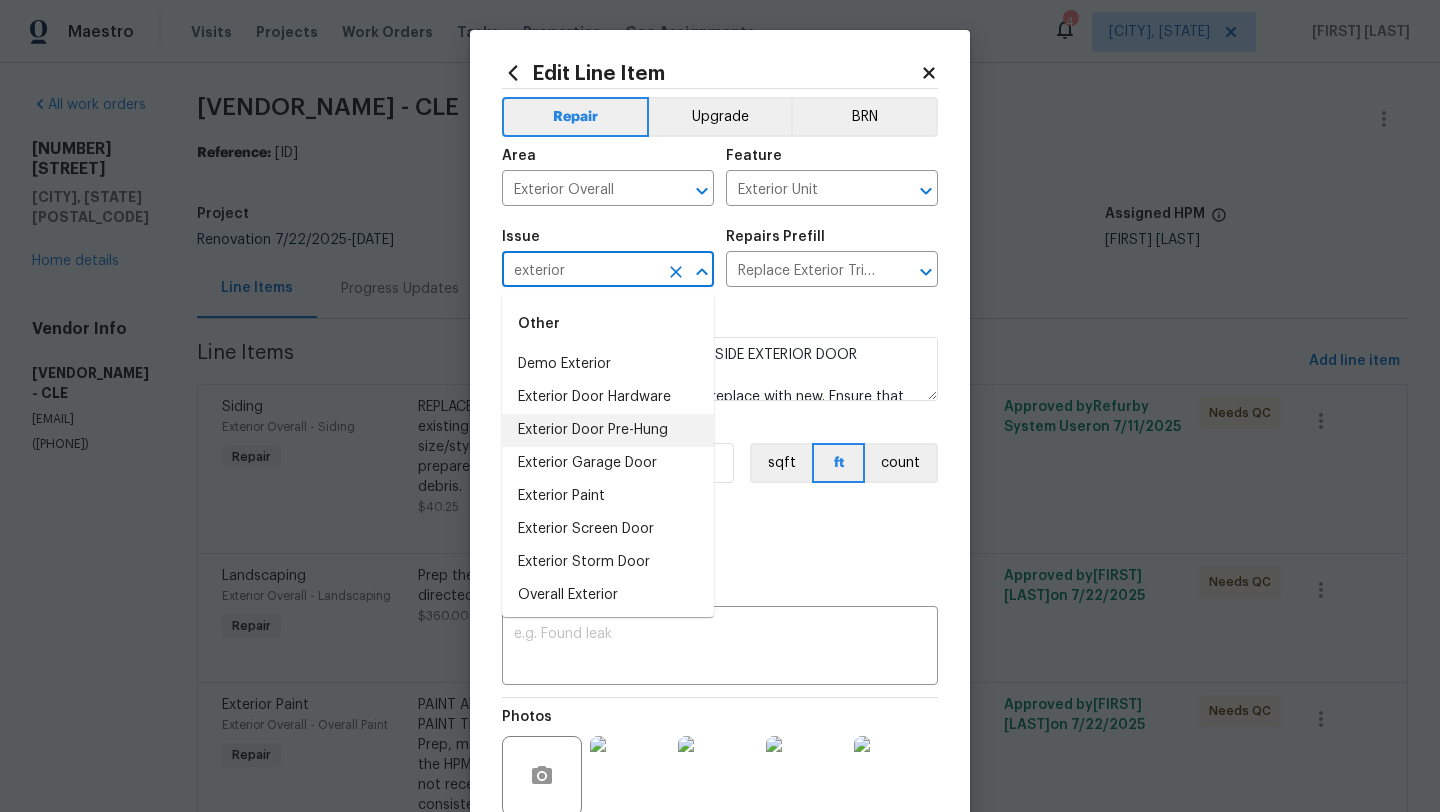 click on "Exterior Door Pre-Hung" at bounding box center (608, 430) 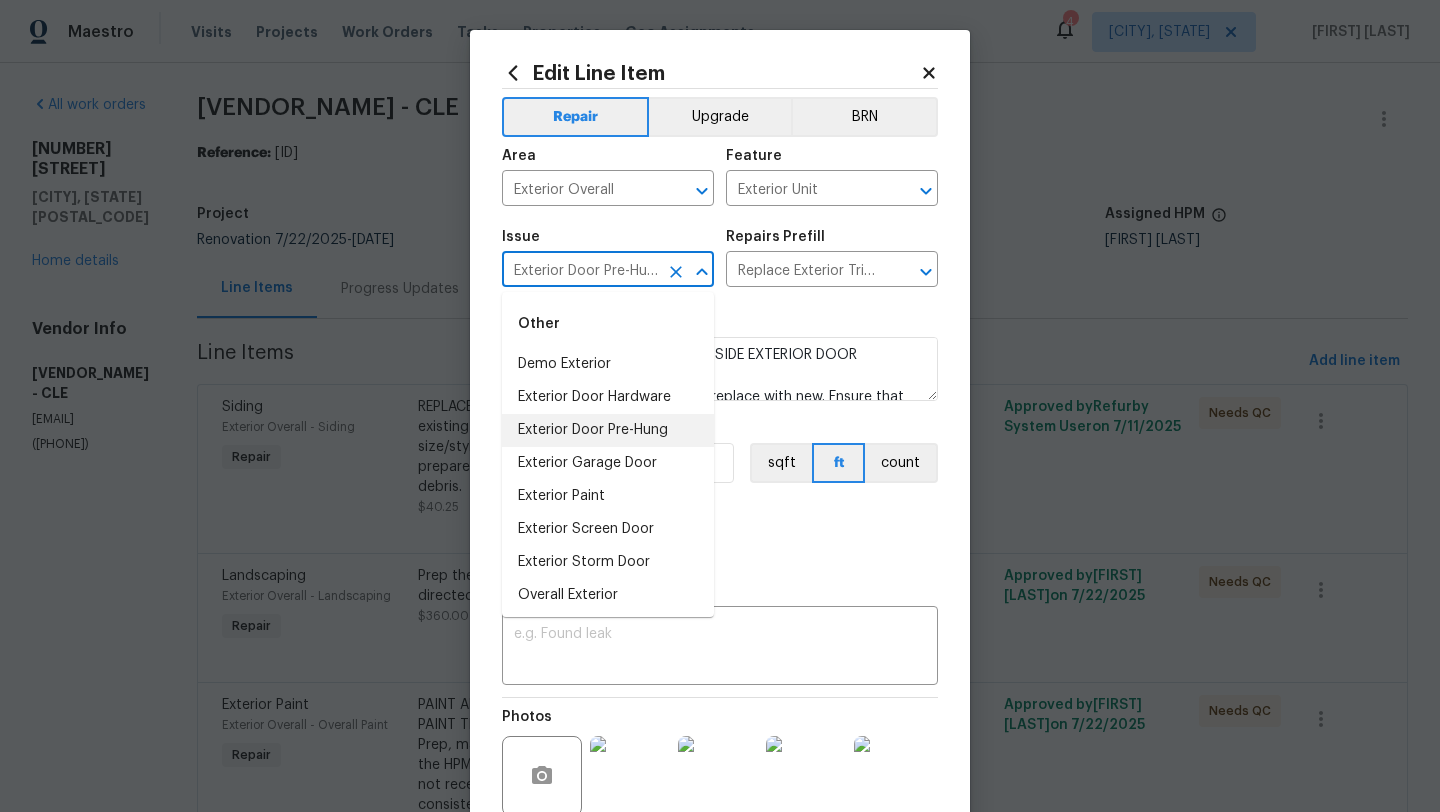 type 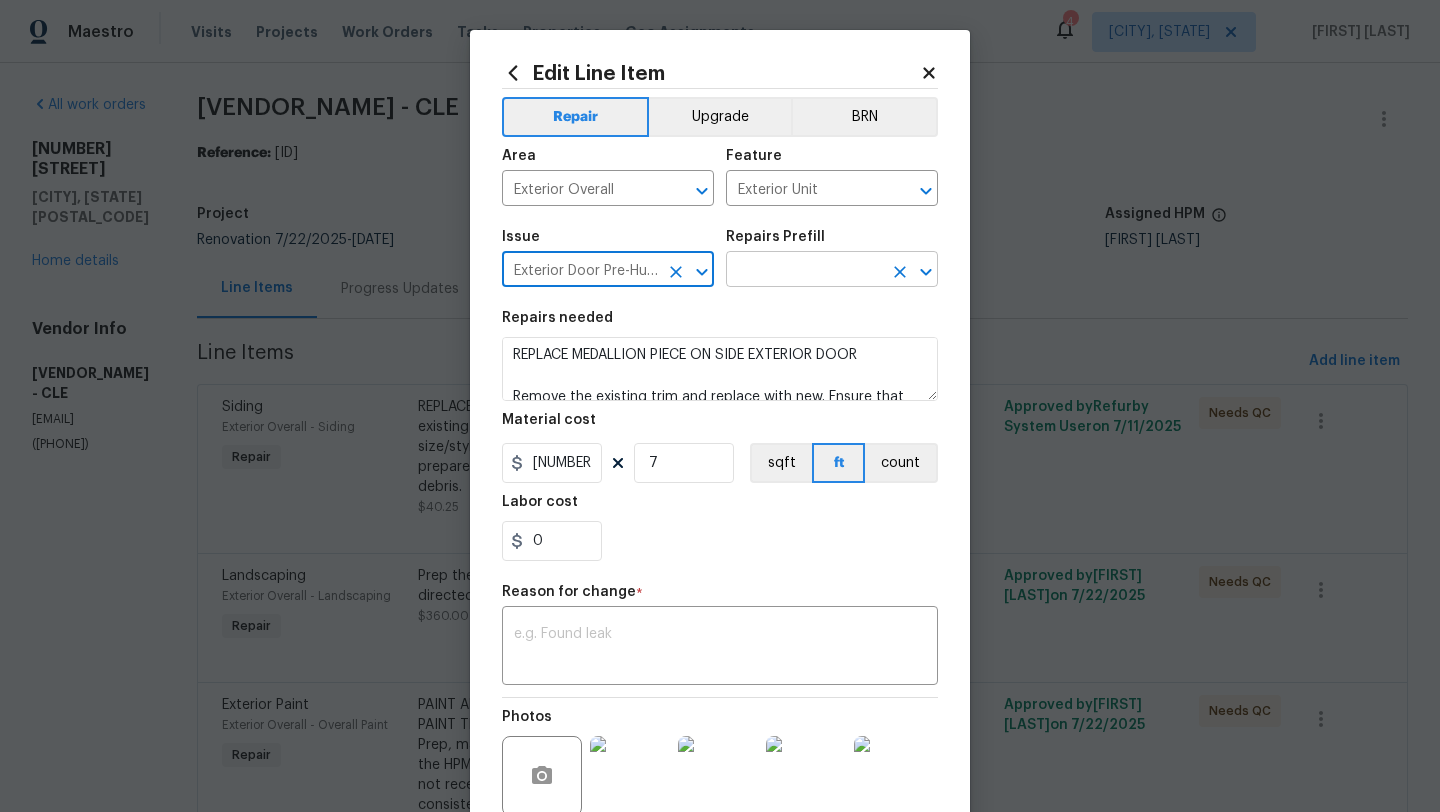 type on "Exterior Door Pre-Hung" 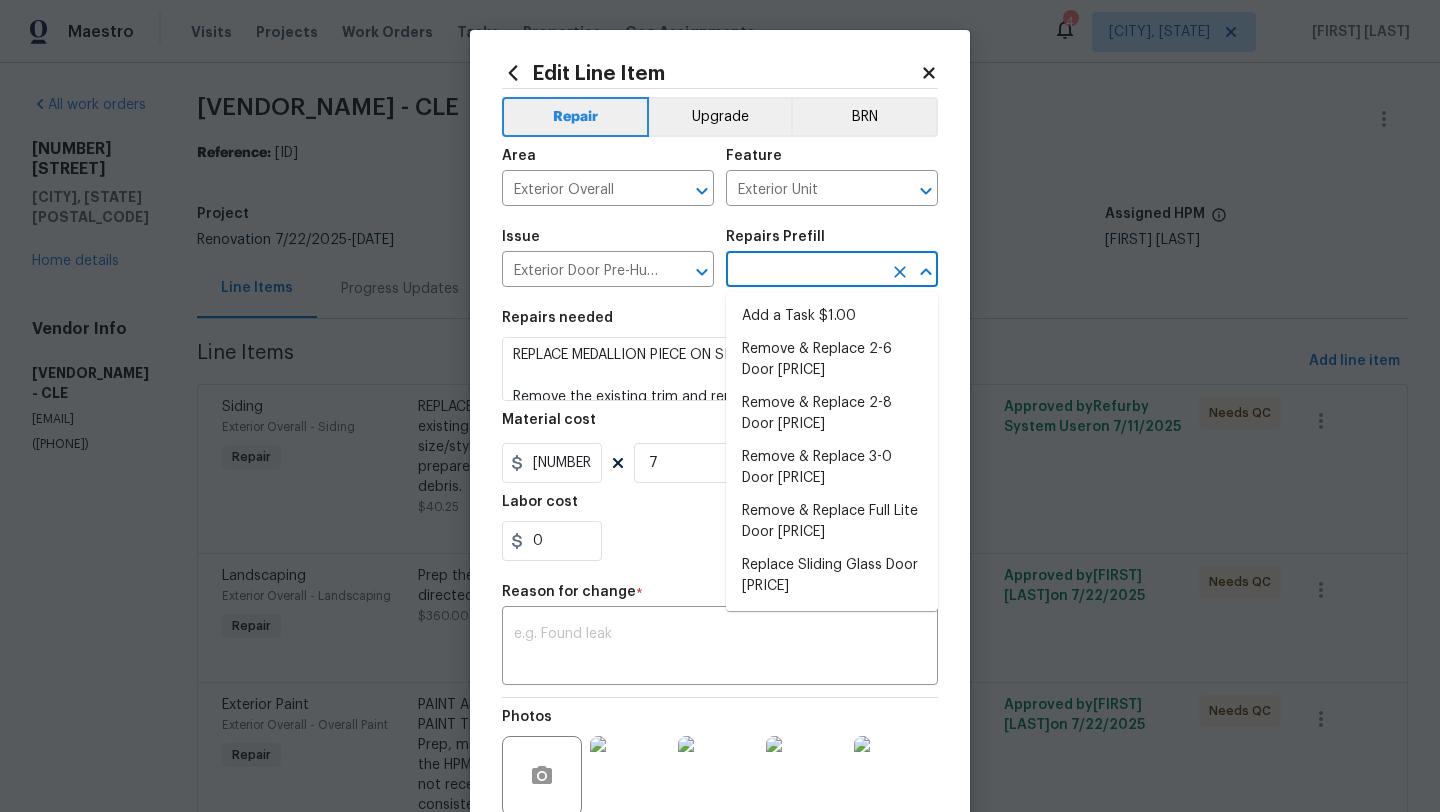 click at bounding box center [804, 271] 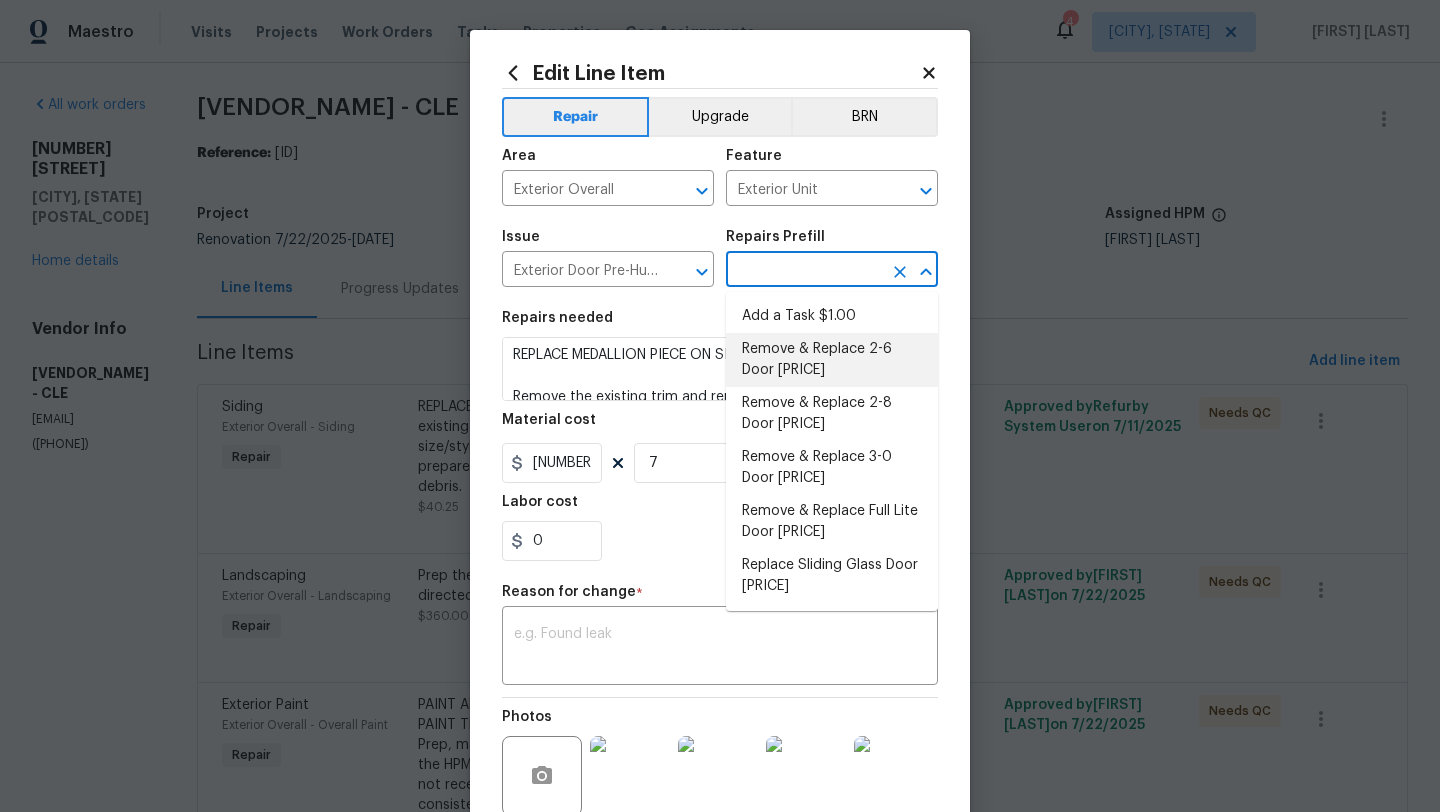 click on "Remove & Replace 2-6 Door $484.27" at bounding box center [832, 360] 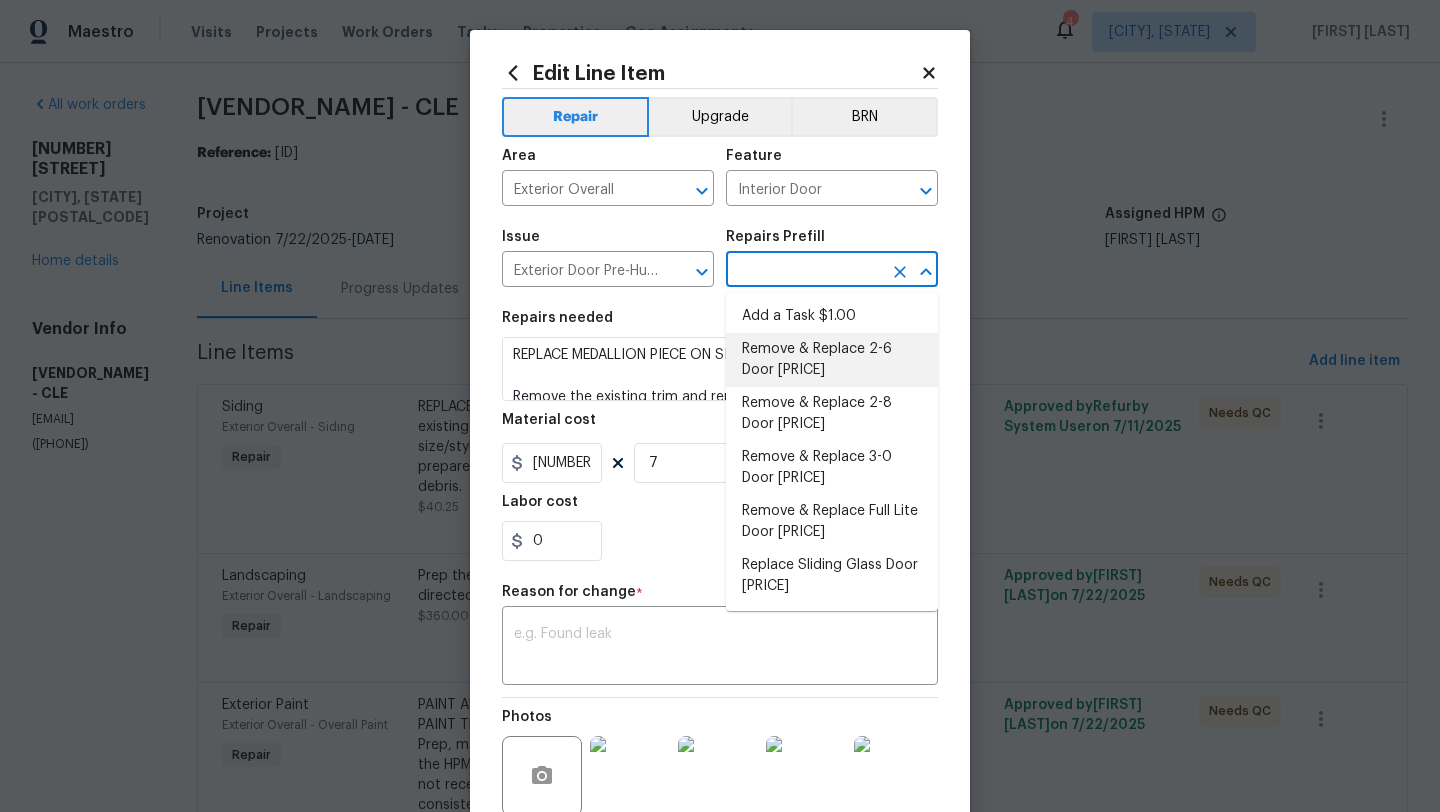 type on "Remove & Replace 2-6 Door $484.27" 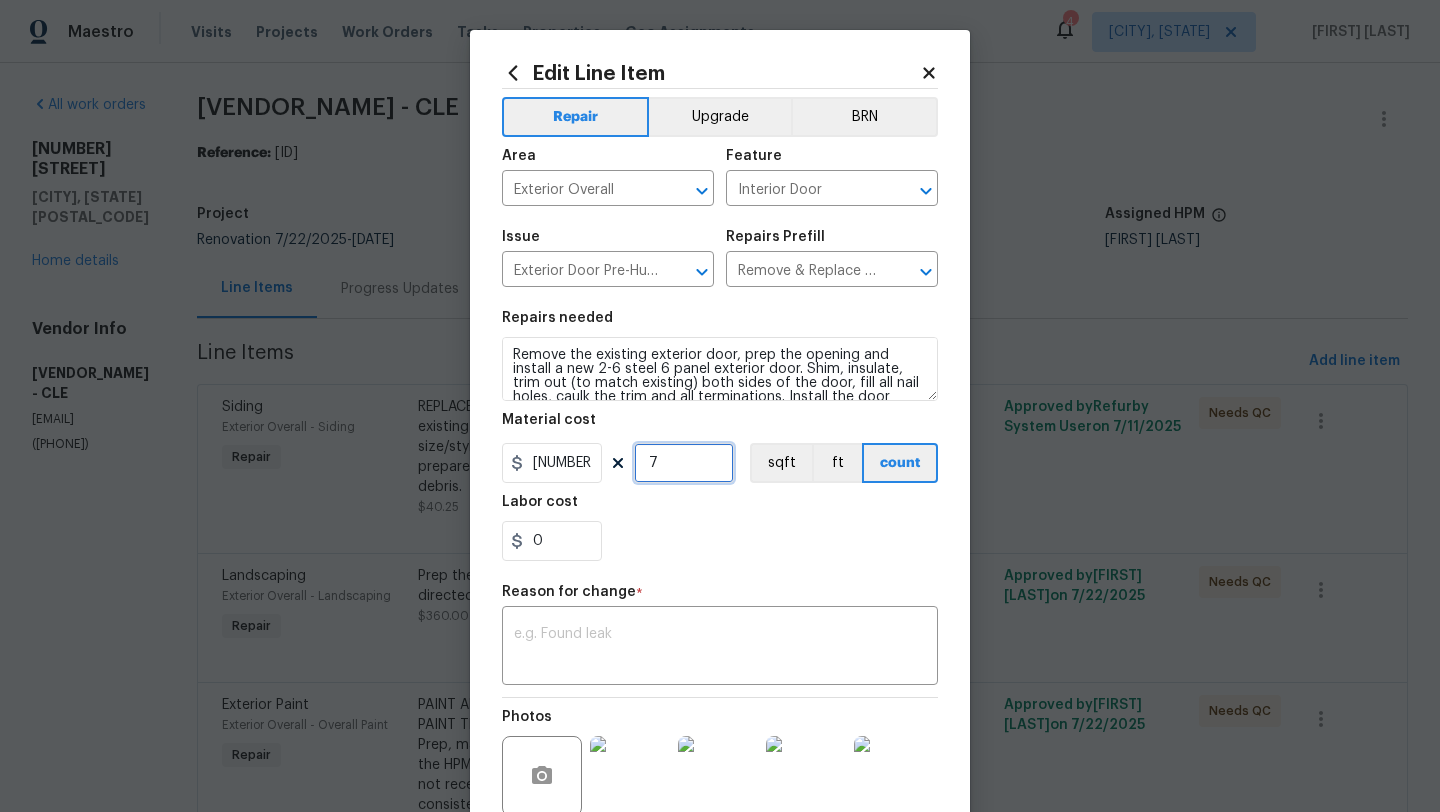 drag, startPoint x: 666, startPoint y: 470, endPoint x: 632, endPoint y: 469, distance: 34.0147 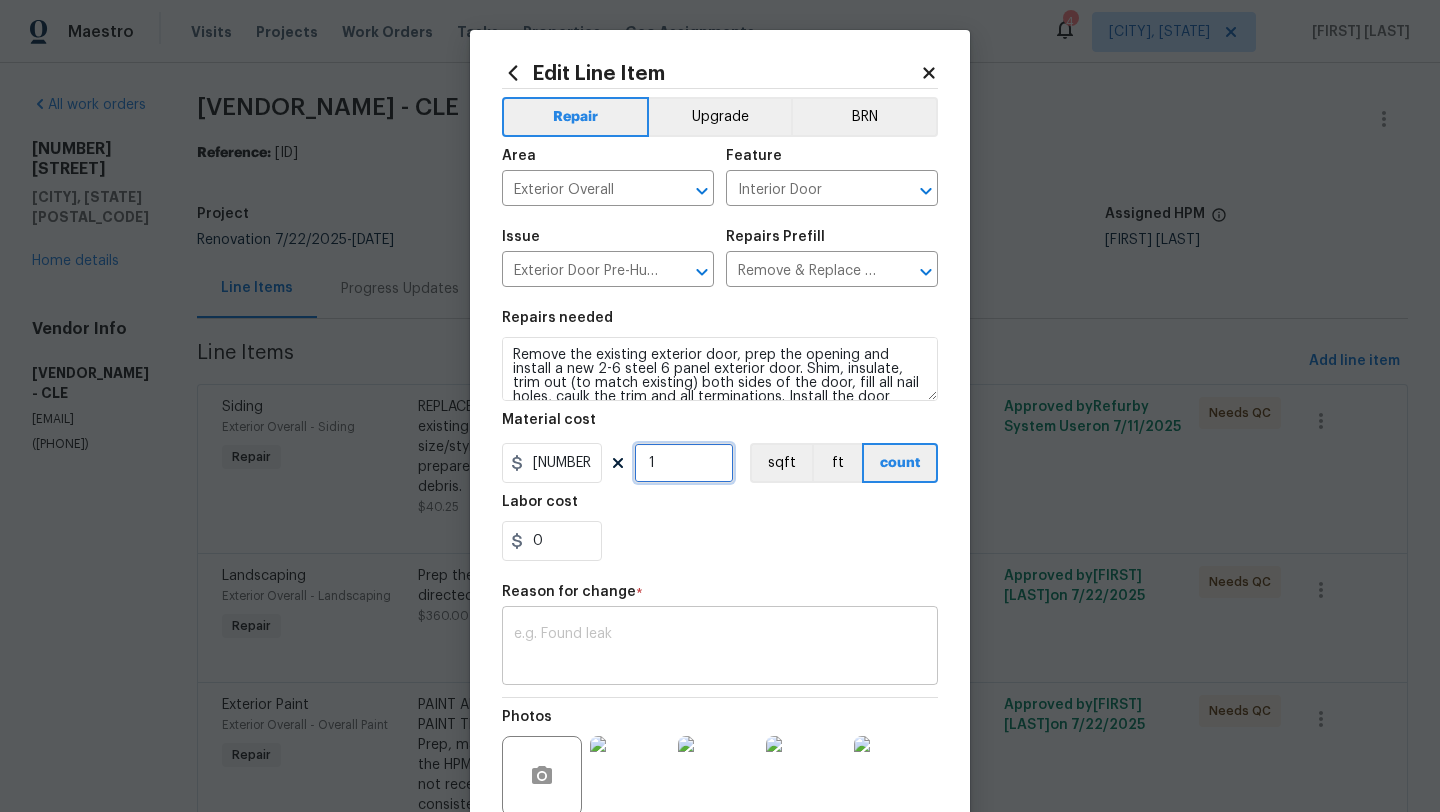 type on "1" 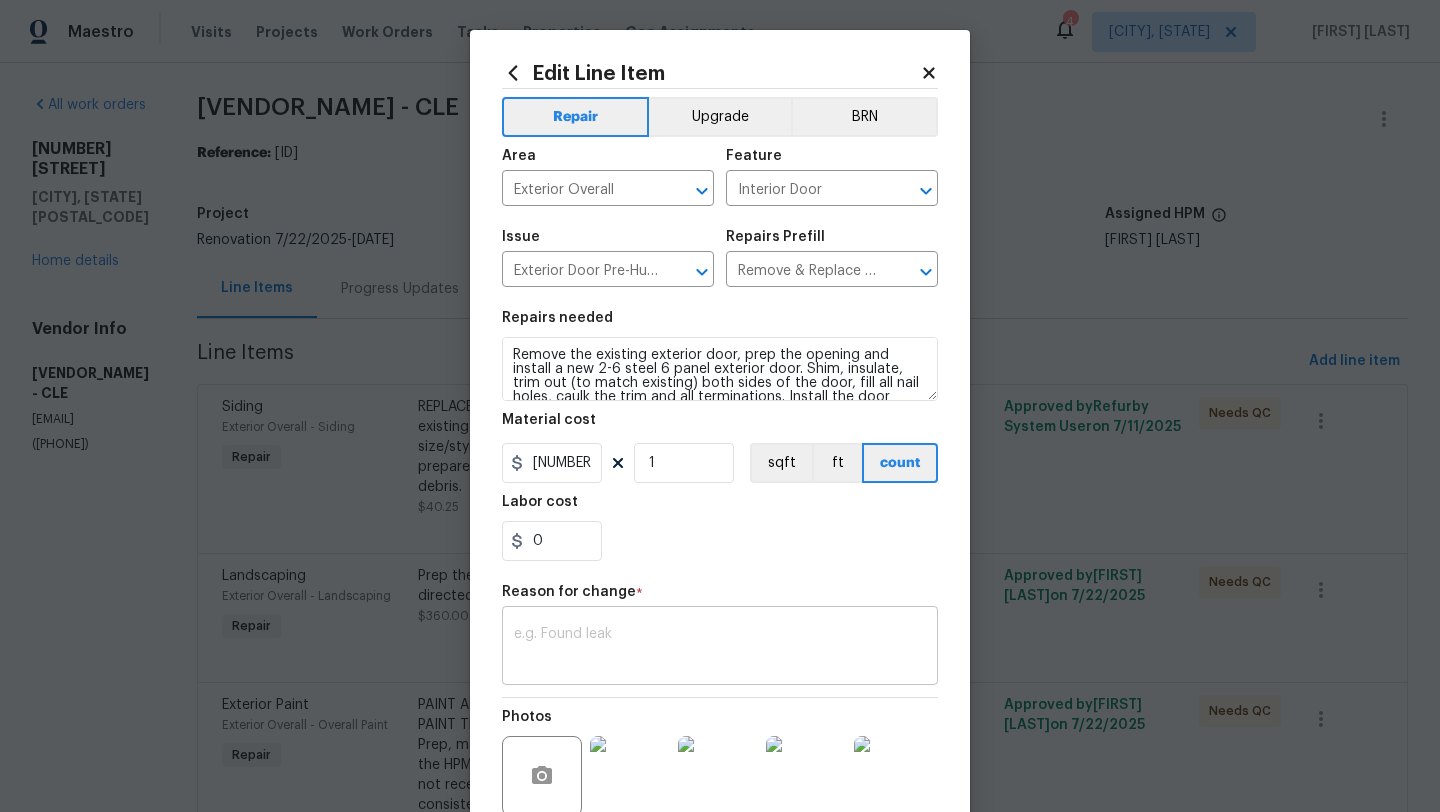 click at bounding box center (720, 648) 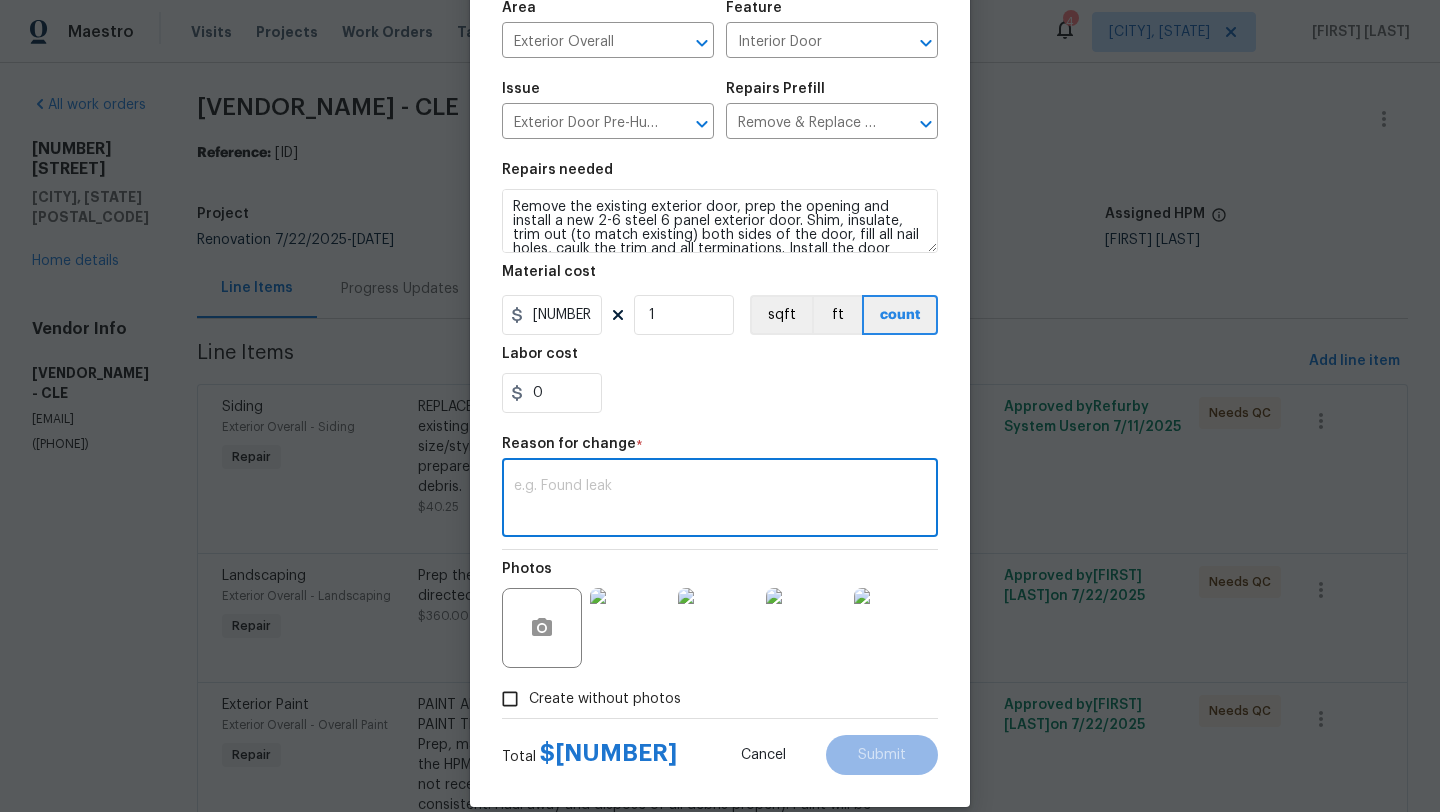 scroll, scrollTop: 153, scrollLeft: 0, axis: vertical 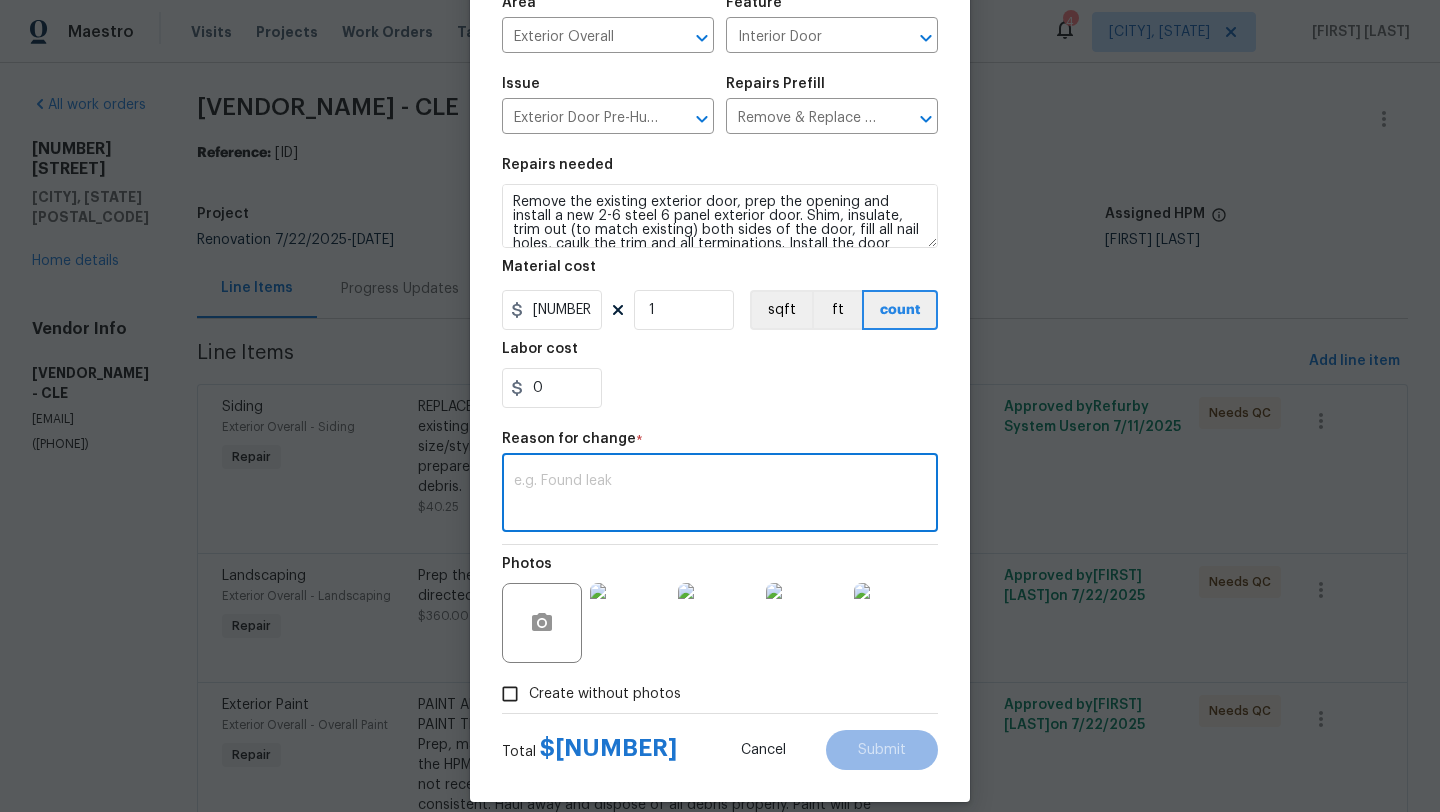 click at bounding box center [720, 495] 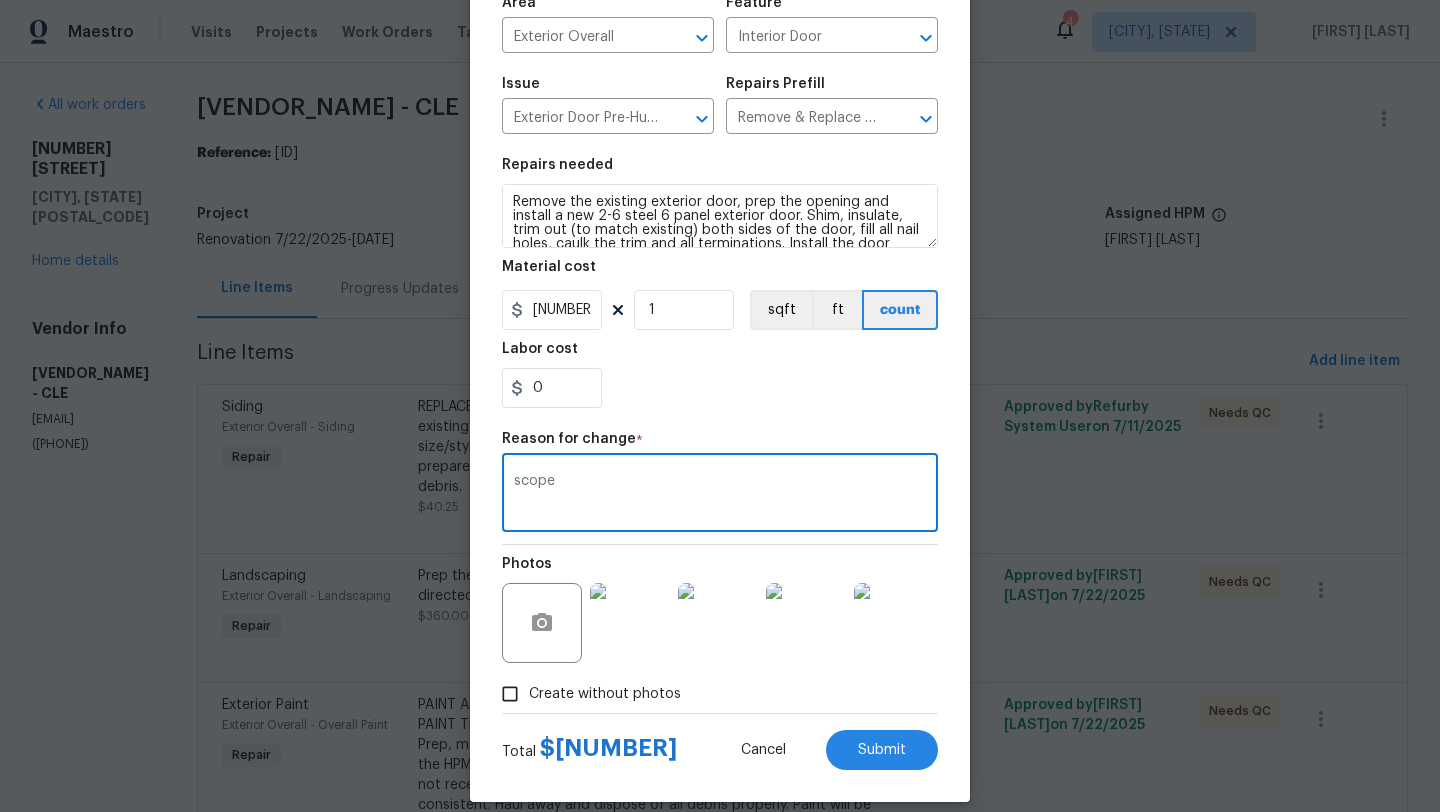type on "scope" 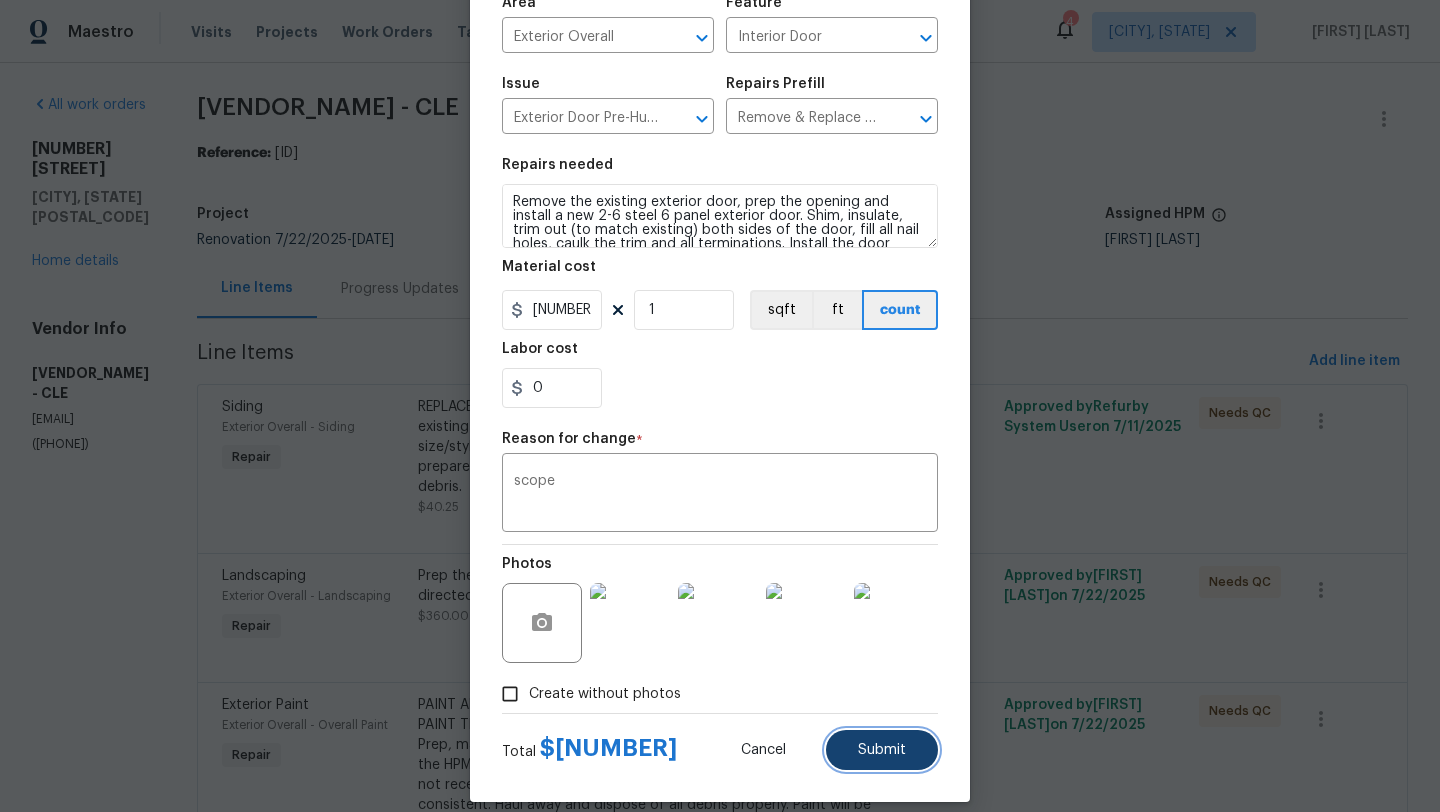 click on "Submit" at bounding box center [882, 750] 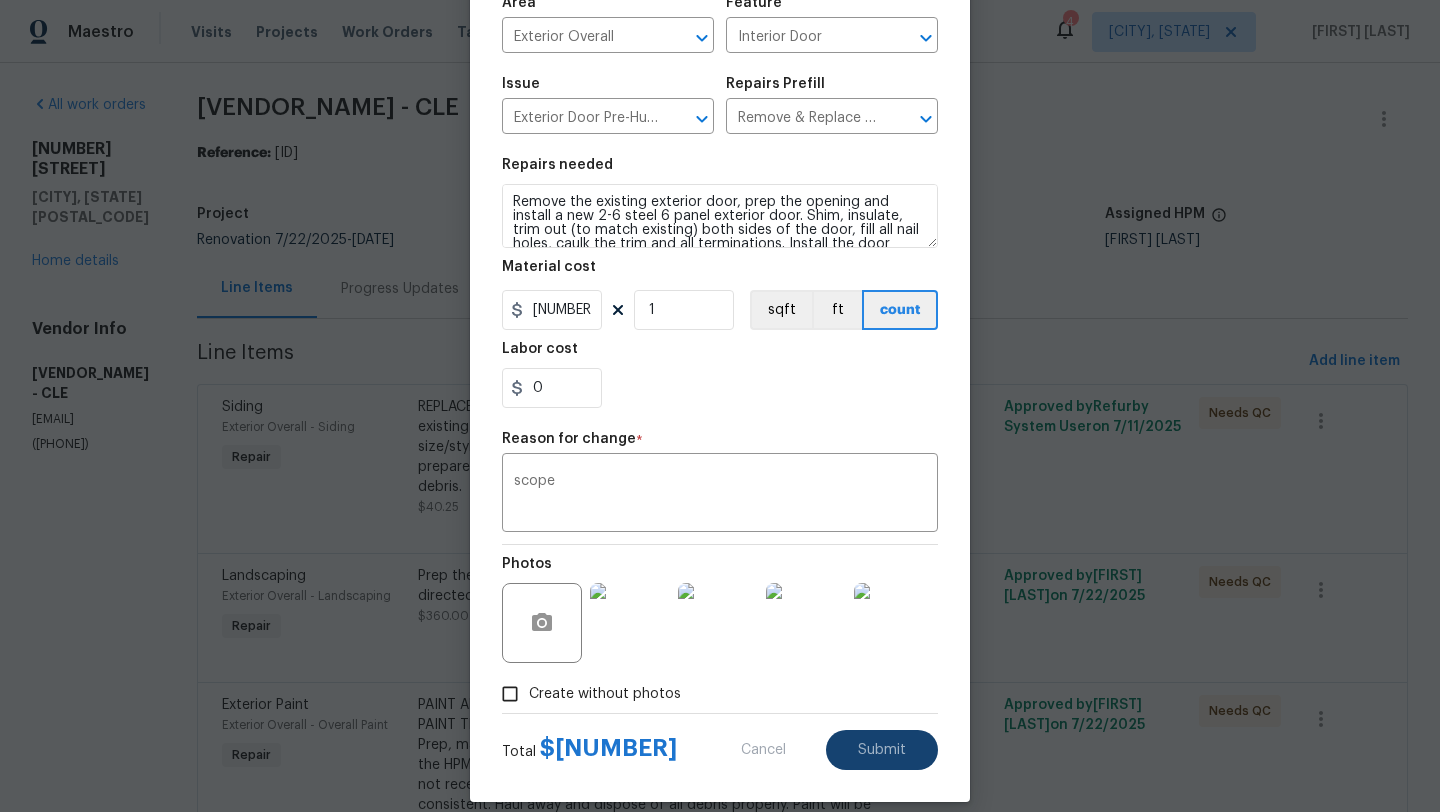 type on "Siding" 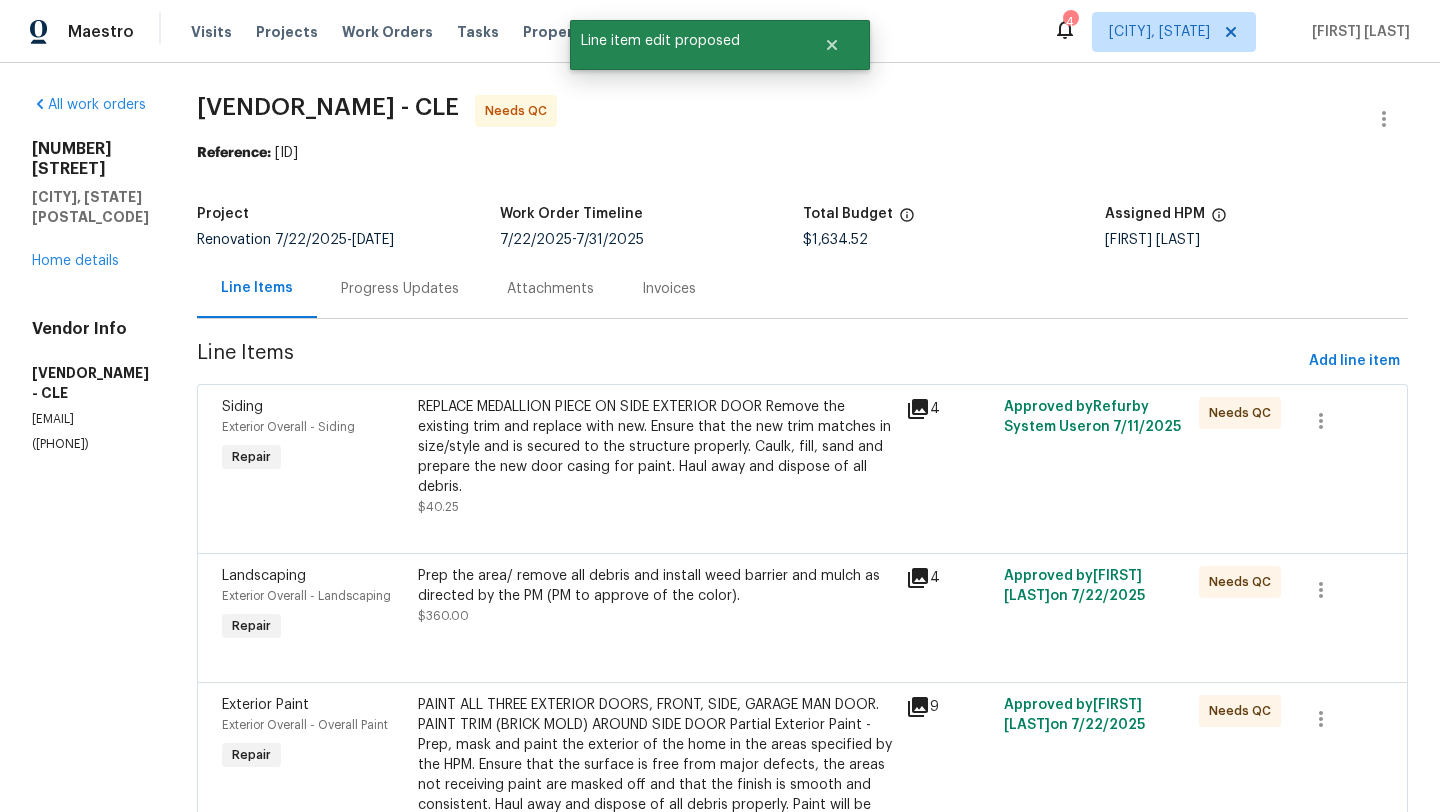 scroll, scrollTop: 0, scrollLeft: 0, axis: both 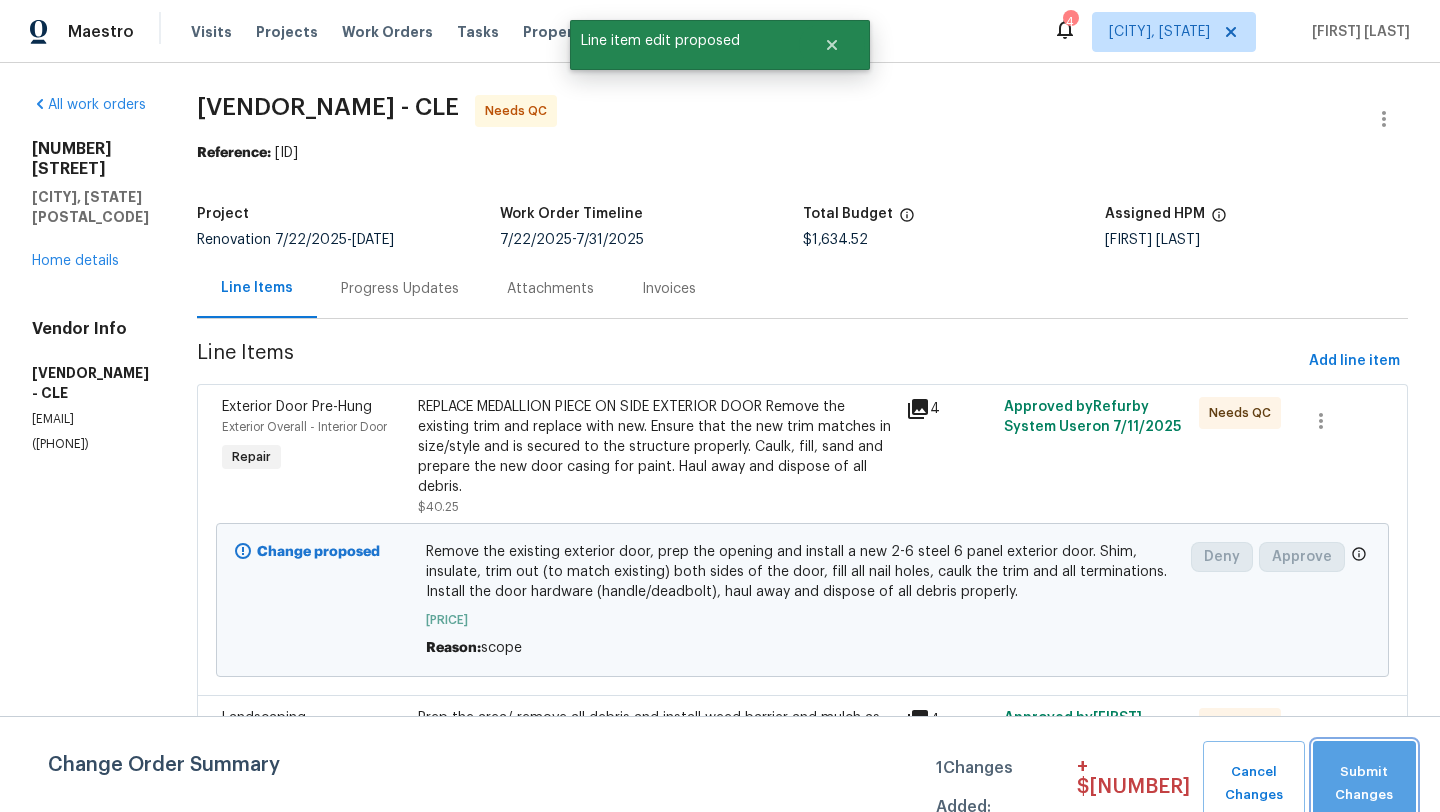 click on "Submit Changes" at bounding box center (1364, 784) 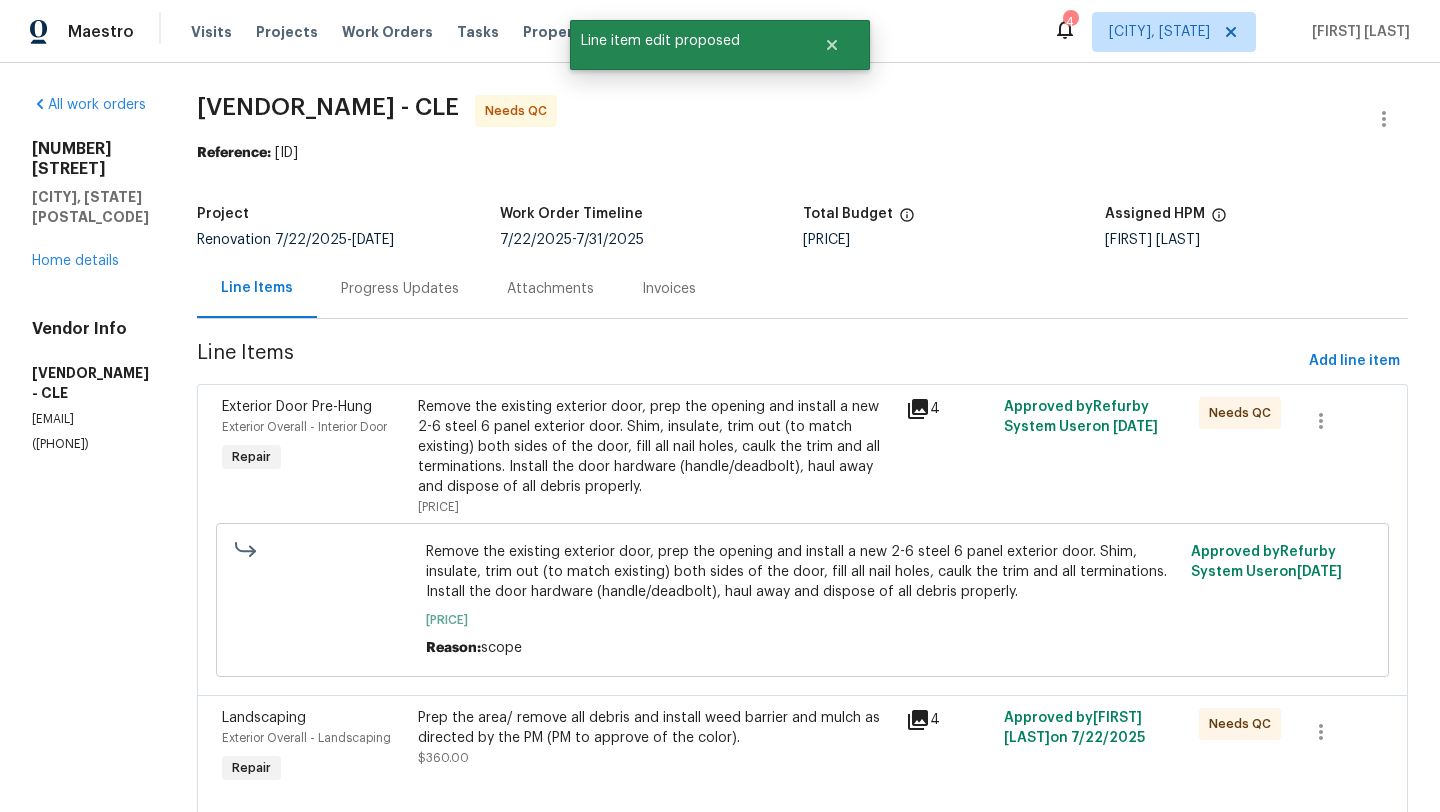 click on "Remove the existing exterior door, prep the opening and install a new 2-6 steel 6 panel exterior door. Shim, insulate, trim out (to match existing) both sides of the door, fill all nail holes, caulk the trim and all terminations. Install the door hardware (handle/deadbolt), haul away and dispose of all debris properly." at bounding box center [656, 447] 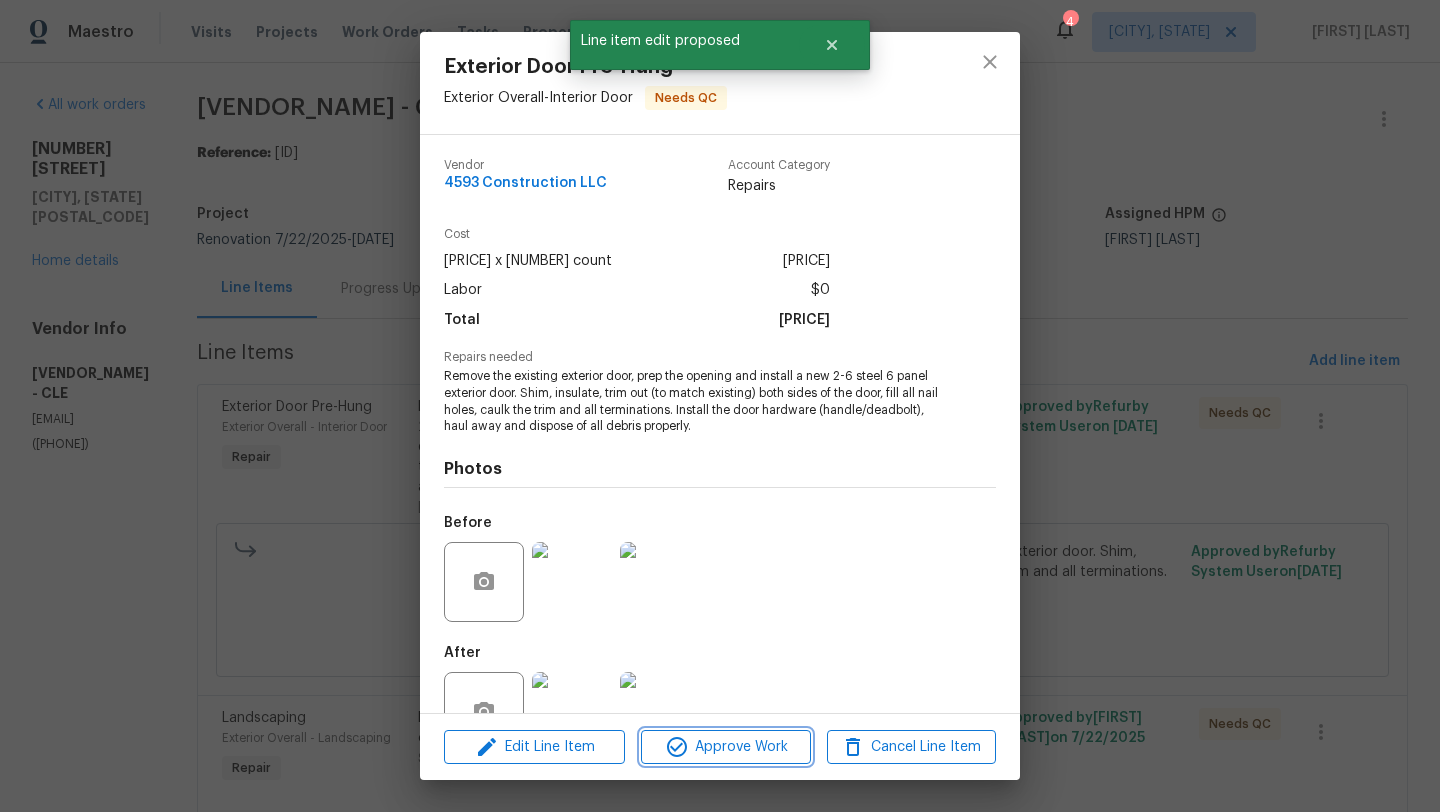 click 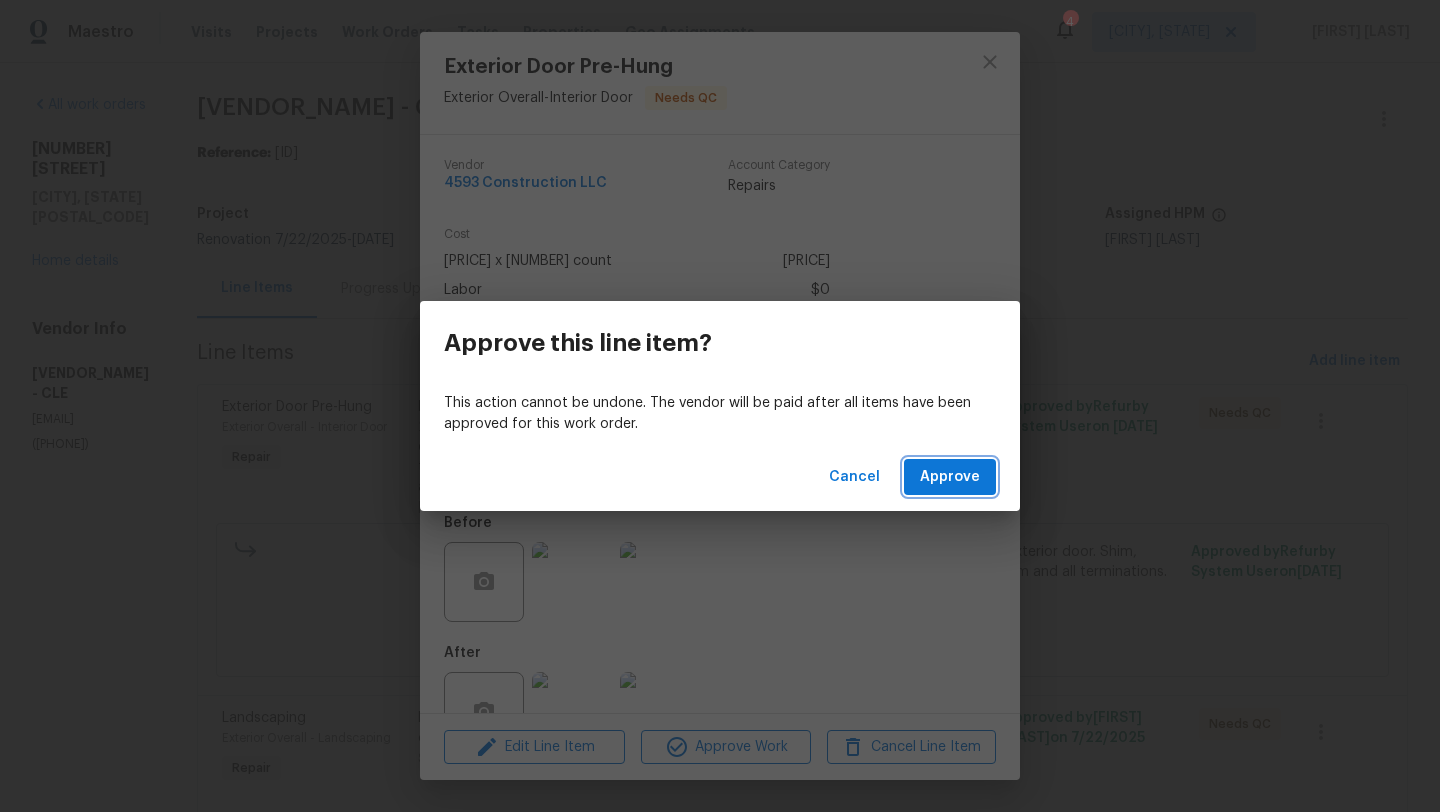 click on "Approve" at bounding box center (950, 477) 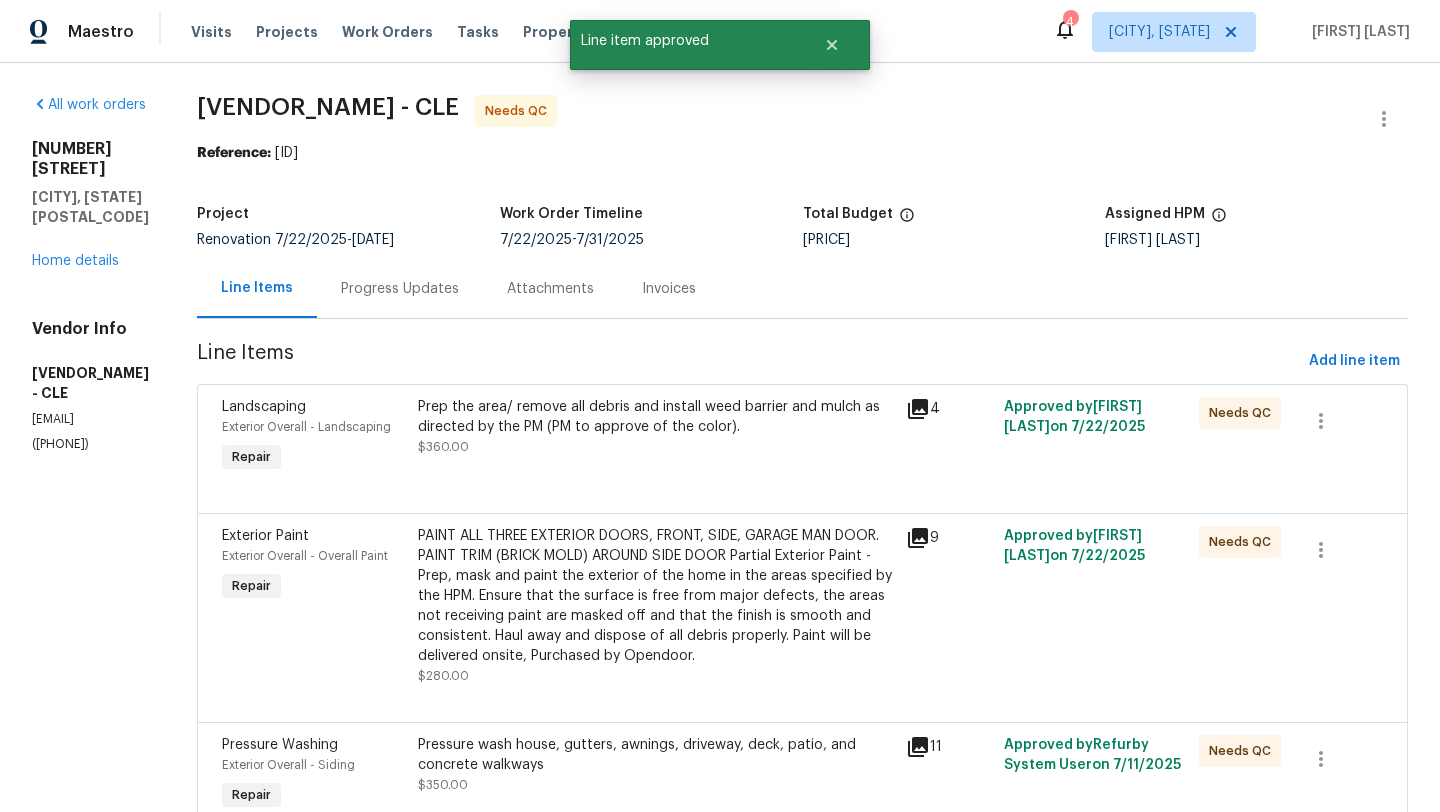click on "Prep the area/ remove all debris and install weed barrier and mulch as directed by the PM (PM to approve of the color). $360.00" at bounding box center (656, 427) 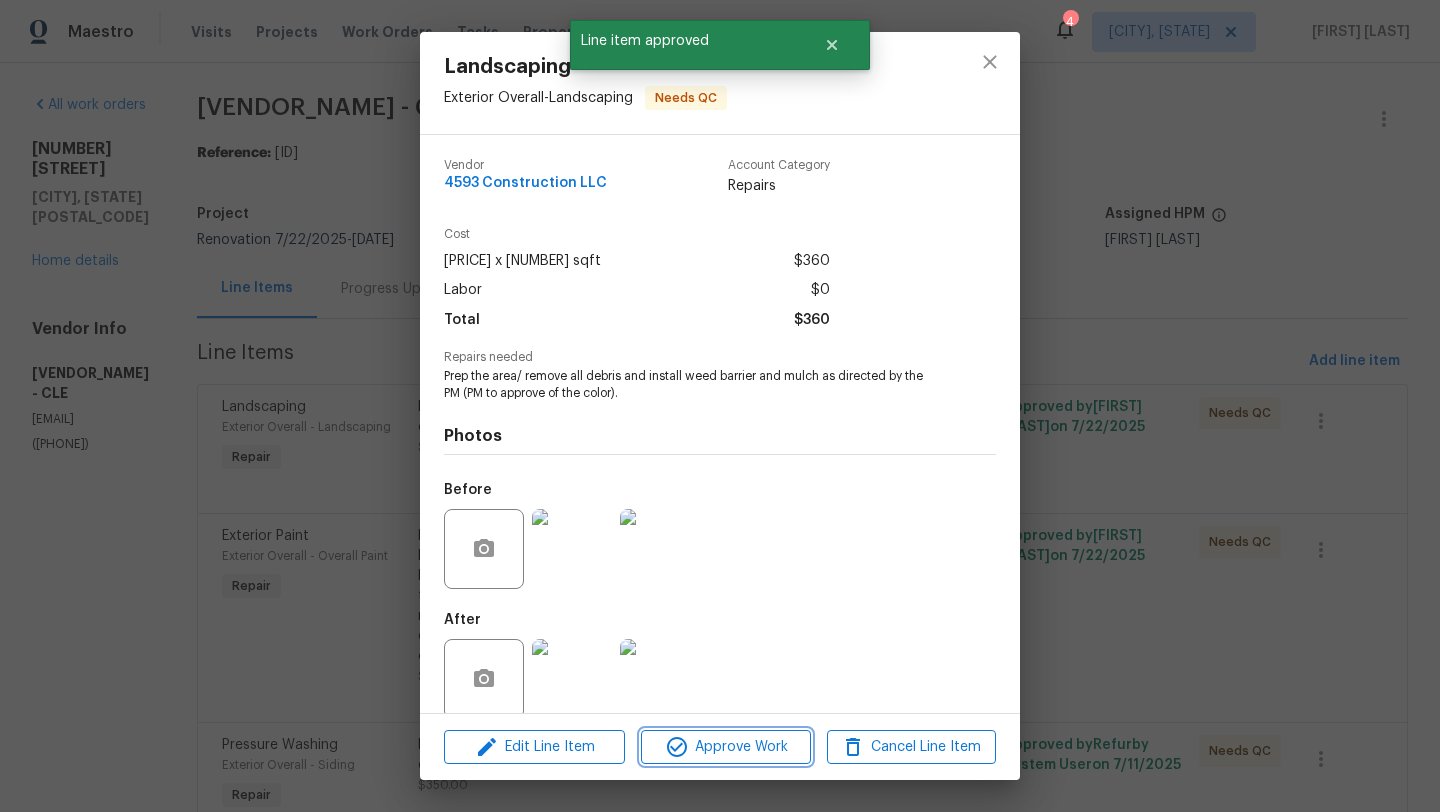 click on "Approve Work" at bounding box center [725, 747] 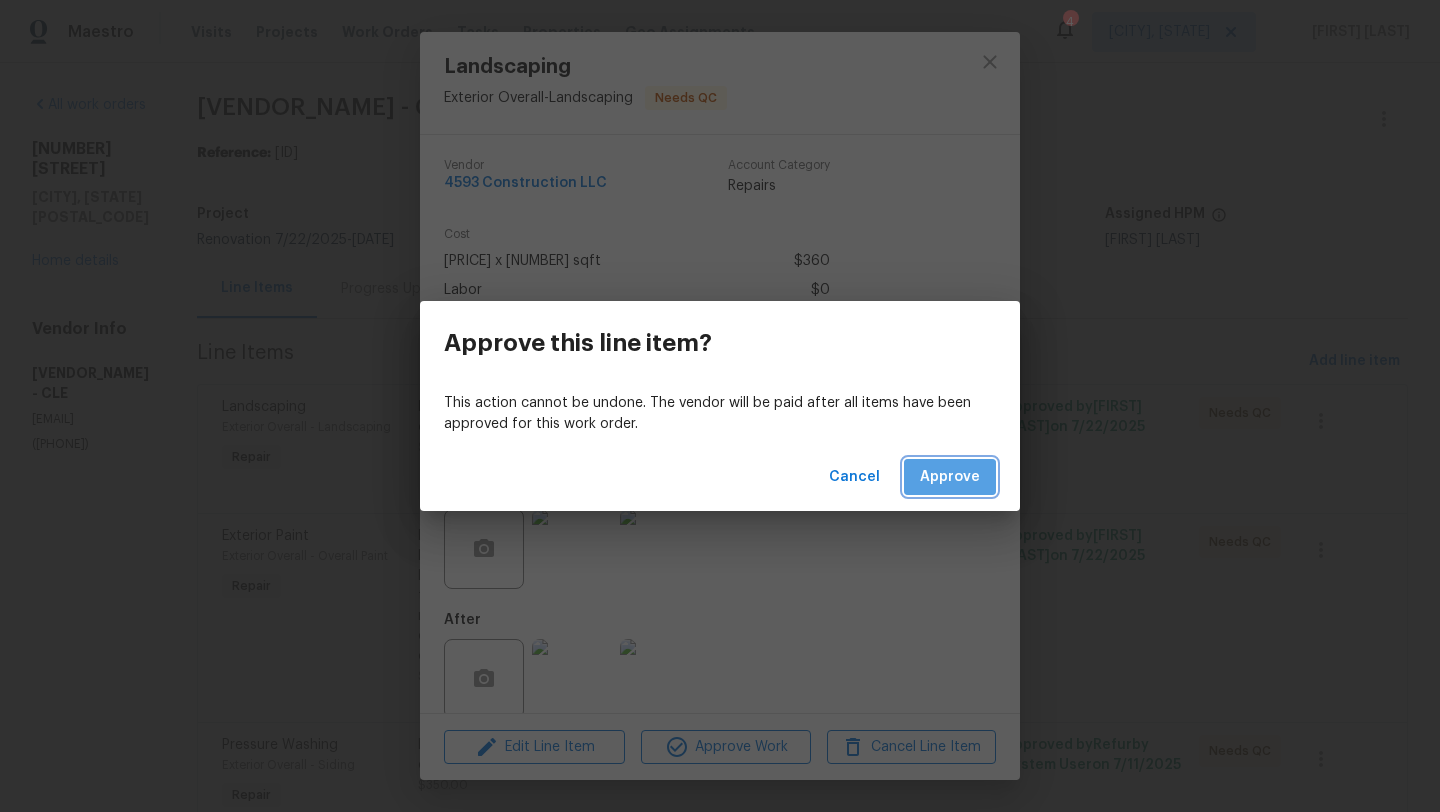 click on "Approve" at bounding box center (950, 477) 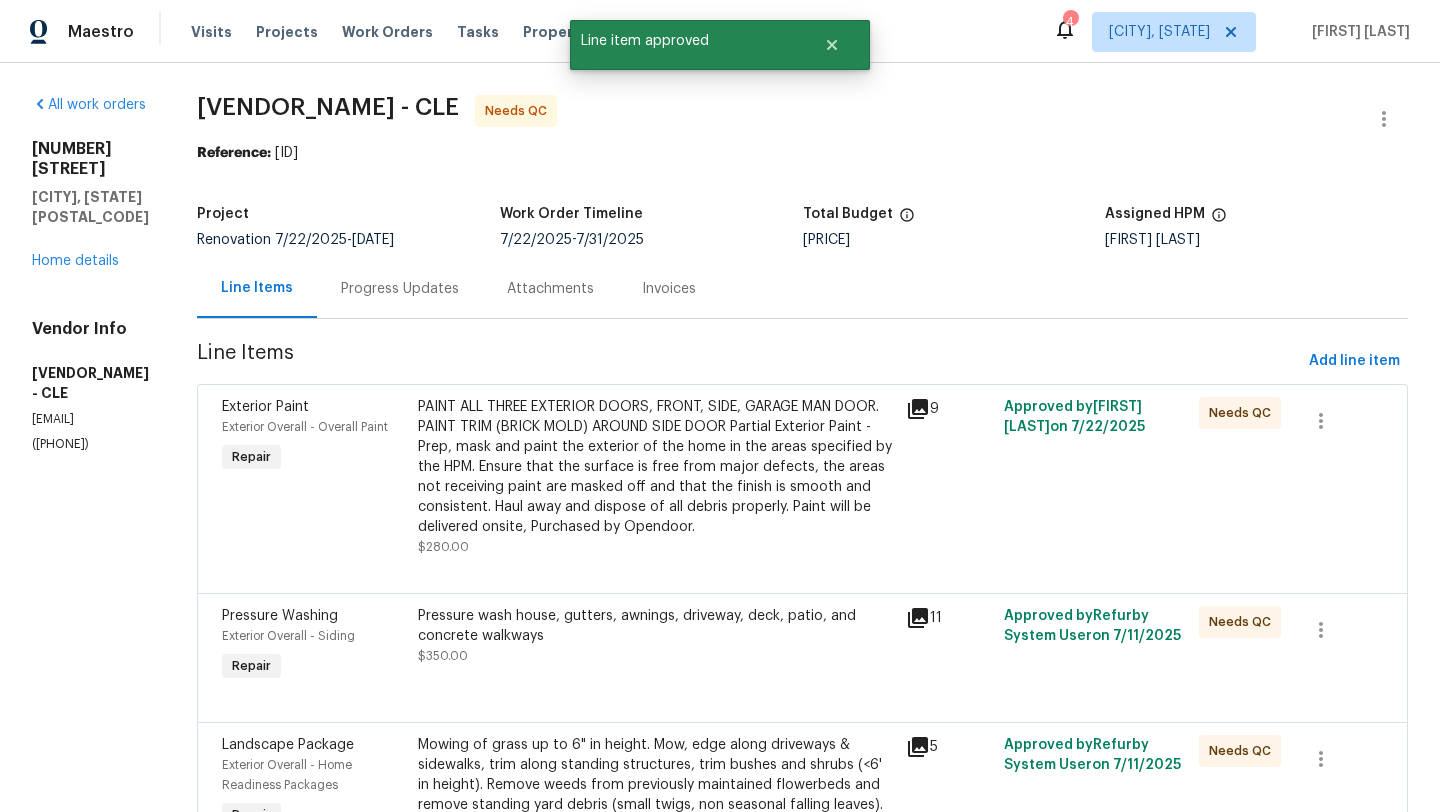 click on "PAINT ALL THREE EXTERIOR DOORS, FRONT, SIDE, GARAGE MAN DOOR.
PAINT TRIM (BRICK MOLD) AROUND SIDE DOOR
Partial Exterior Paint - Prep, mask and paint the exterior of the home in the areas specified by the HPM. Ensure that the surface is free from major defects, the areas not receiving paint are masked off and that the finish is smooth and consistent. Haul away and dispose of all debris properly. Paint will be delivered onsite, Purchased by Opendoor." at bounding box center (656, 467) 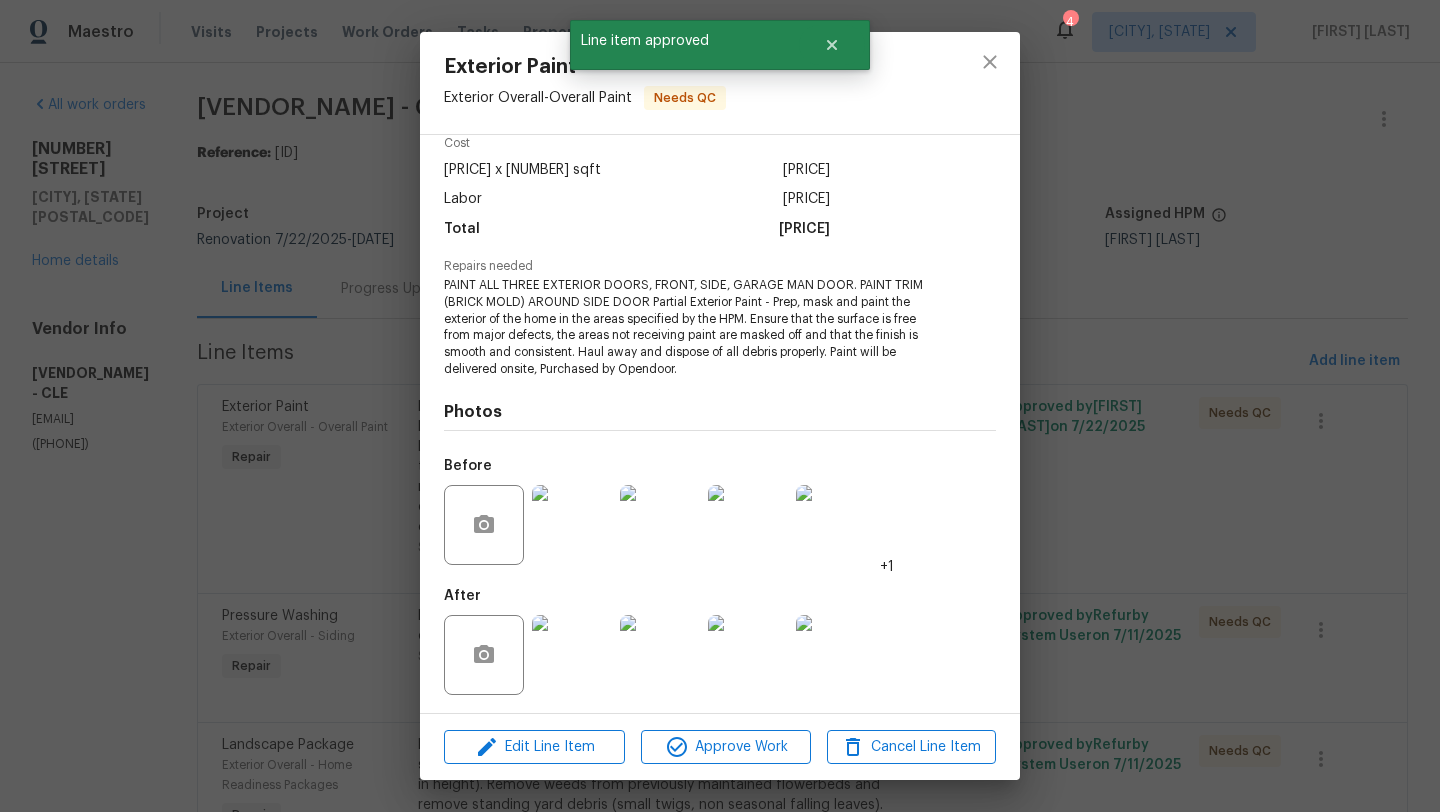 scroll, scrollTop: 93, scrollLeft: 0, axis: vertical 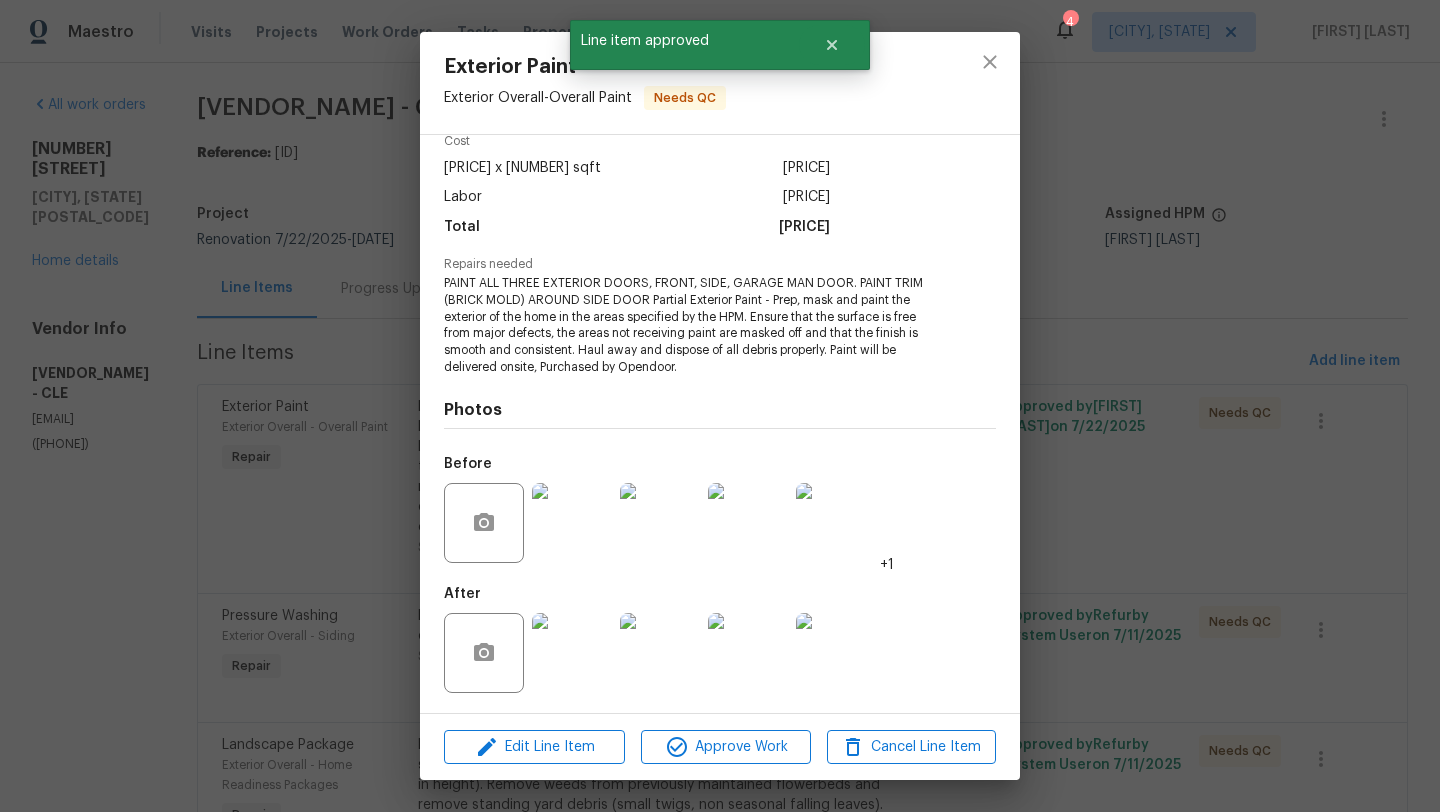 click at bounding box center [572, 653] 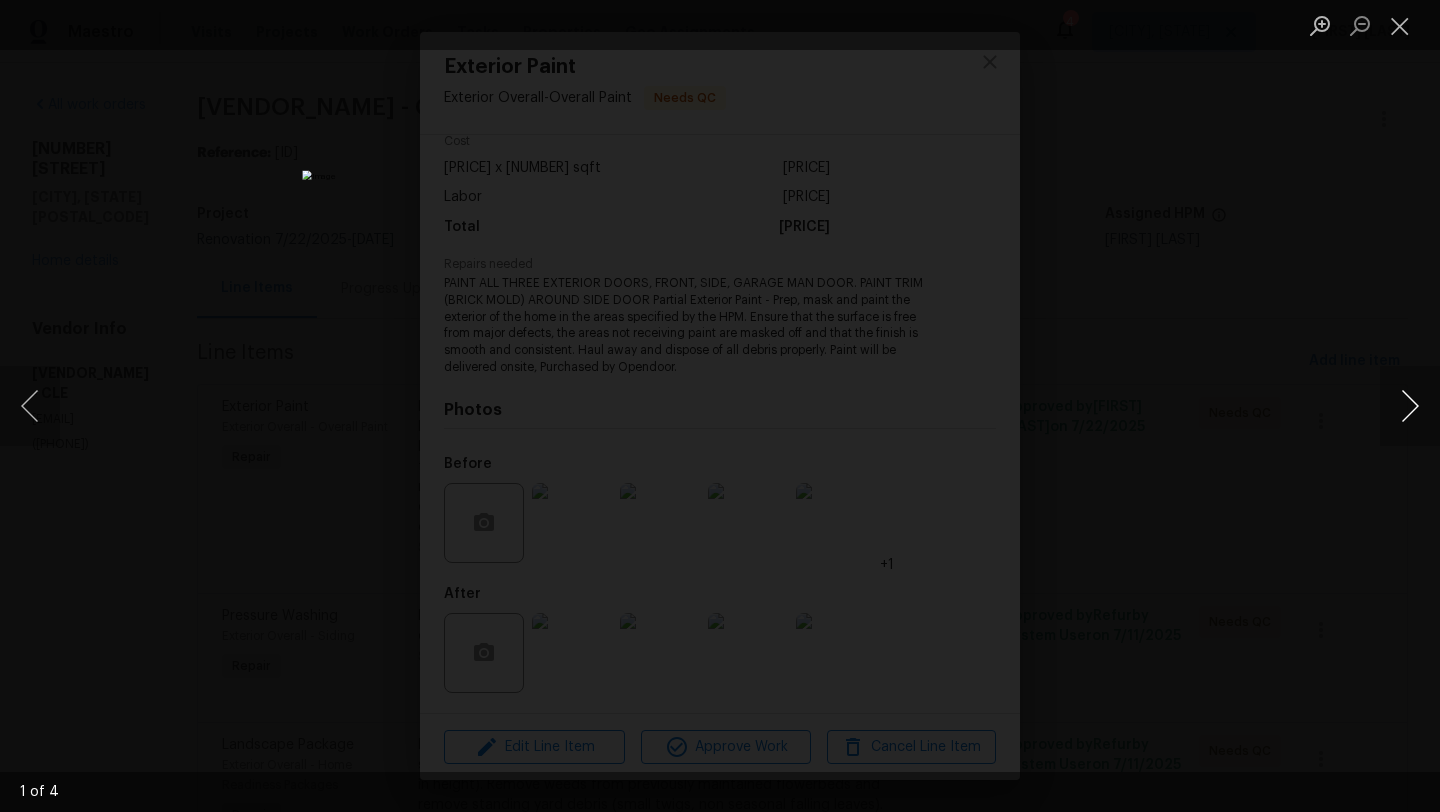 click at bounding box center [1410, 406] 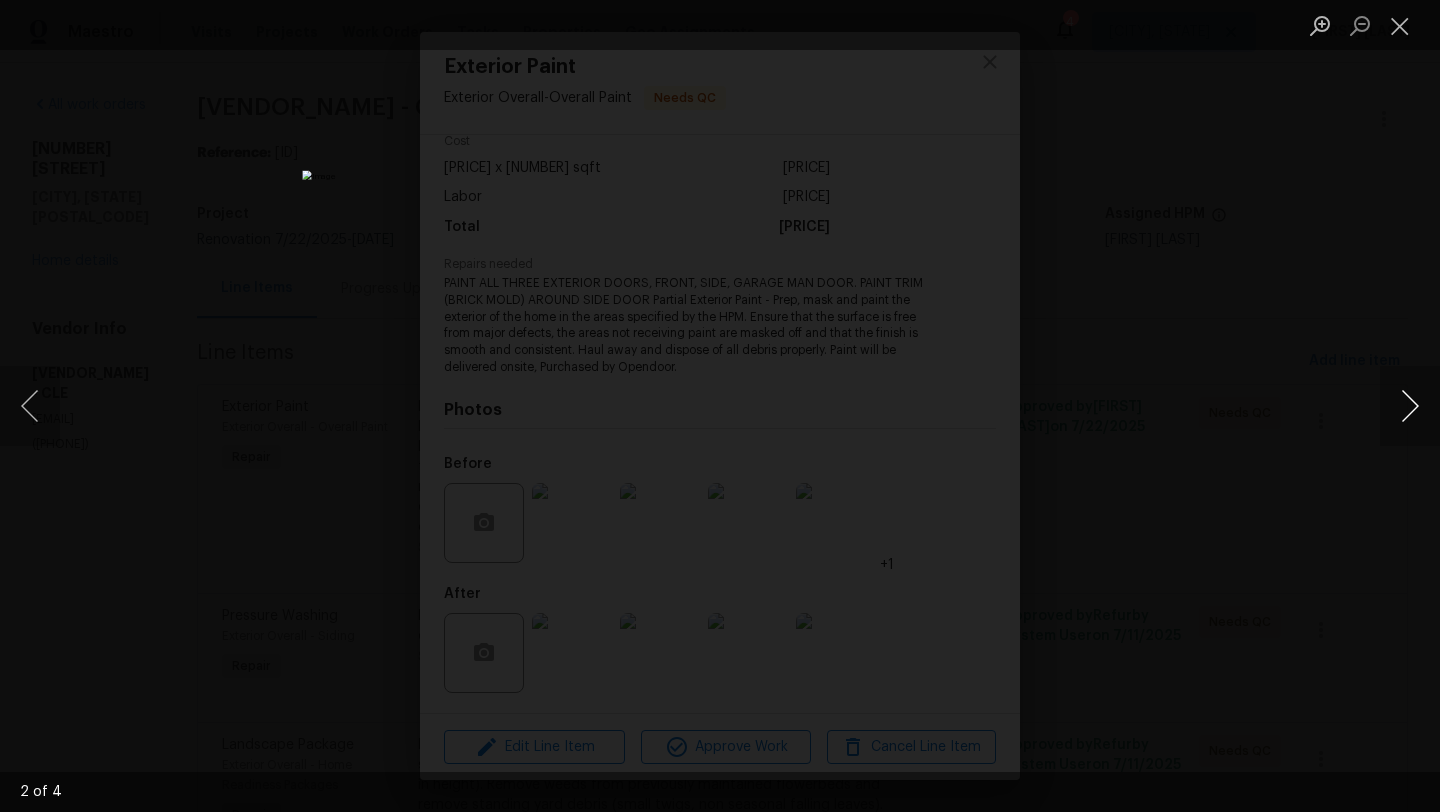 click at bounding box center (1410, 406) 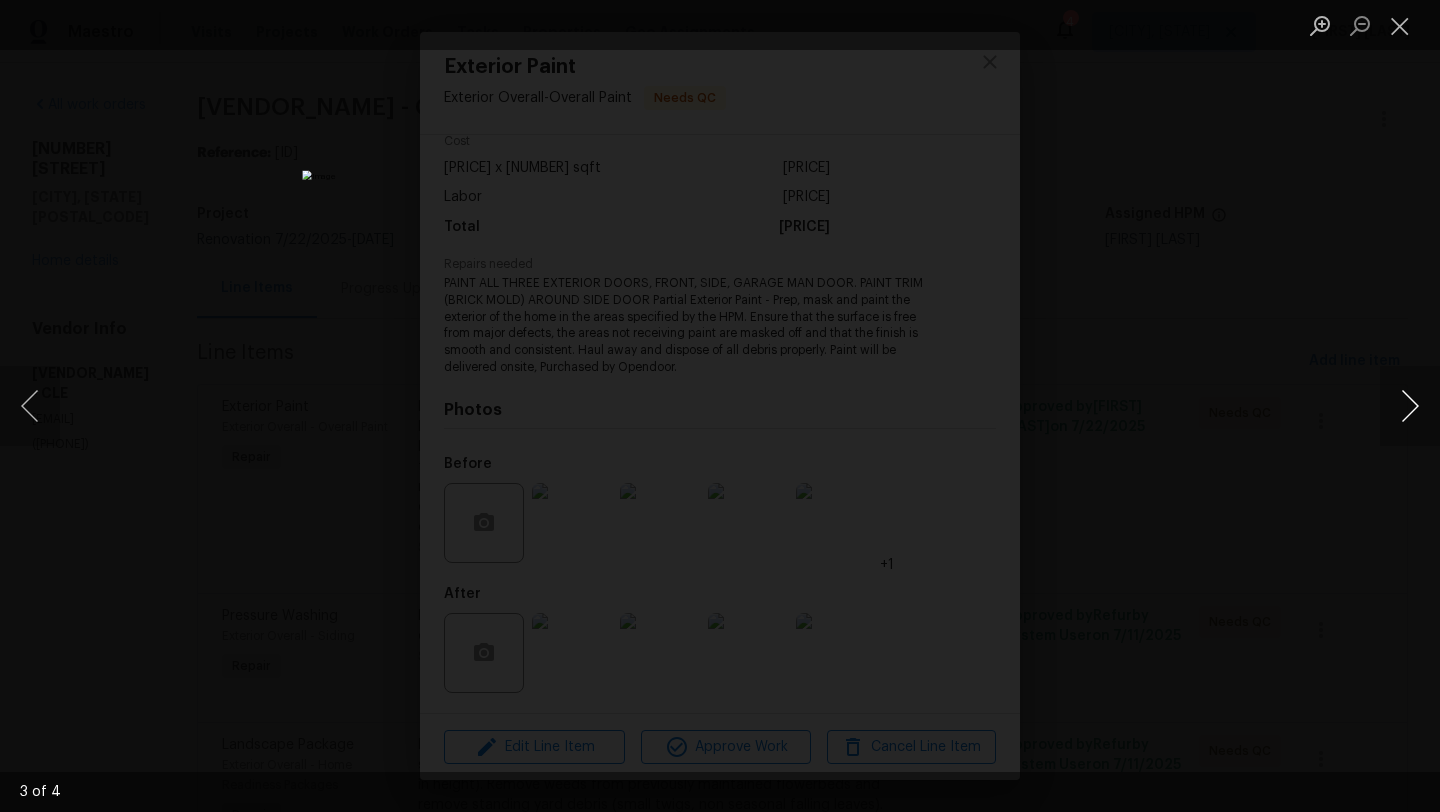 click at bounding box center [1410, 406] 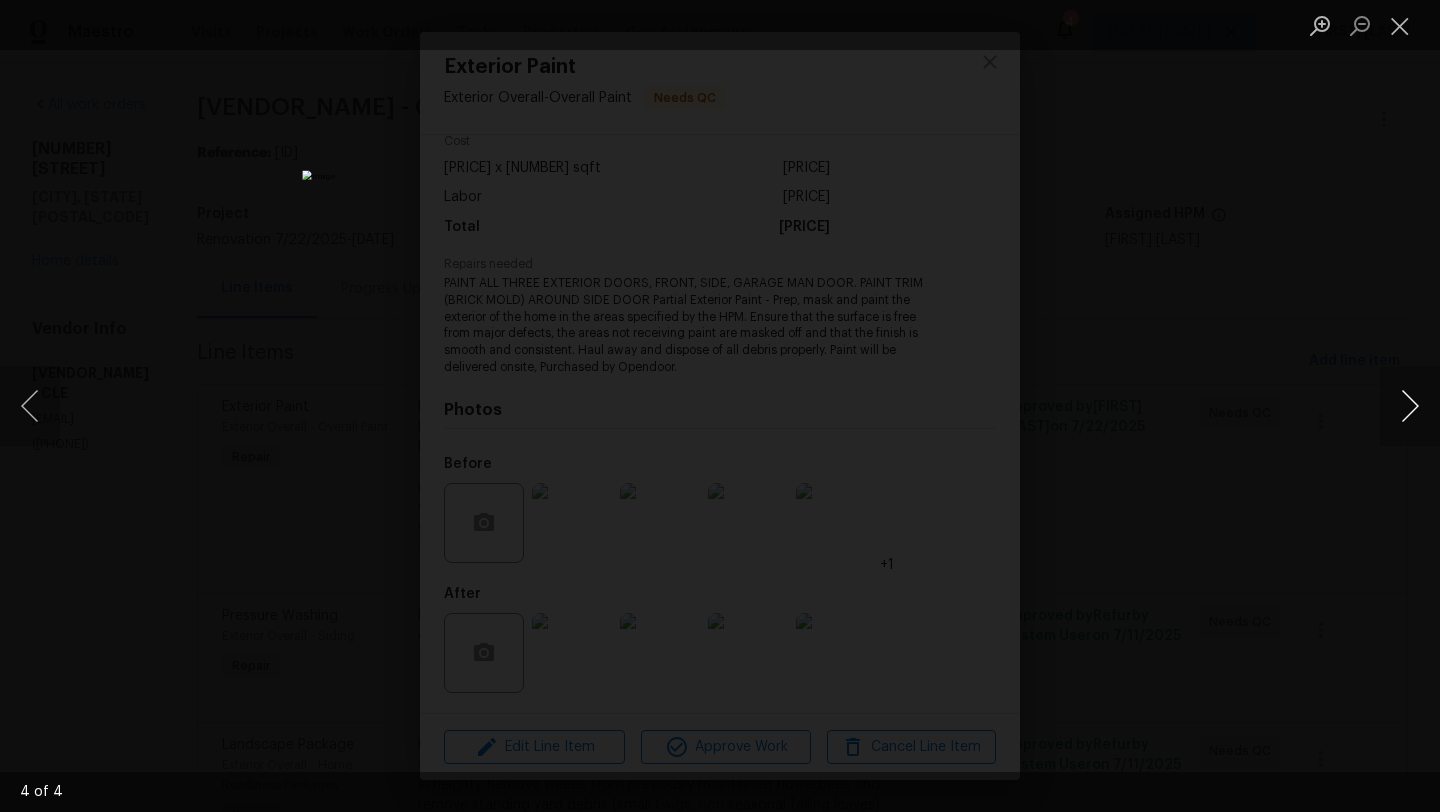 click at bounding box center [1410, 406] 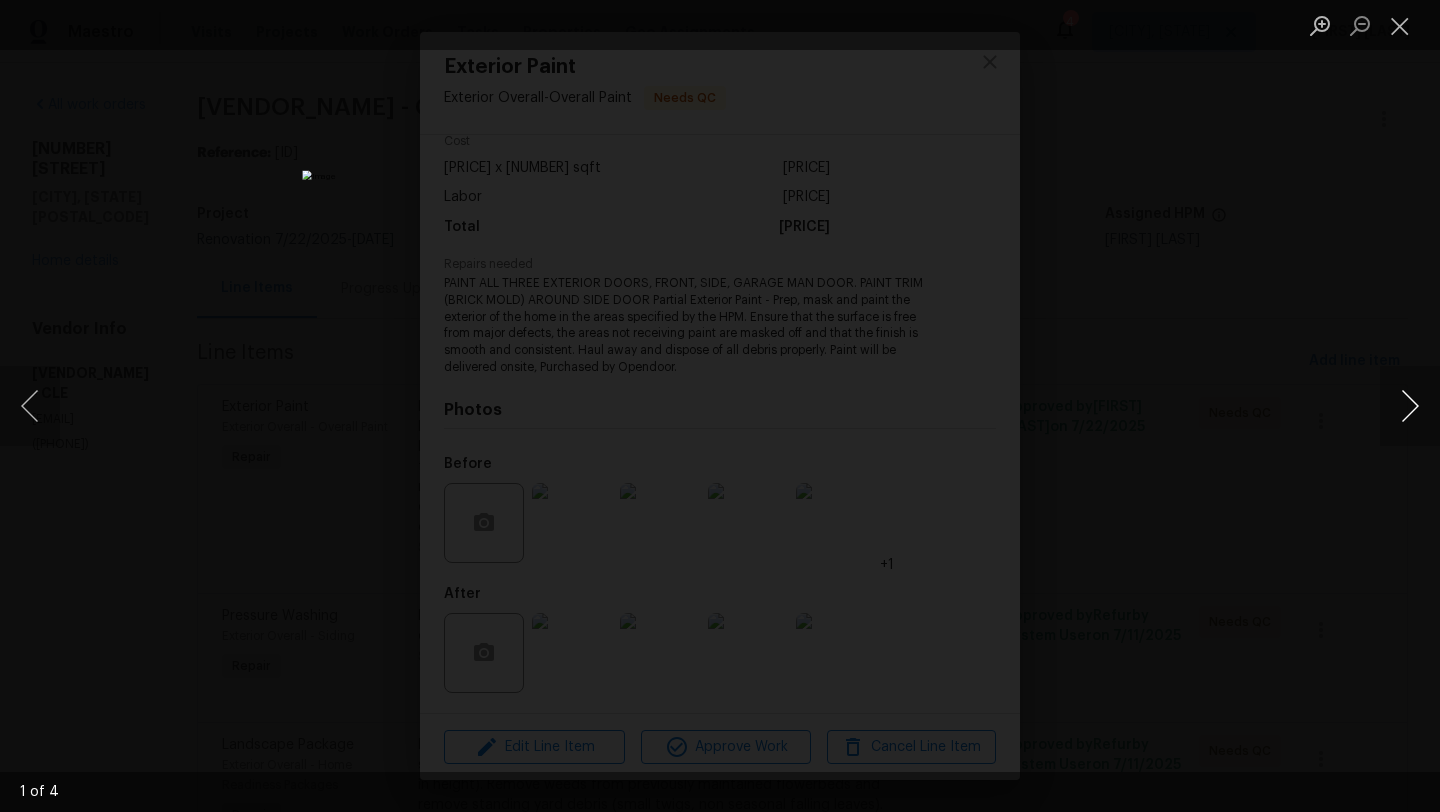 click at bounding box center [1410, 406] 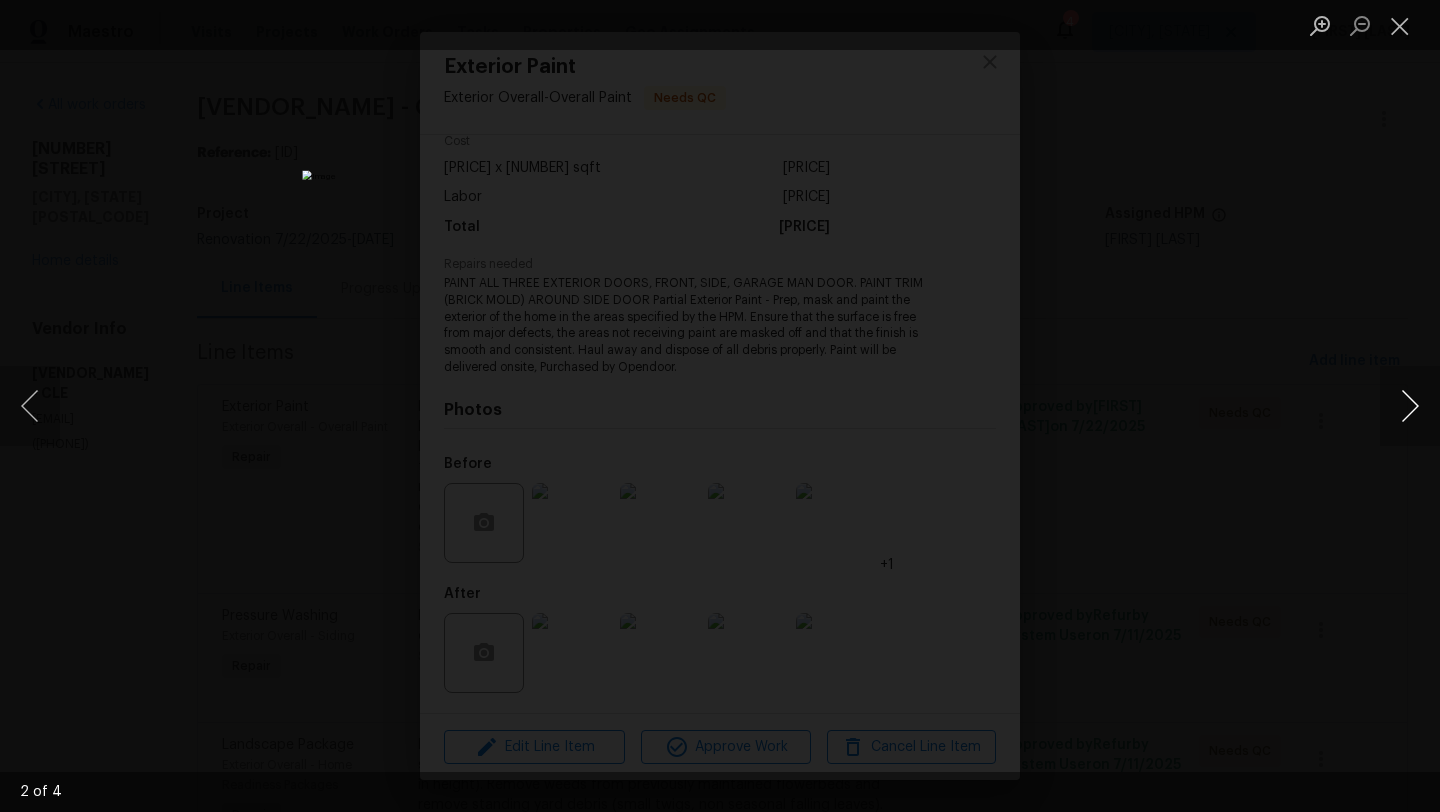 click at bounding box center (1410, 406) 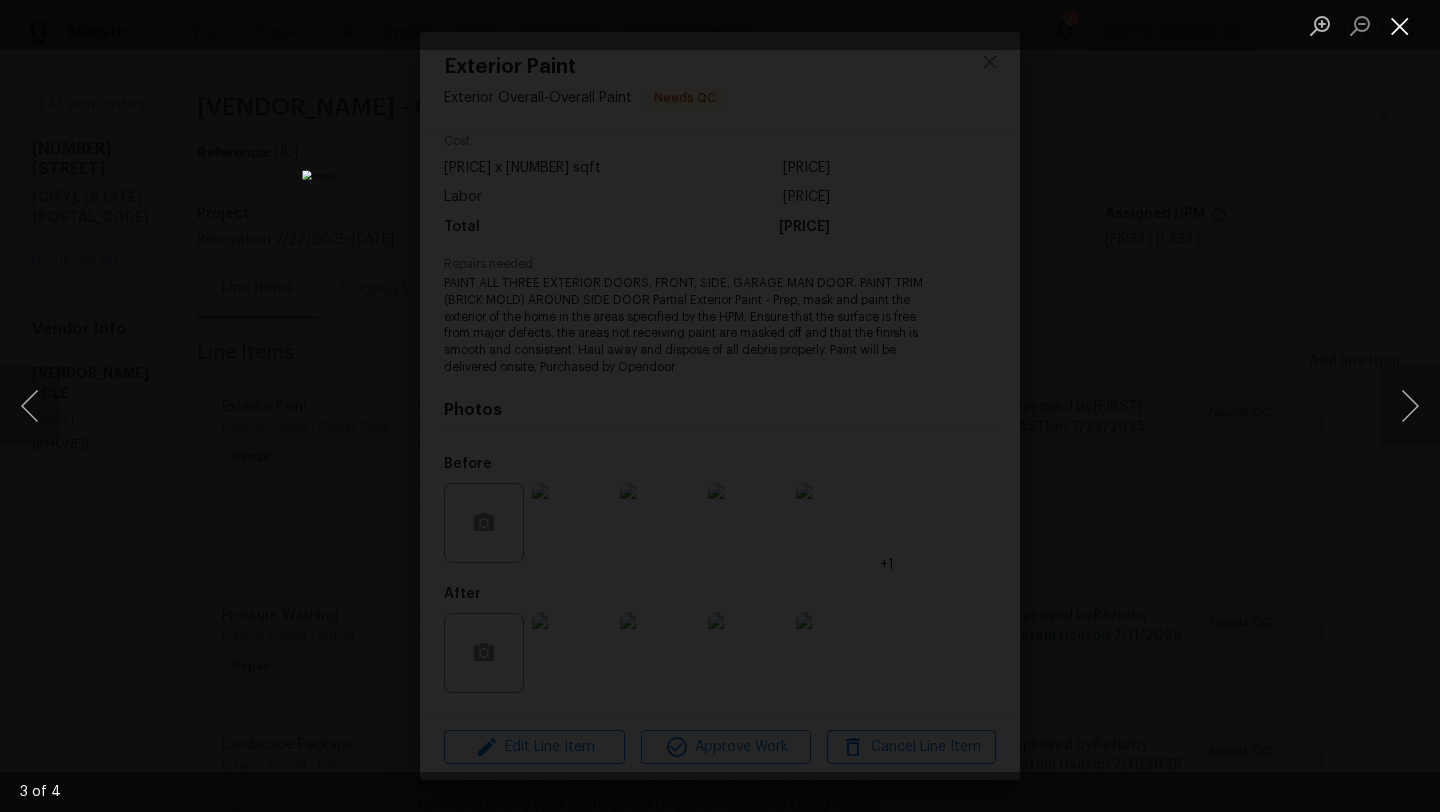 click at bounding box center (1400, 25) 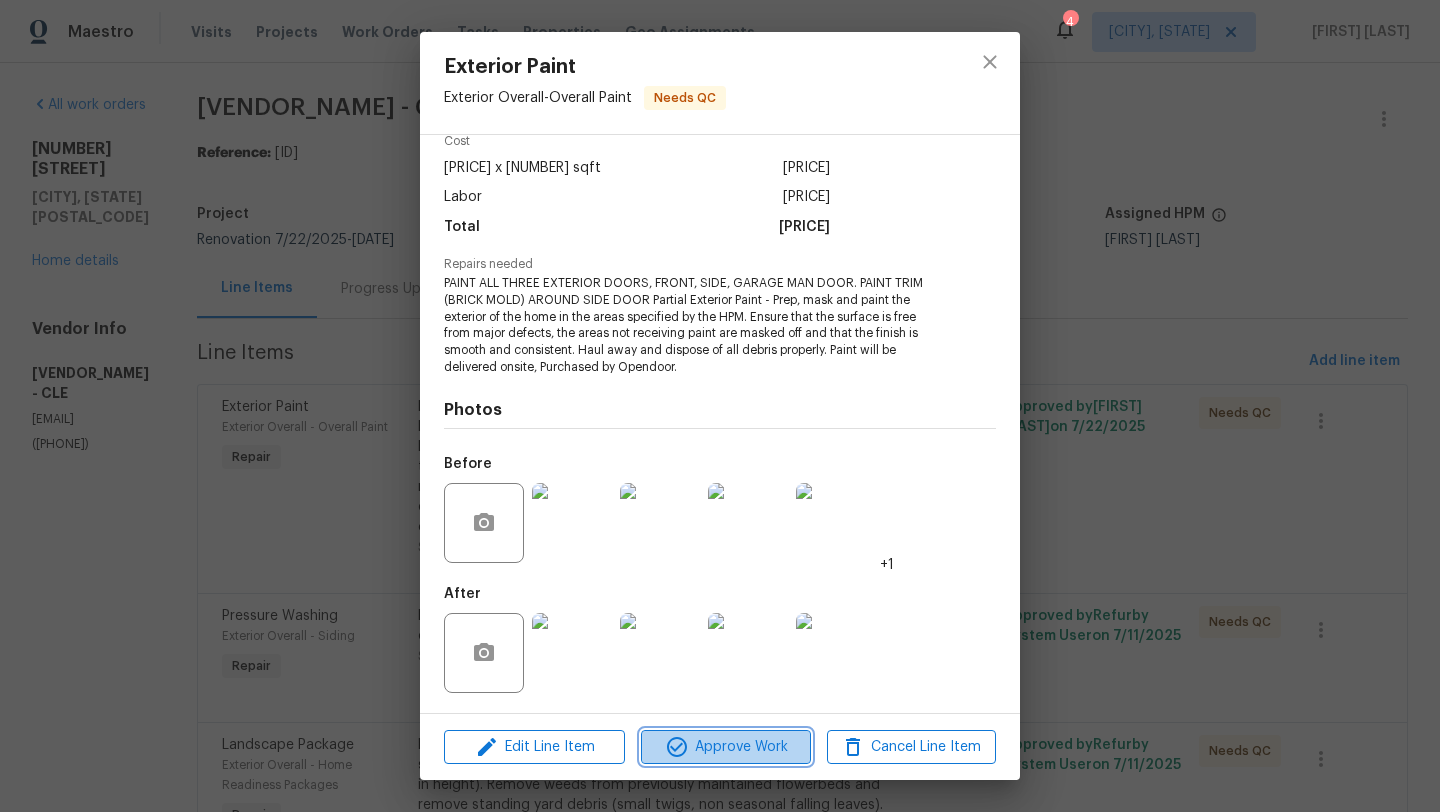 click 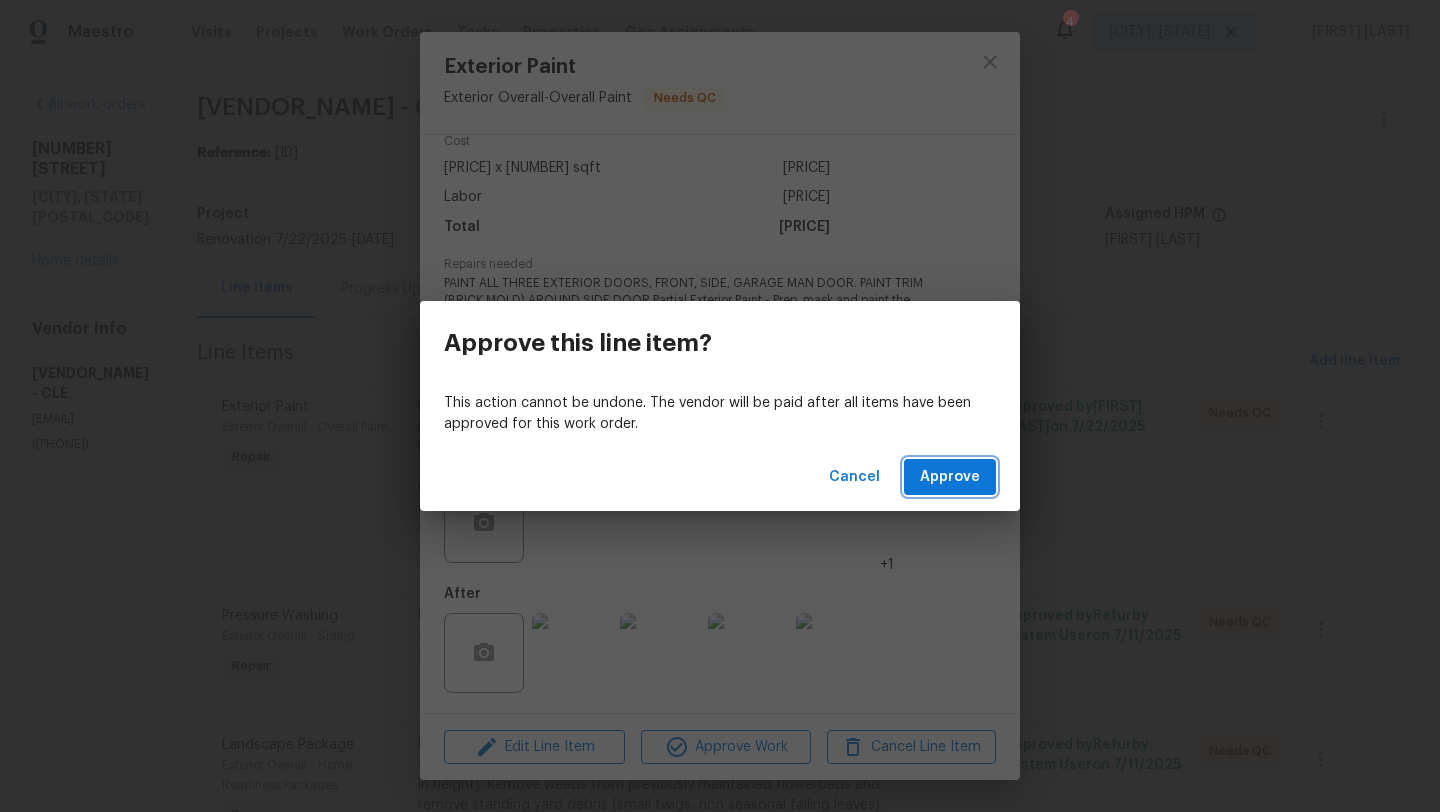 click on "Approve" at bounding box center [950, 477] 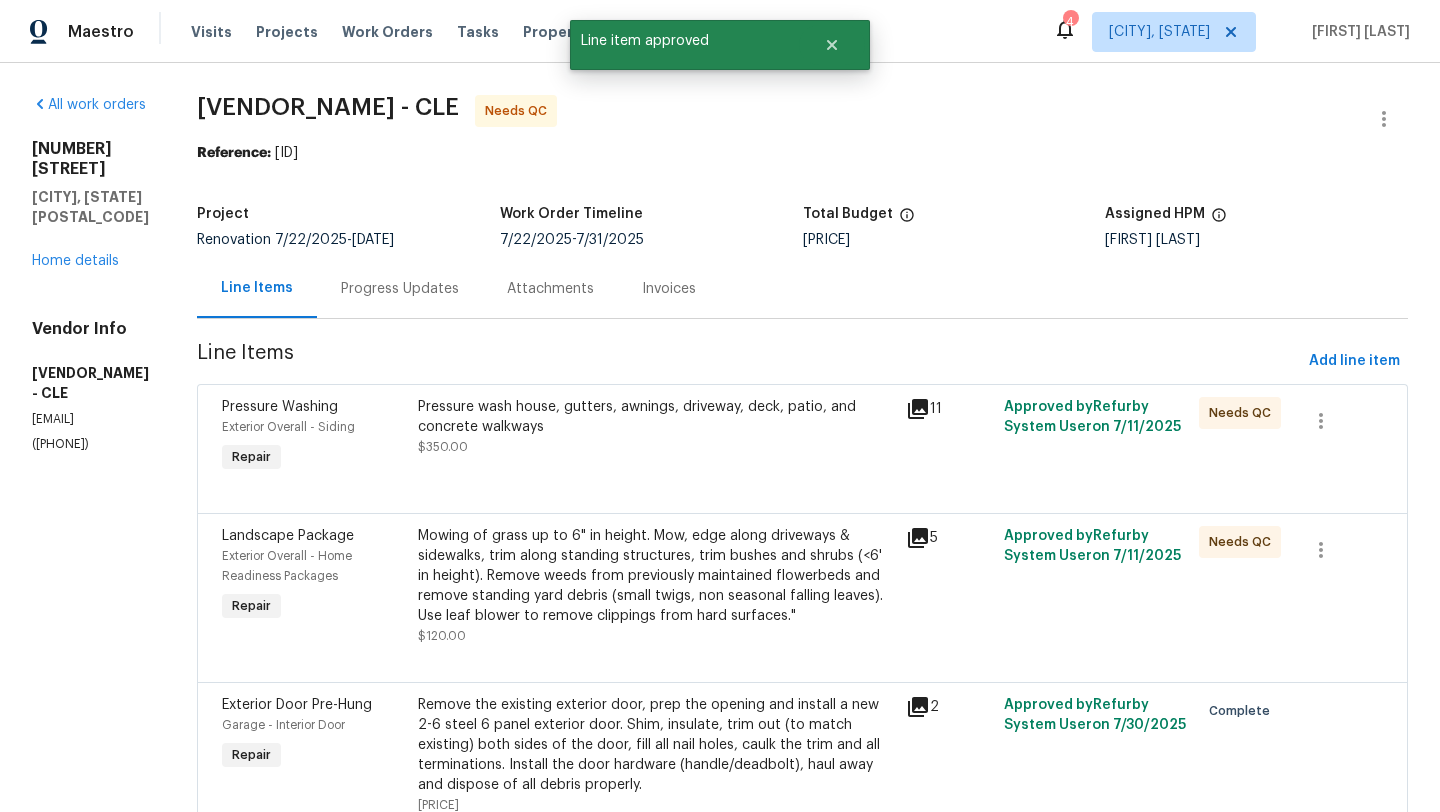 click on "Pressure wash house, gutters, awnings, driveway, deck, patio, and concrete walkways $350.00" at bounding box center [656, 427] 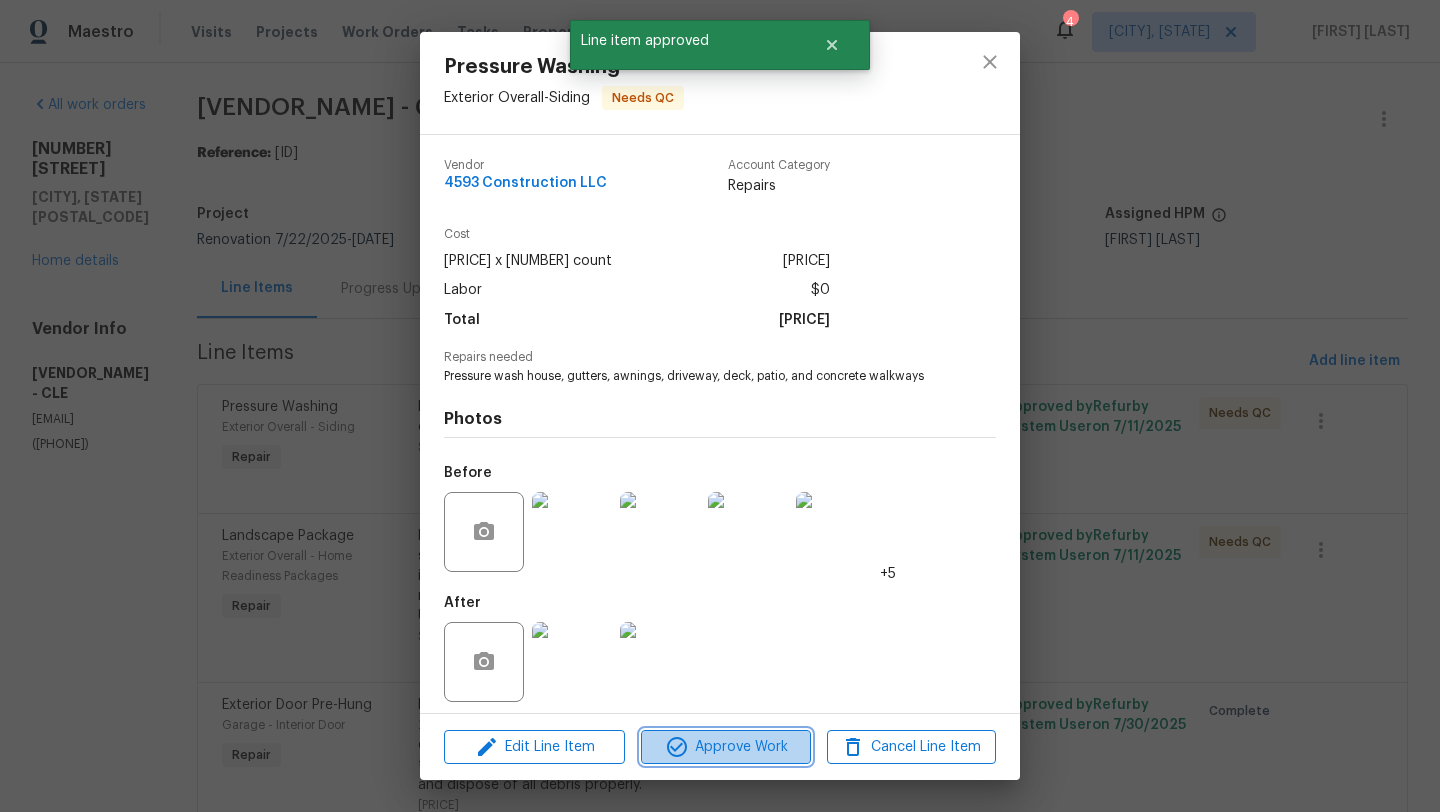 click on "Approve Work" at bounding box center (725, 747) 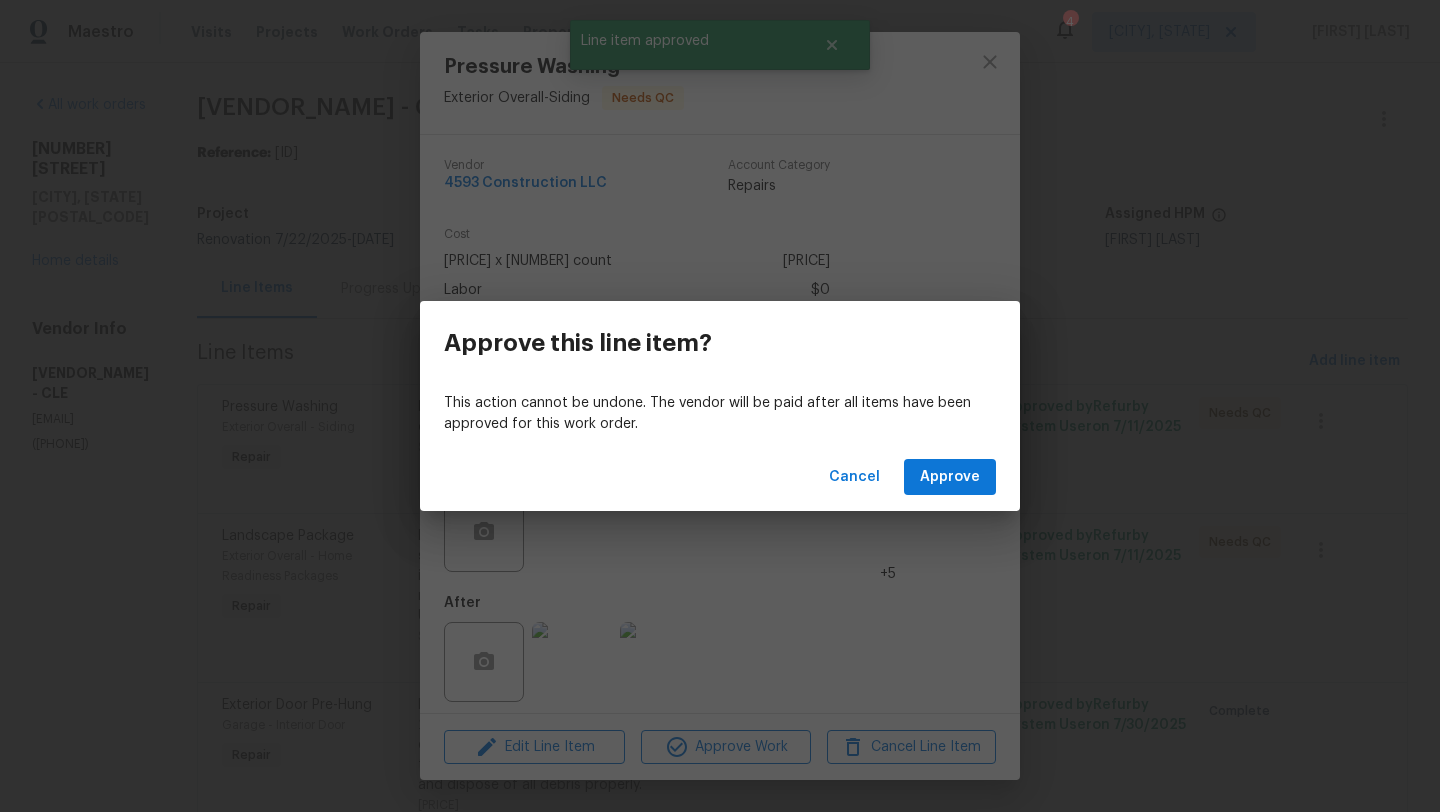 click on "Cancel Approve" at bounding box center [720, 477] 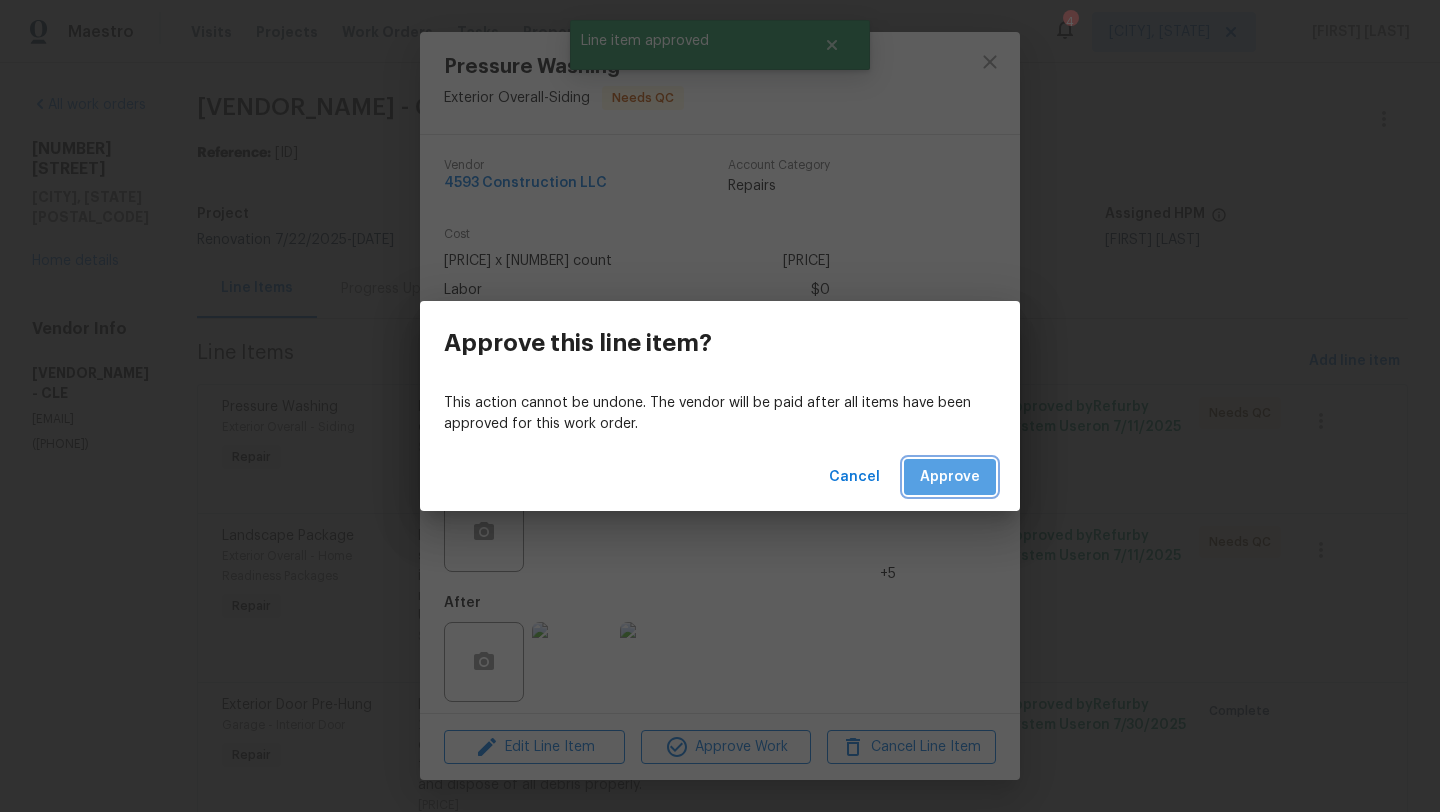 click on "Approve" at bounding box center [950, 477] 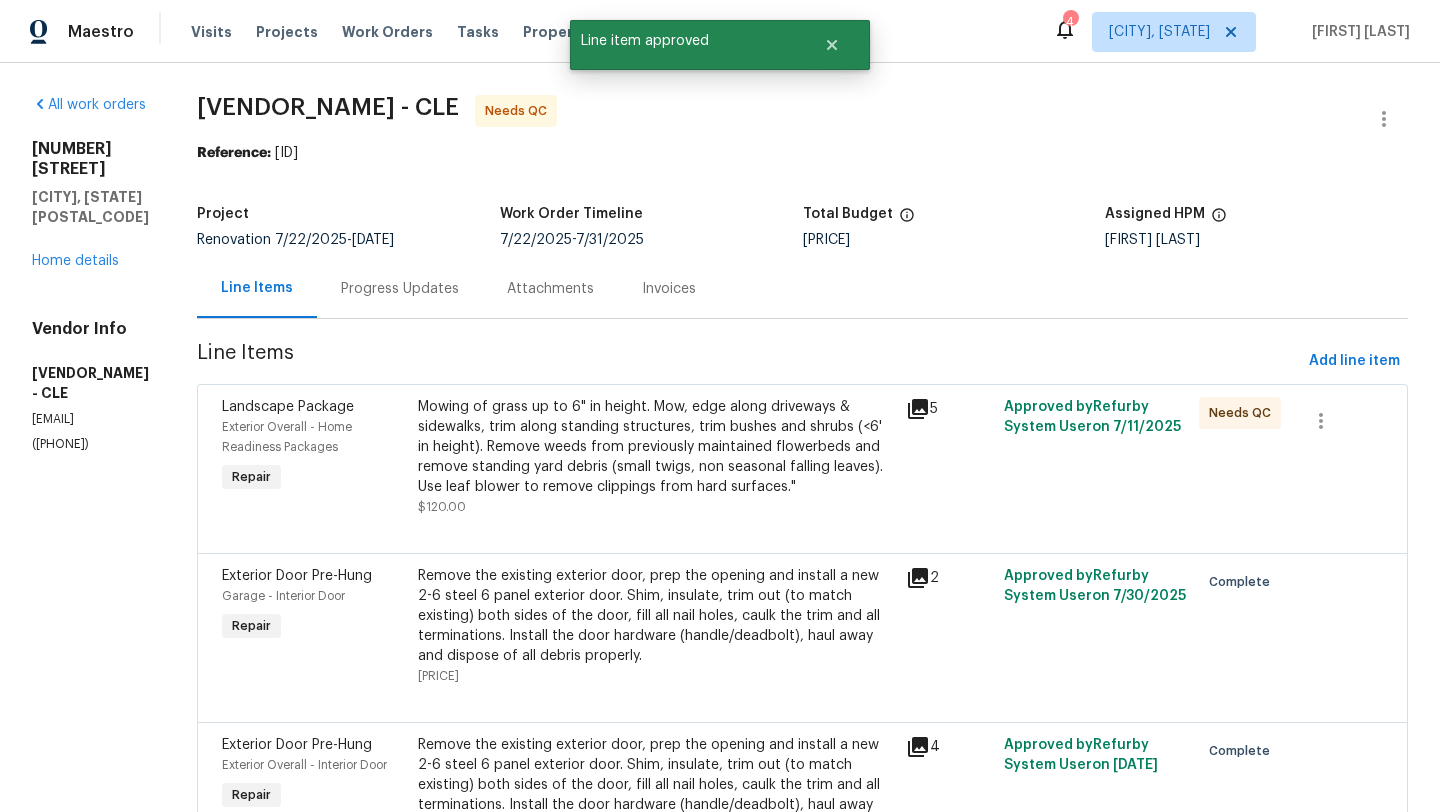 click on "Mowing of grass up to 6" in height. Mow, edge along driveways & sidewalks, trim along standing structures, trim bushes and shrubs (<6' in height). Remove weeds from previously maintained flowerbeds and remove standing yard debris (small twigs, non seasonal falling leaves).  Use leaf blower to remove clippings from hard surfaces."" at bounding box center (656, 447) 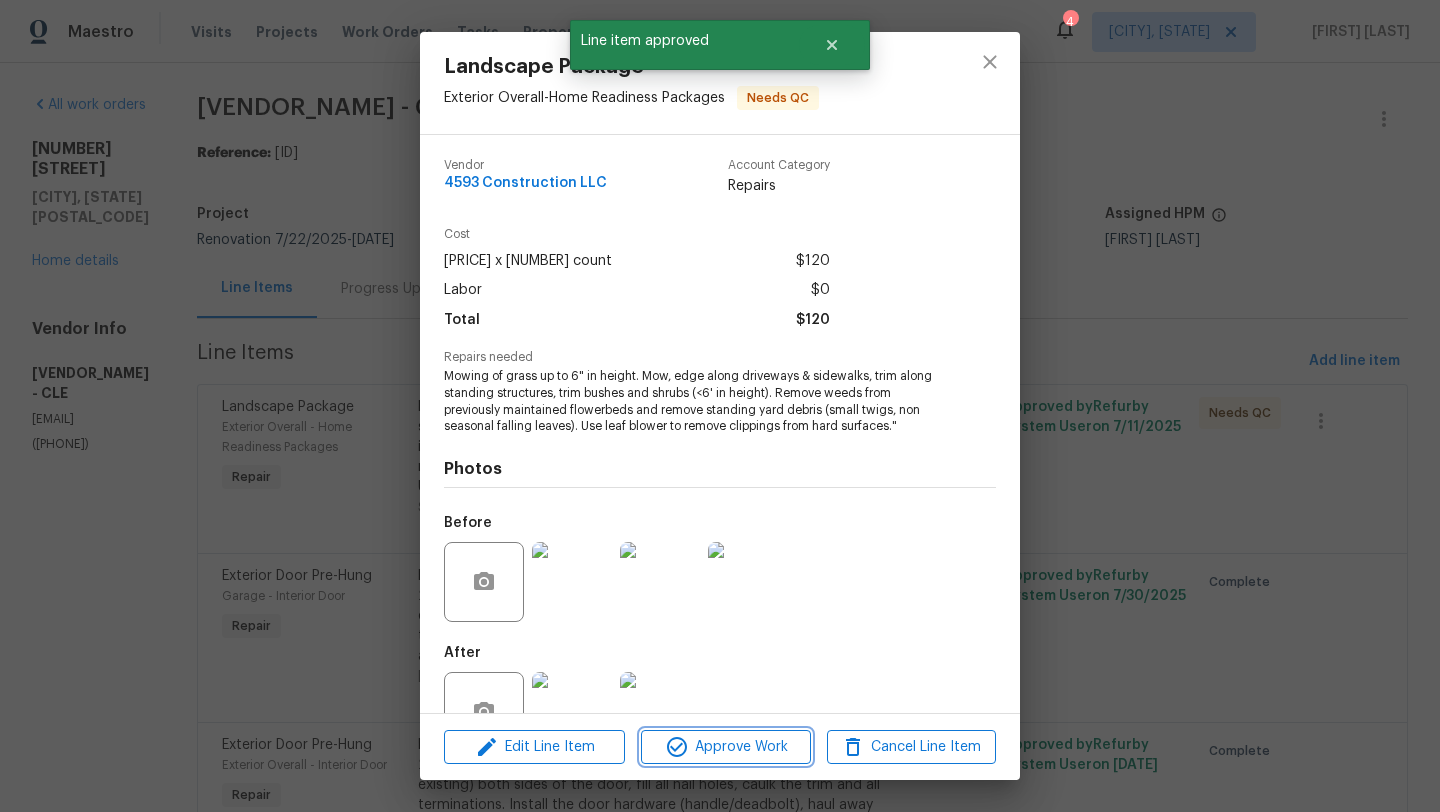 click on "Approve Work" at bounding box center [725, 747] 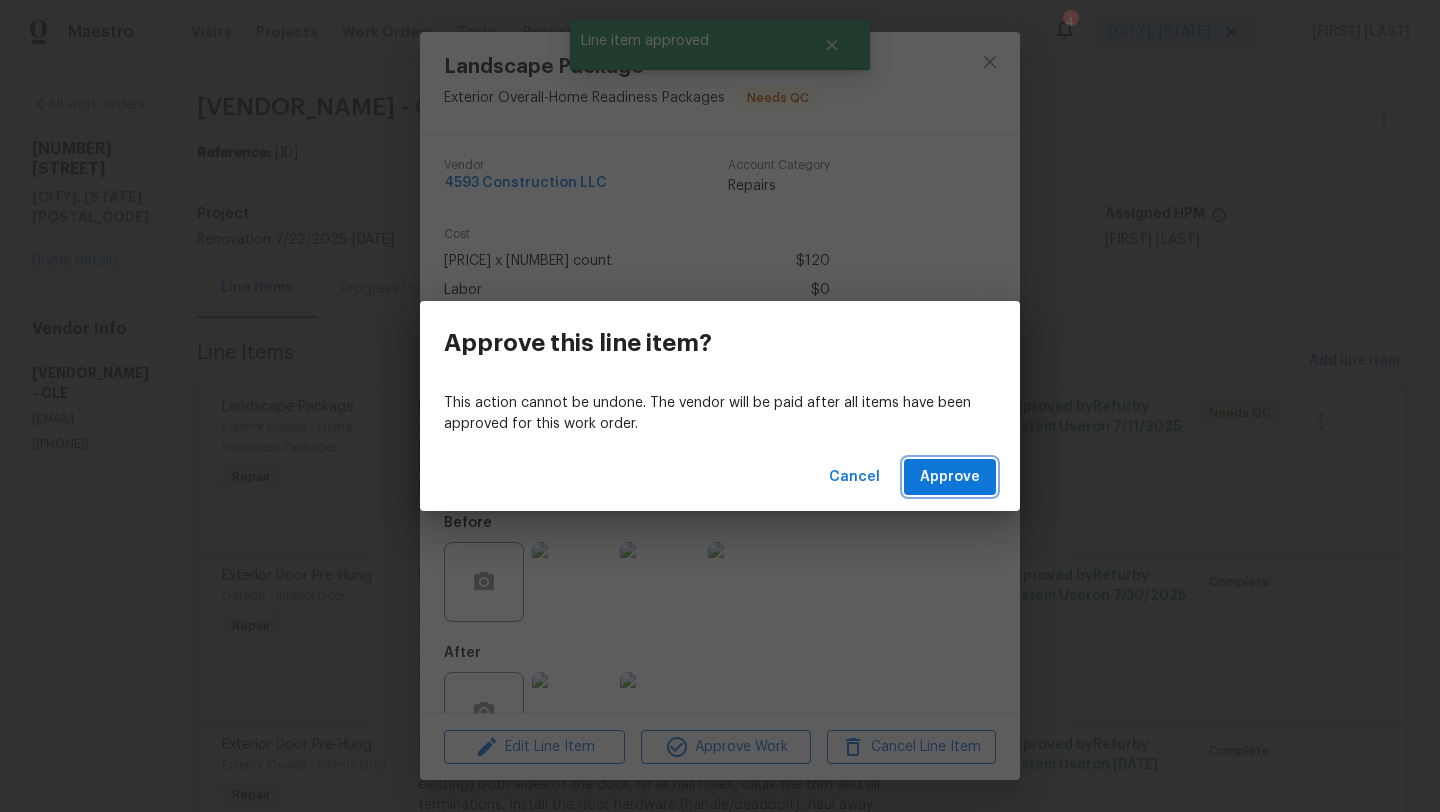 click on "Approve" at bounding box center [950, 477] 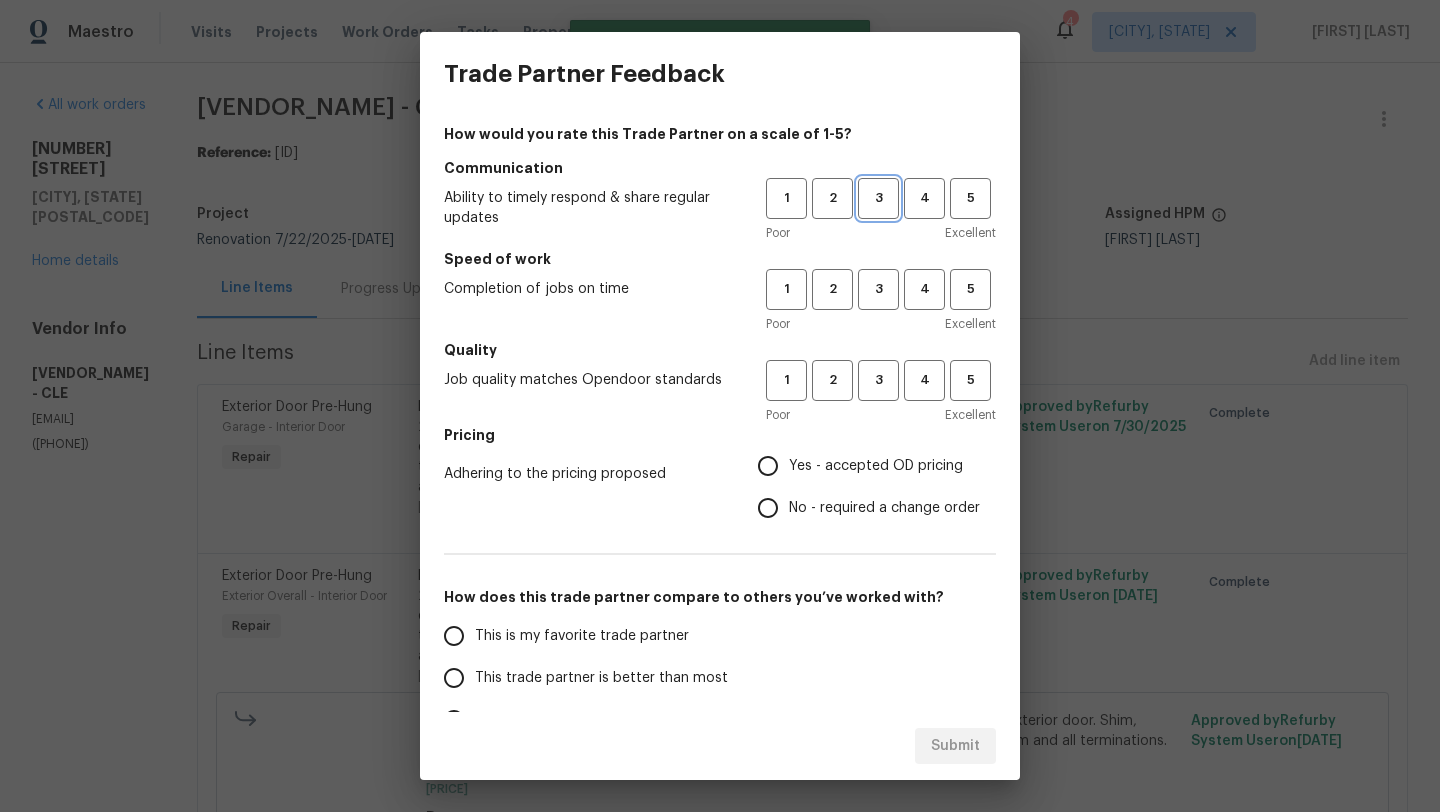 click on "3" at bounding box center (878, 198) 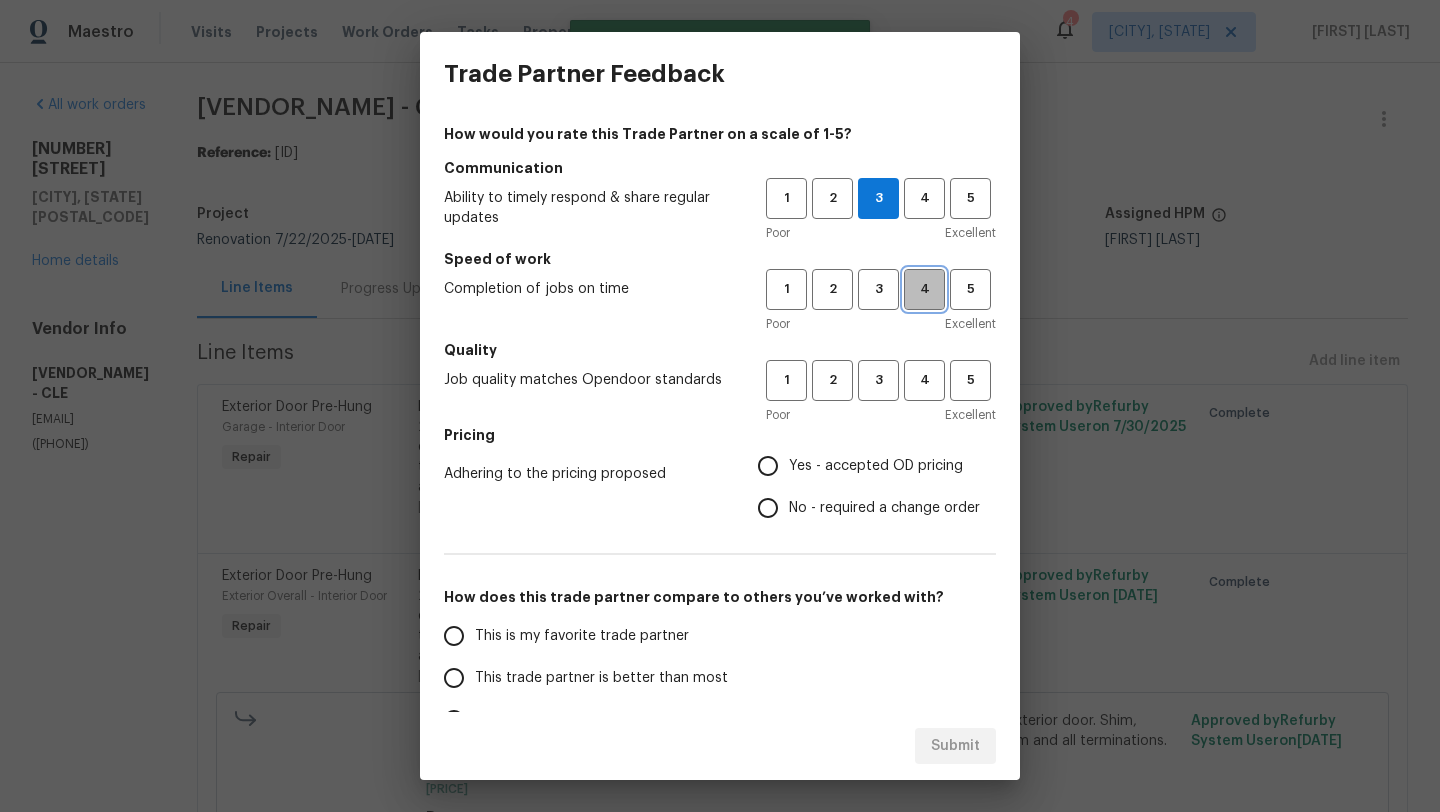 click on "4" at bounding box center [924, 289] 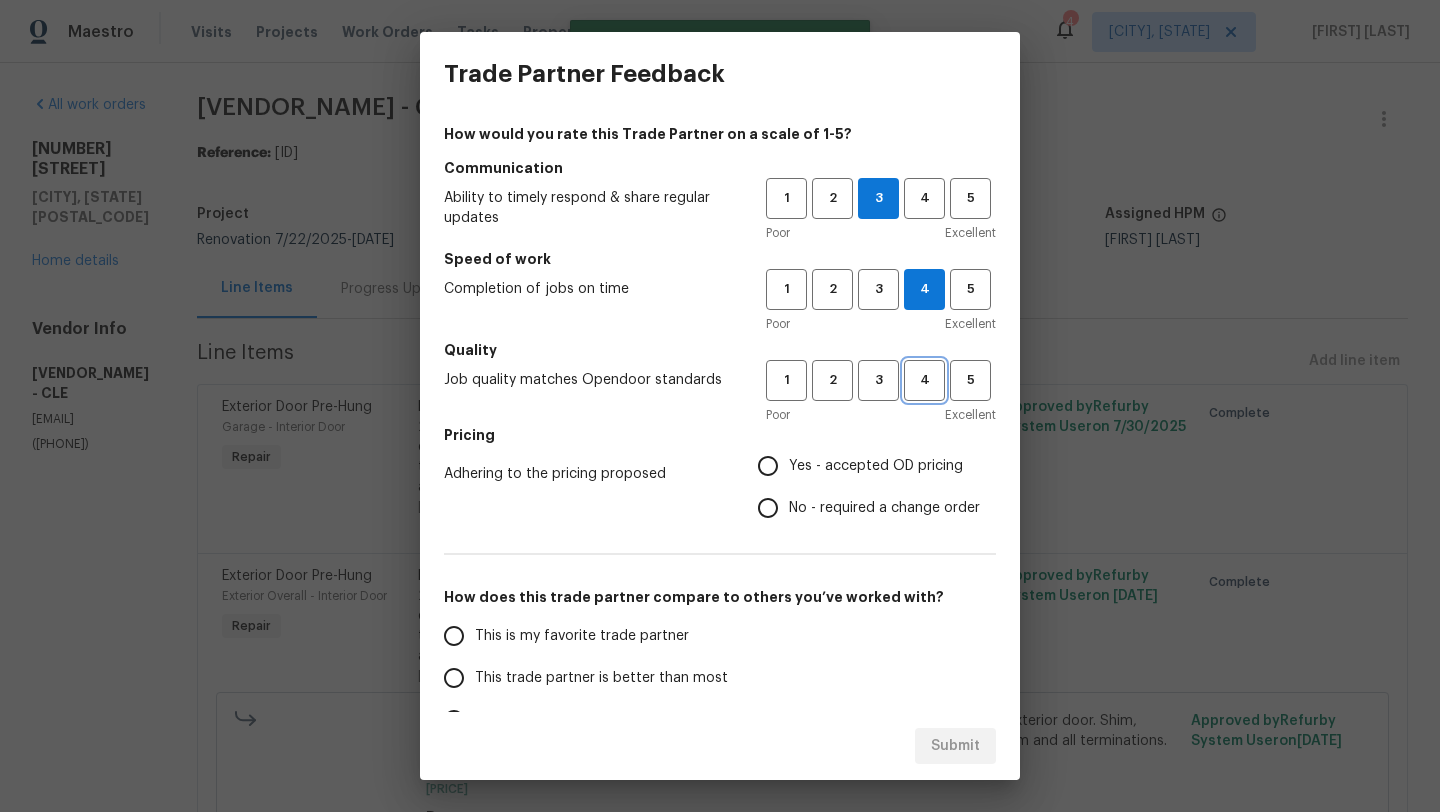 click on "4" at bounding box center (924, 380) 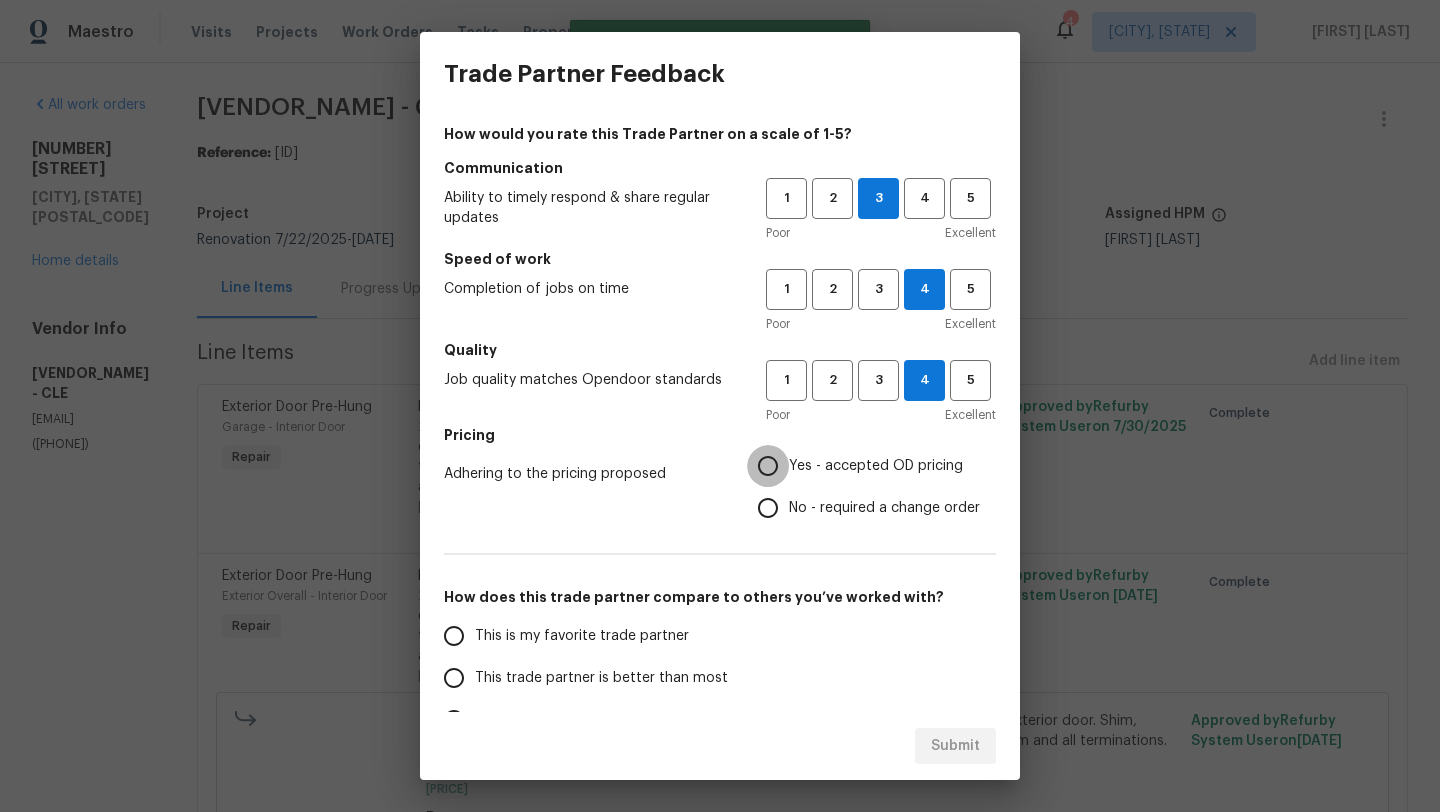 click on "Yes - accepted OD pricing" at bounding box center (768, 466) 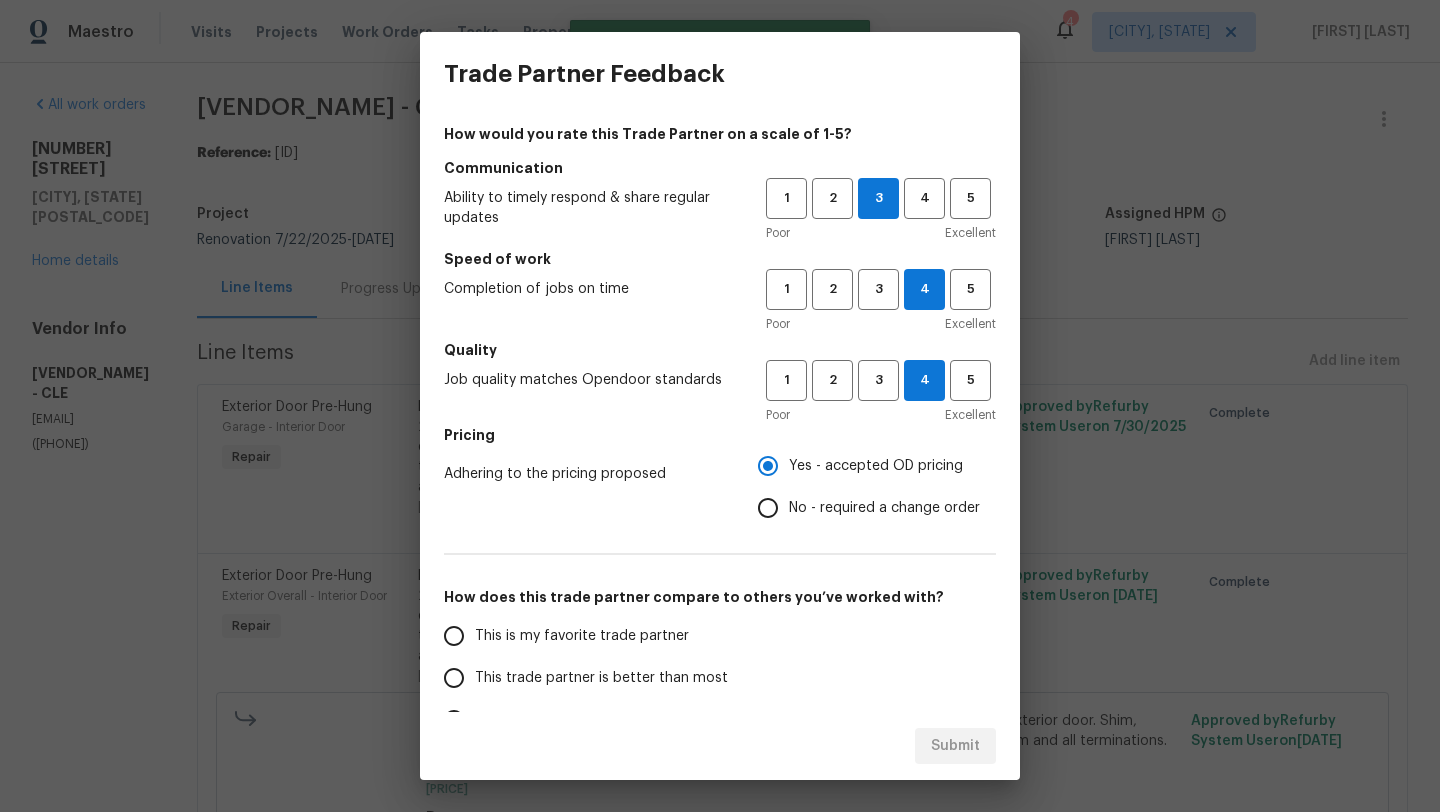 click on "This trade partner is better than most" at bounding box center [601, 678] 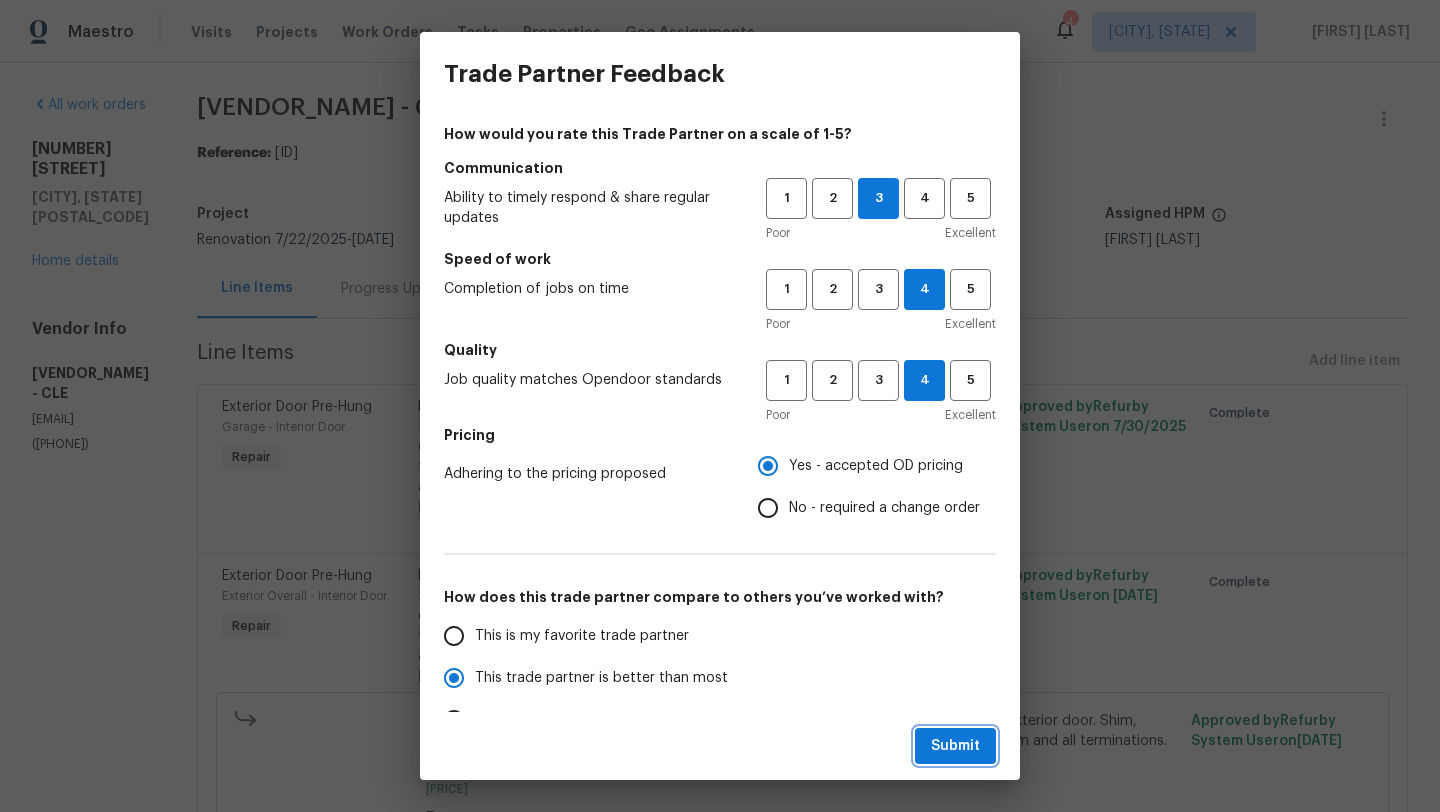 click on "Submit" at bounding box center [955, 746] 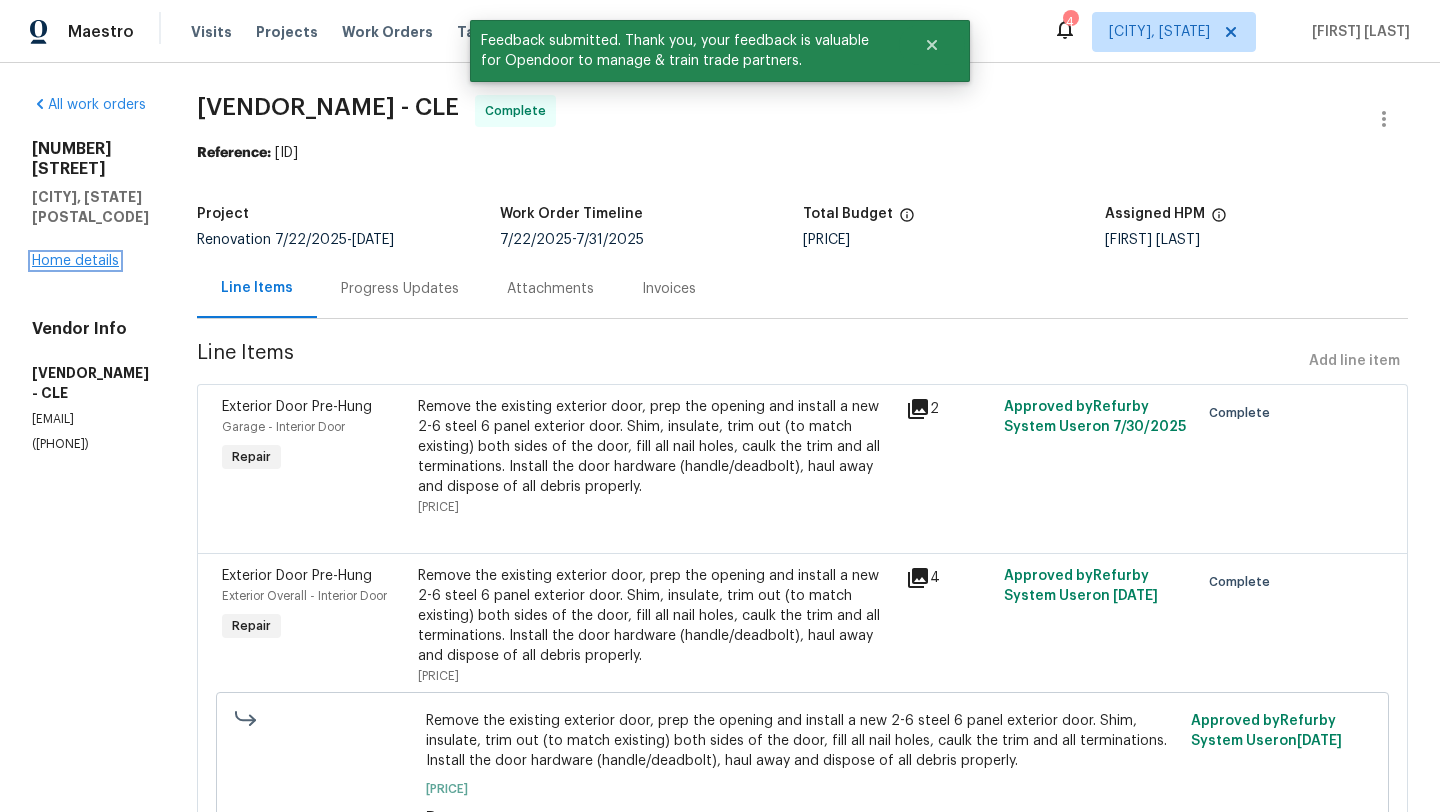 click on "Home details" at bounding box center [75, 261] 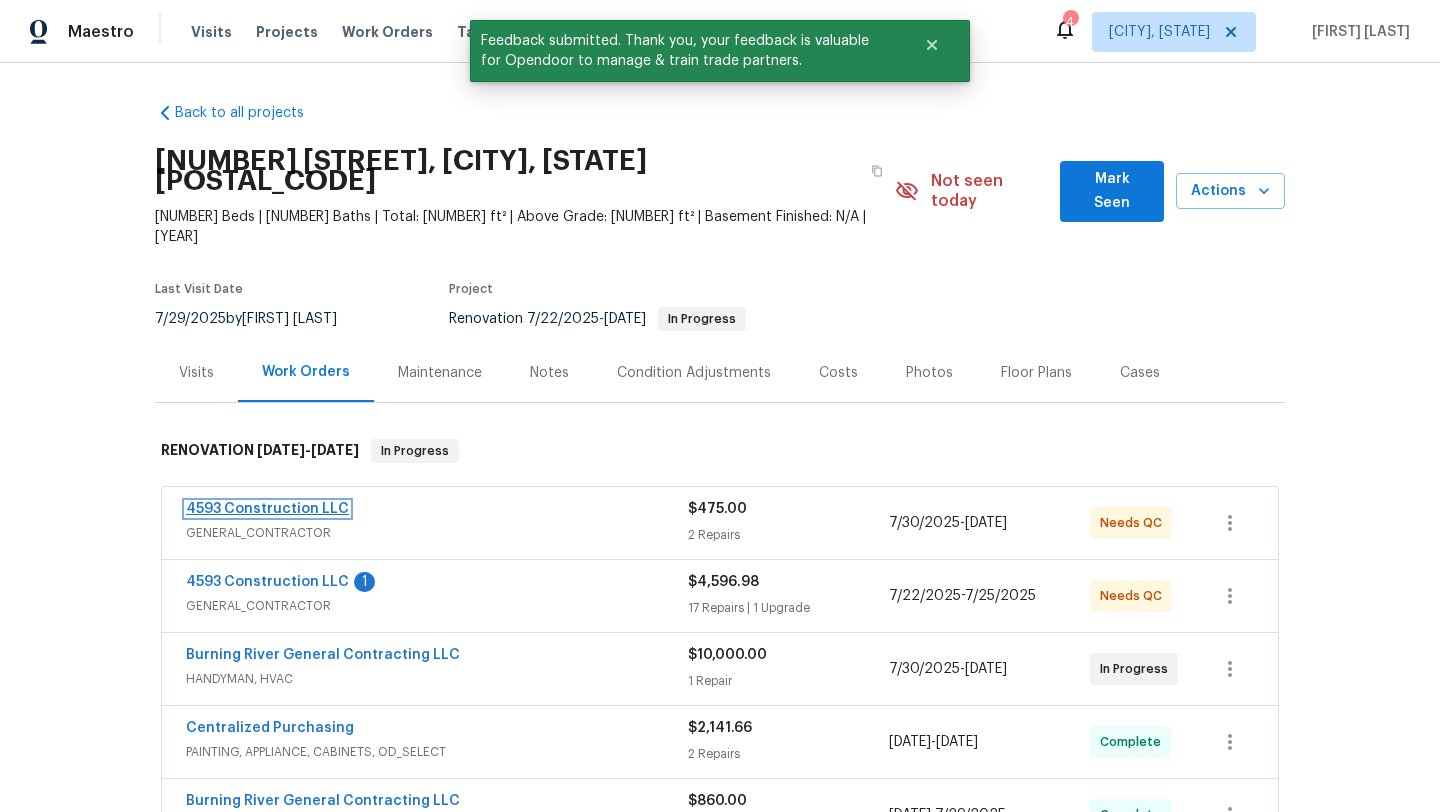 click on "4593 Construction LLC" at bounding box center [267, 509] 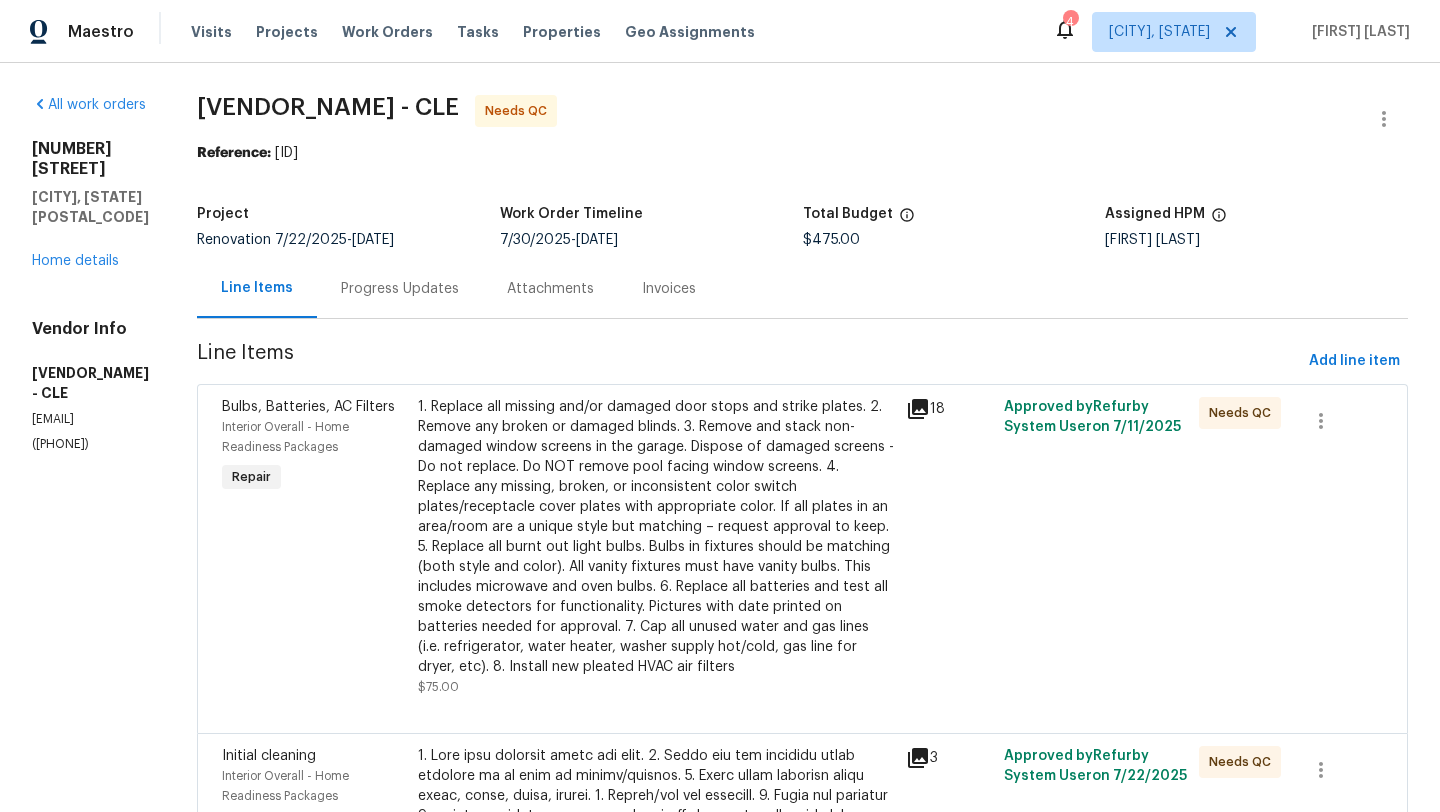 click on "1. Replace all missing and/or damaged door stops and strike plates.  2. Remove any broken or damaged blinds.  3. Remove and stack non-damaged window screens in the garage. Dispose of damaged screens - Do not replace. Do NOT remove pool facing window screens.  4. Replace any missing, broken, or inconsistent color switch plates/receptacle cover plates with appropriate color. If all plates in an area/room are a unique style but matching – request approval to keep.  5. Replace all burnt out light bulbs. Bulbs in fixtures should be matching (both style and color). All vanity fixtures must have vanity bulbs. This includes microwave and oven bulbs.  6. Replace all batteries and test all smoke detectors for functionality. Pictures with date printed on batteries needed for approval.  7. Cap all unused water and gas lines (i.e. refrigerator, water heater, washer supply hot/cold, gas line for dryer, etc).  8. Install new pleated HVAC air filters" at bounding box center [656, 537] 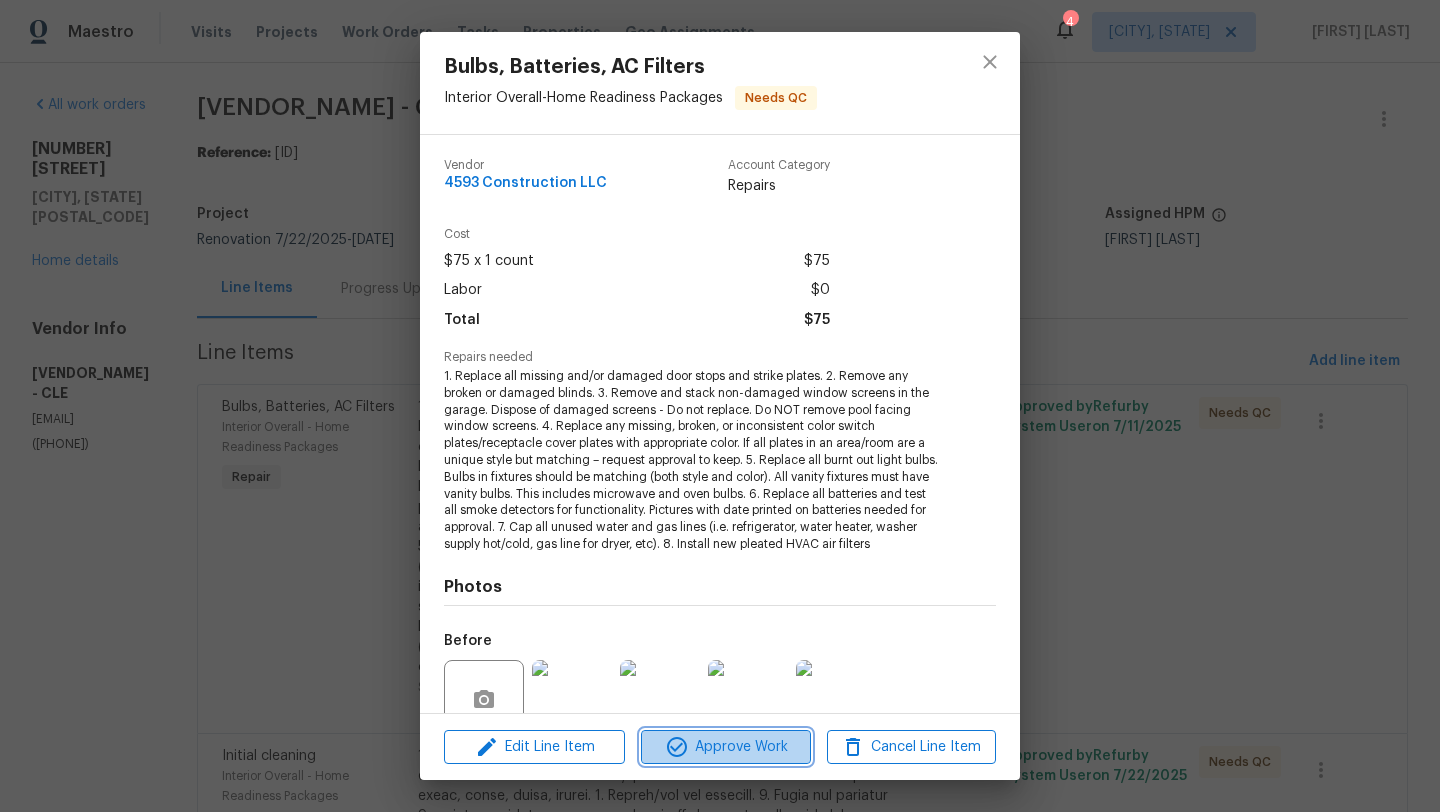 click on "Approve Work" at bounding box center (725, 747) 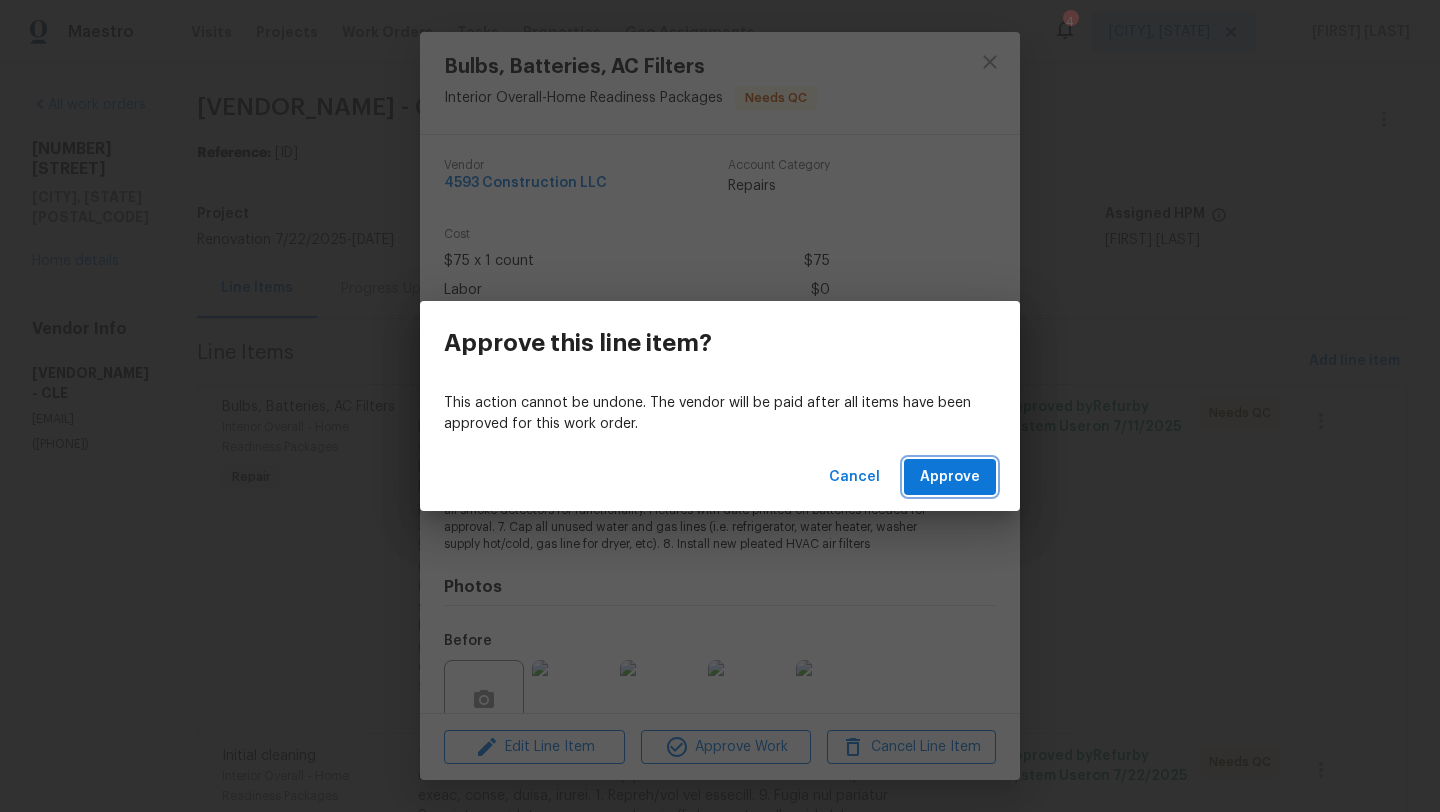 click on "Approve" at bounding box center (950, 477) 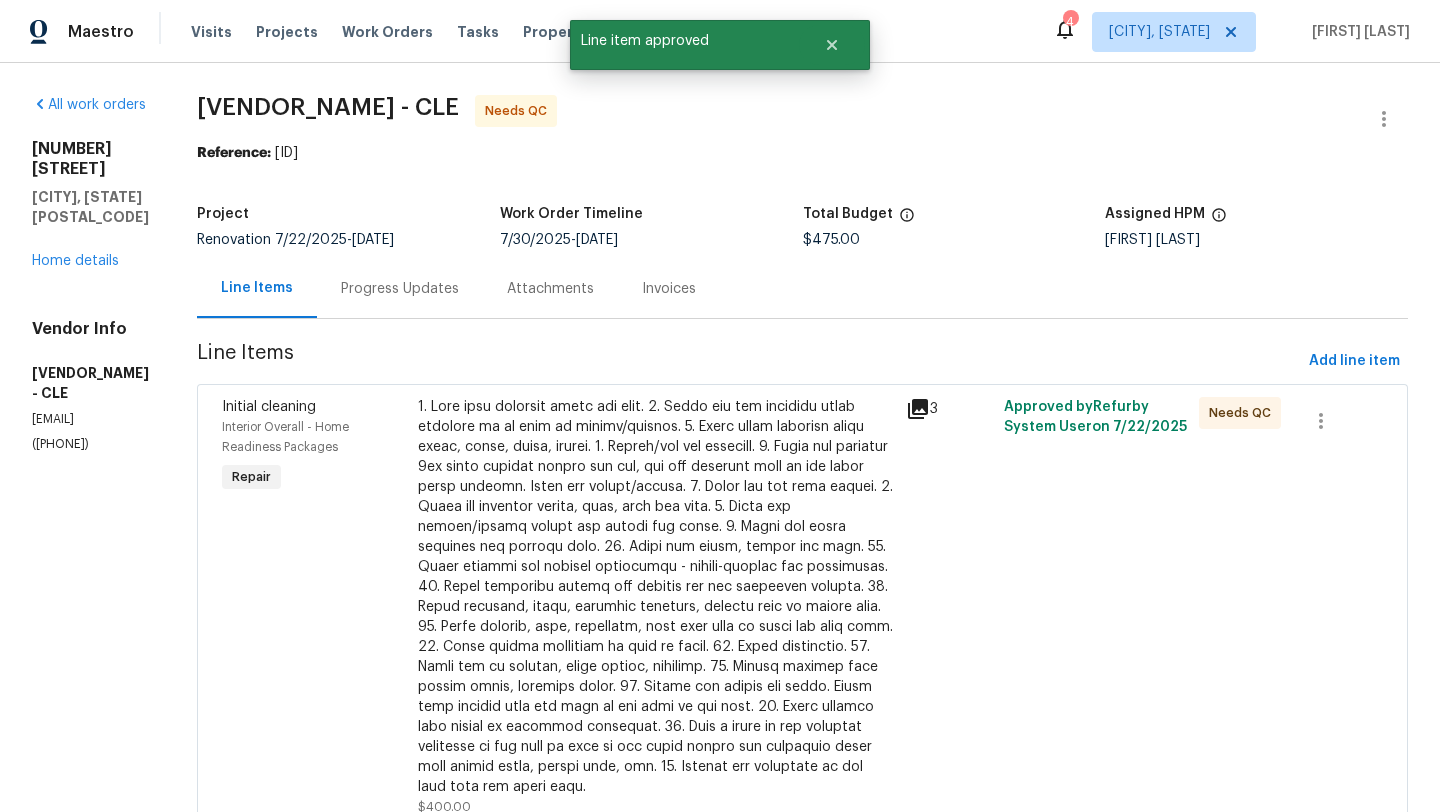 click on "30350 Powell Rd Willowick, OH 44095 Home details" at bounding box center [90, 205] 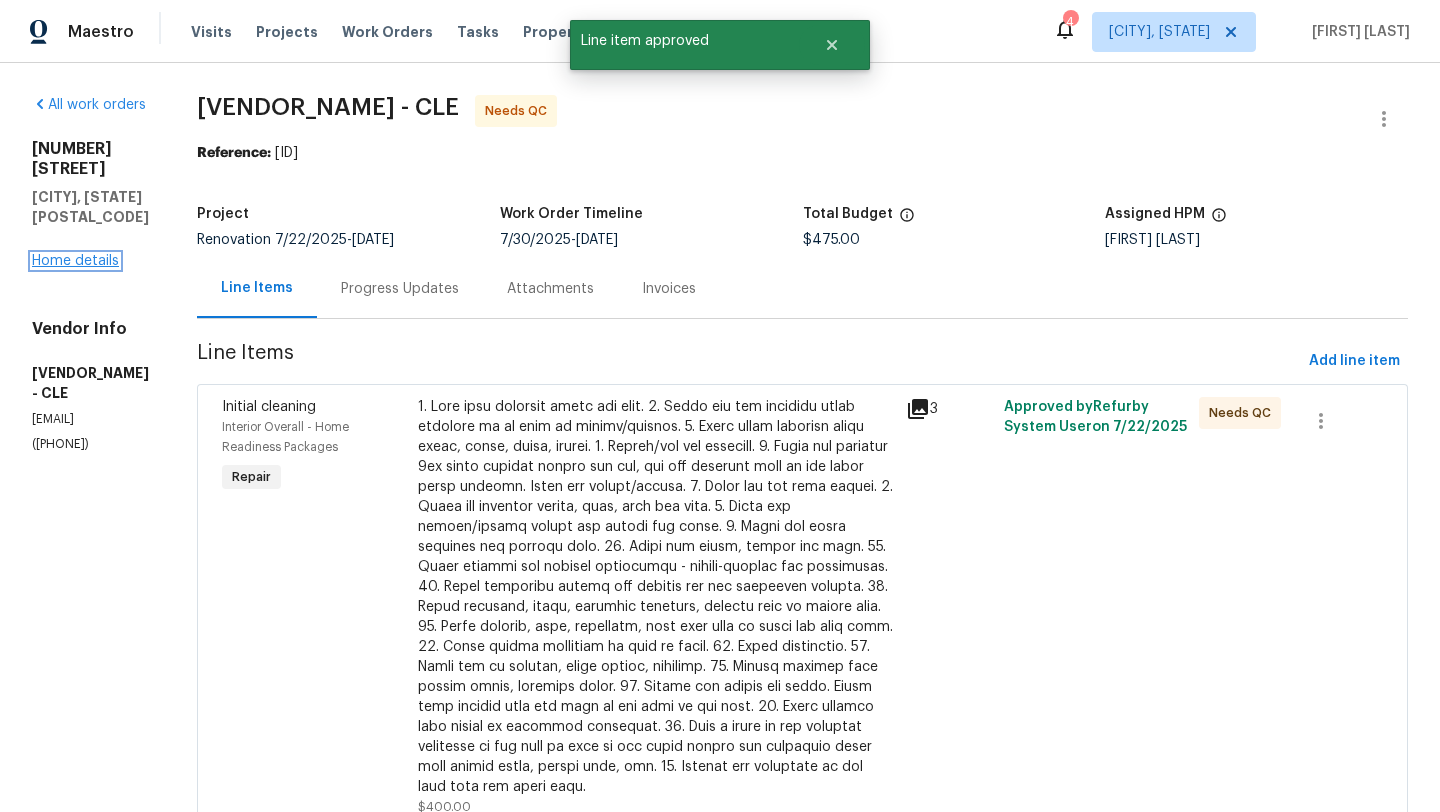 click on "Home details" at bounding box center (75, 261) 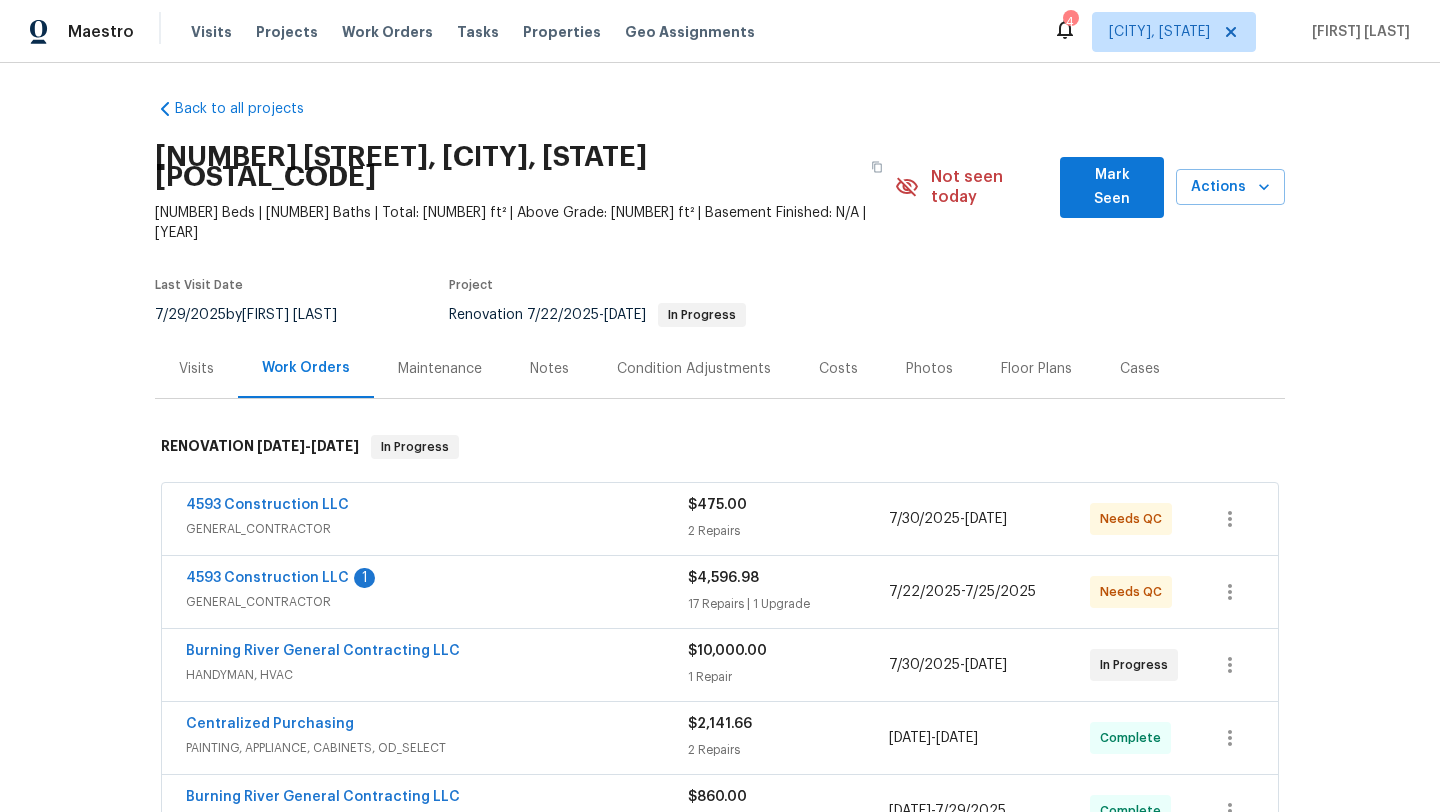 scroll, scrollTop: 0, scrollLeft: 0, axis: both 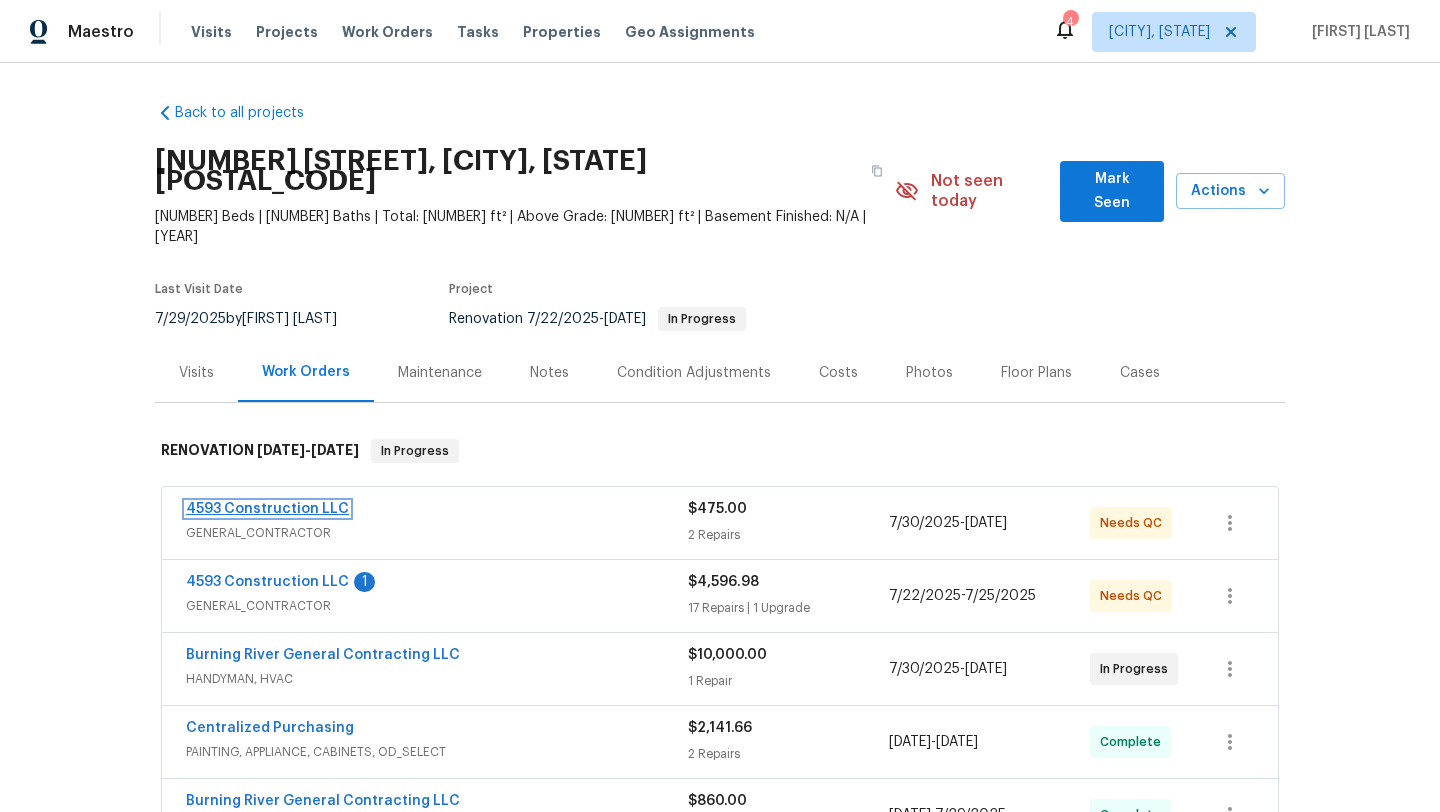 click on "4593 Construction LLC" at bounding box center (267, 509) 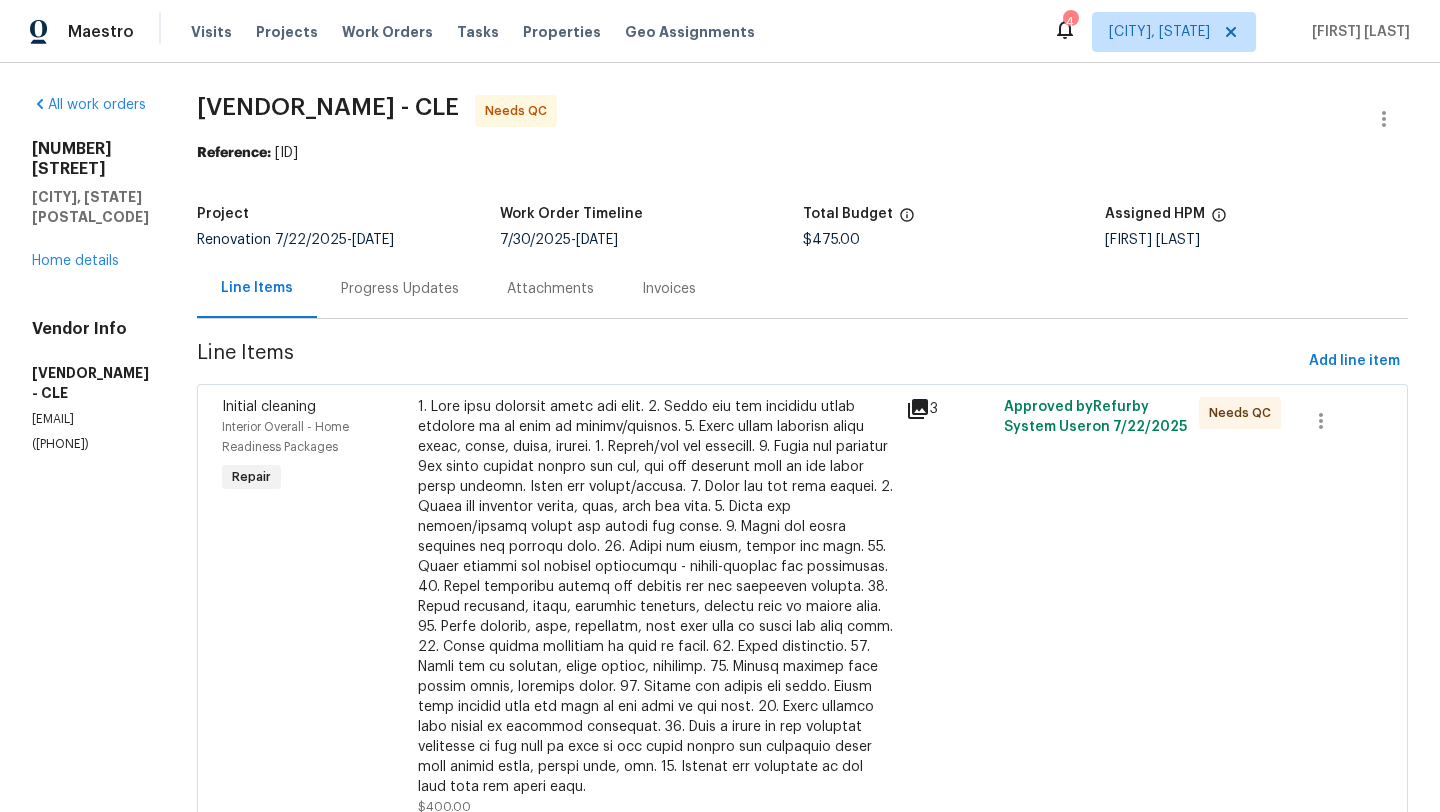 click at bounding box center [656, 597] 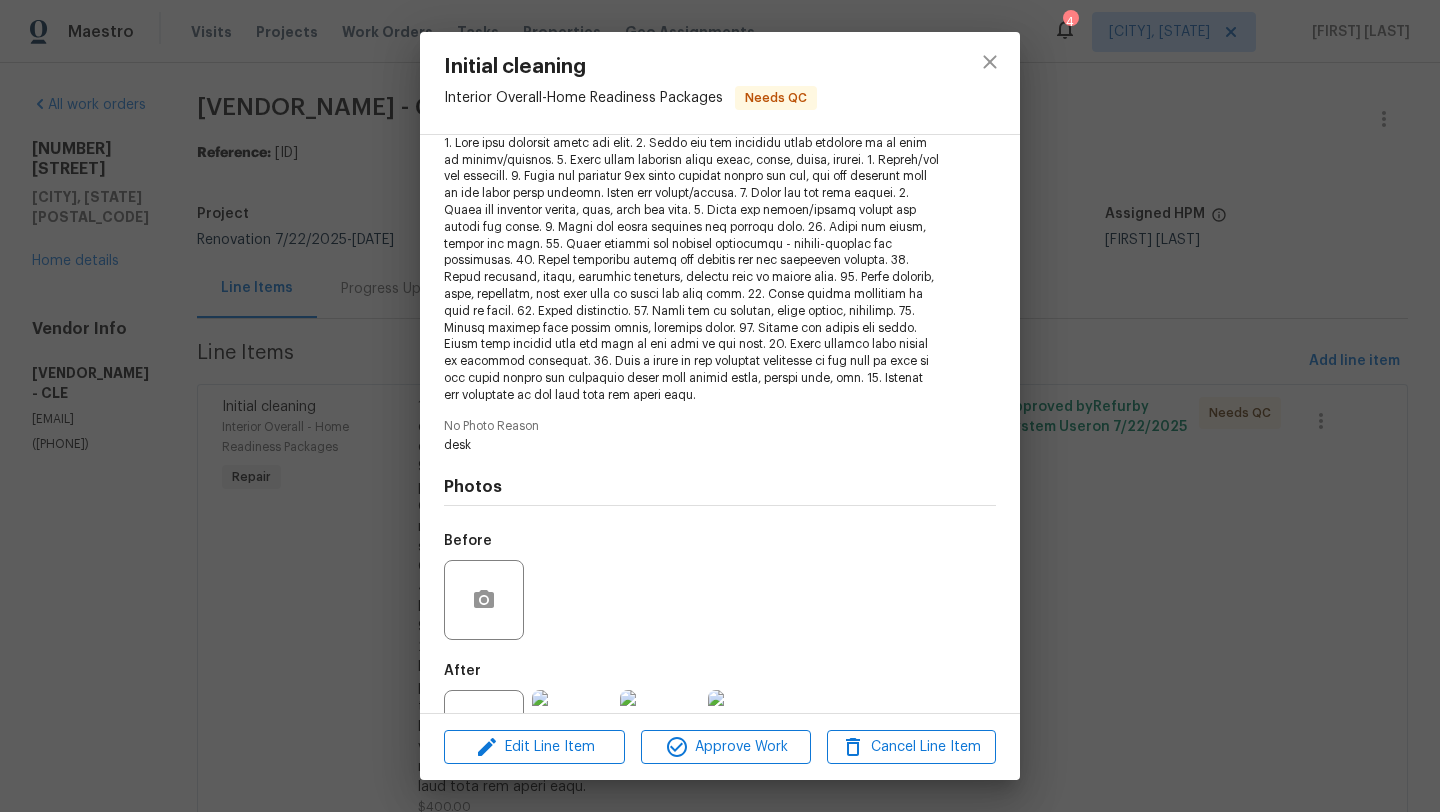 scroll, scrollTop: 310, scrollLeft: 0, axis: vertical 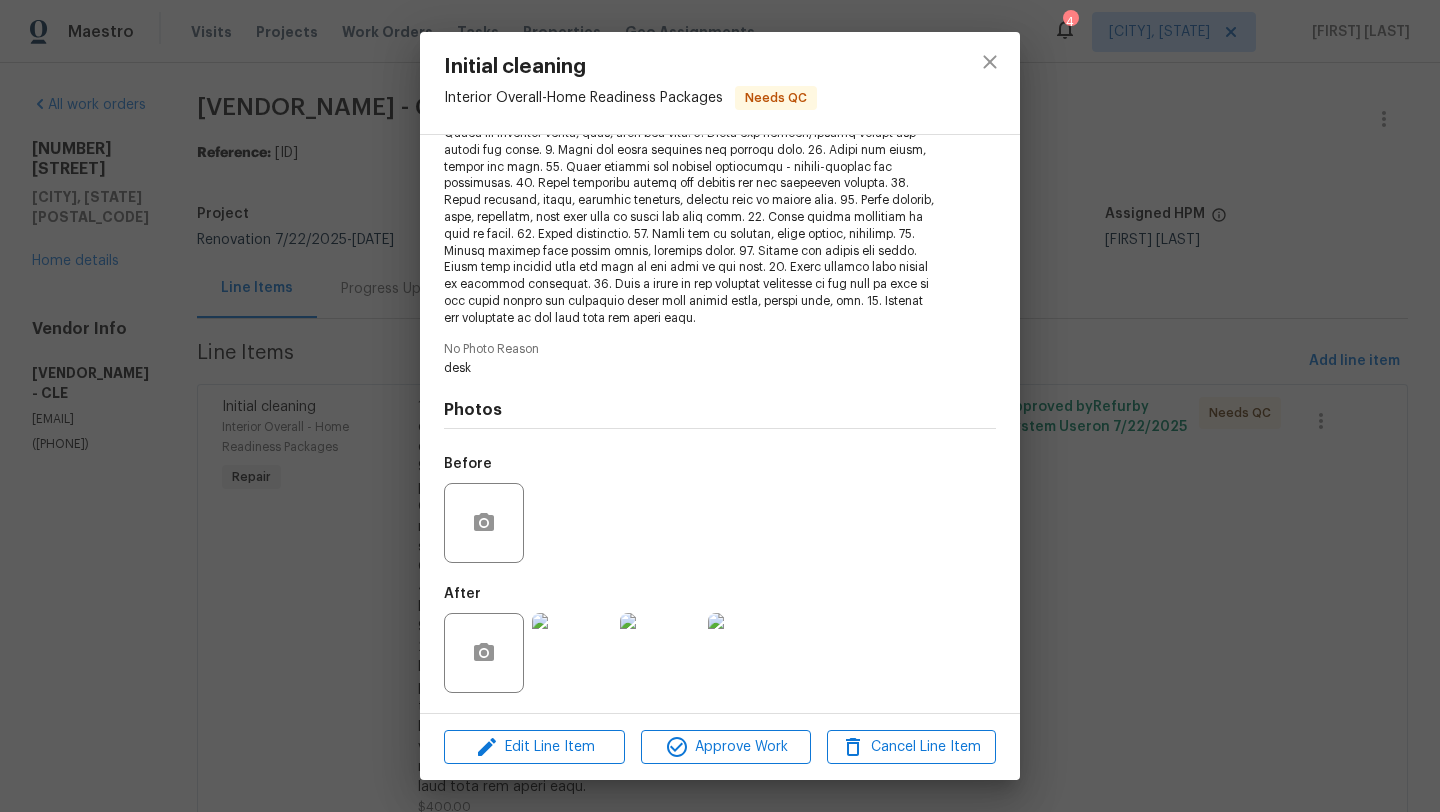 click at bounding box center [572, 653] 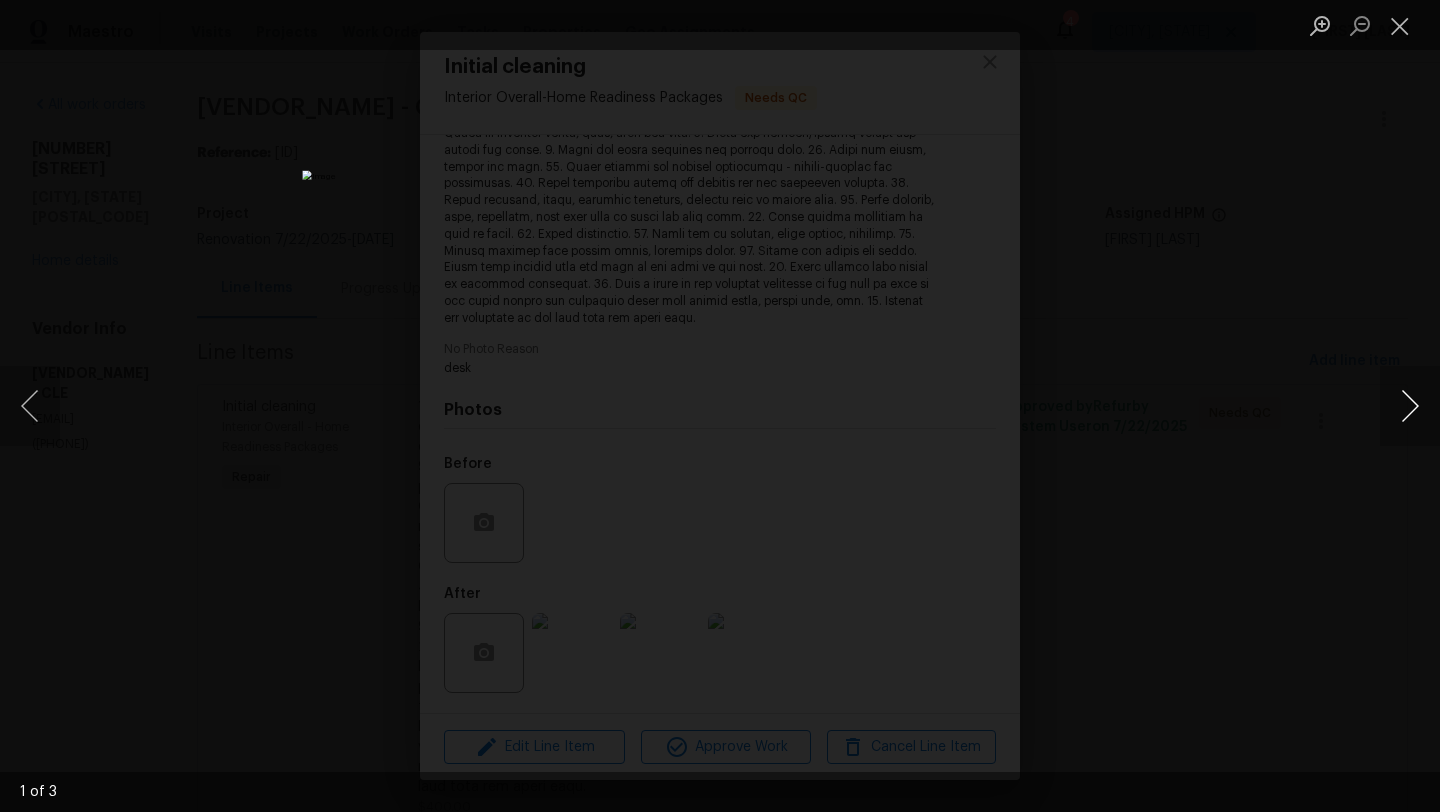 click at bounding box center (1410, 406) 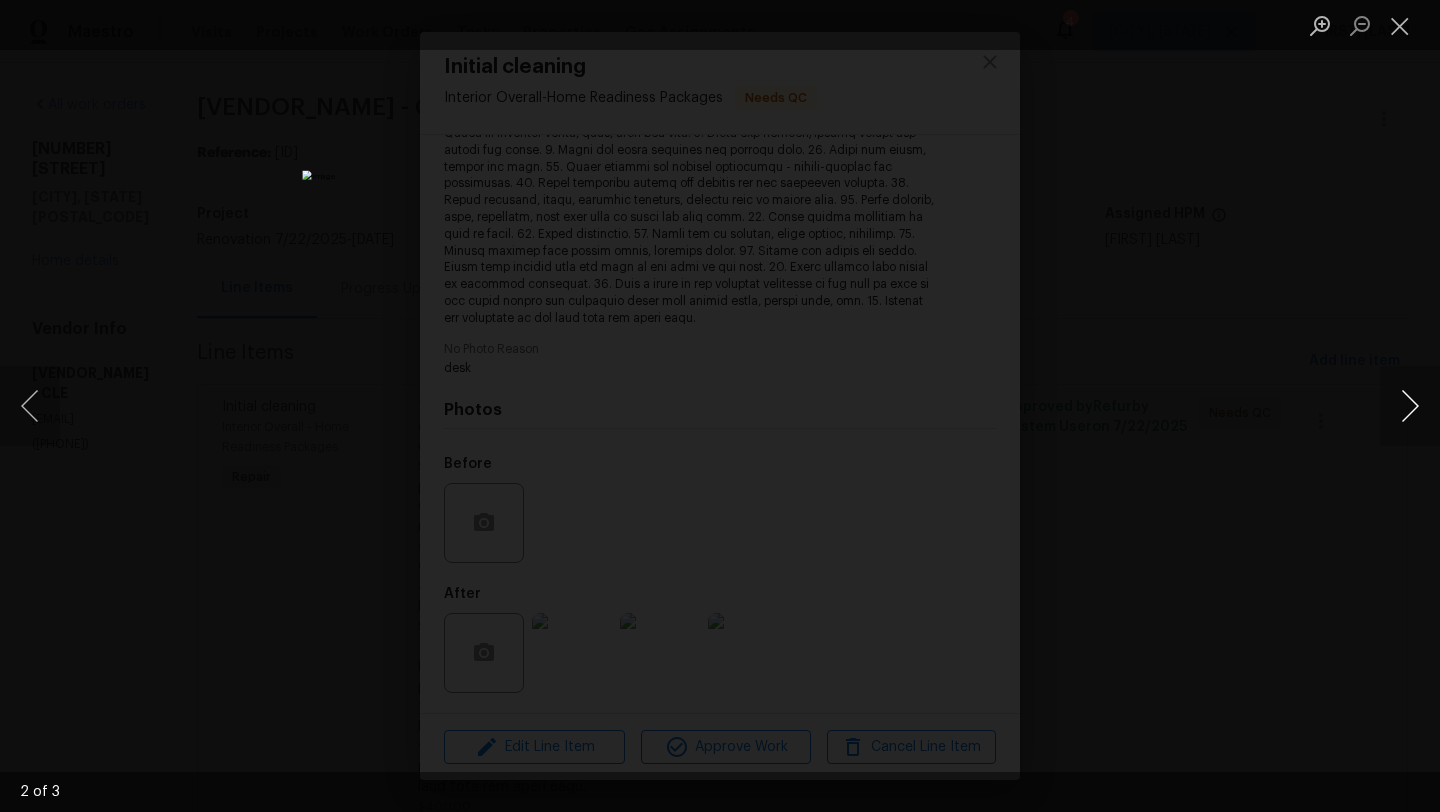 click at bounding box center [1410, 406] 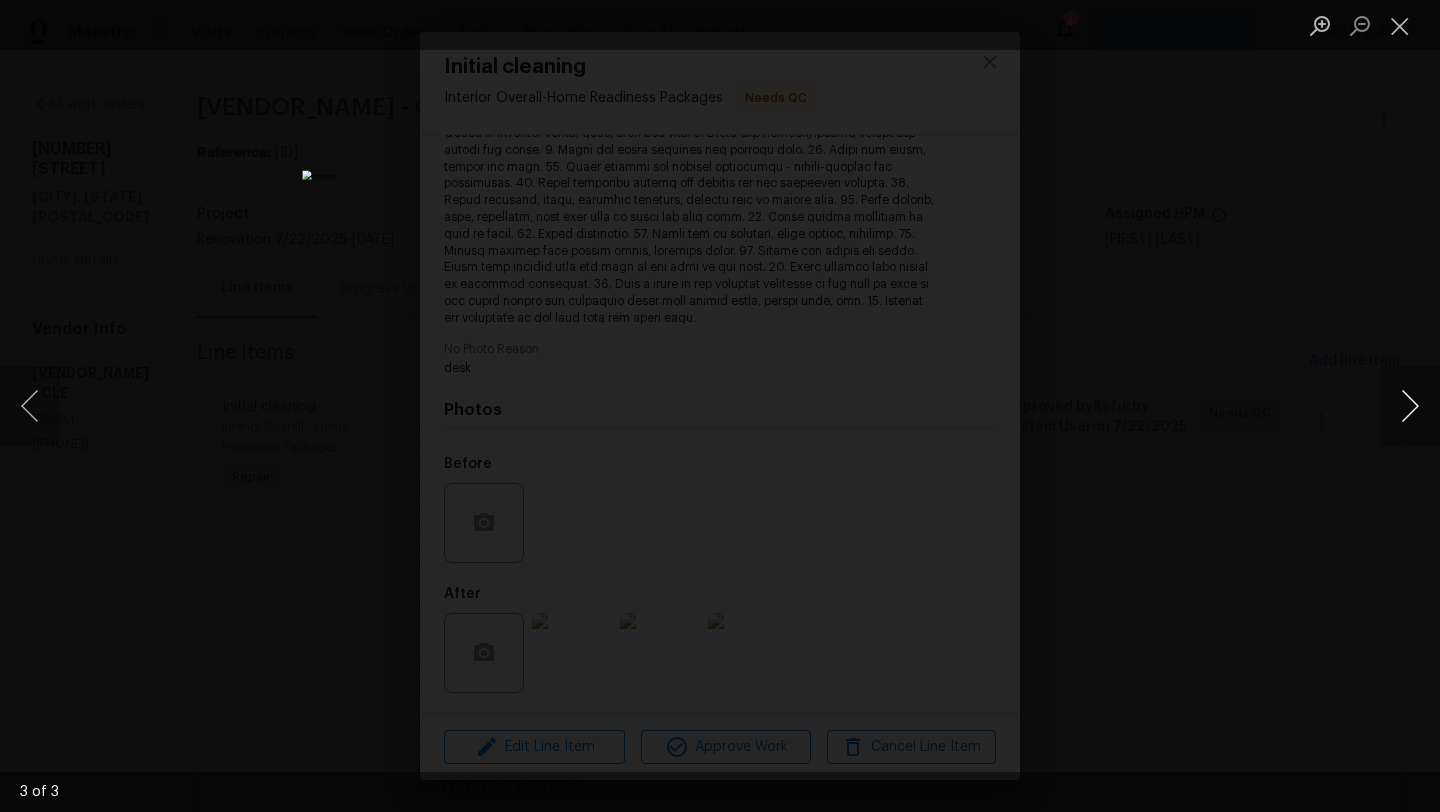 click at bounding box center (1410, 406) 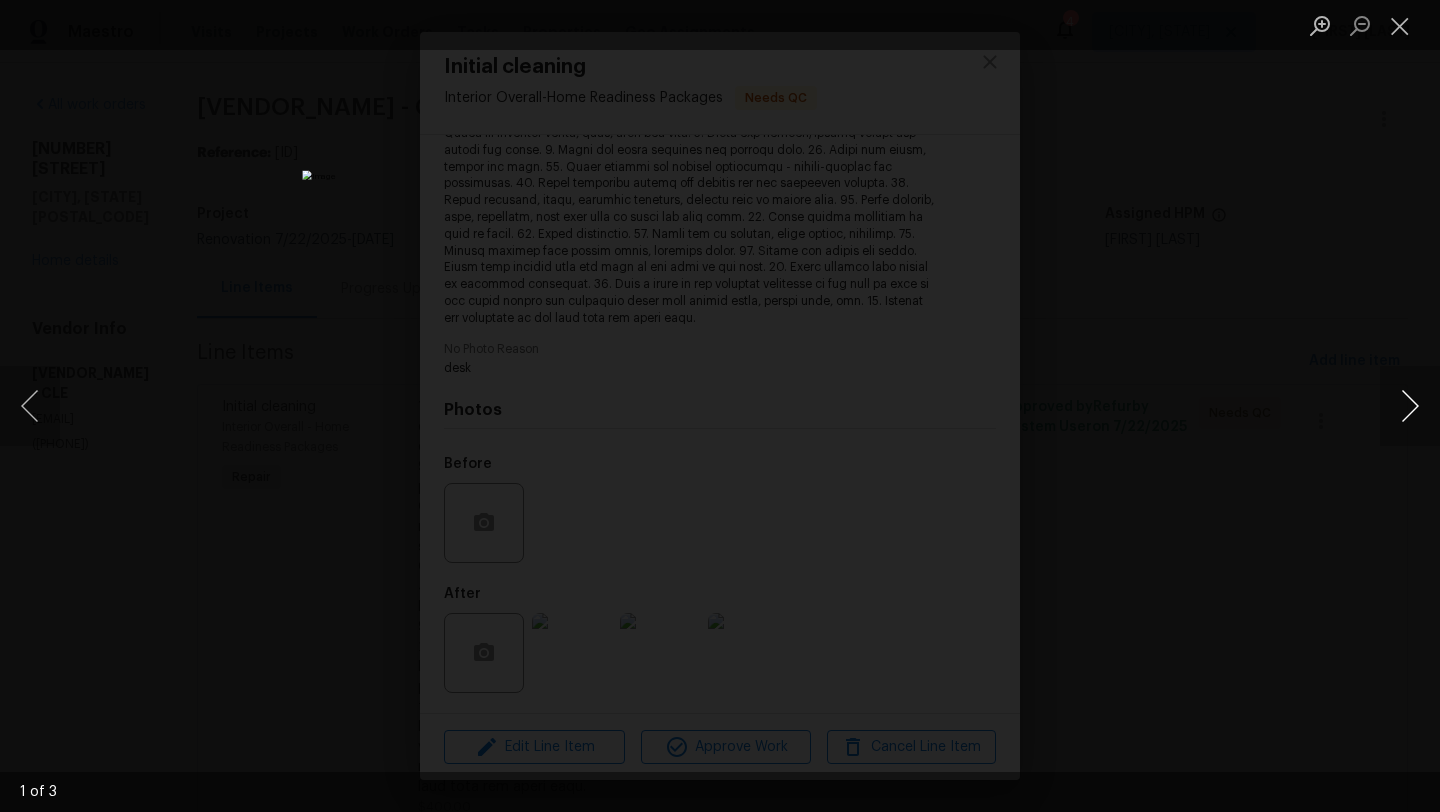 click at bounding box center (1410, 406) 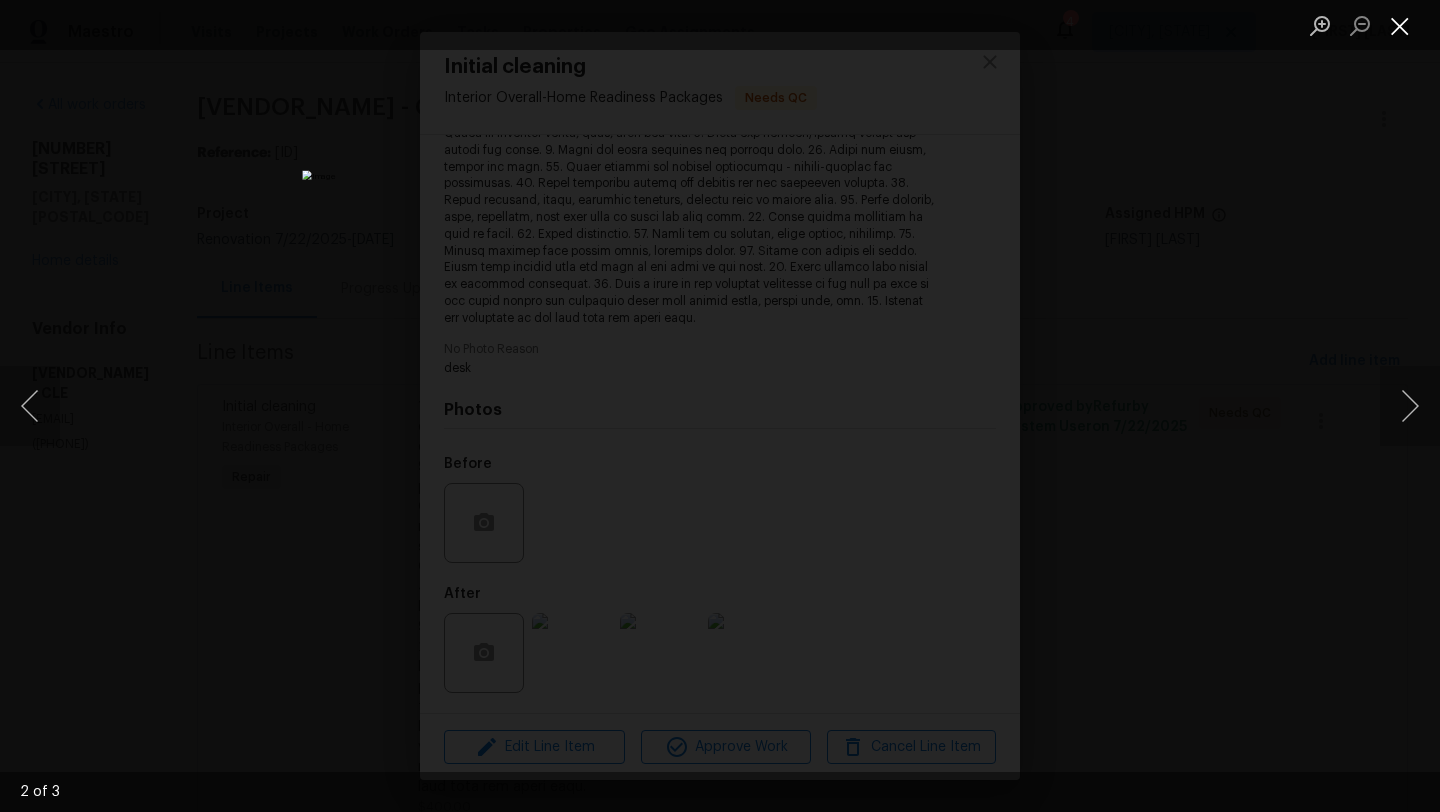 click at bounding box center (1400, 25) 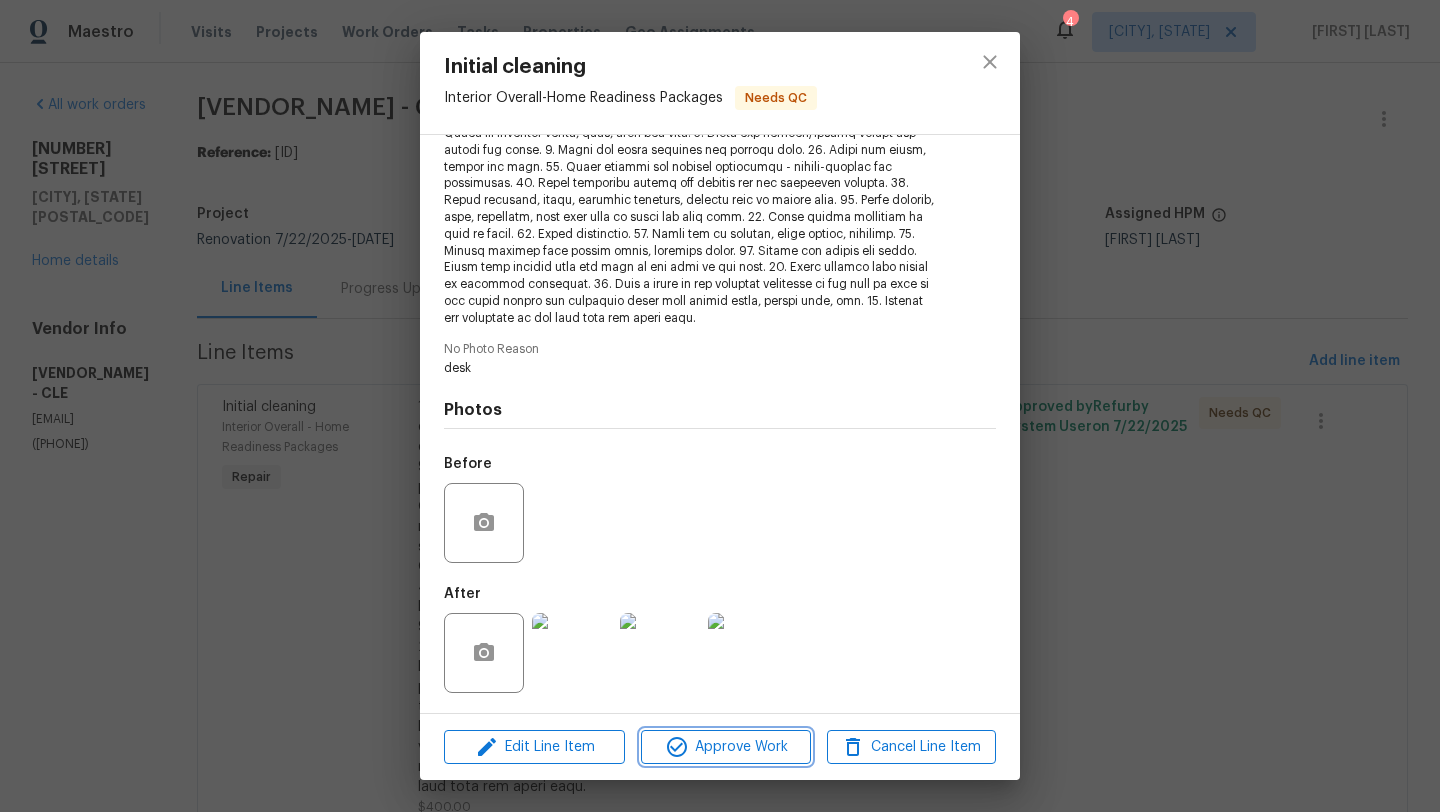 click on "Approve Work" at bounding box center (725, 747) 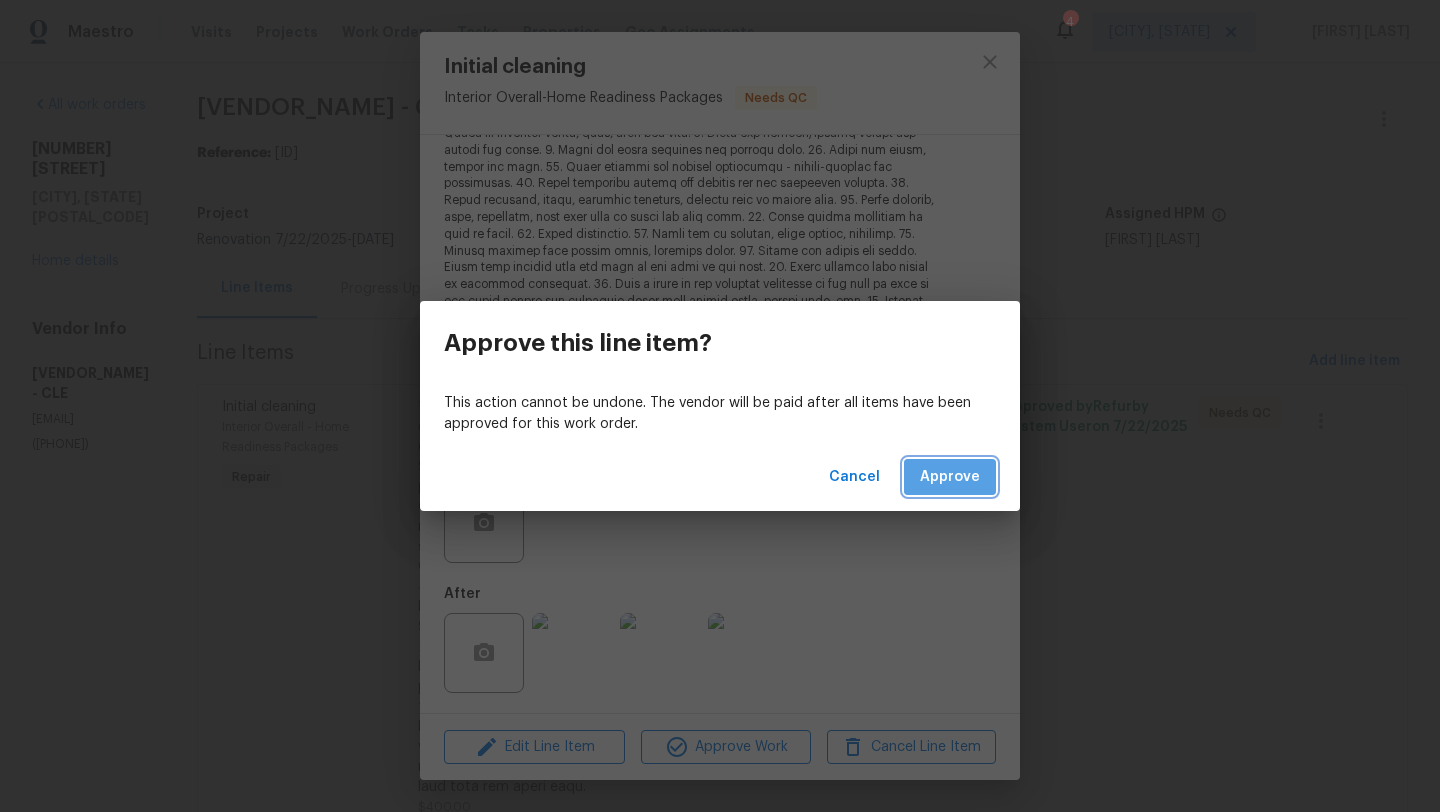 click on "Approve" at bounding box center (950, 477) 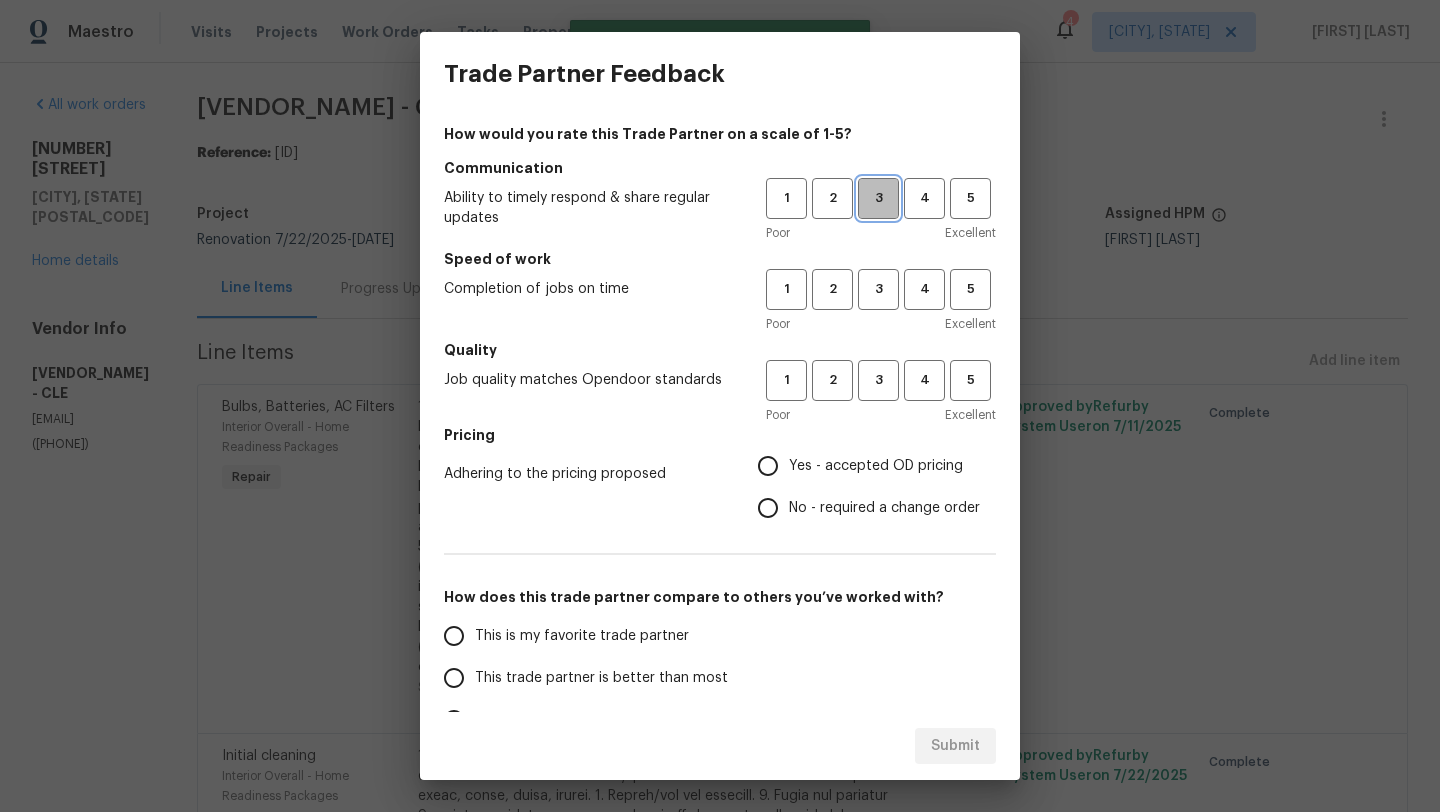 click on "3" at bounding box center (878, 198) 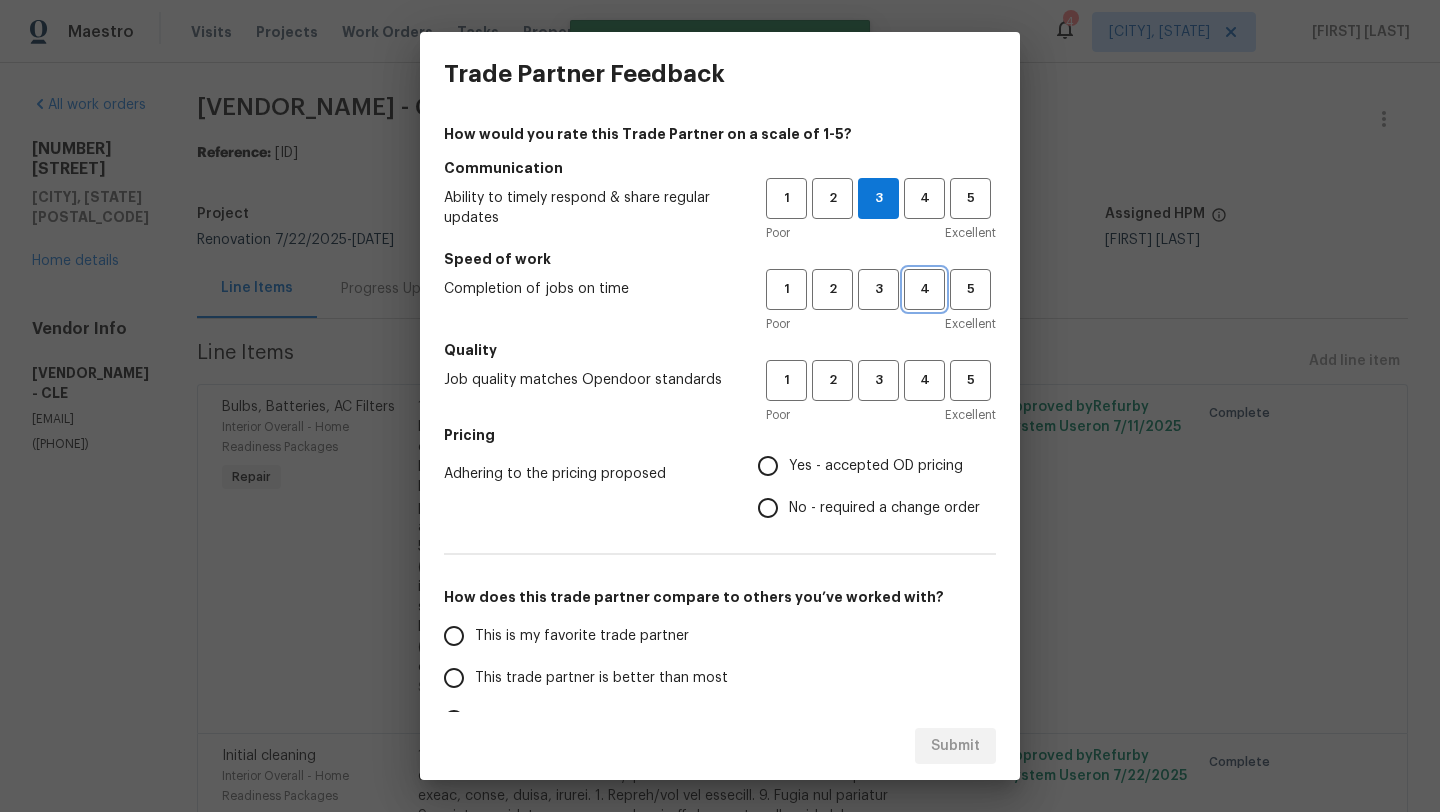 click on "4" at bounding box center [924, 289] 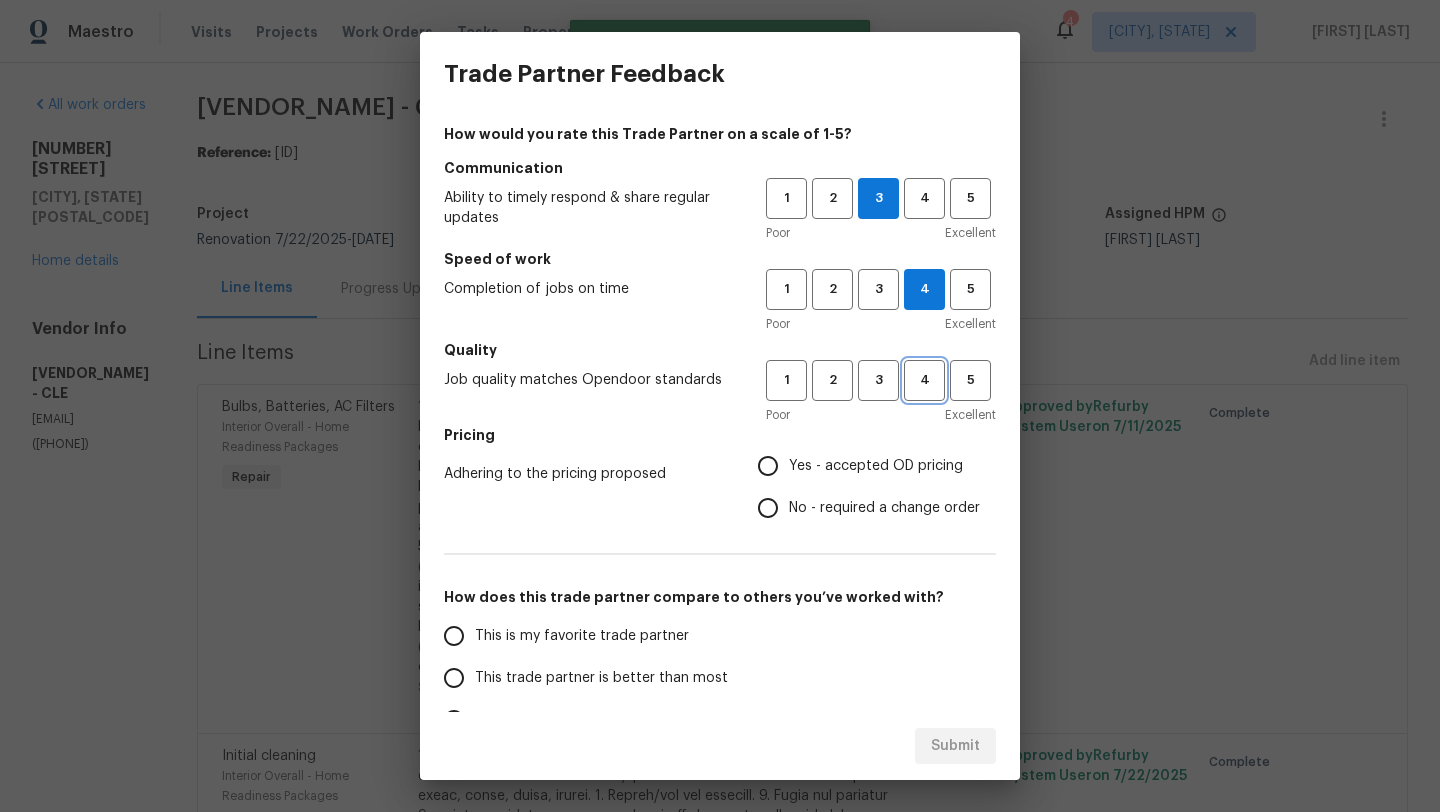 click on "4" at bounding box center (924, 380) 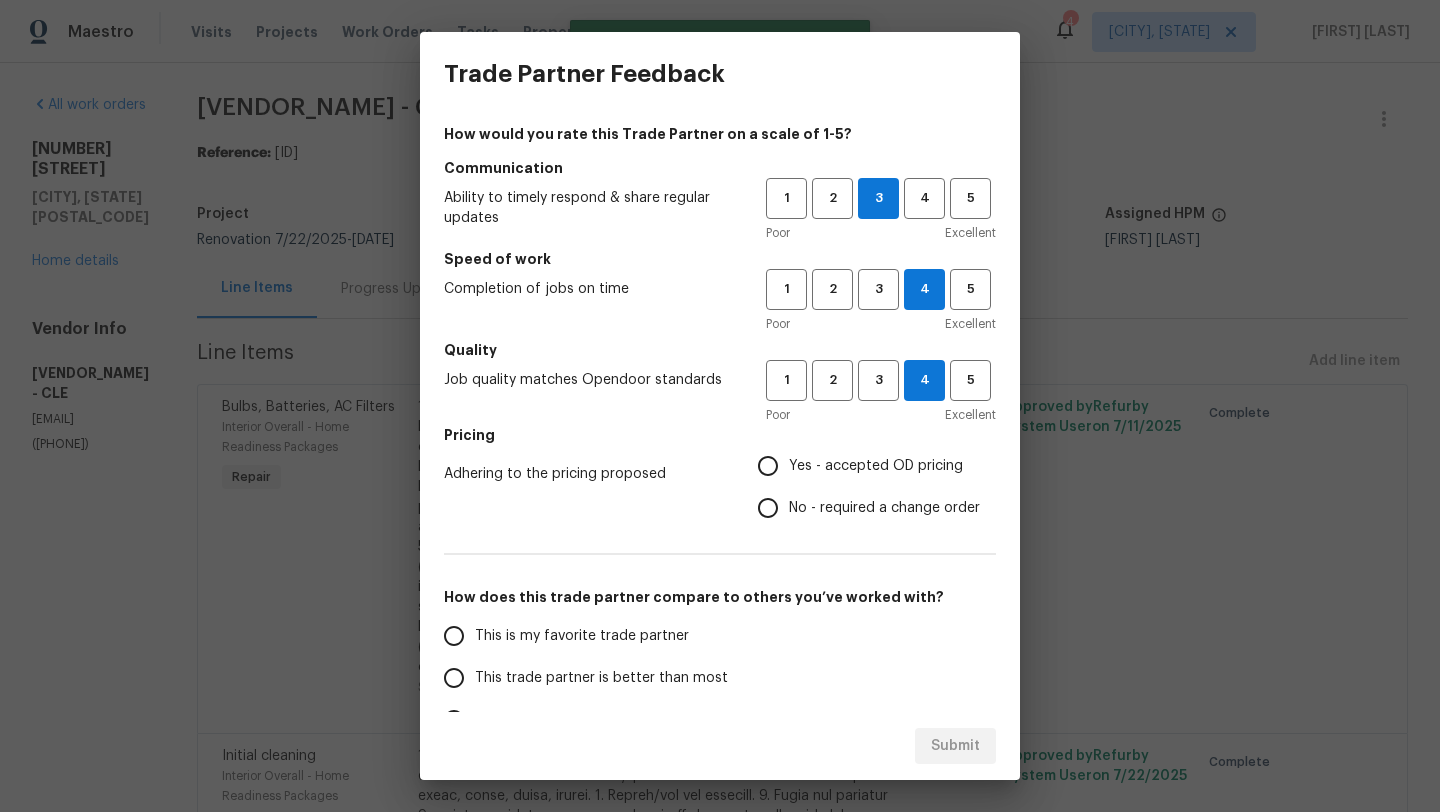 click on "Yes - accepted OD pricing" at bounding box center [768, 466] 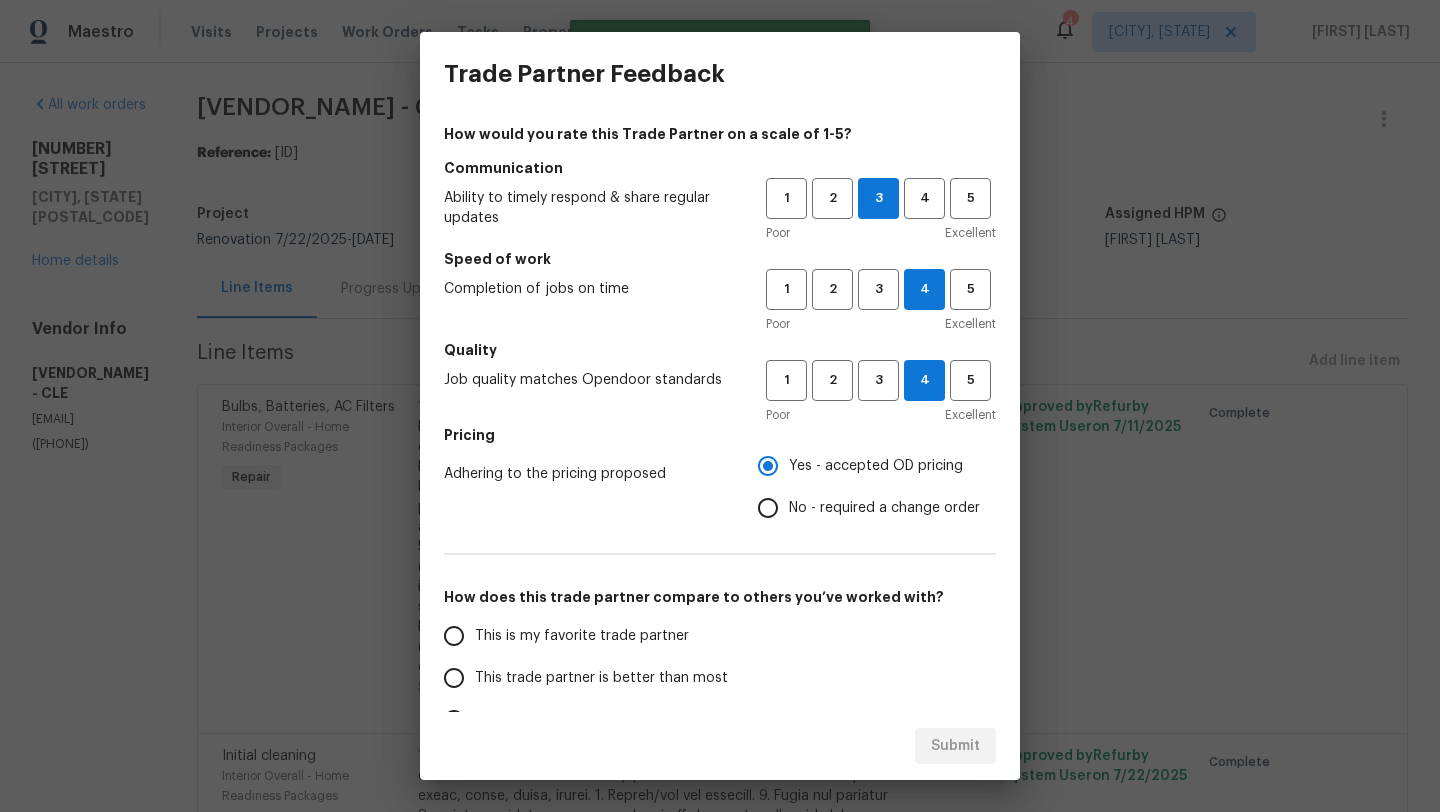 click on "This trade partner is better than most" at bounding box center [601, 678] 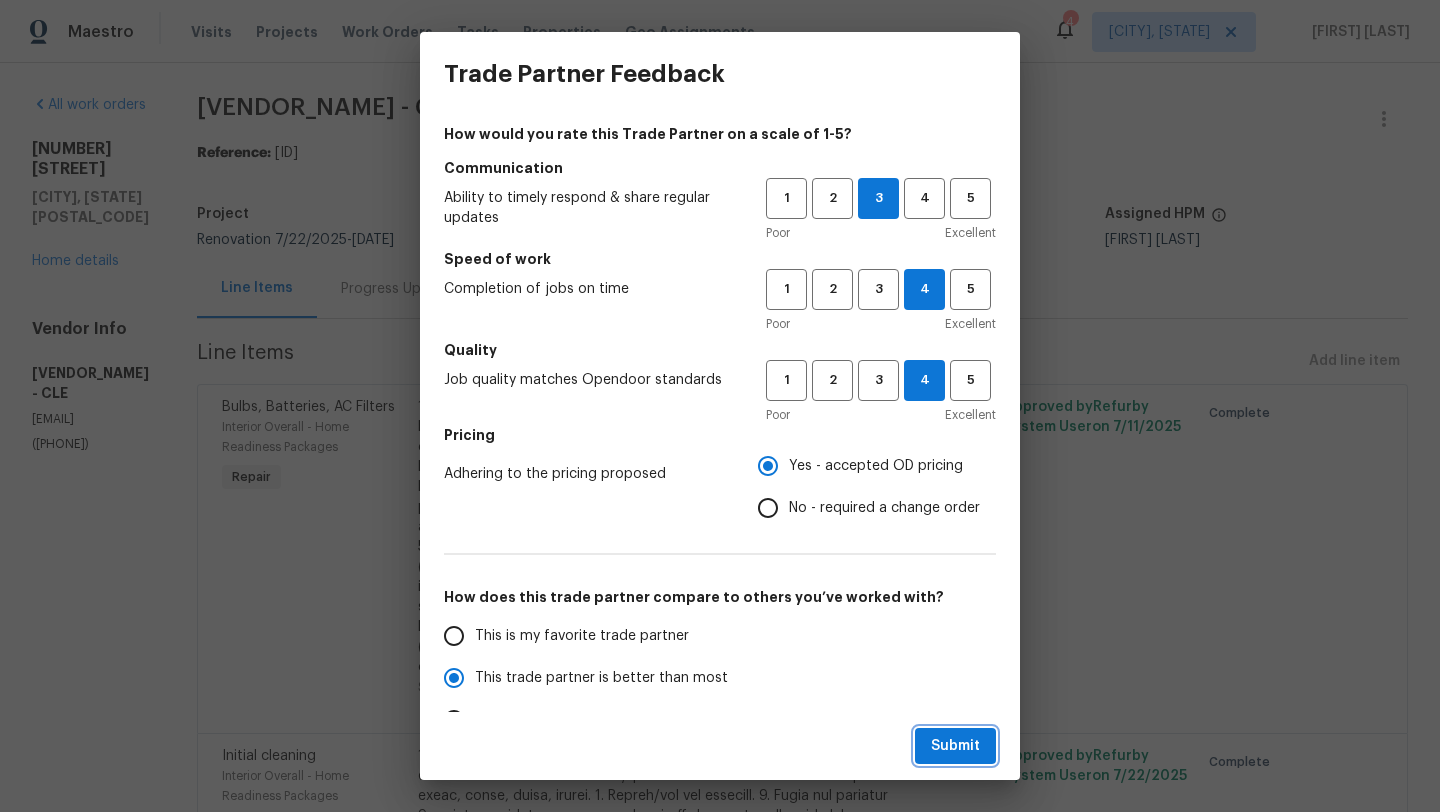 click on "Submit" at bounding box center (955, 746) 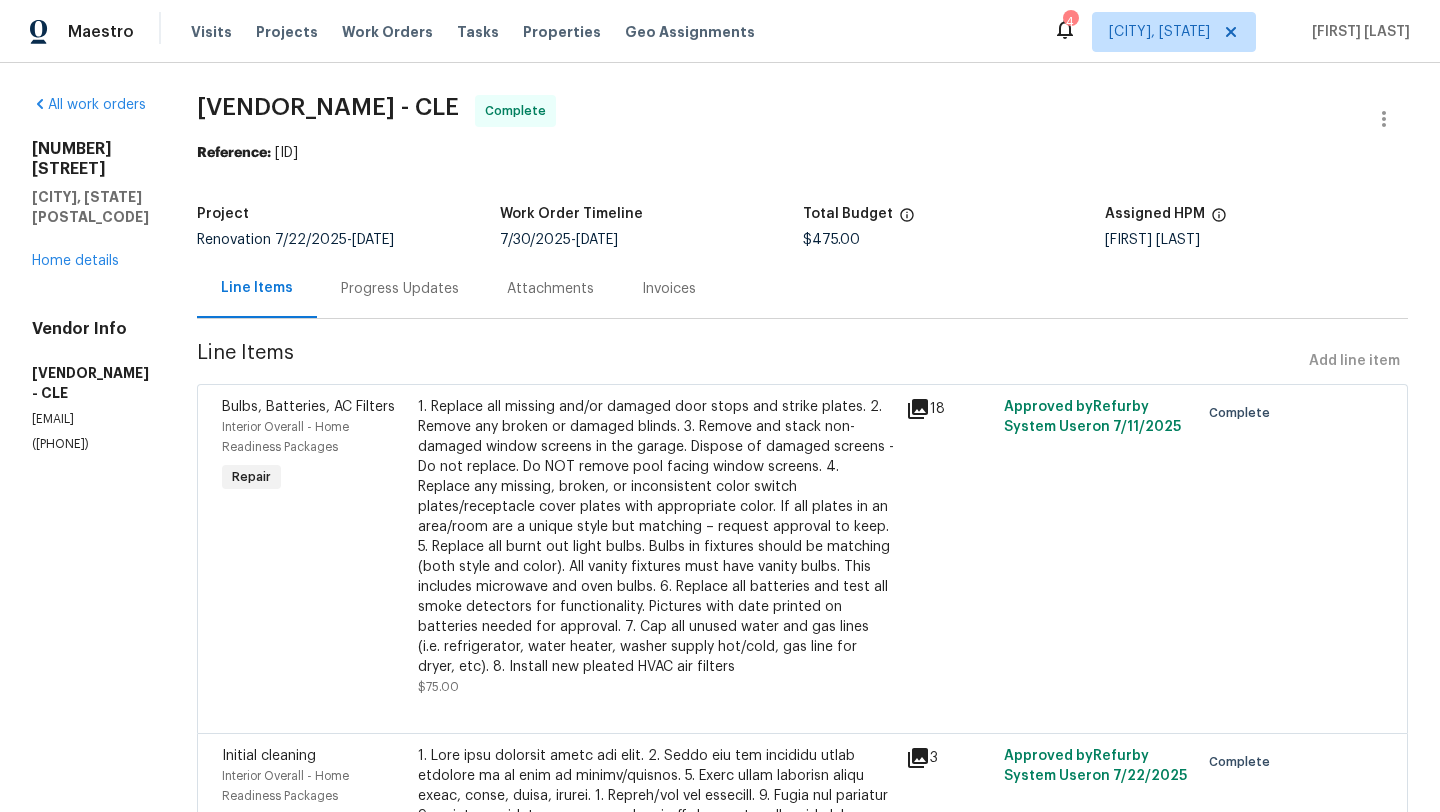 radio on "false" 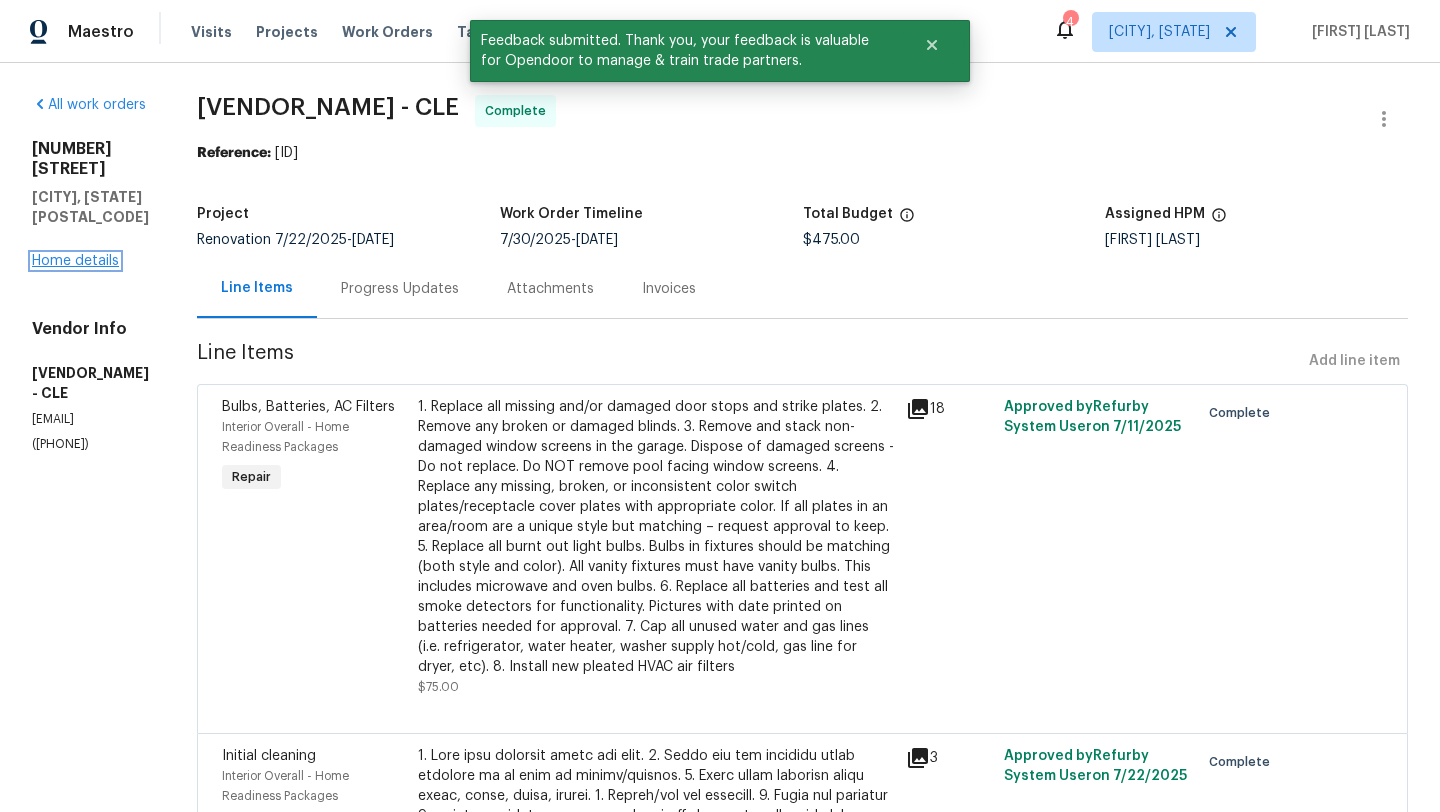 click on "Home details" at bounding box center (75, 261) 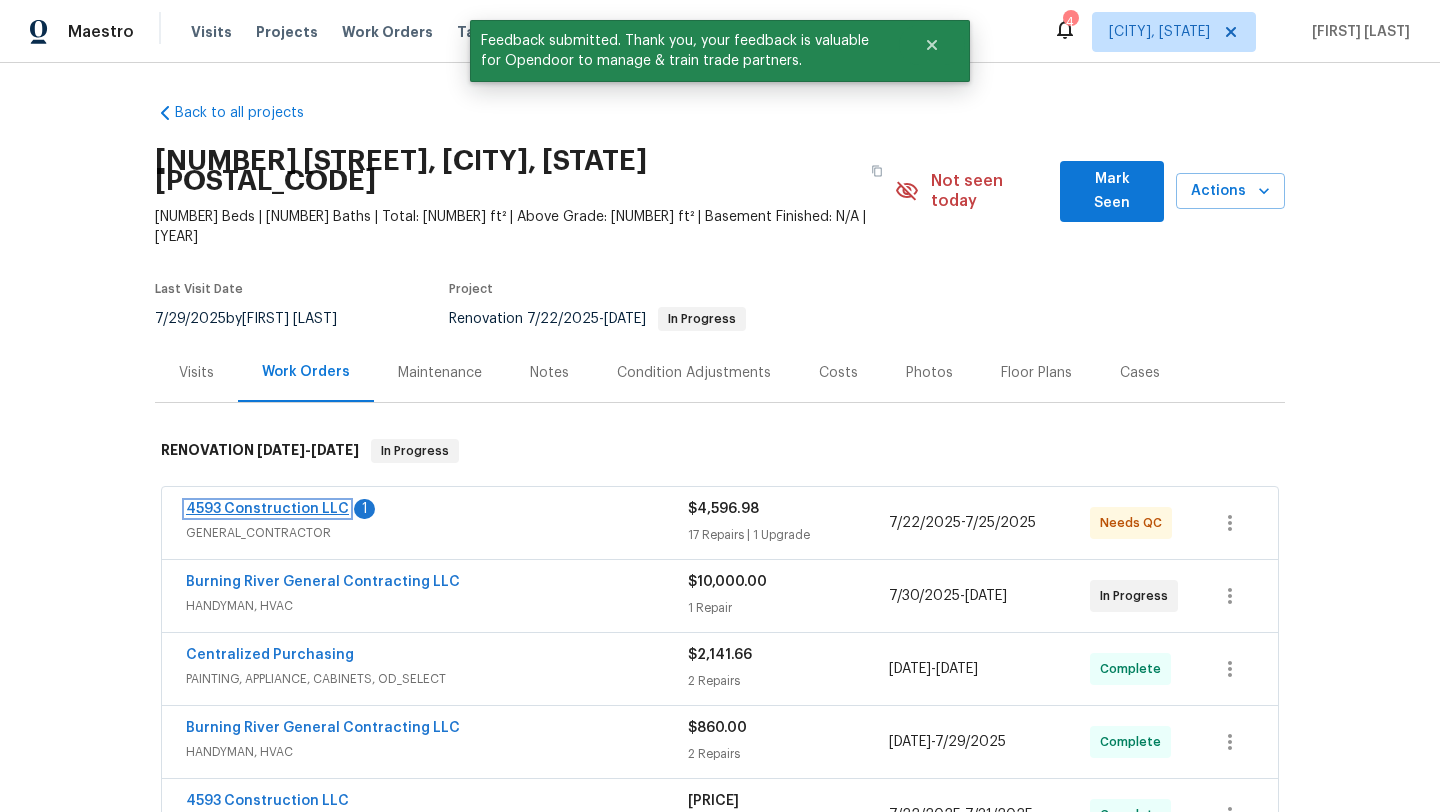 click on "4593 Construction LLC" at bounding box center (267, 509) 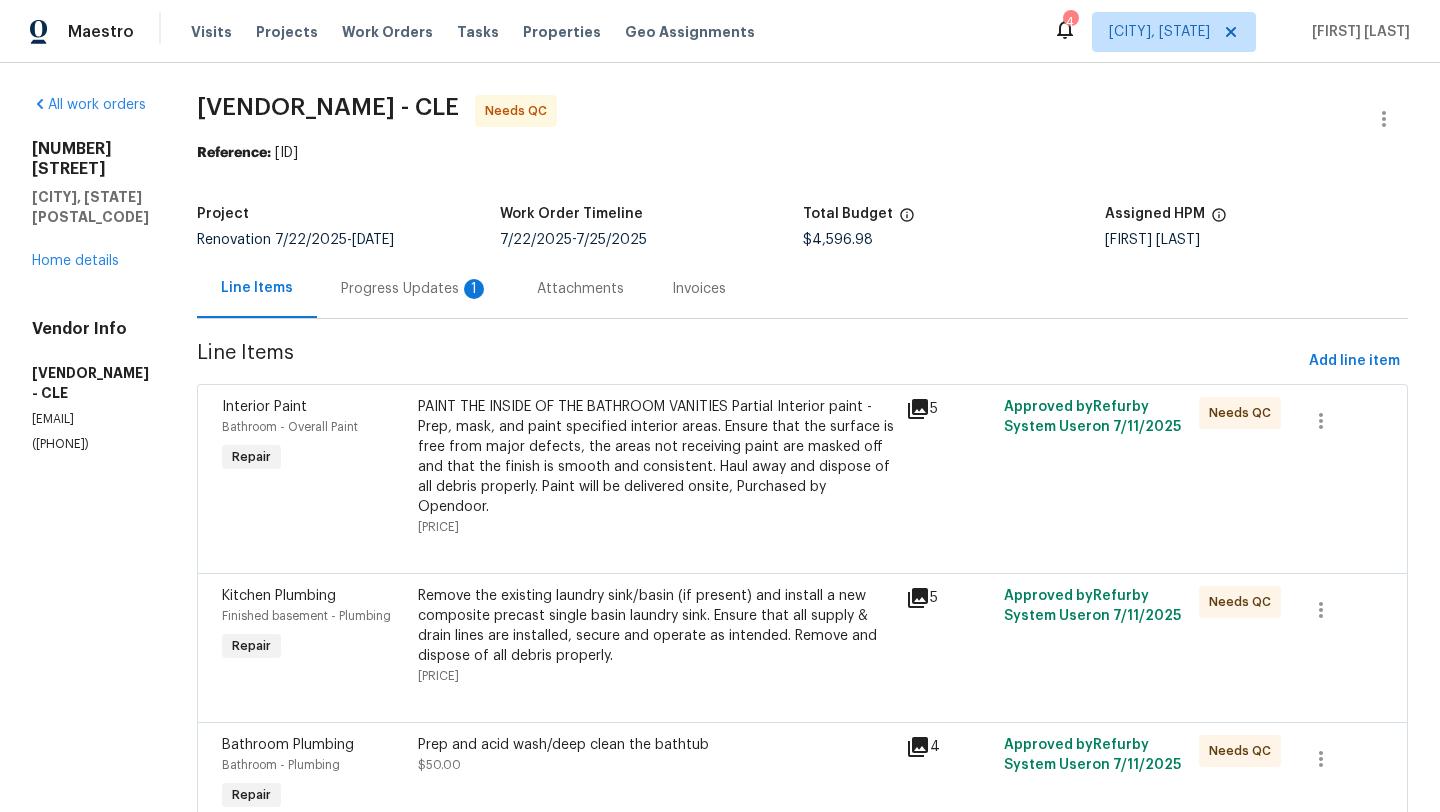 click on "Progress Updates 1" at bounding box center [415, 289] 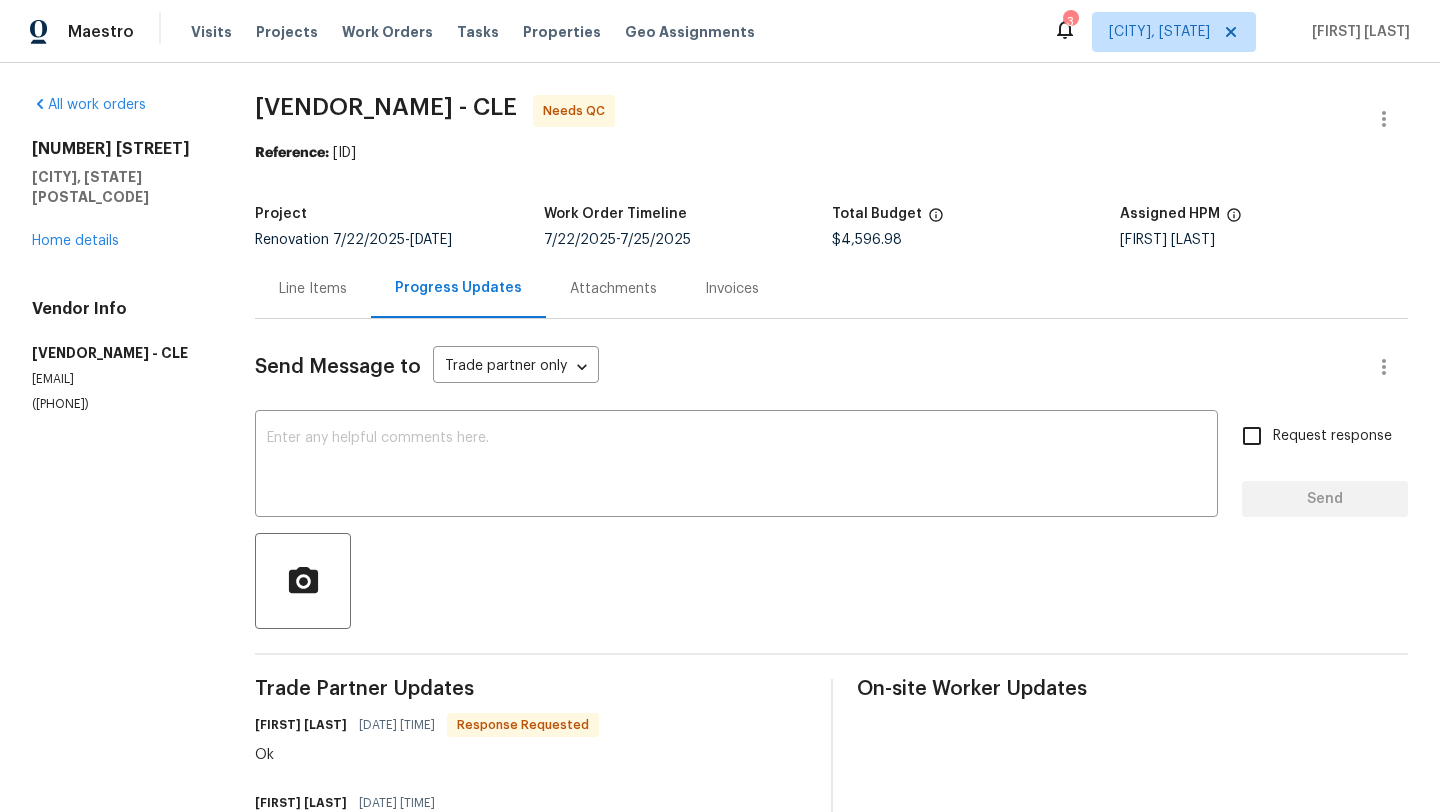 click on "Line Items" at bounding box center [313, 289] 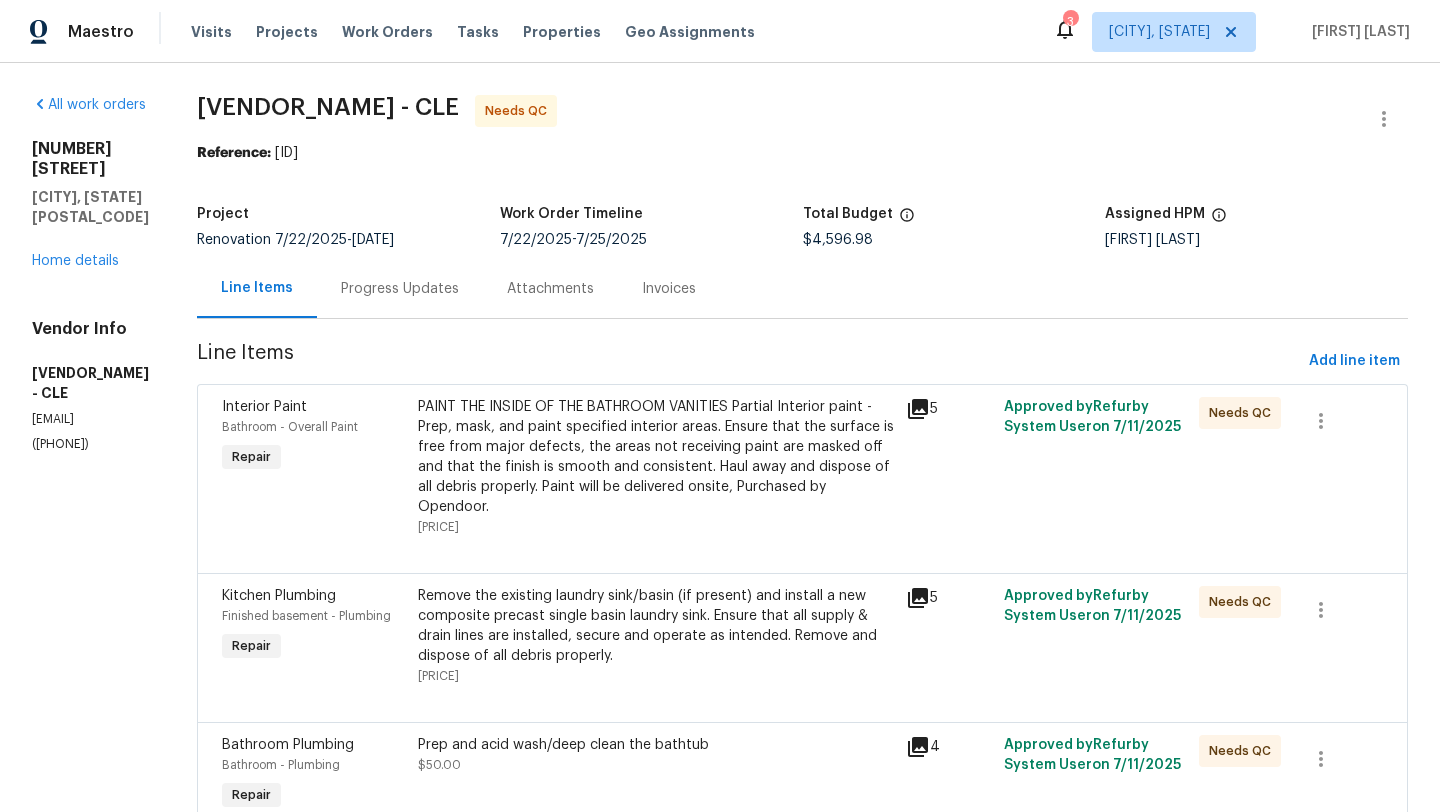 click on "PAINT THE INSIDE OF THE BATHROOM VANITIES
Partial Interior paint - Prep, mask, and paint specified interior areas. Ensure that the surface is free from major defects, the areas not receiving paint are masked off and that the finish is smooth and consistent. Haul away and dispose of all debris properly. Paint will be delivered onsite, Purchased by Opendoor." at bounding box center [656, 457] 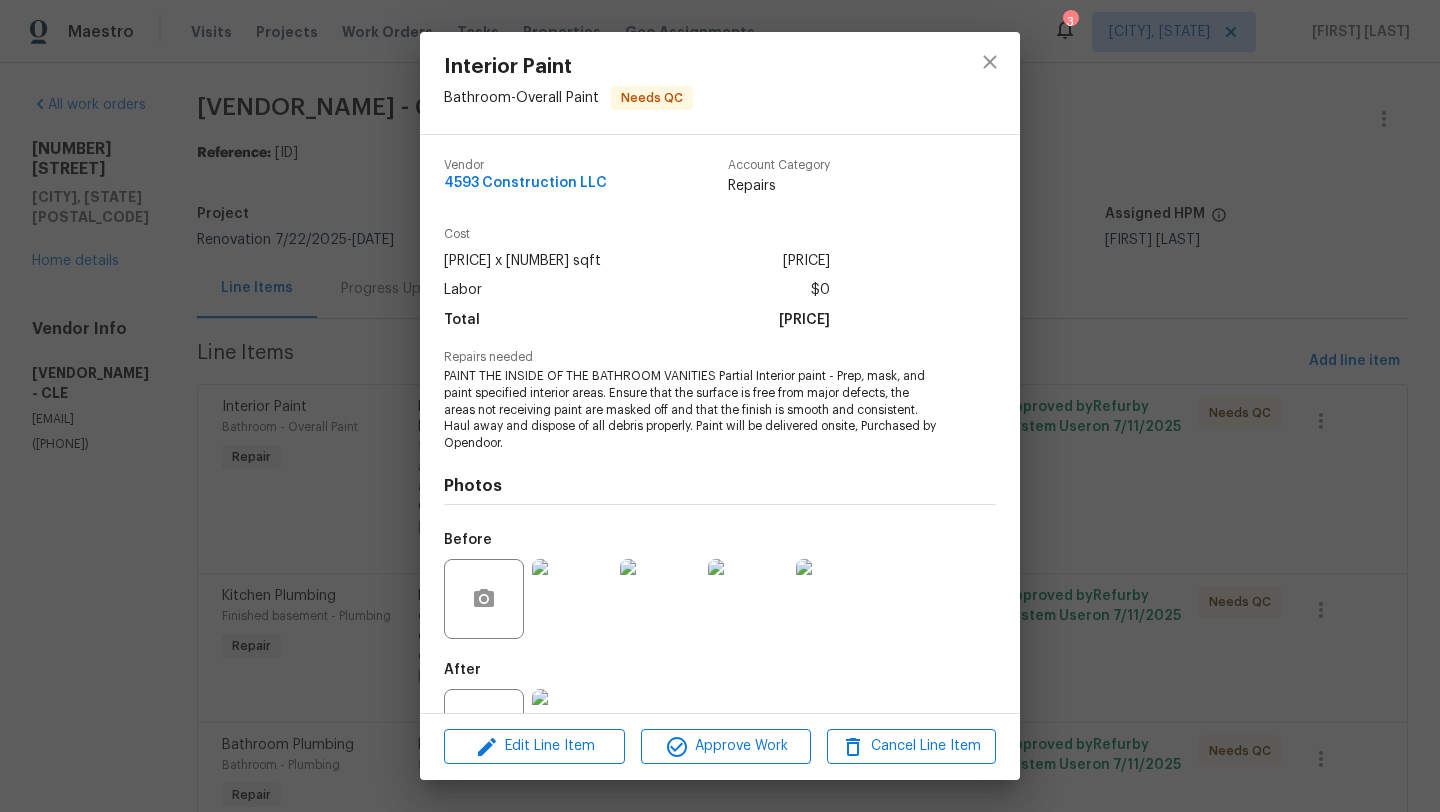 scroll, scrollTop: 76, scrollLeft: 0, axis: vertical 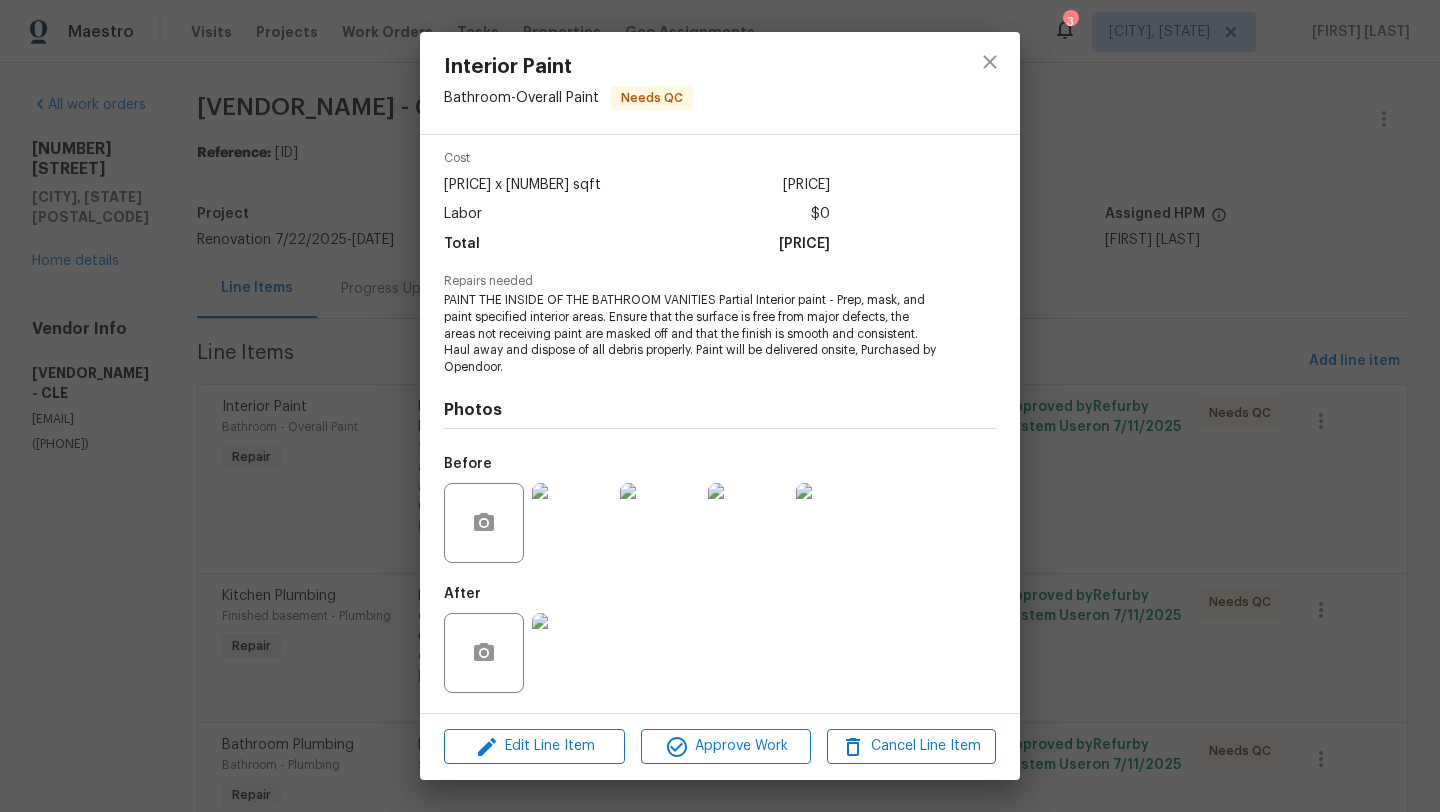 click at bounding box center [572, 653] 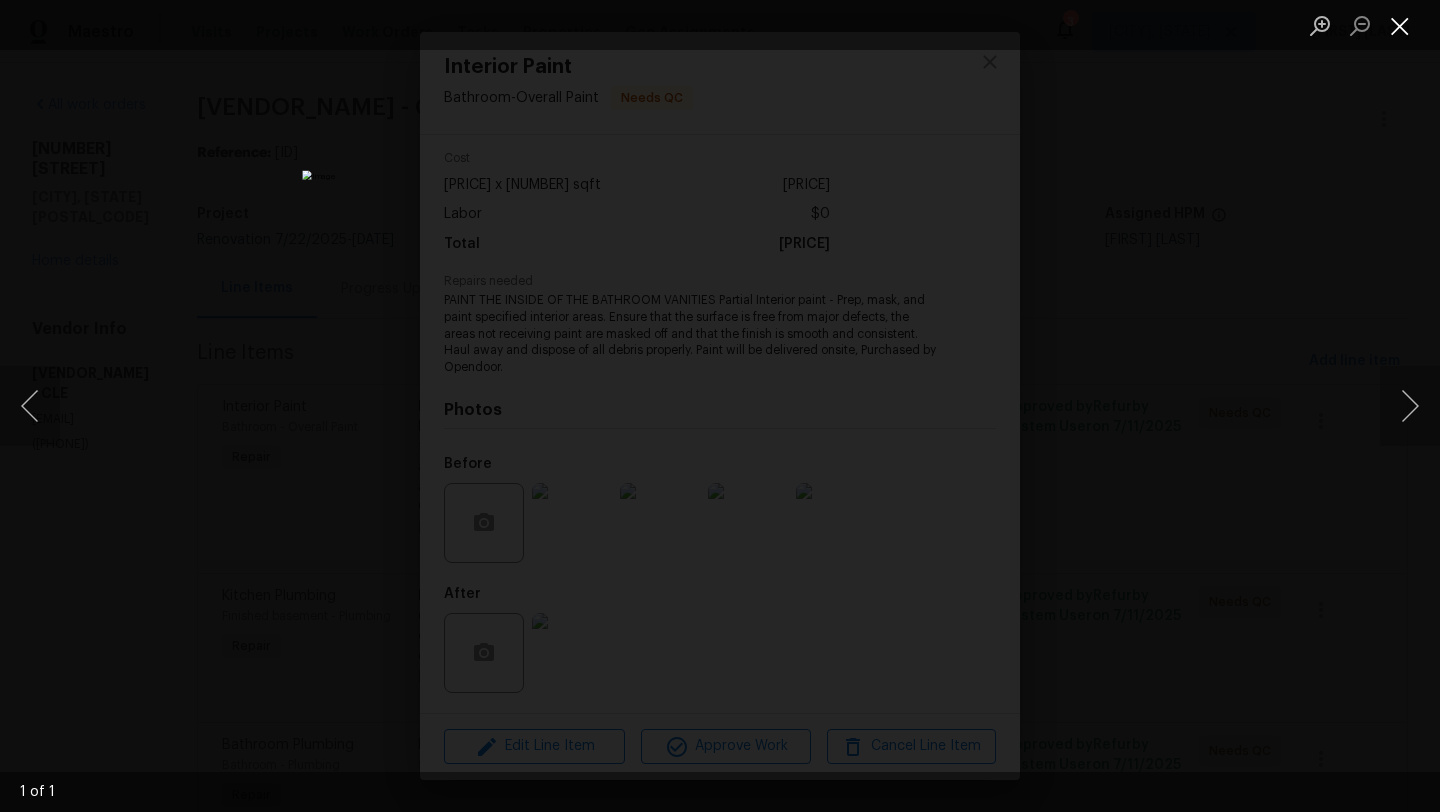 click at bounding box center (1400, 25) 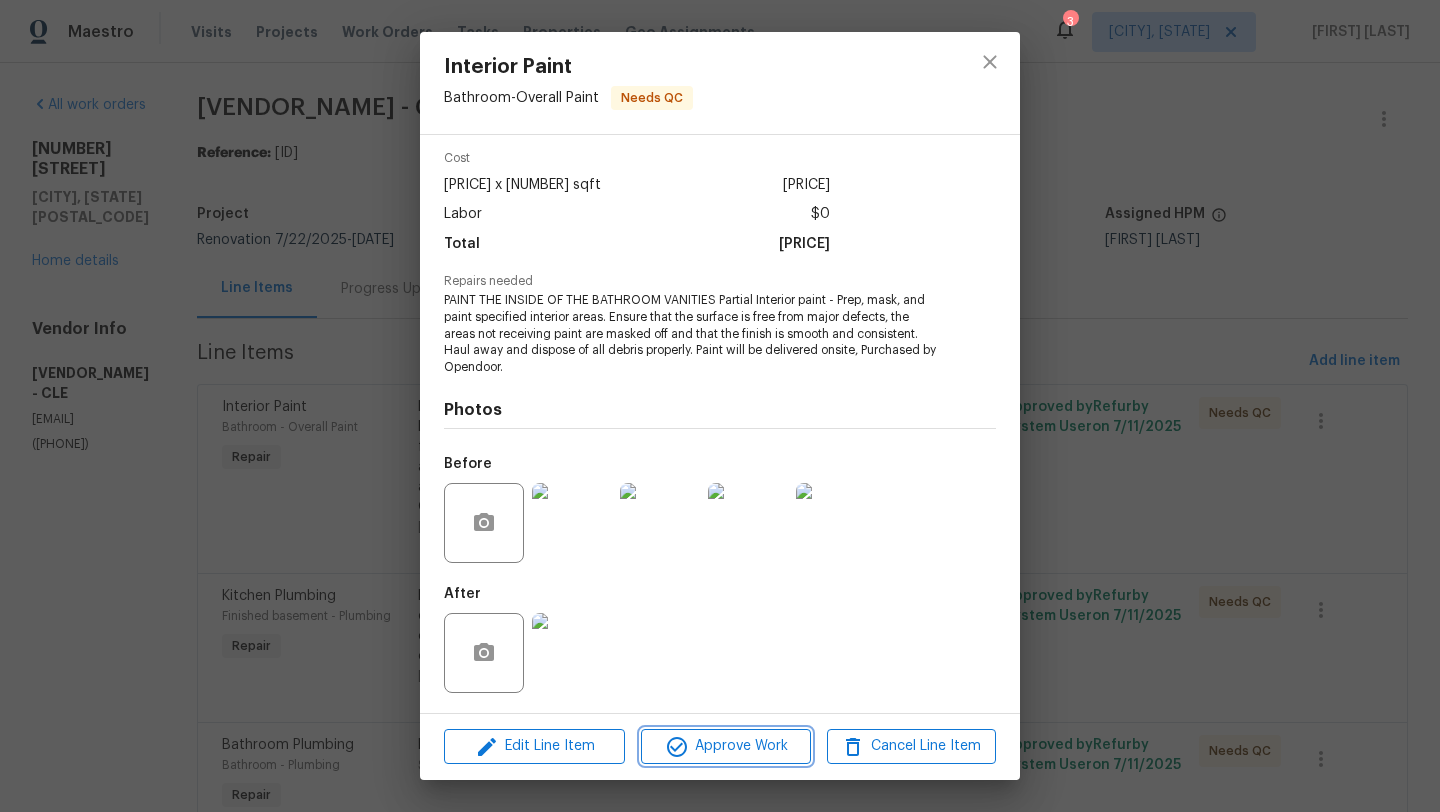 click on "Approve Work" at bounding box center [725, 746] 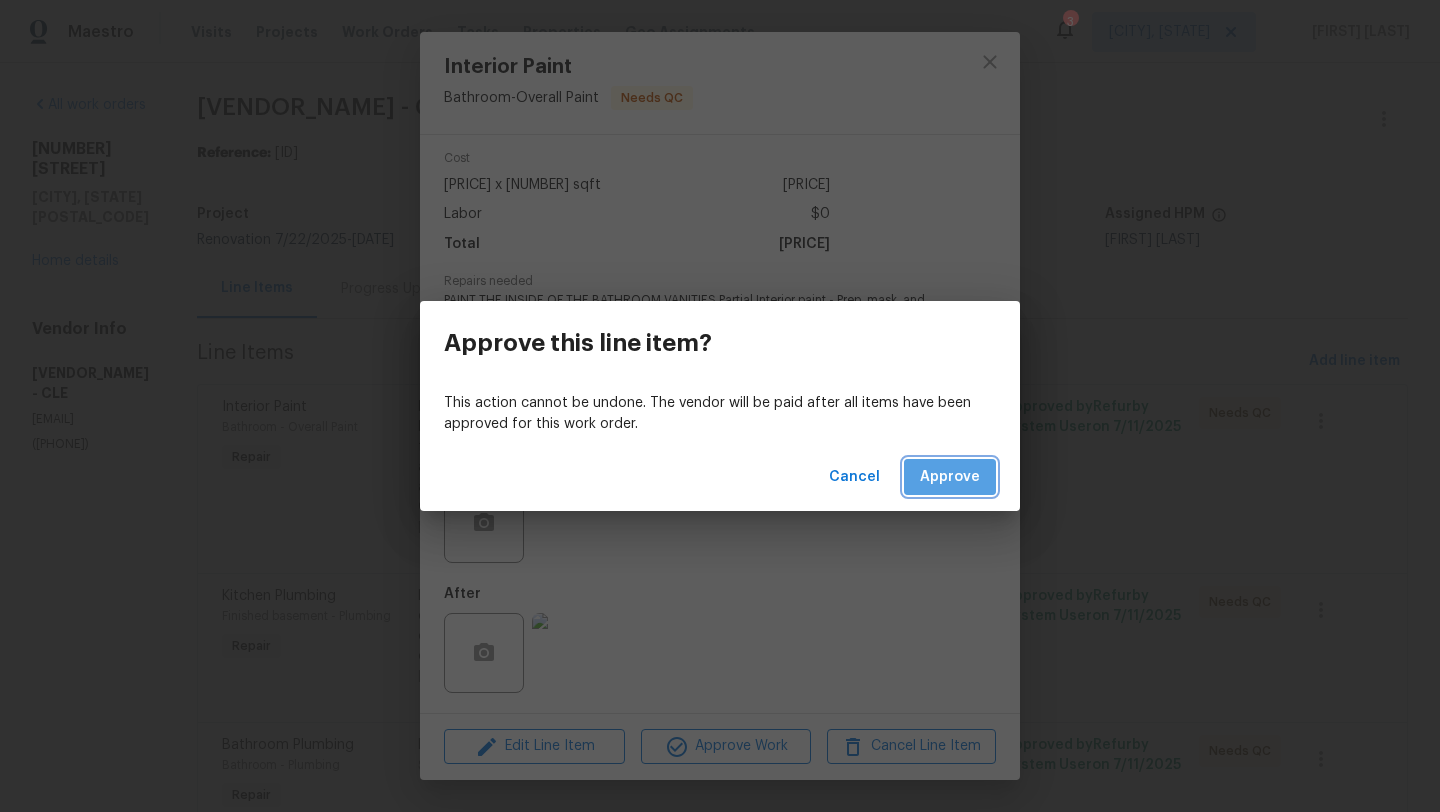 click on "Approve" at bounding box center (950, 477) 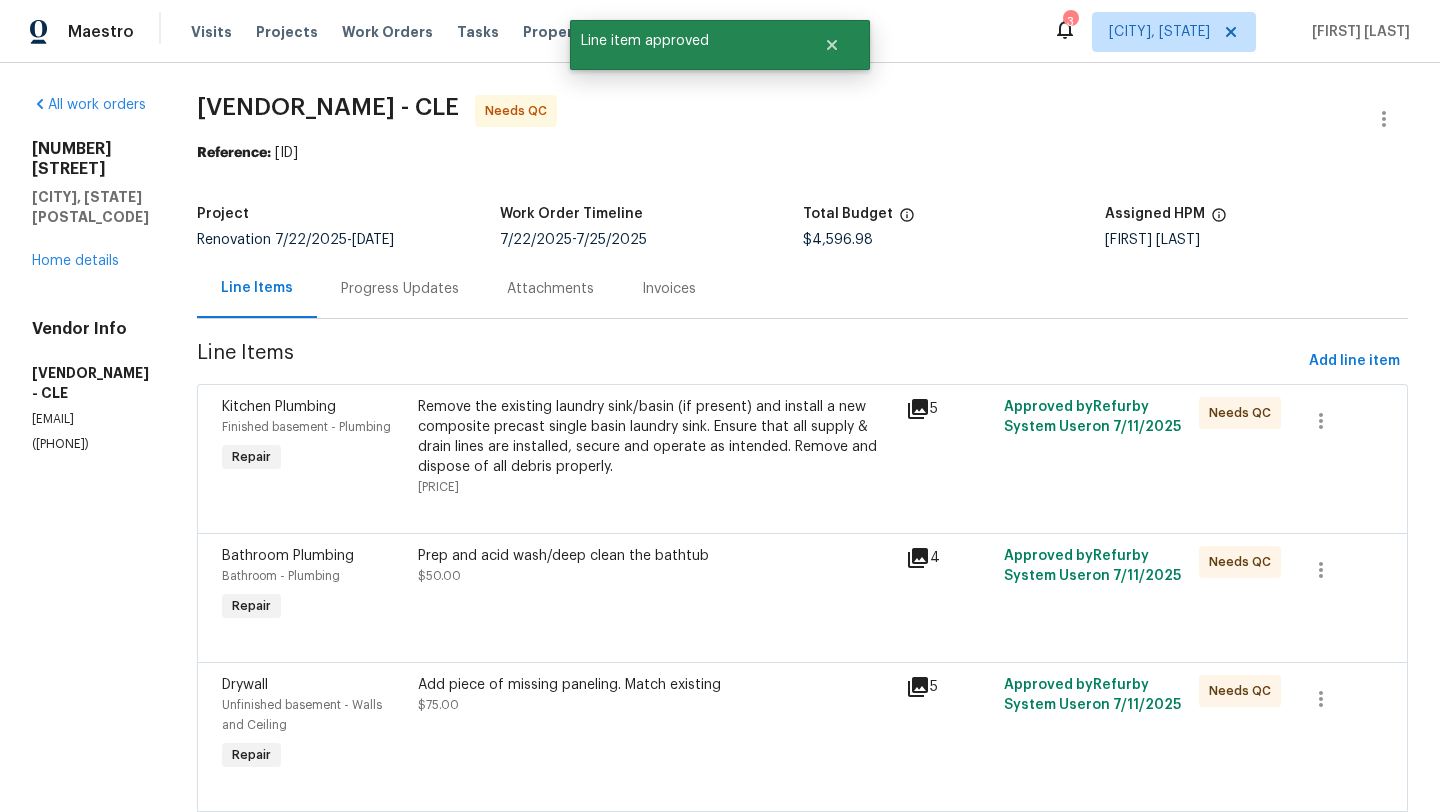click on "Remove the existing laundry sink/basin (if present) and install a new composite precast single basin laundry sink. Ensure that all supply & drain lines are installed, secure and operate as intended. Remove and dispose of all debris properly." at bounding box center (656, 437) 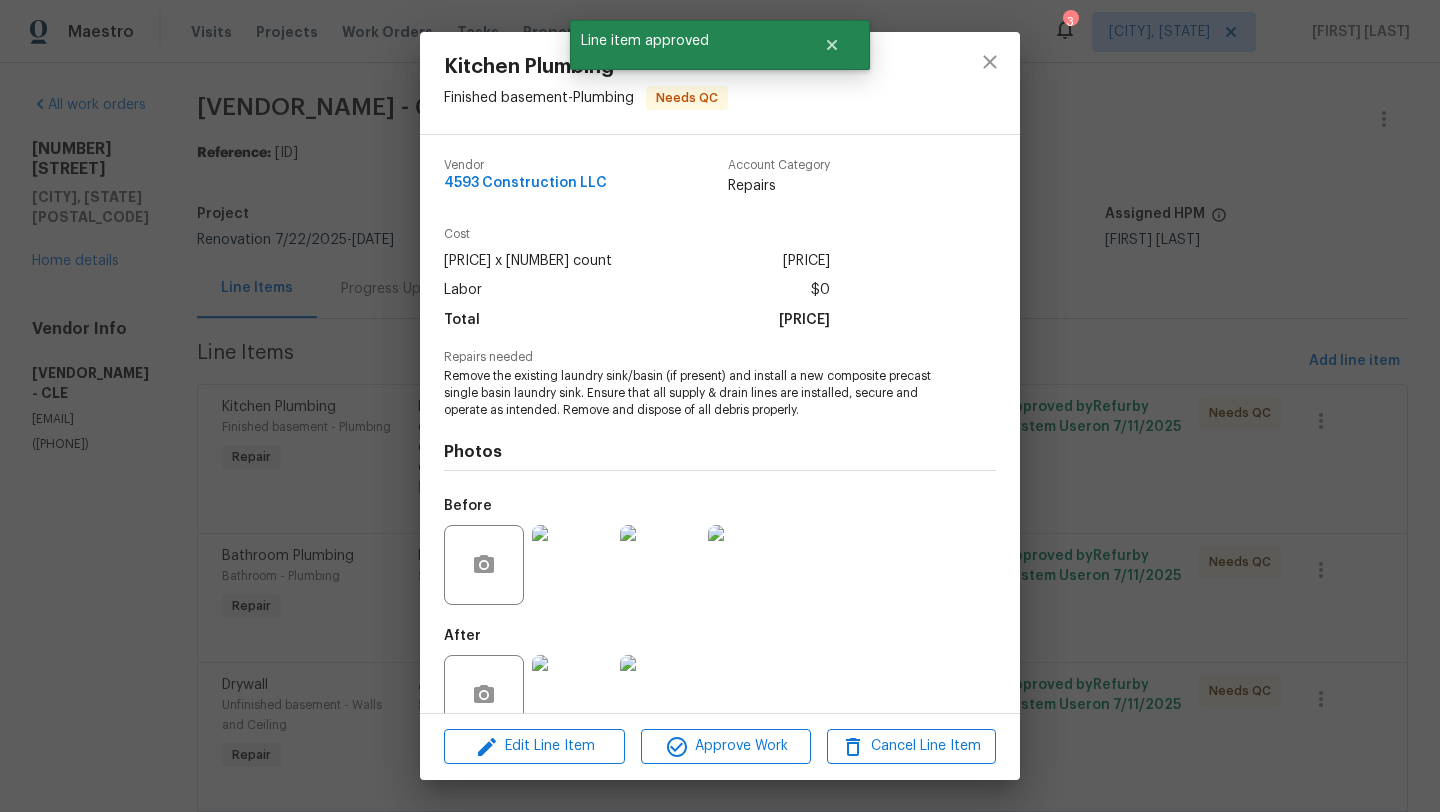 scroll, scrollTop: 43, scrollLeft: 0, axis: vertical 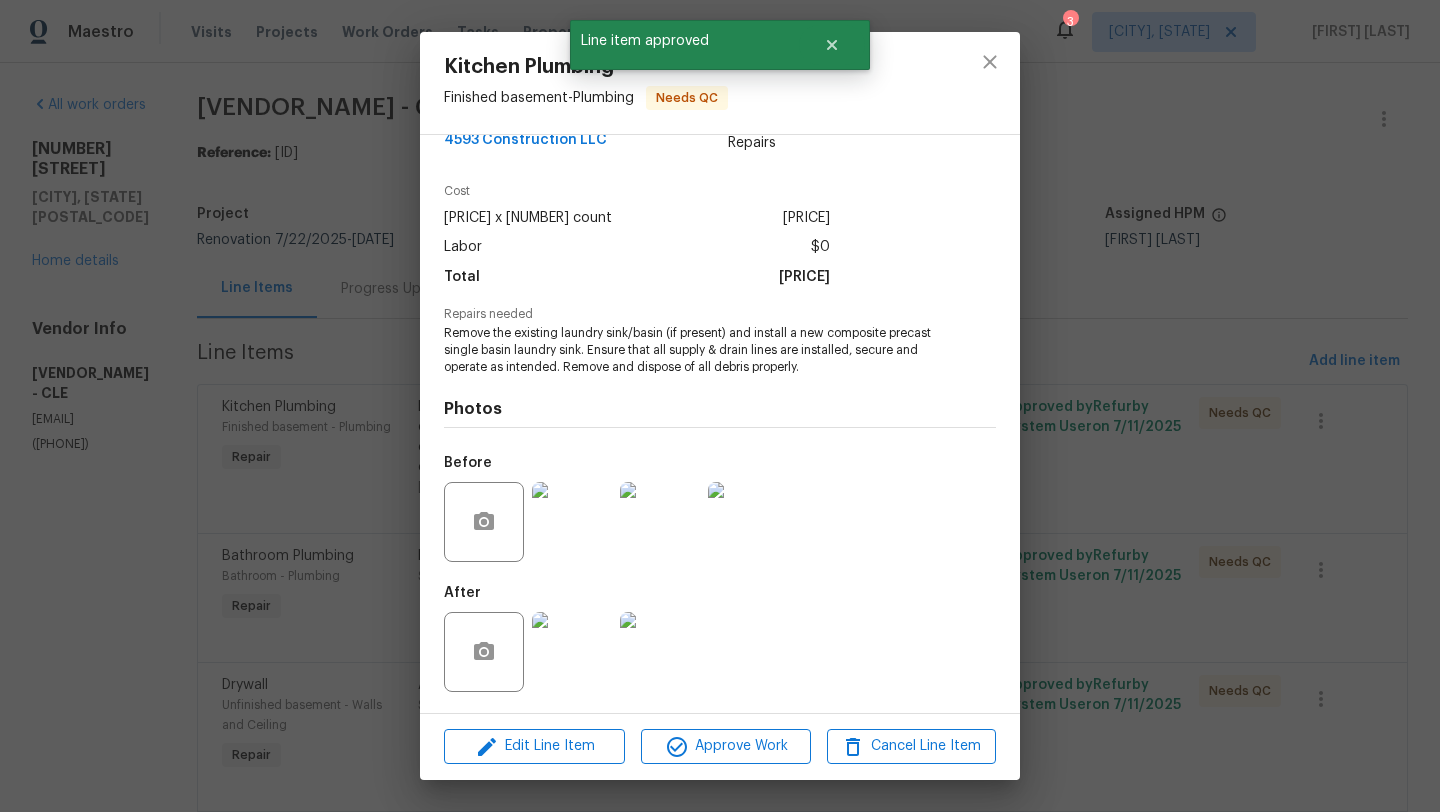 click at bounding box center [572, 652] 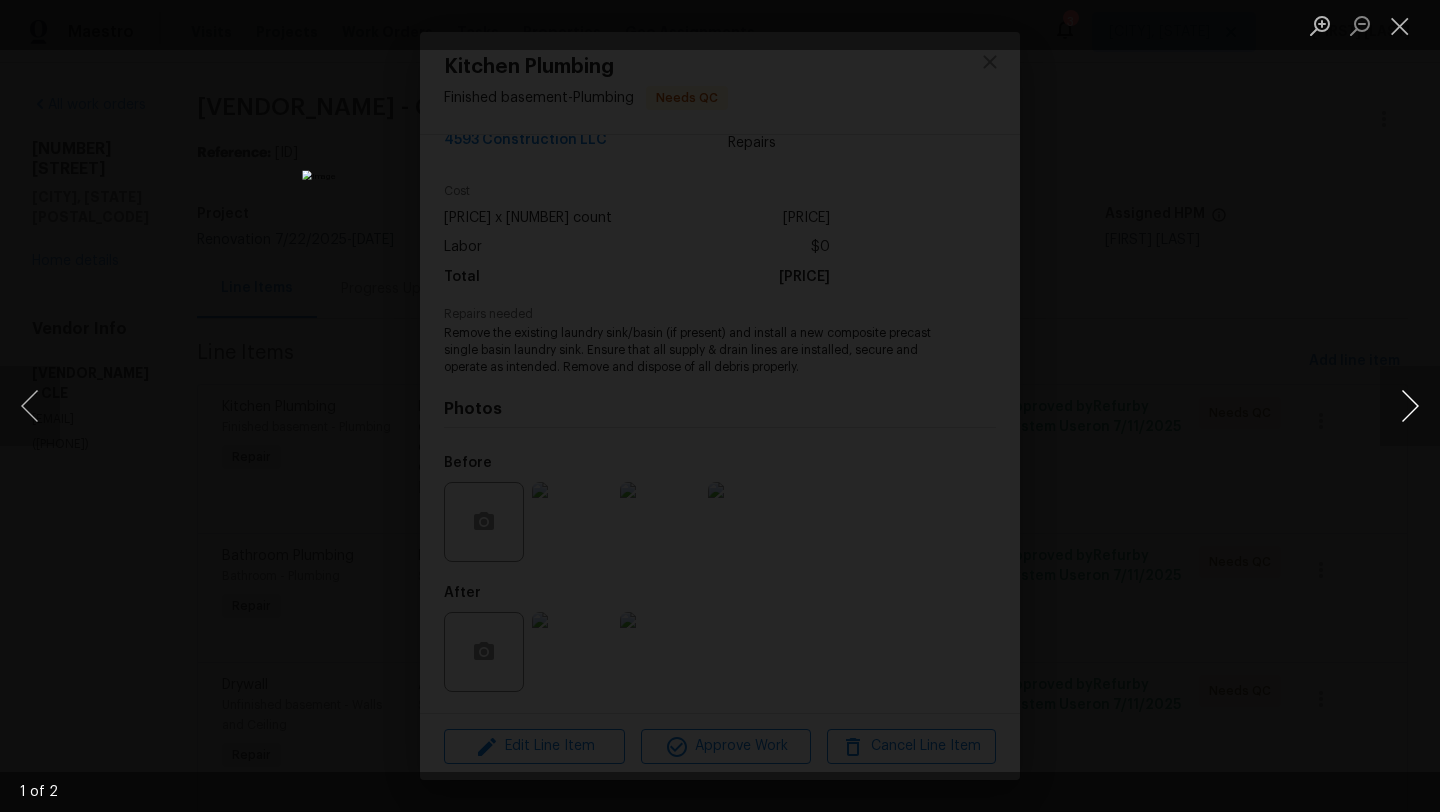 click at bounding box center (1410, 406) 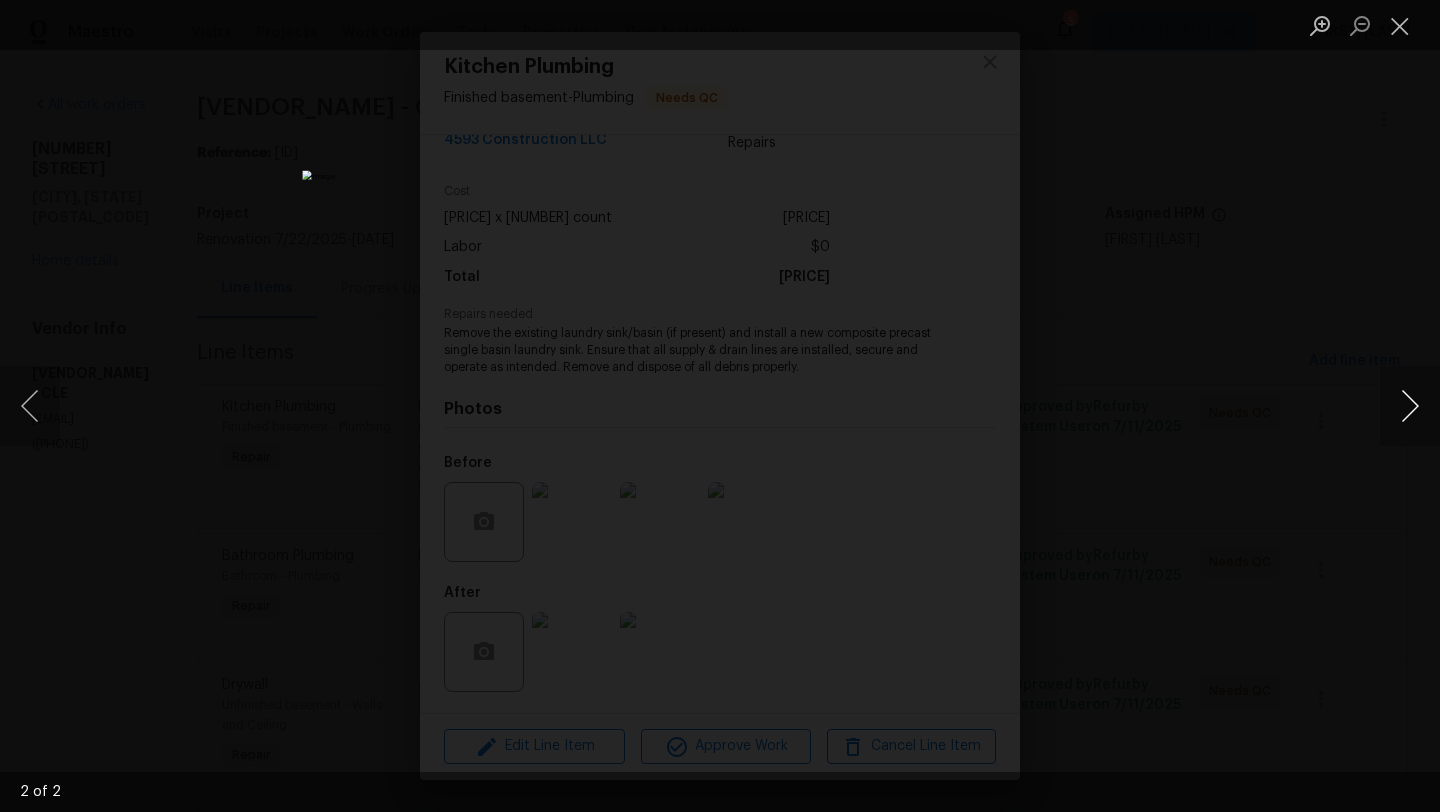 click at bounding box center (1410, 406) 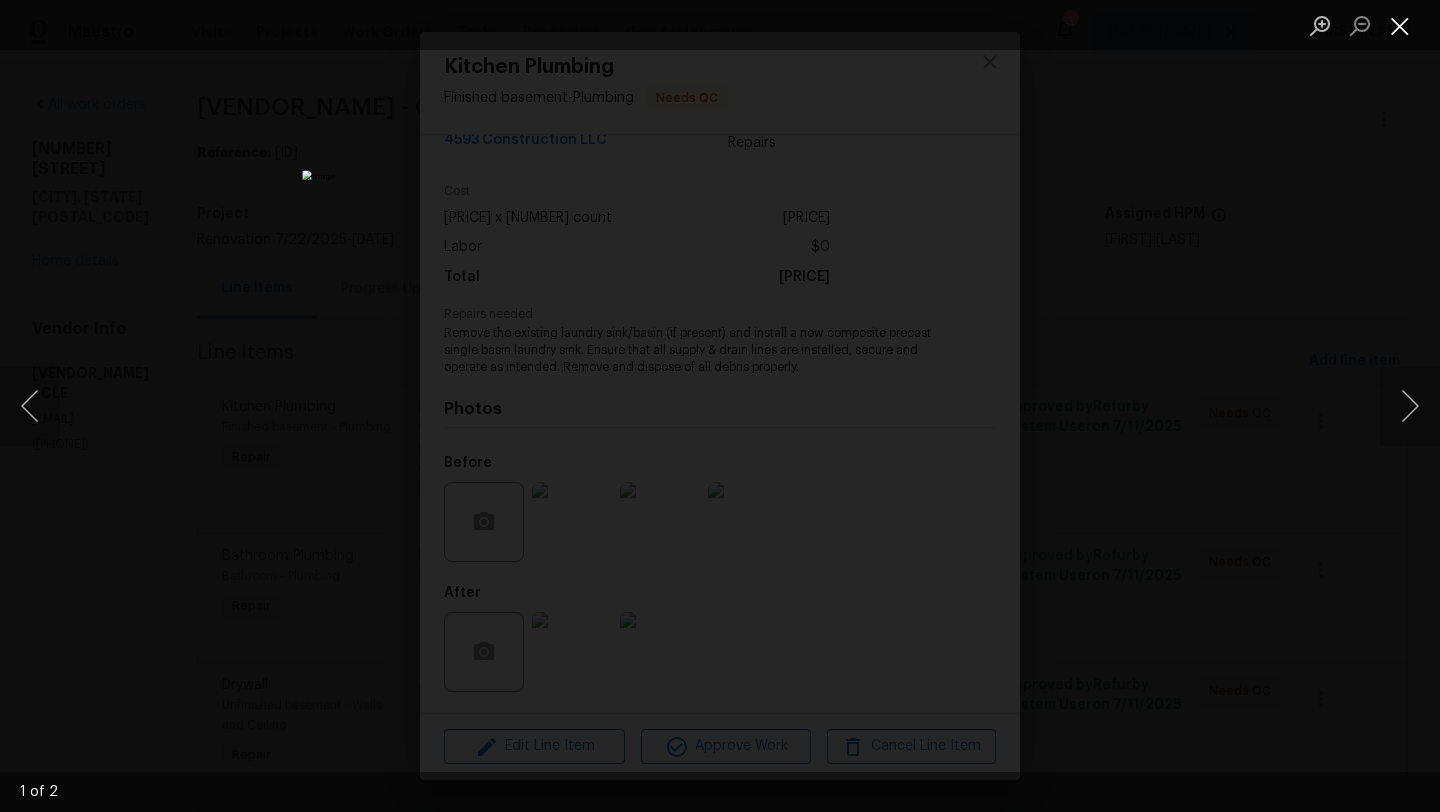 click at bounding box center [1400, 25] 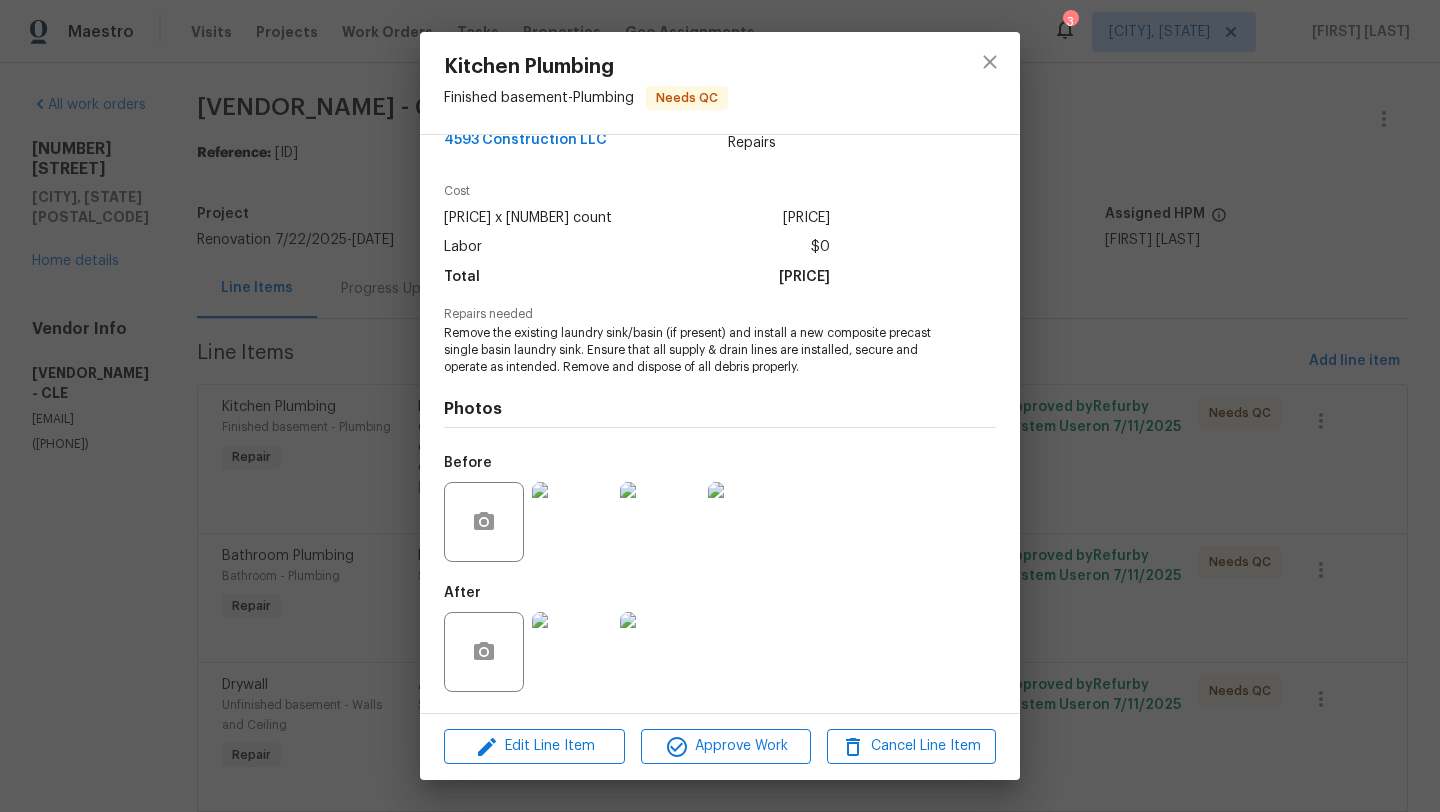 click at bounding box center (748, 522) 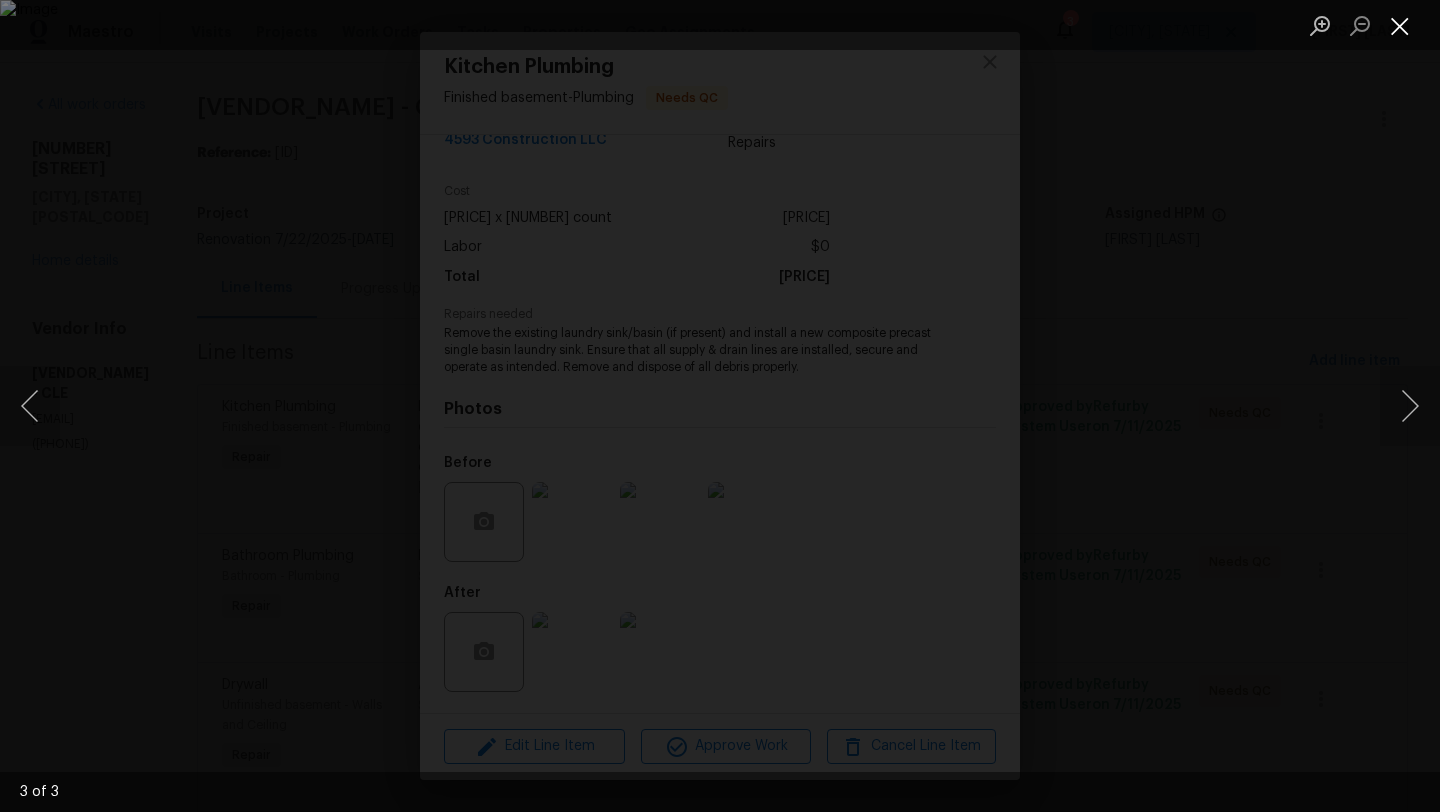 click at bounding box center (1400, 25) 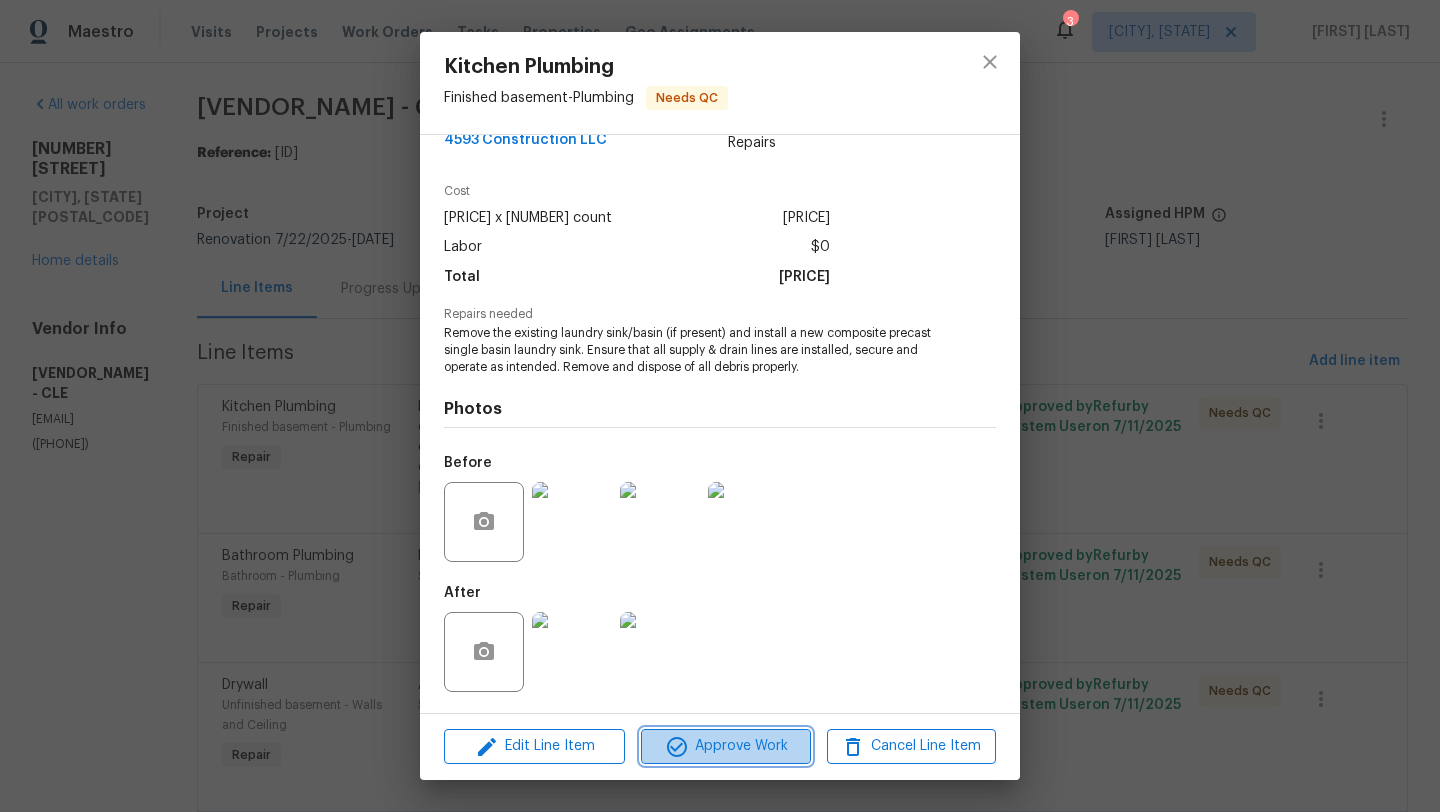 click on "Approve Work" at bounding box center [725, 746] 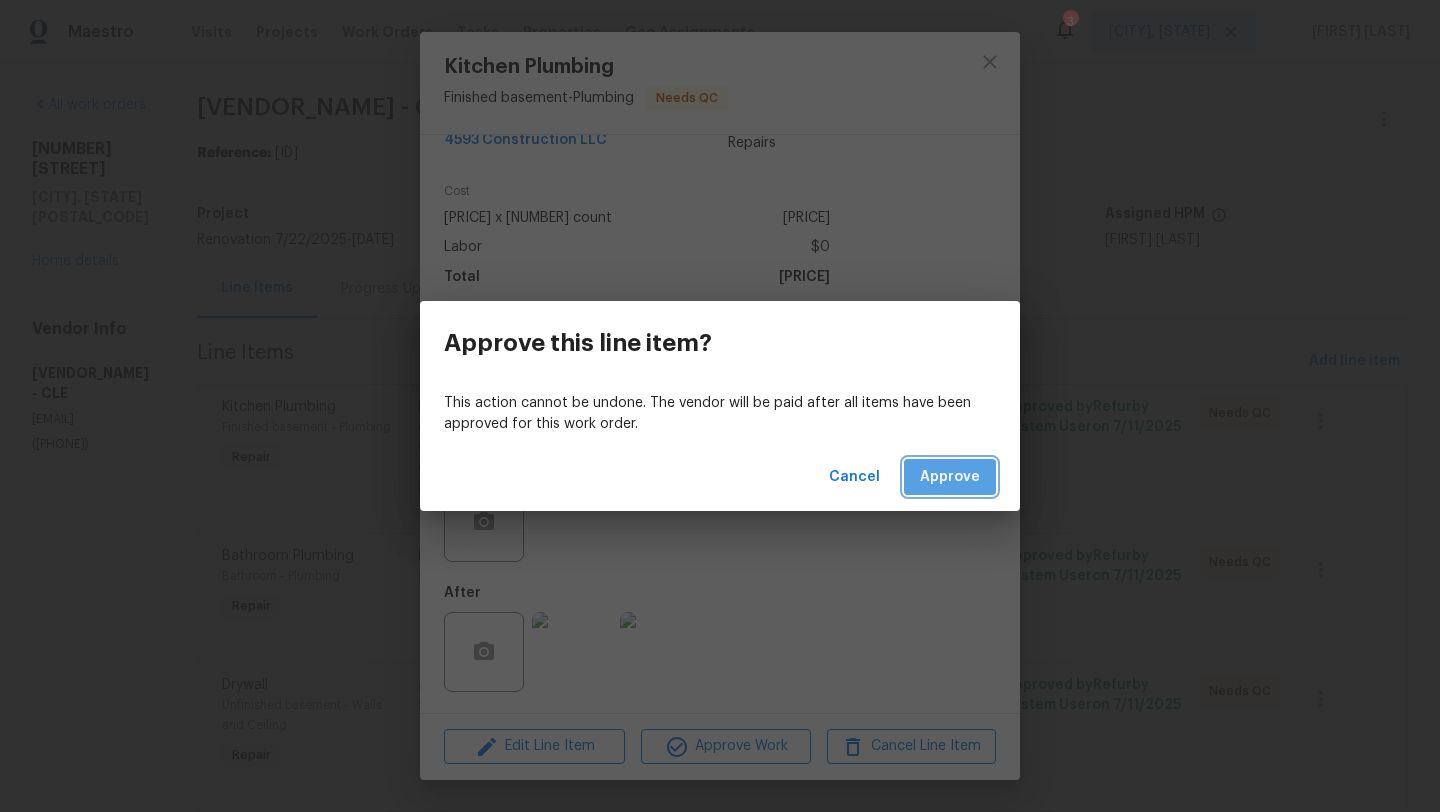 click on "Approve" at bounding box center [950, 477] 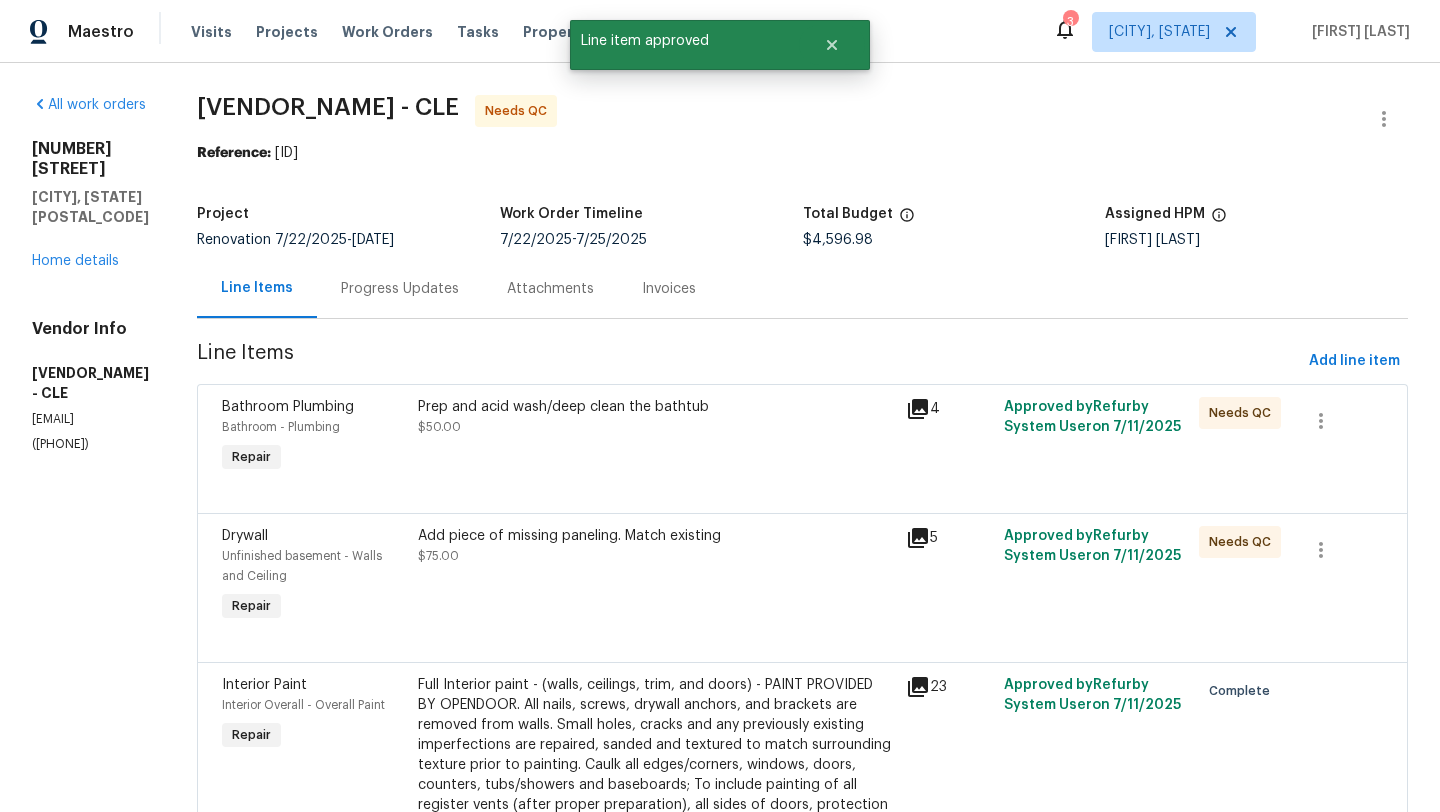click on "Prep and acid wash/deep clean the bathtub $50.00" at bounding box center [656, 437] 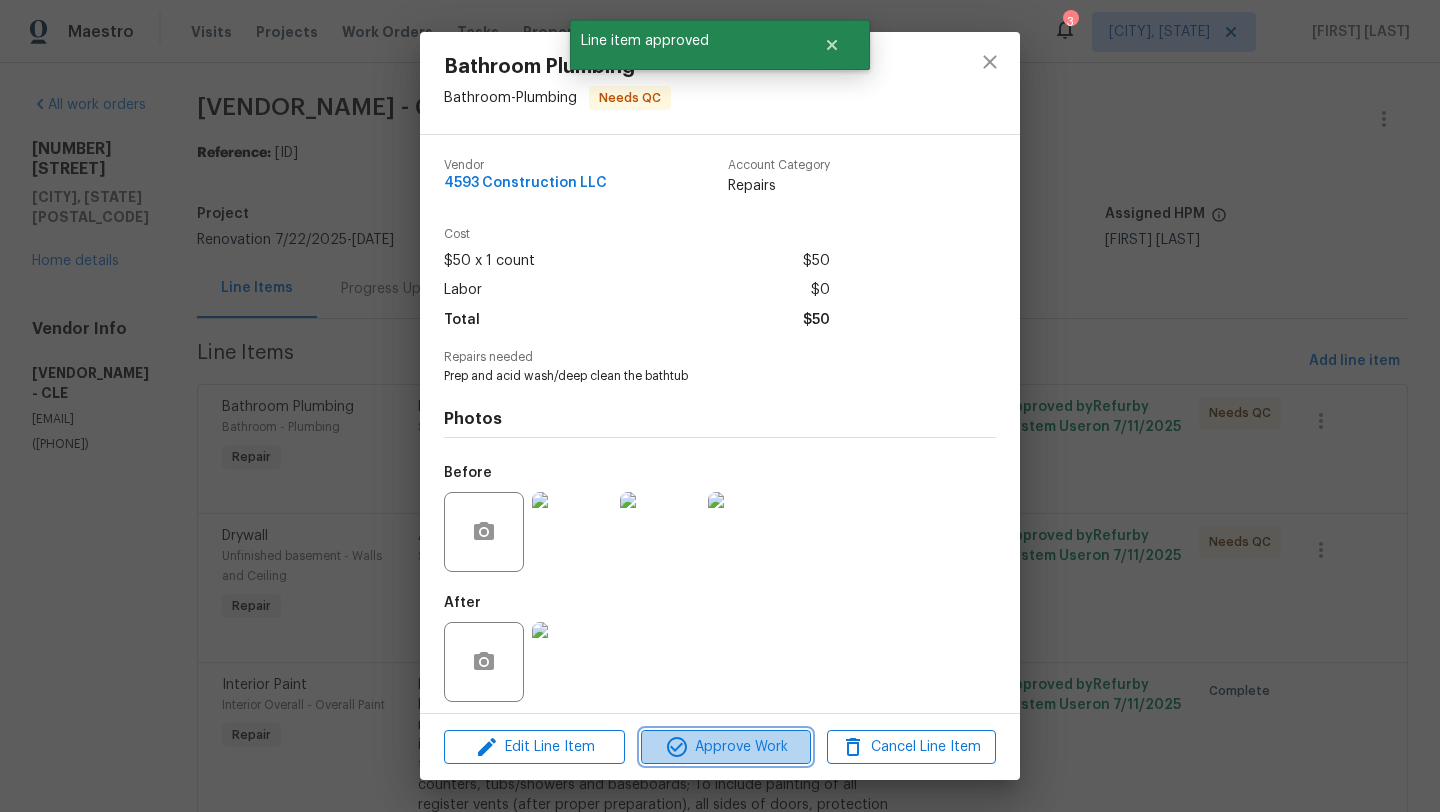 click 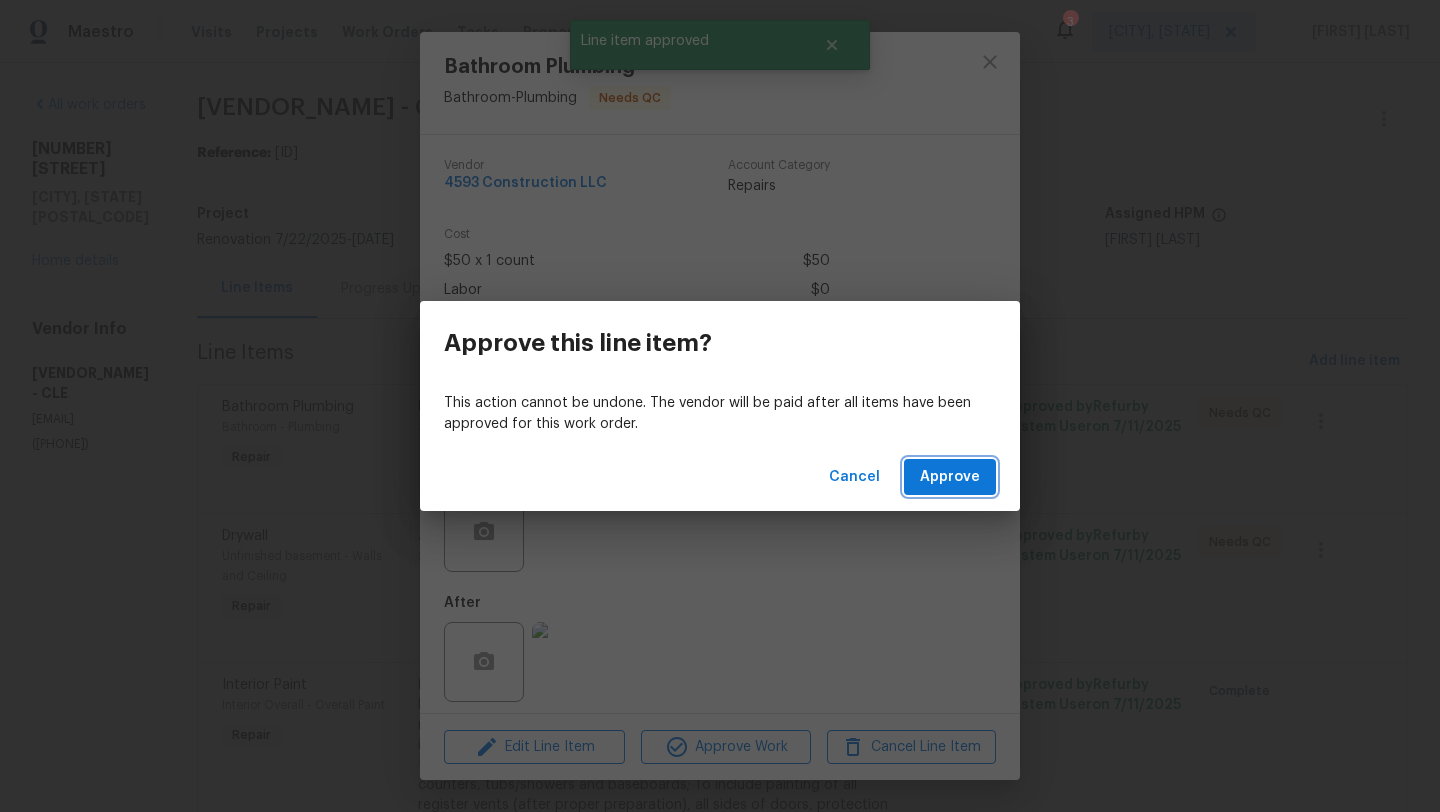 click on "Approve" at bounding box center [950, 477] 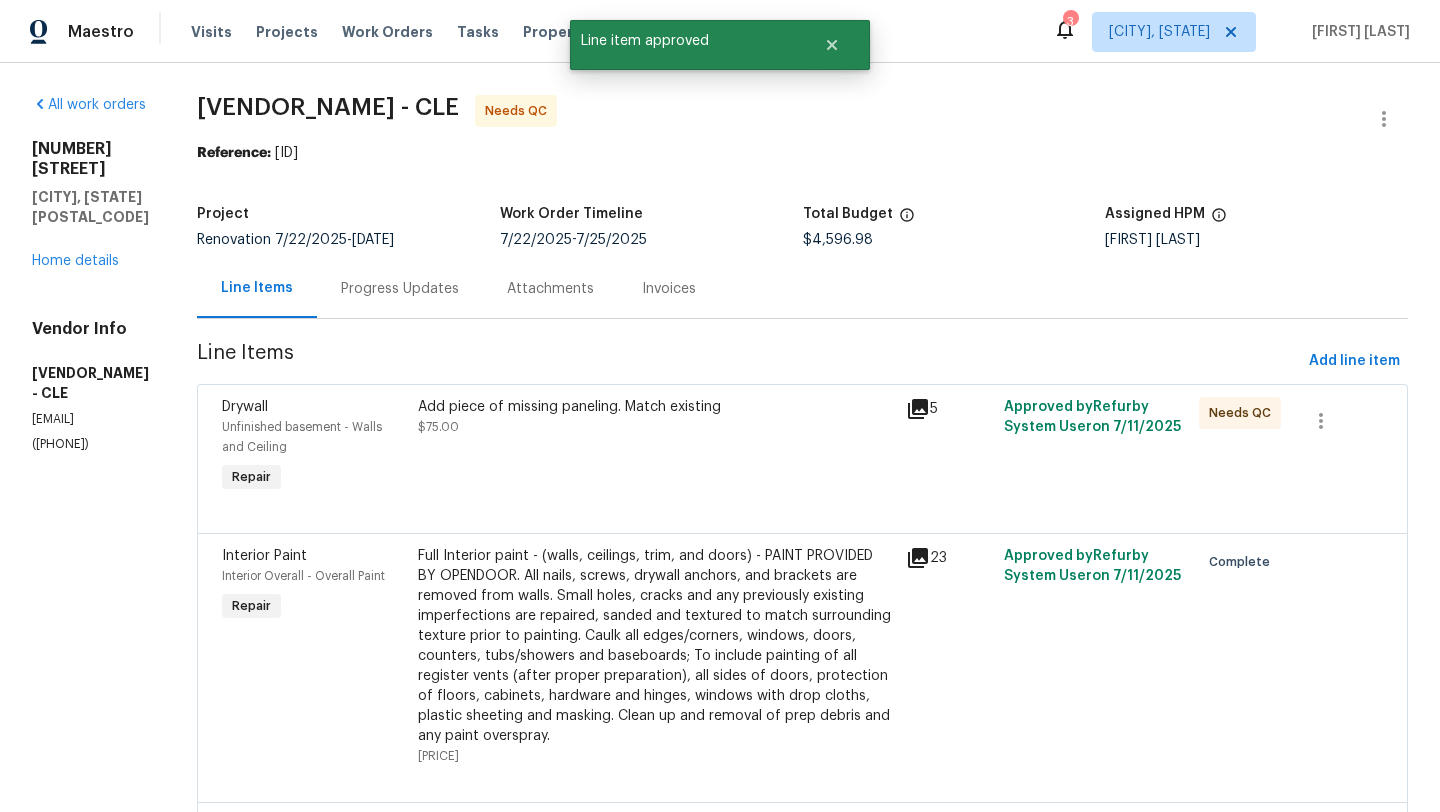 click on "Add piece of missing paneling. Match existing $75.00" at bounding box center [656, 447] 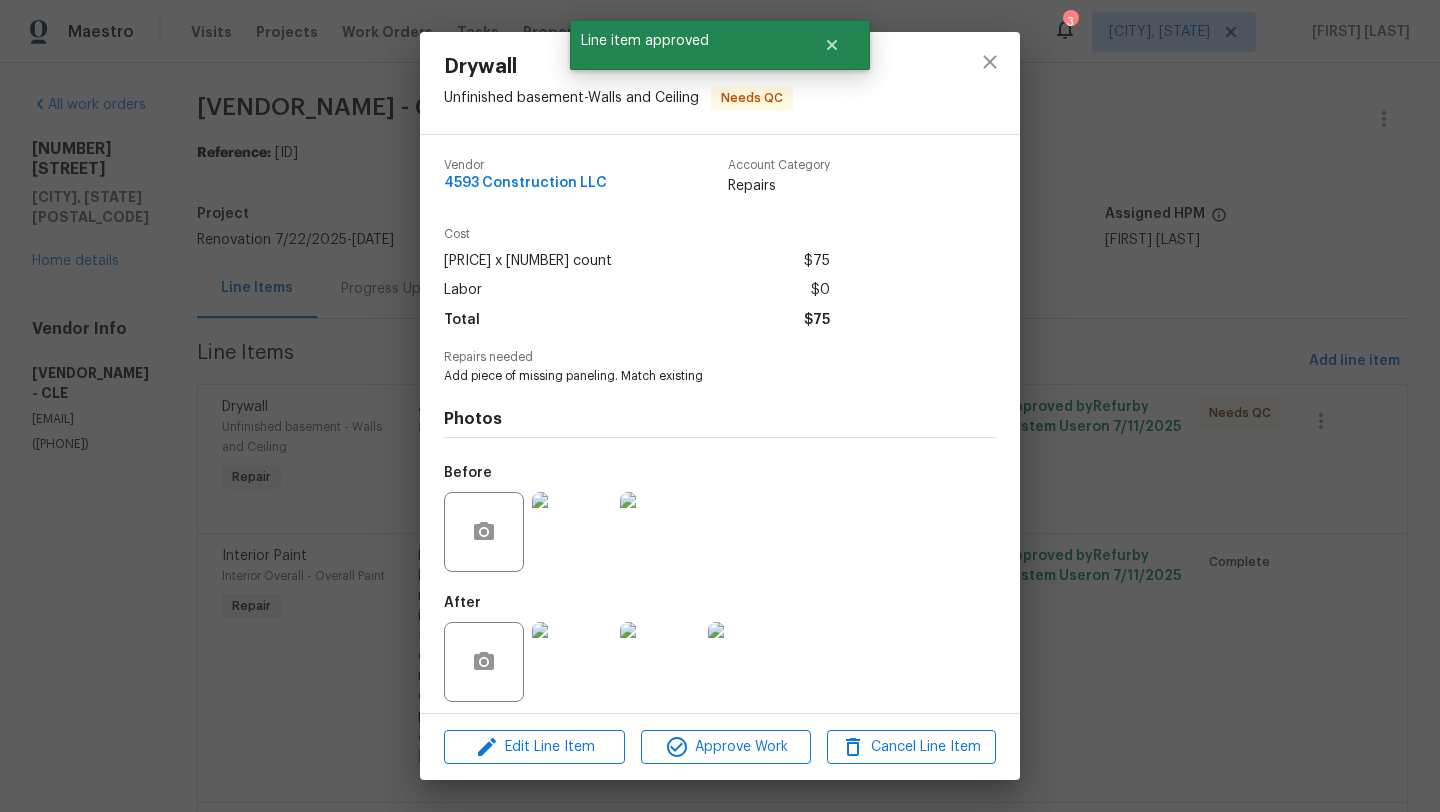 click at bounding box center (660, 662) 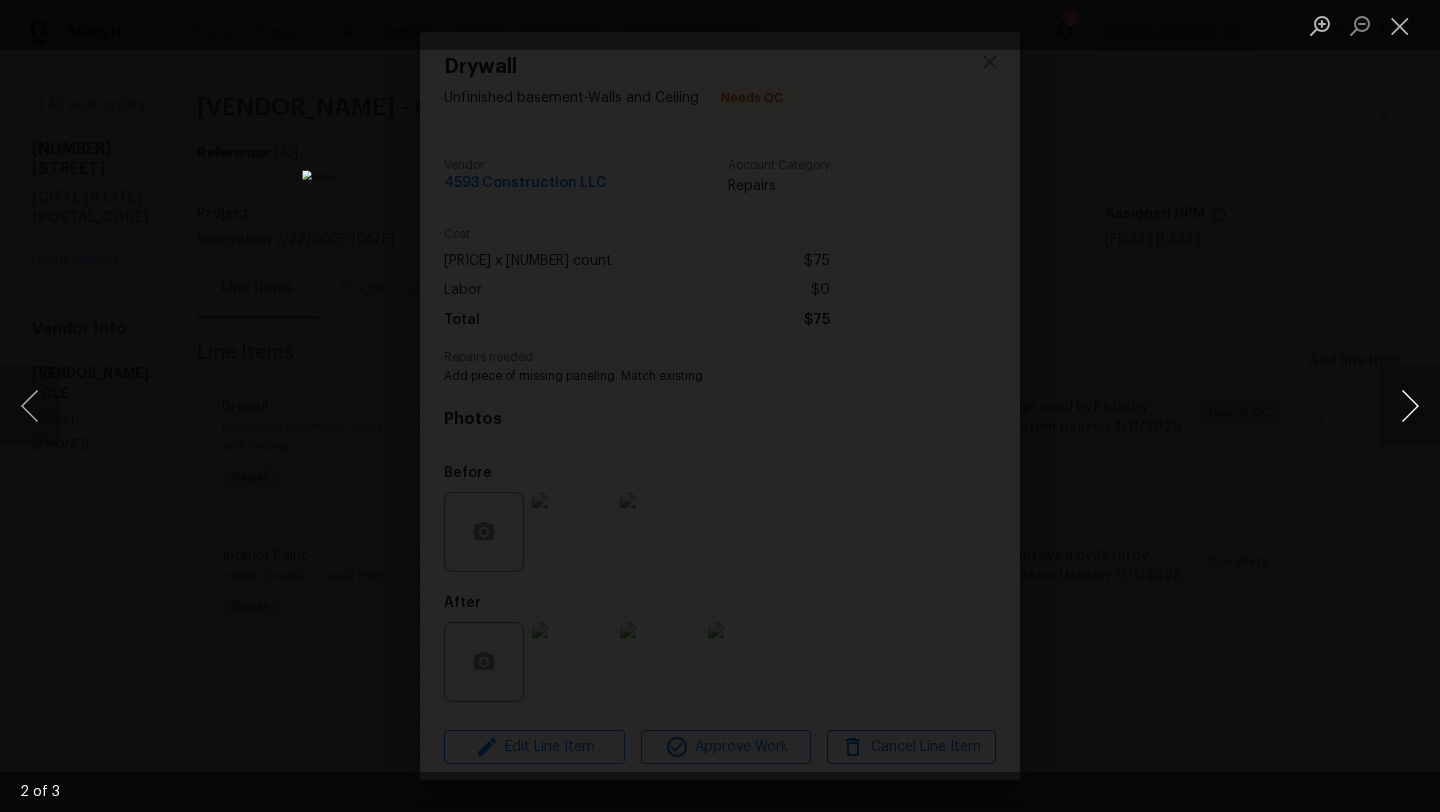 click at bounding box center [1410, 406] 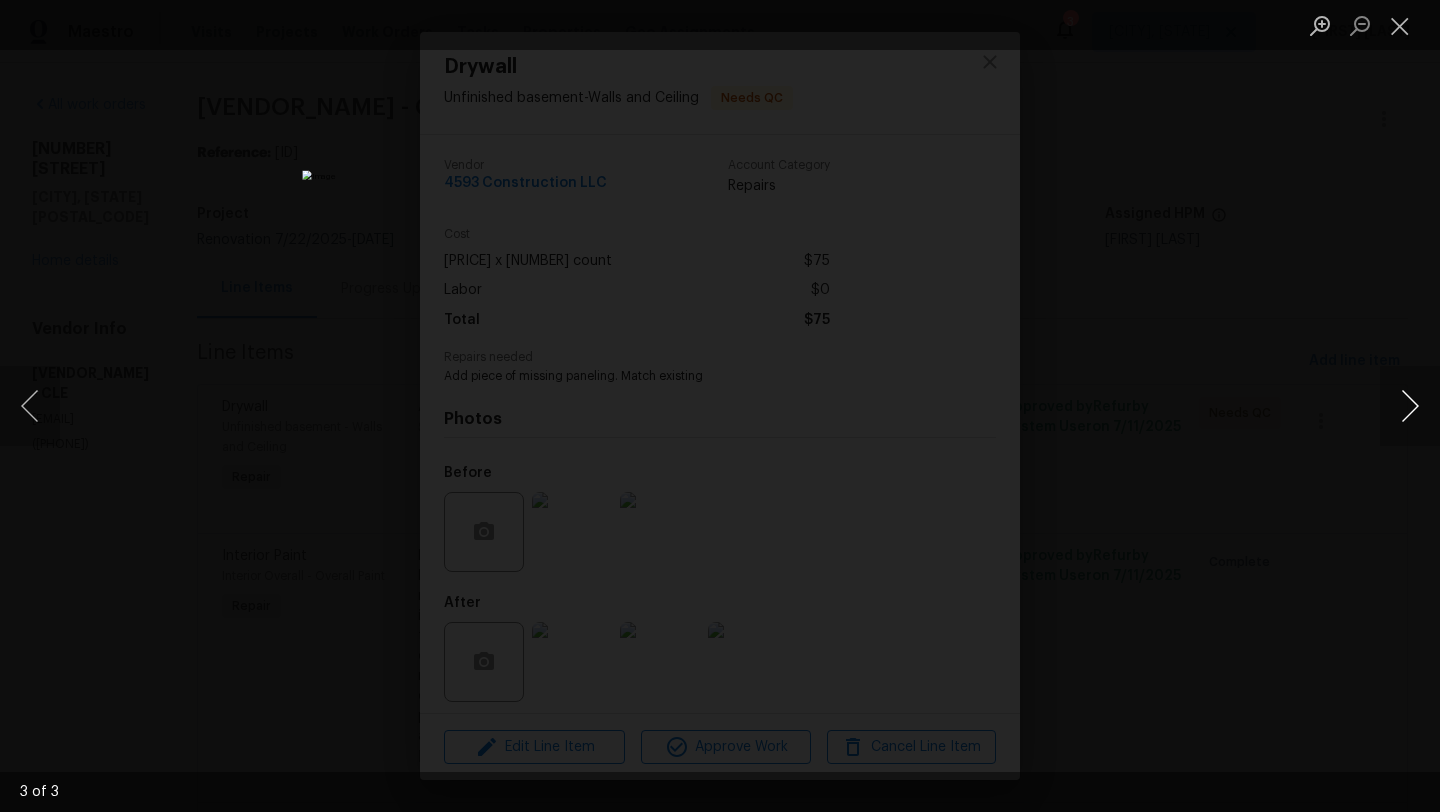 click at bounding box center [1410, 406] 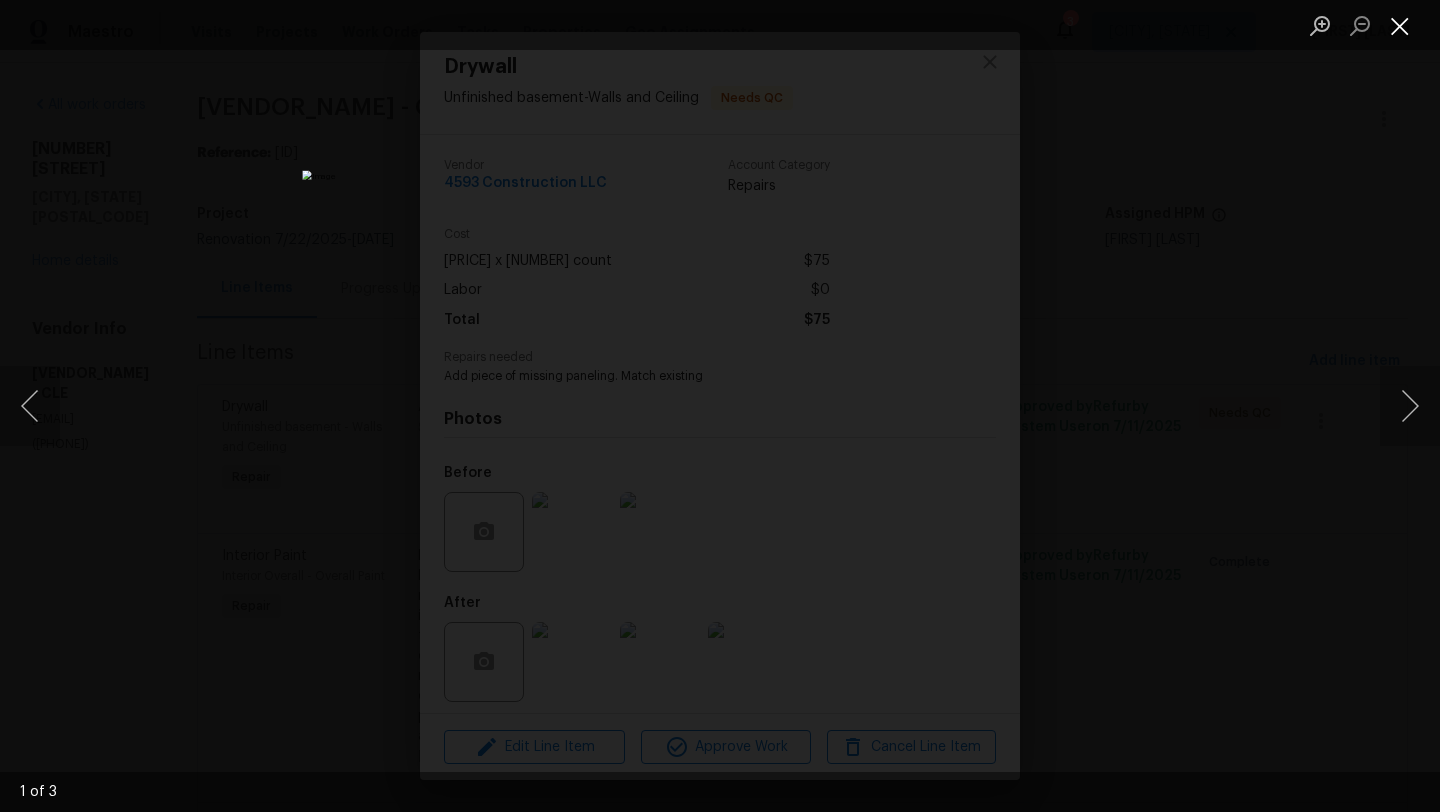 click at bounding box center [1400, 25] 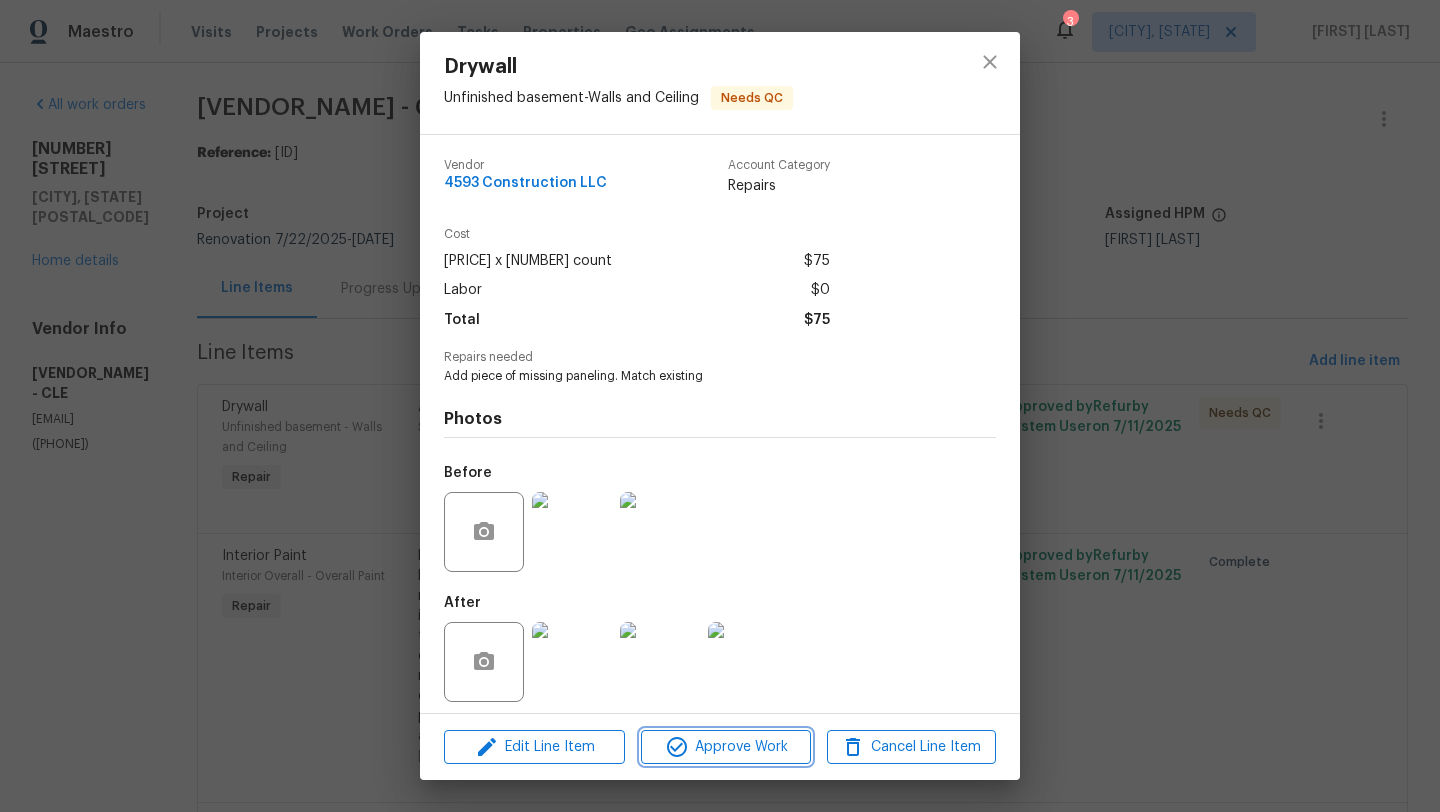 click on "Approve Work" at bounding box center [725, 747] 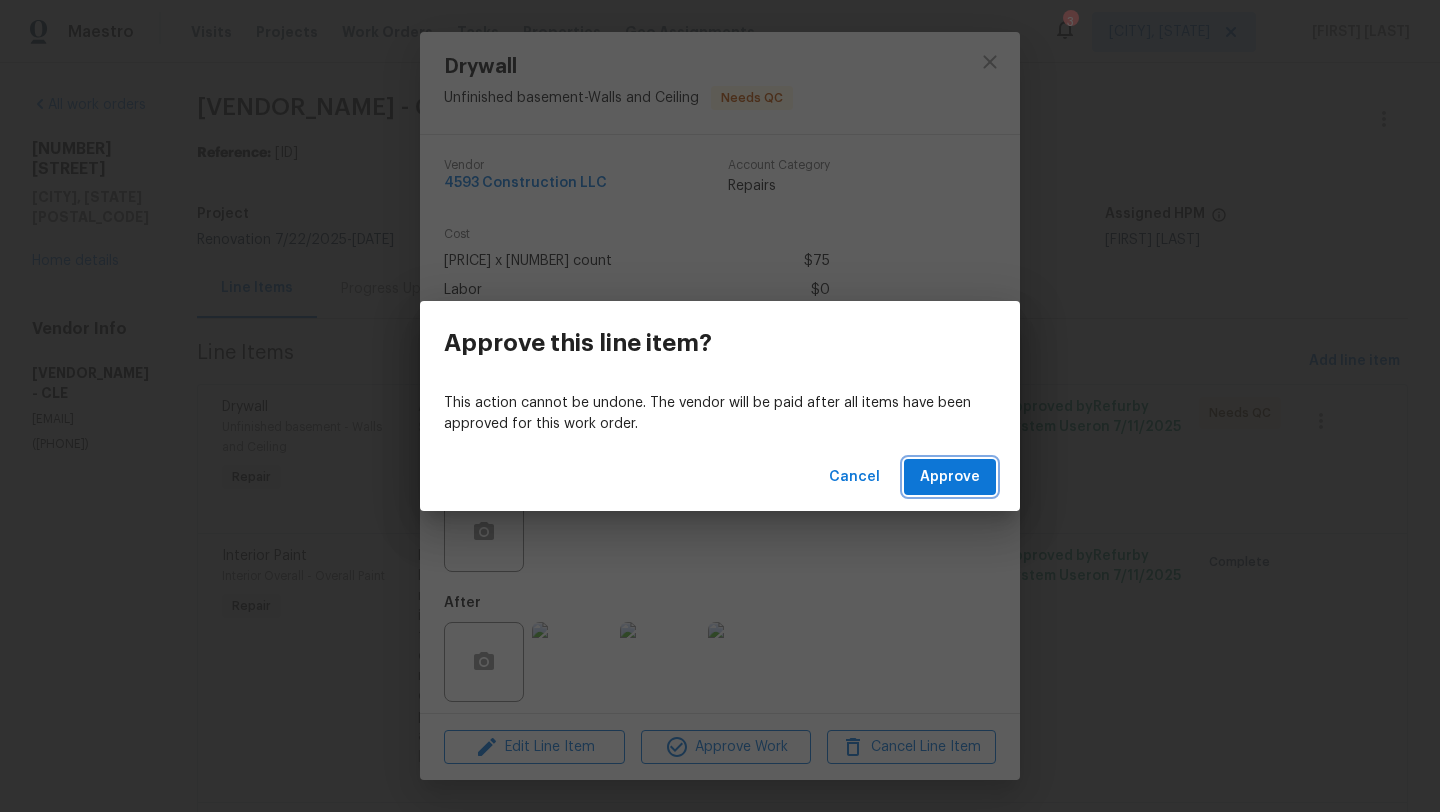 click on "Approve" at bounding box center (950, 477) 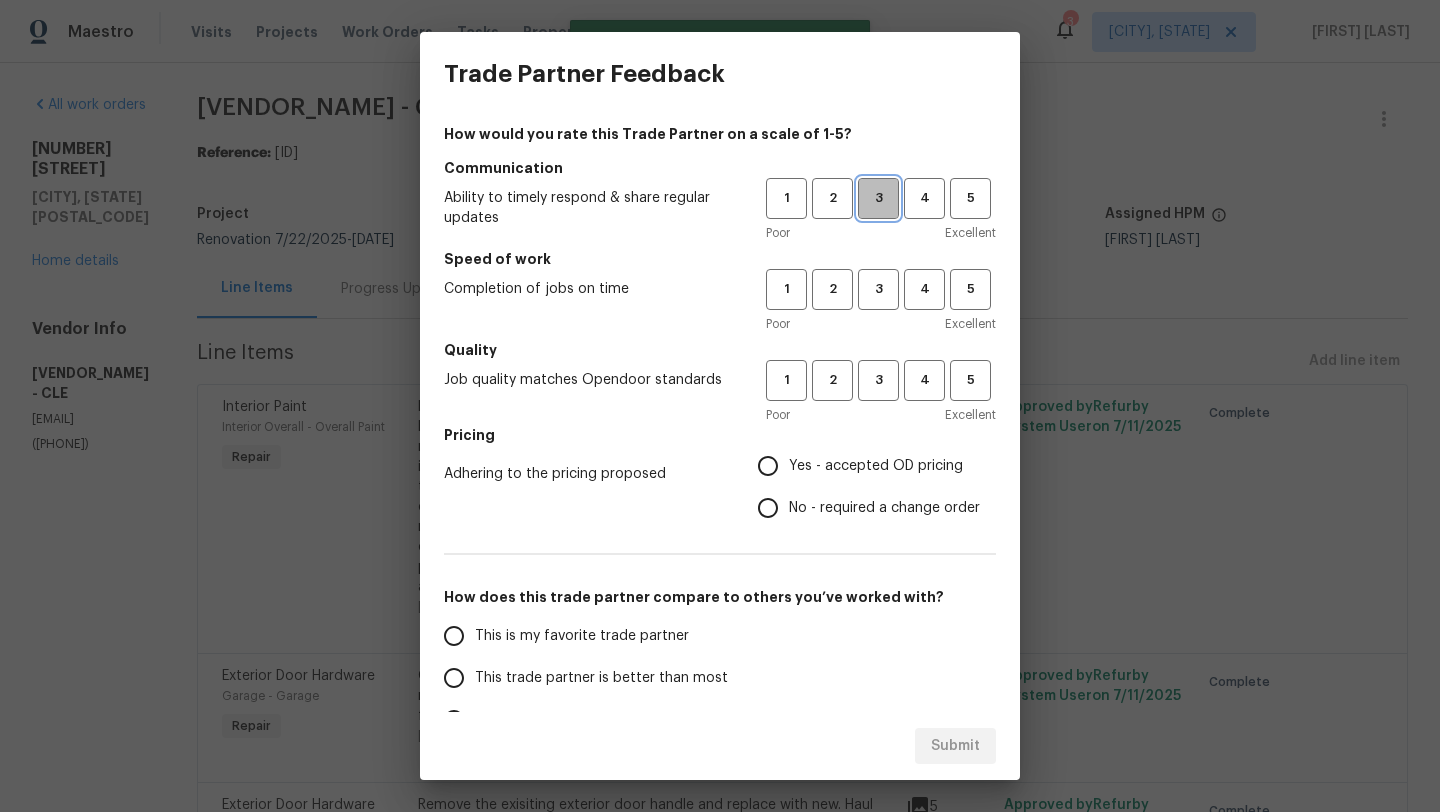 click on "3" at bounding box center [878, 198] 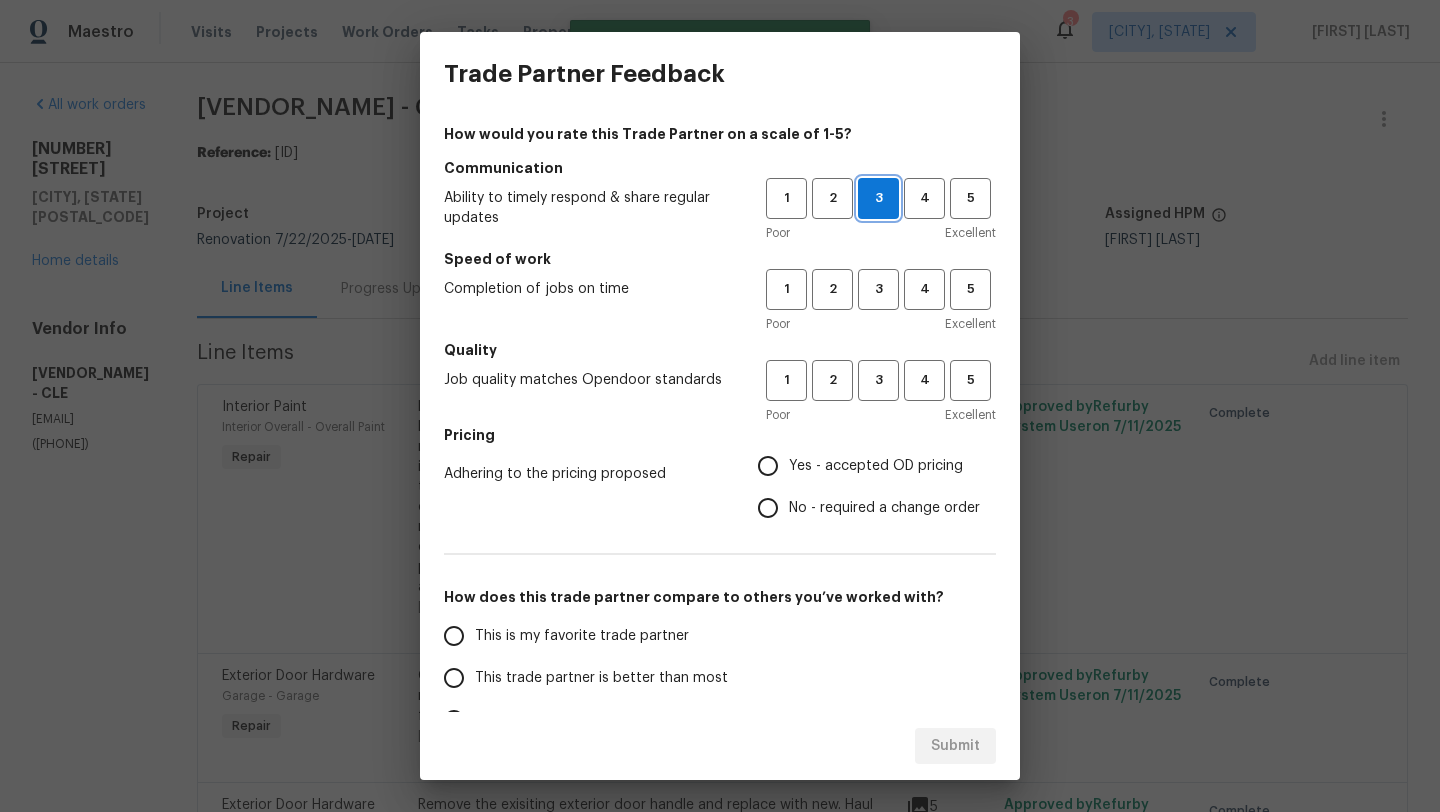 click on "3" at bounding box center (878, 198) 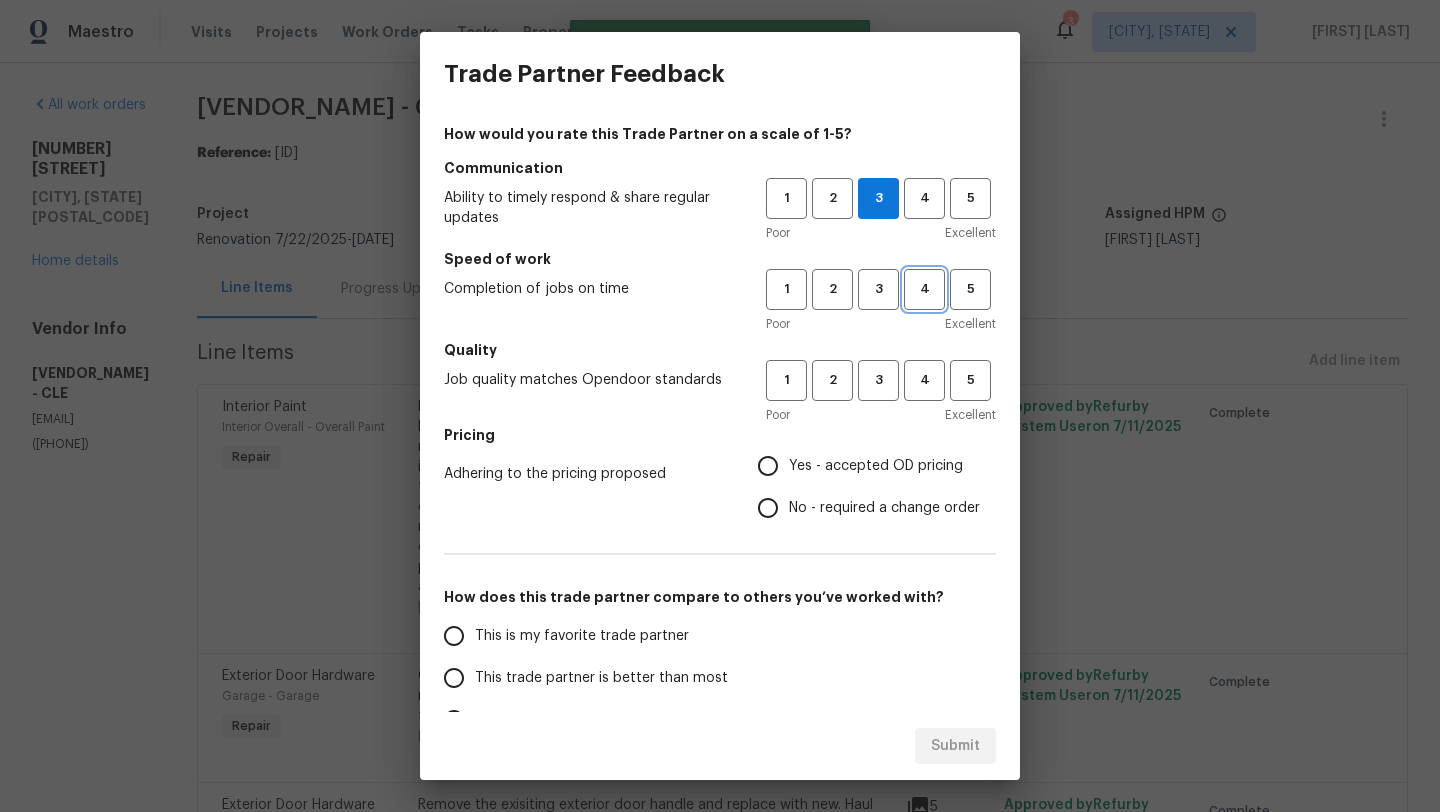 click on "4" at bounding box center [924, 289] 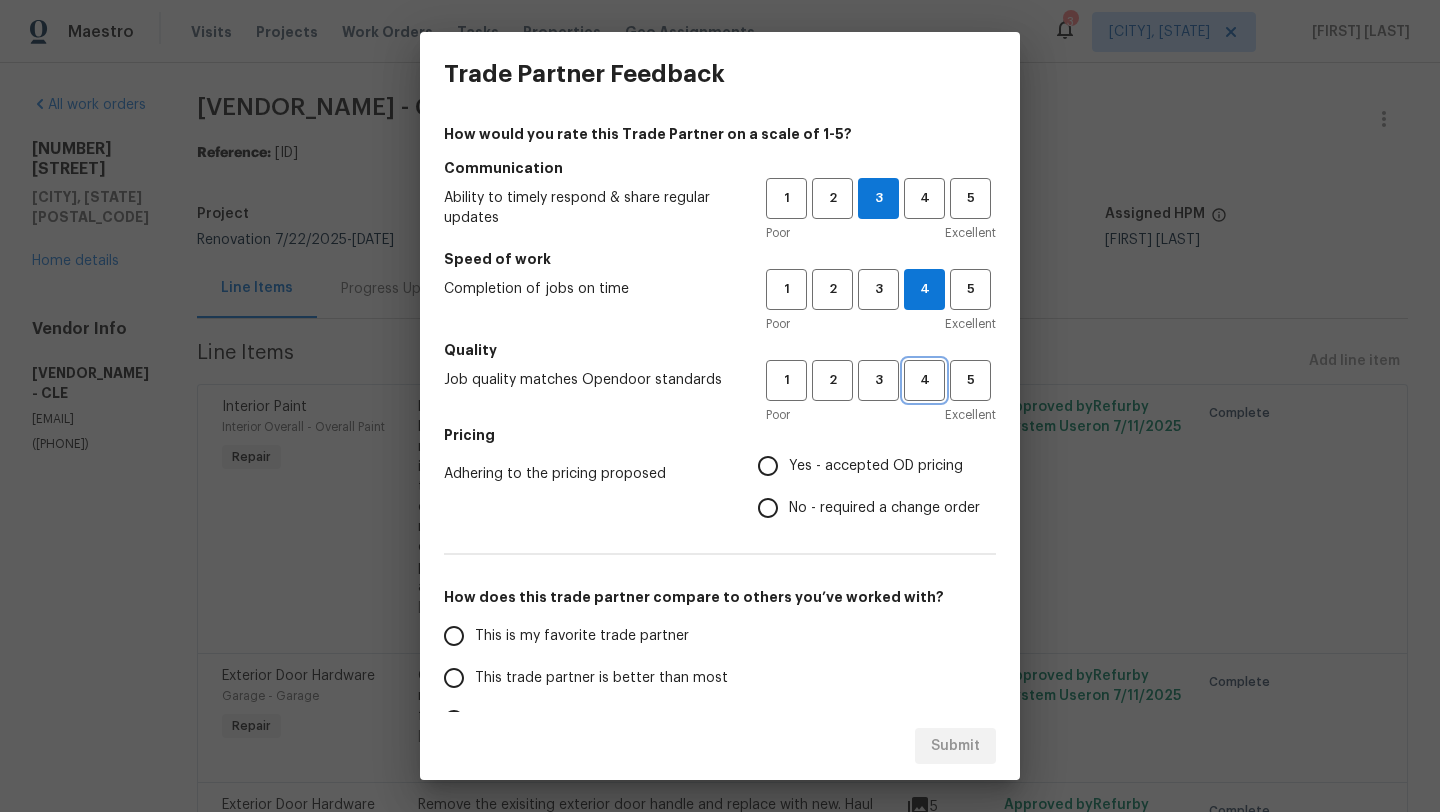 click on "4" at bounding box center [924, 380] 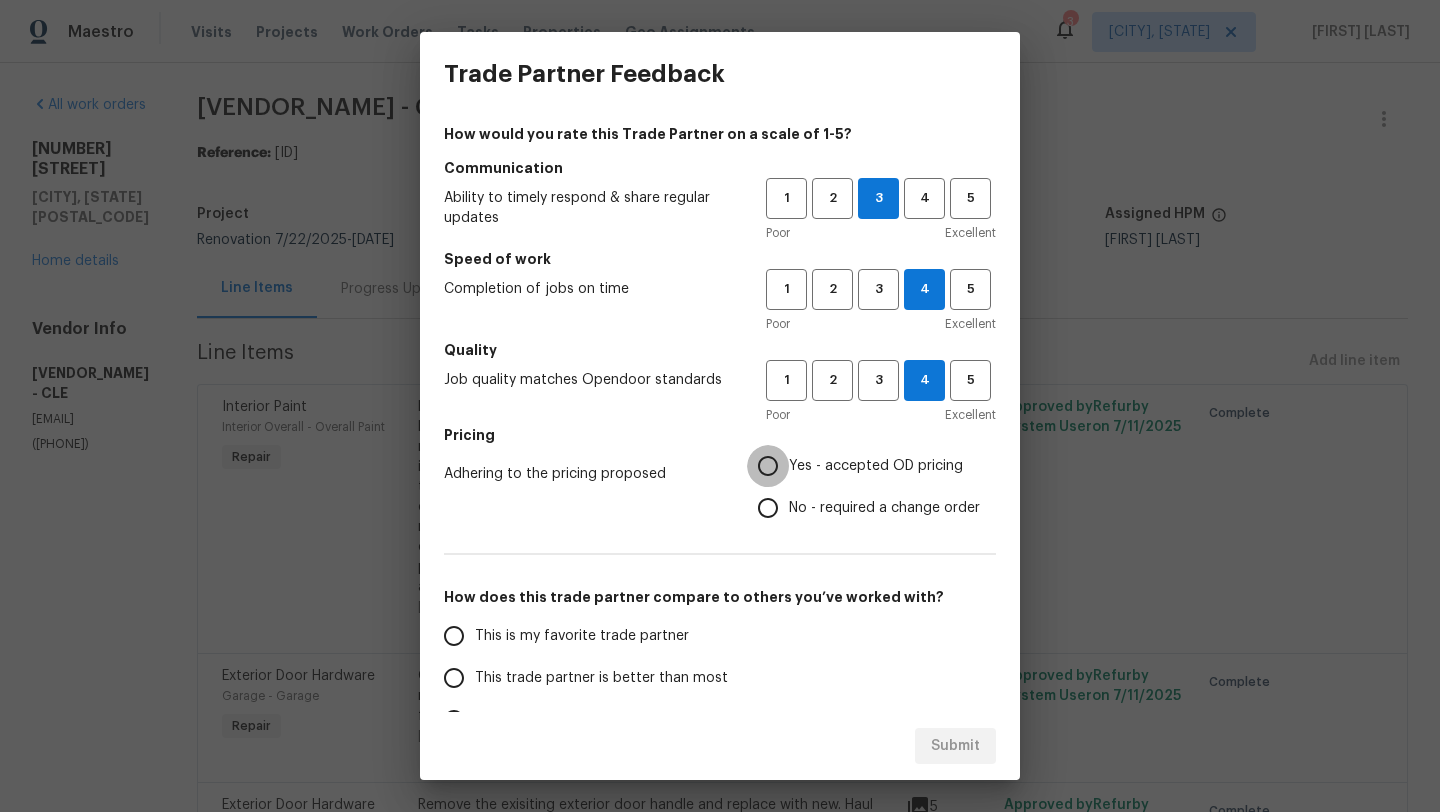 click on "Yes - accepted OD pricing" at bounding box center (768, 466) 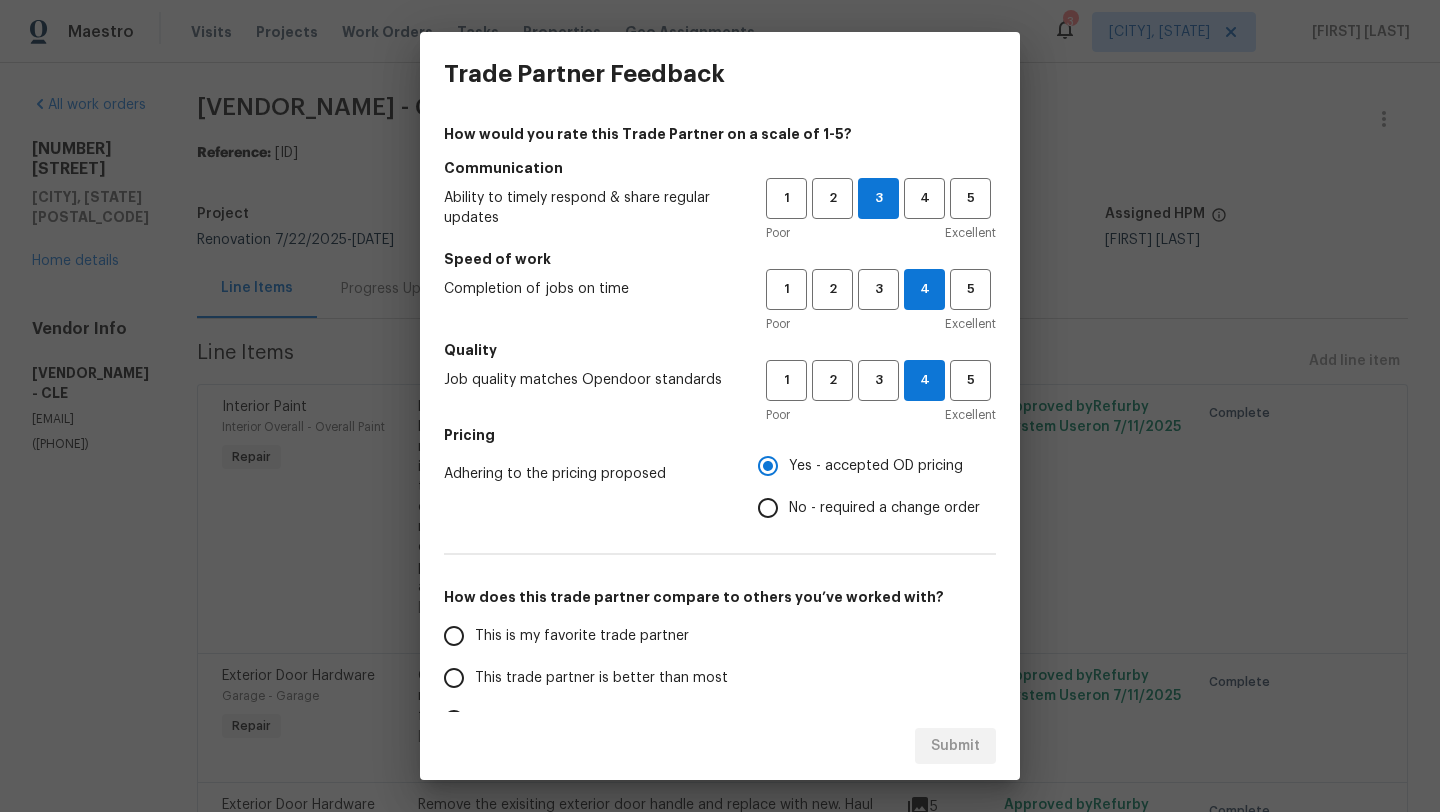 click on "This trade partner is better than most" at bounding box center [601, 678] 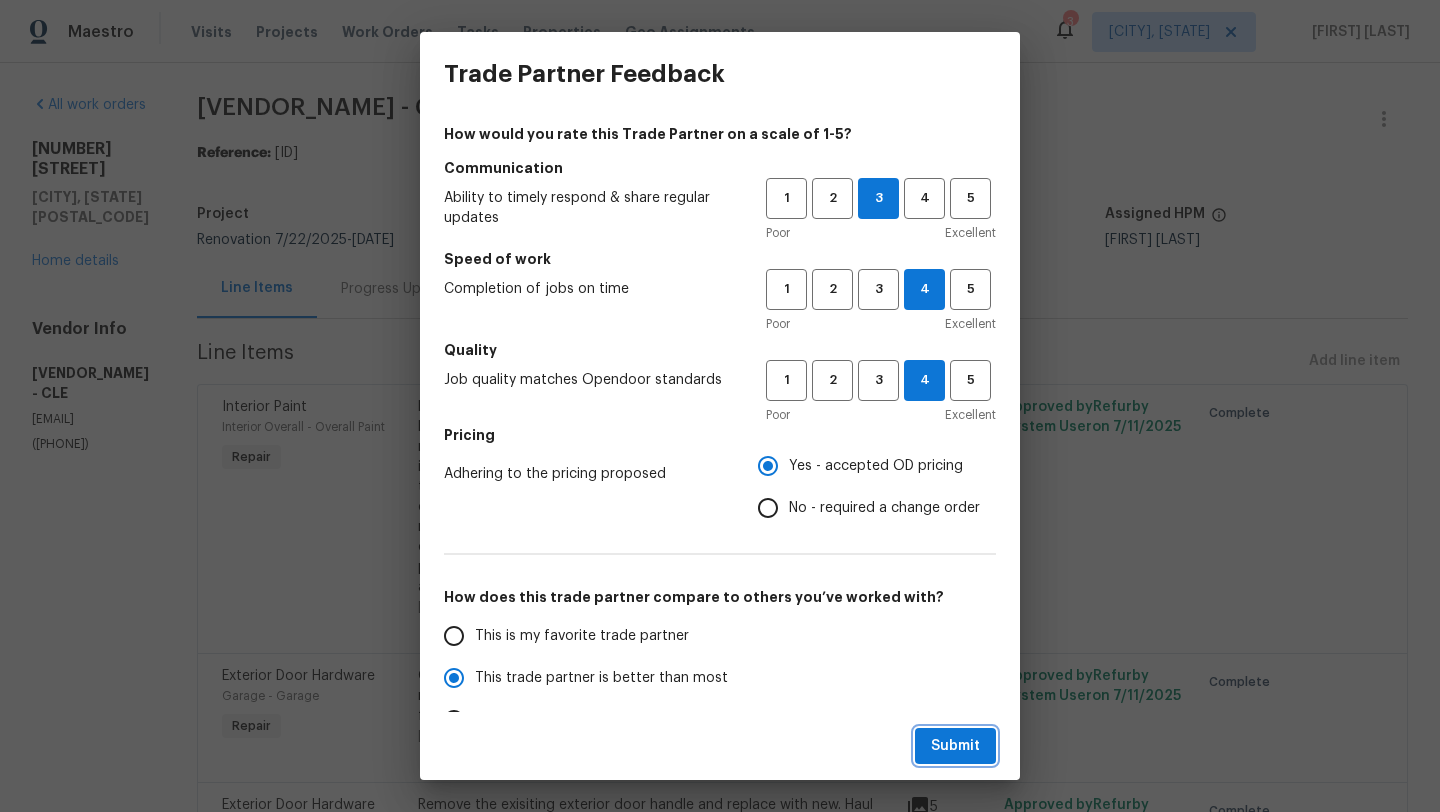 click on "Submit" at bounding box center [955, 746] 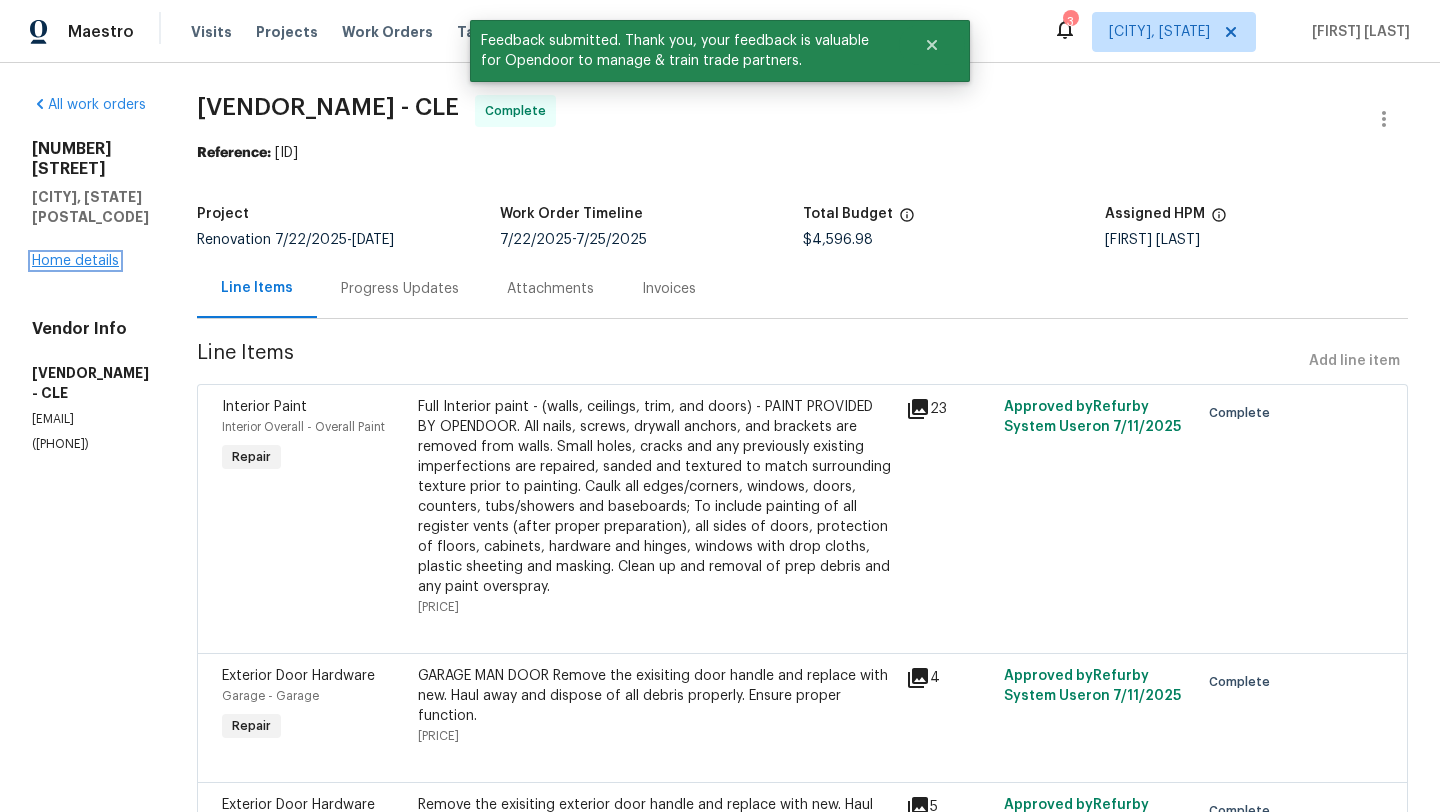 click on "Home details" at bounding box center [75, 261] 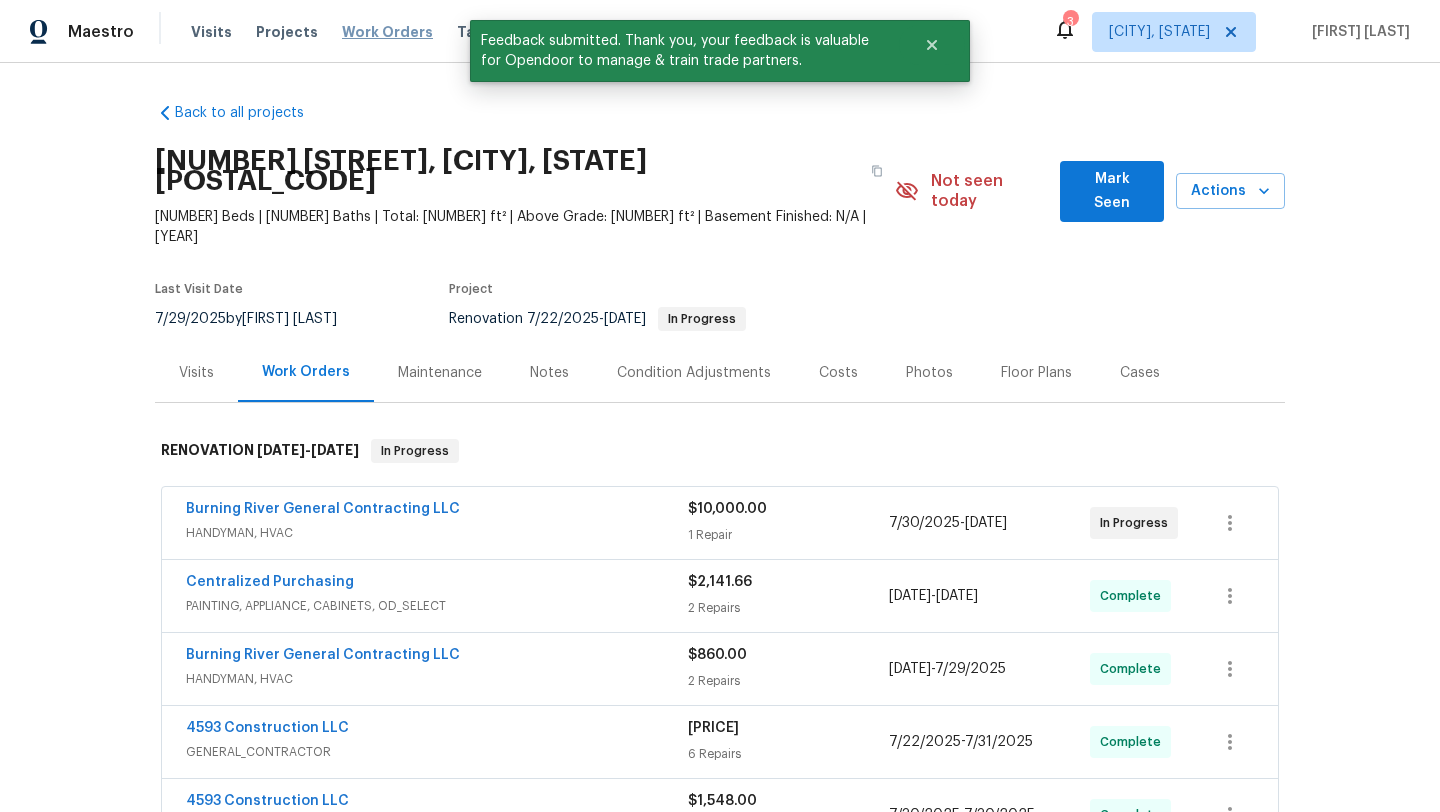 click on "Work Orders" at bounding box center (387, 32) 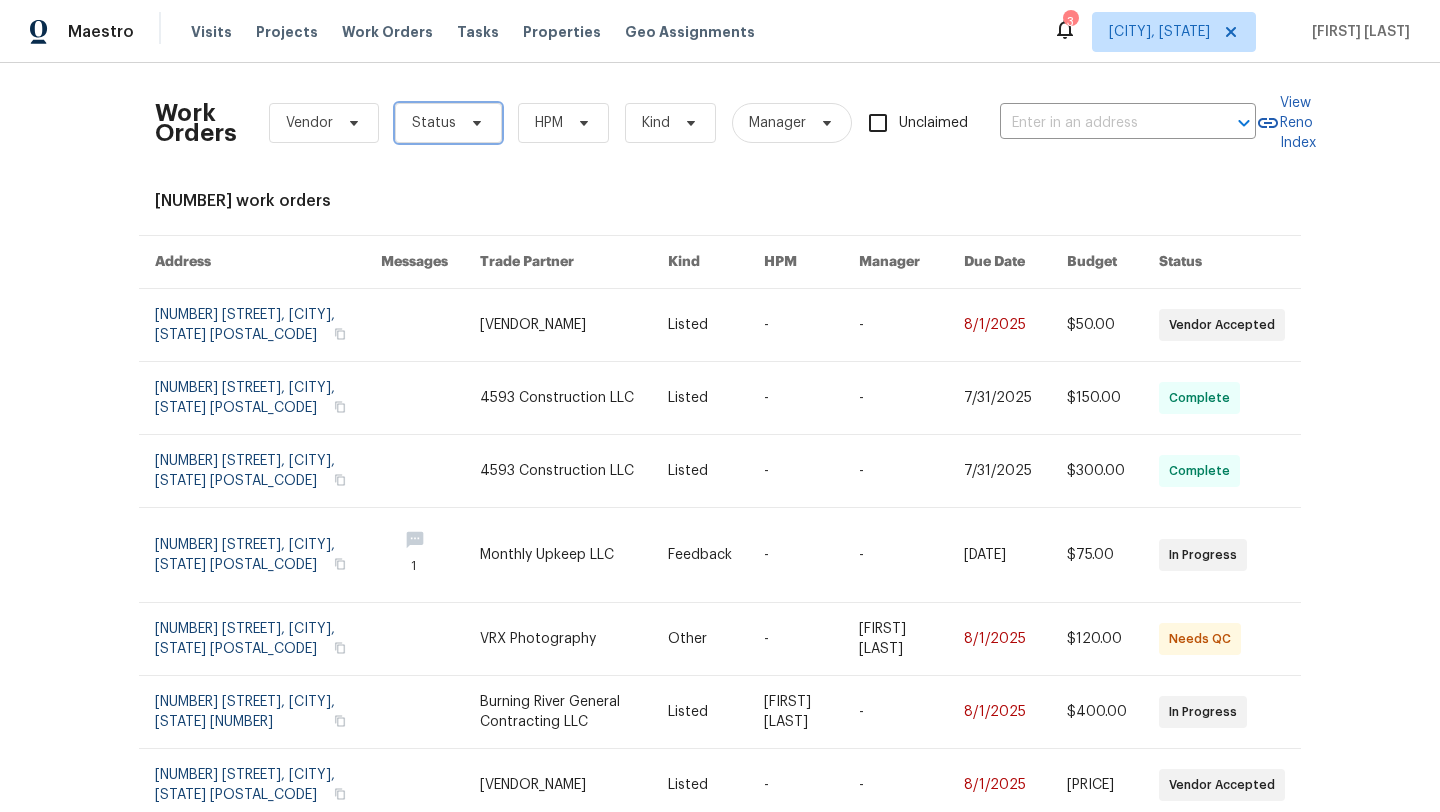 click on "Status" at bounding box center [448, 123] 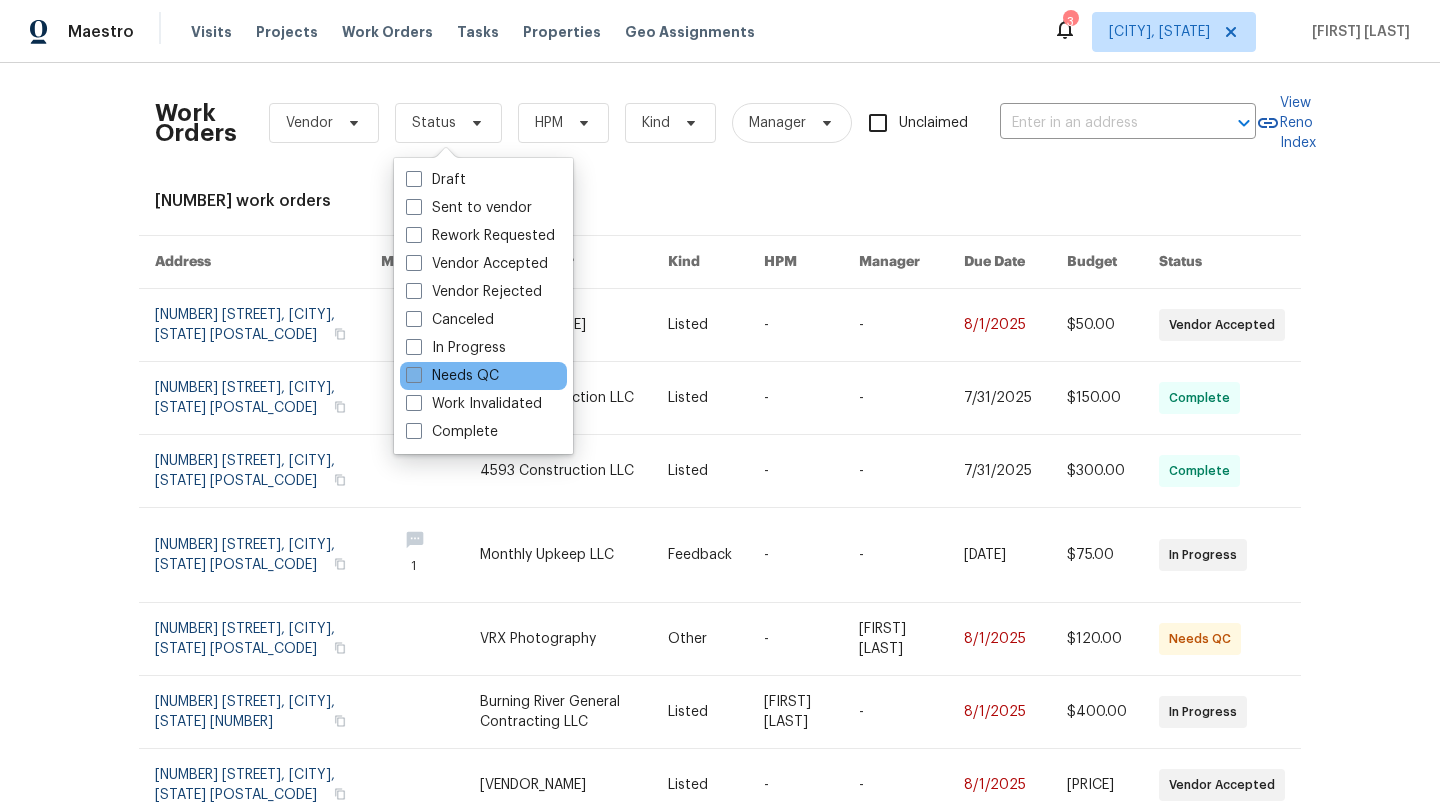 click on "Needs QC" at bounding box center [452, 376] 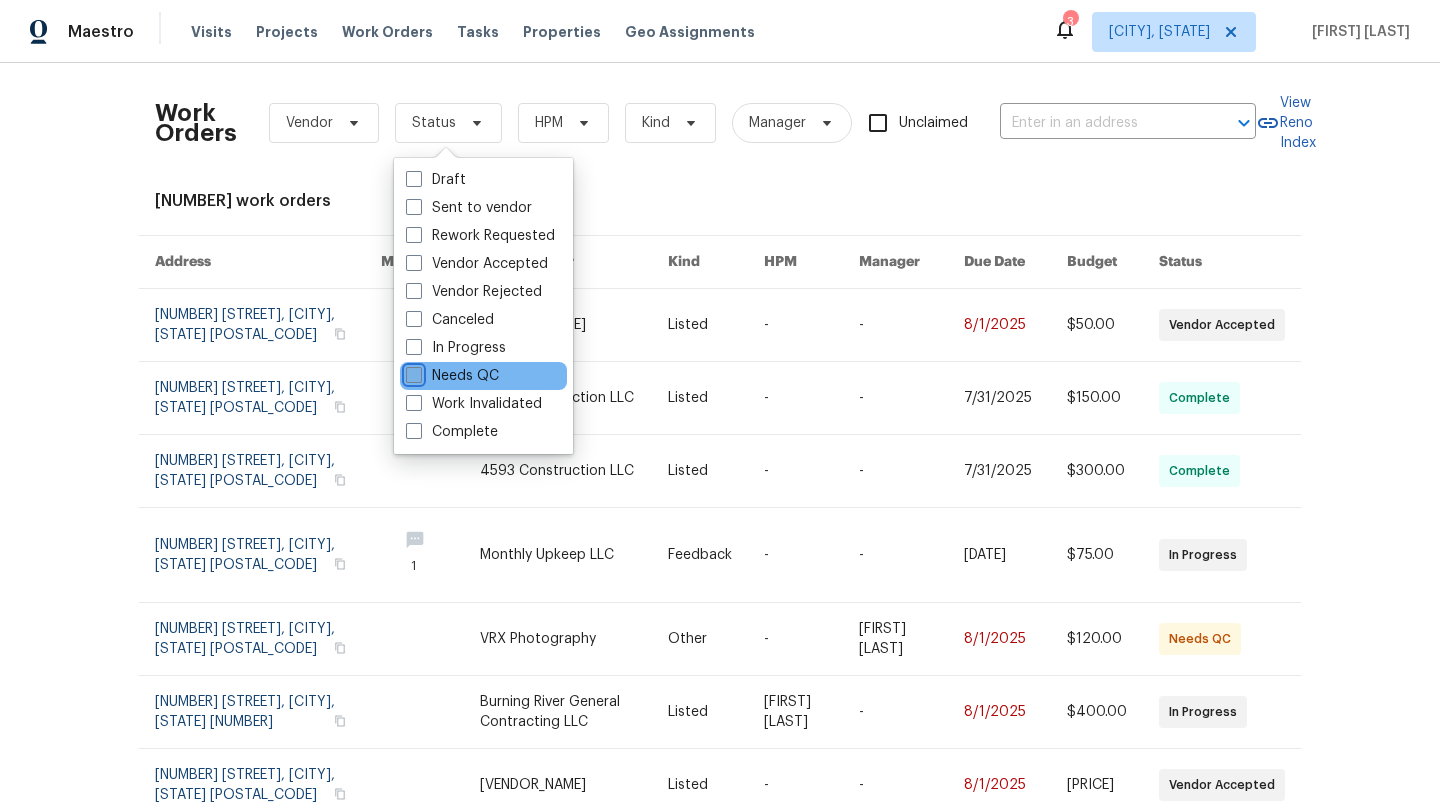 click on "Needs QC" at bounding box center [412, 372] 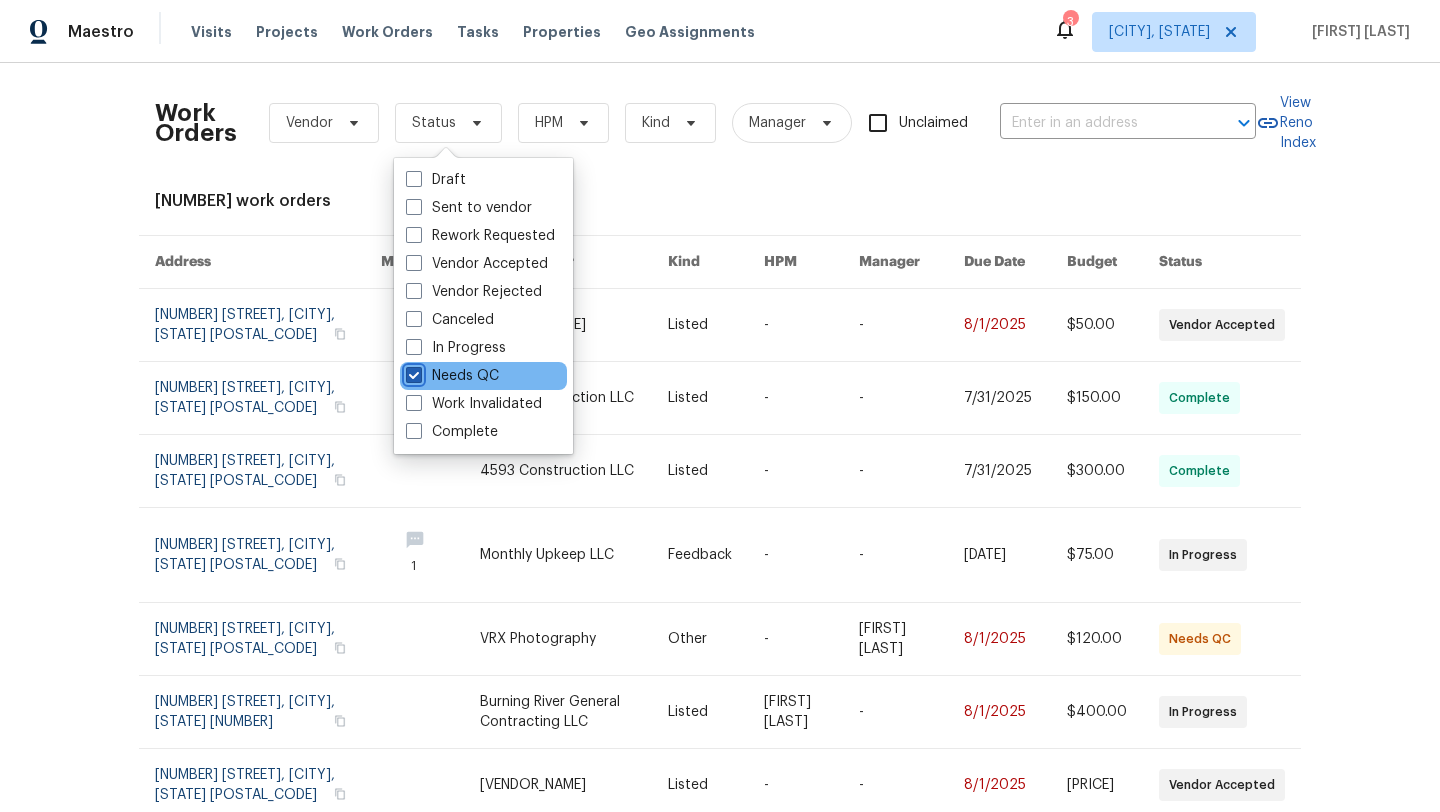 checkbox on "true" 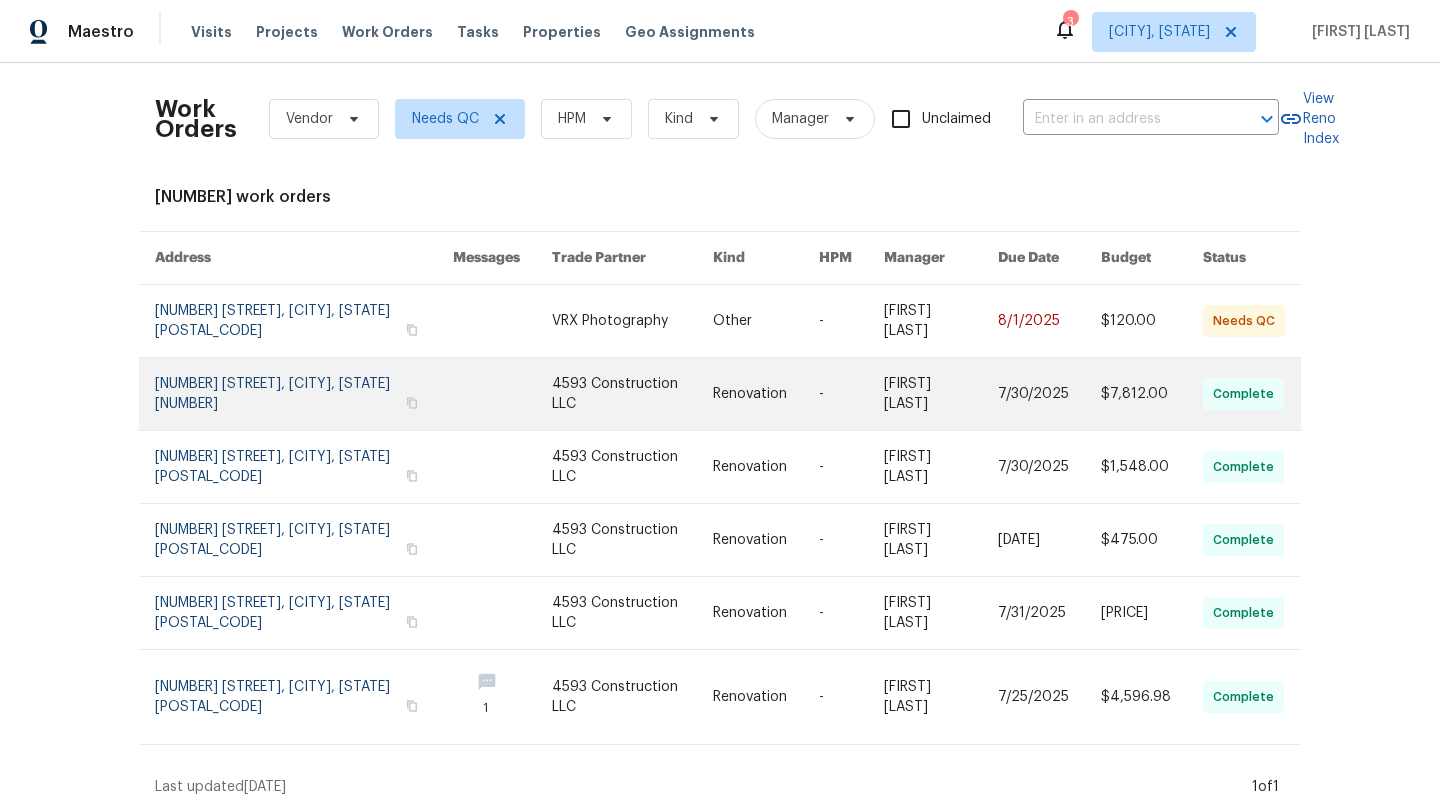 scroll, scrollTop: 0, scrollLeft: 0, axis: both 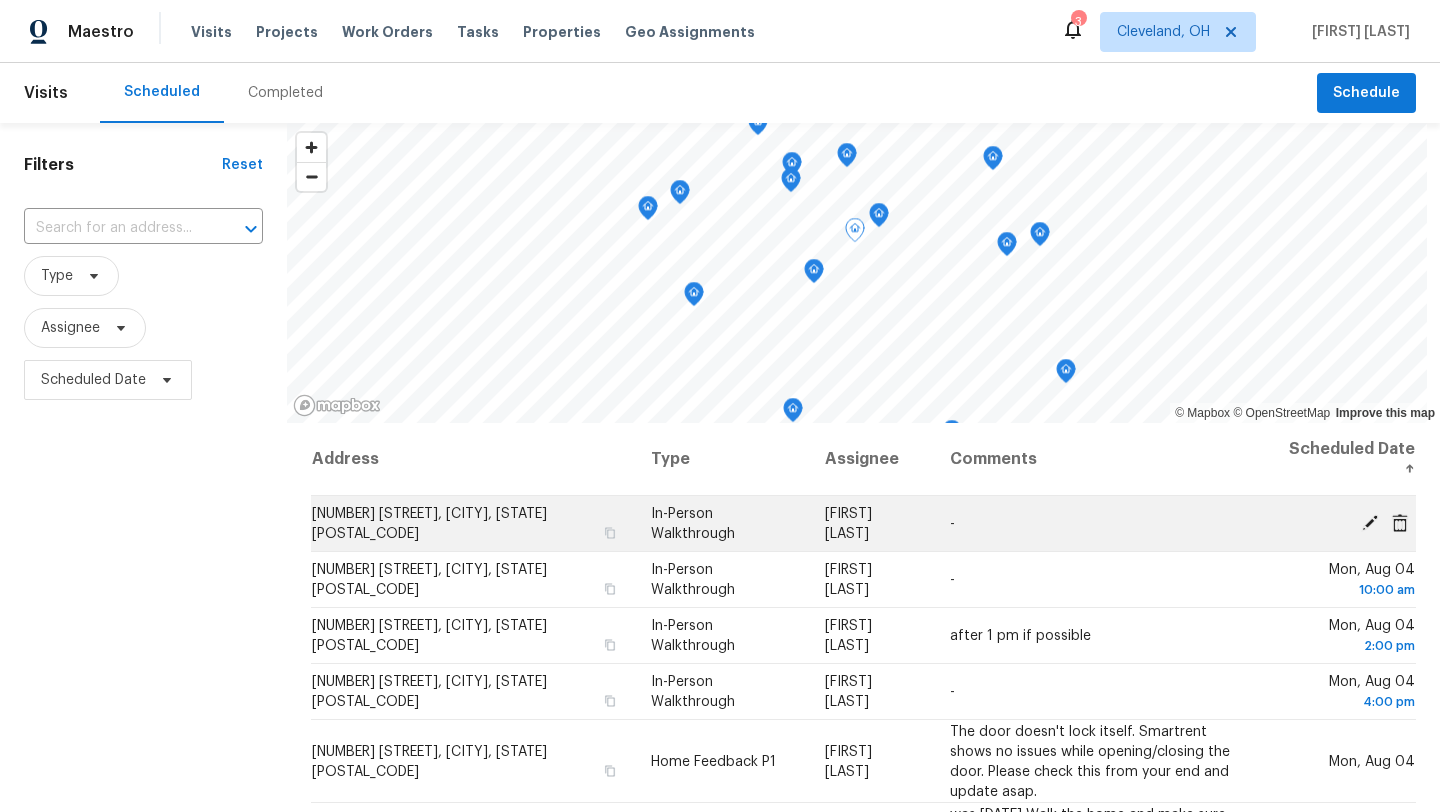 click 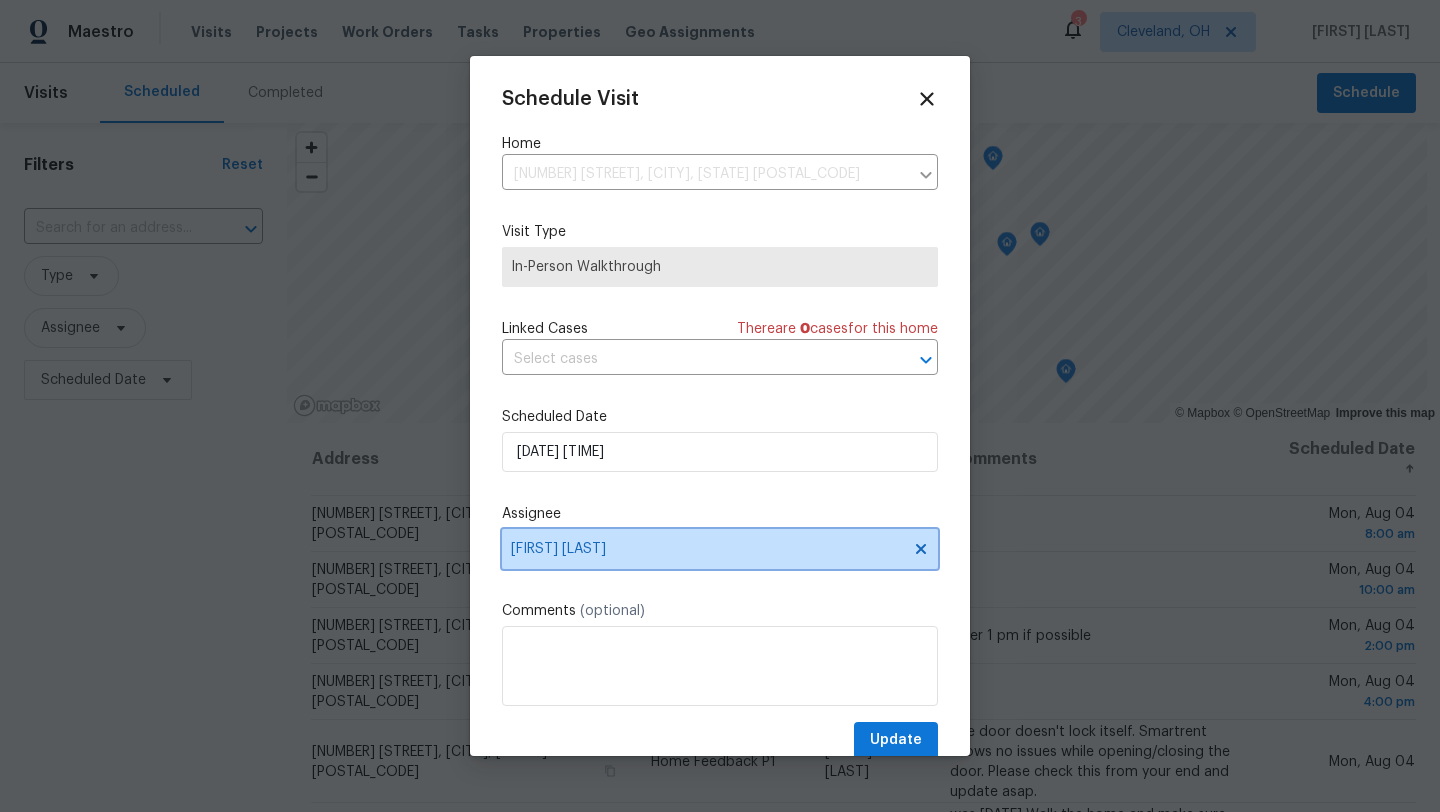 click on "[FIRST] [LAST]" at bounding box center [707, 549] 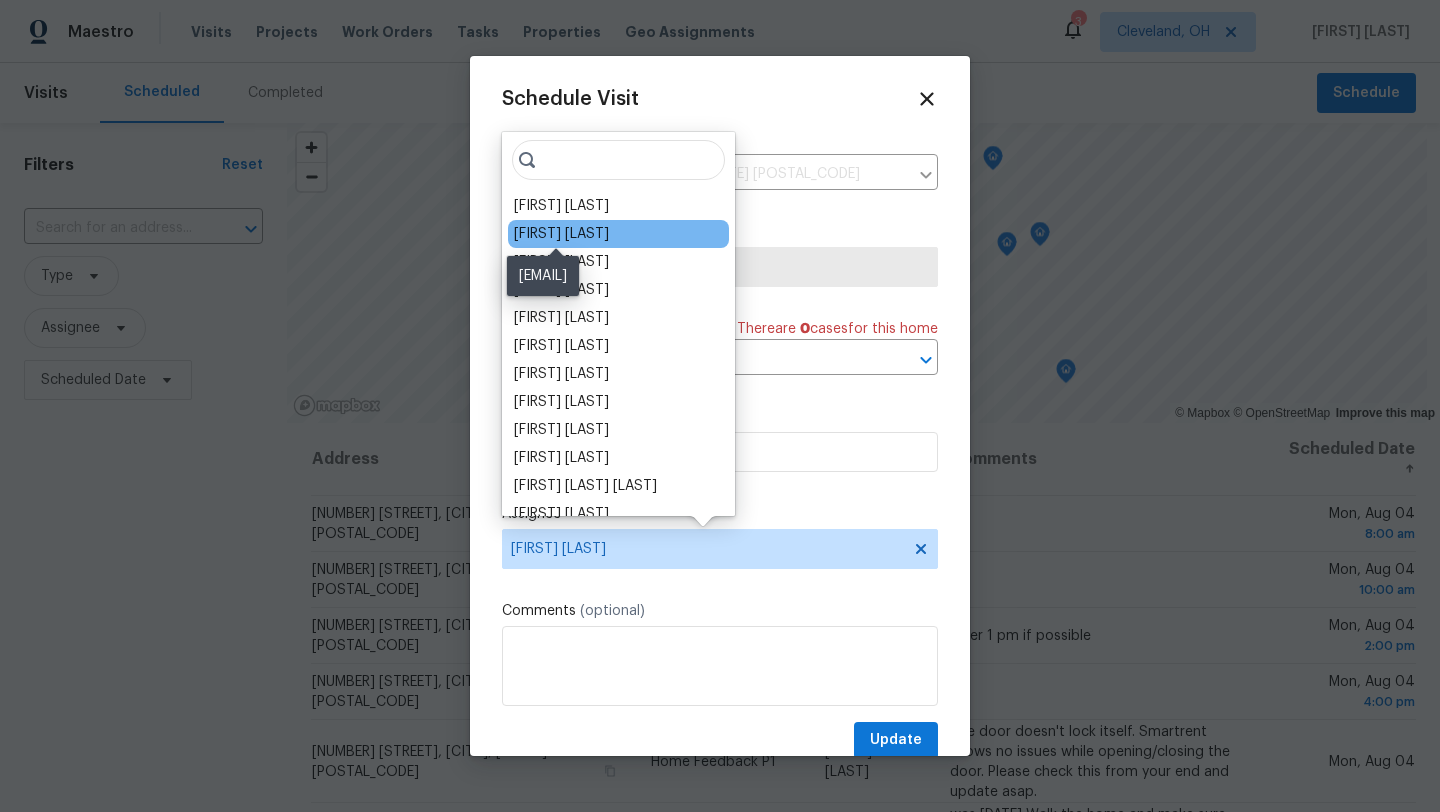click on "Casey Morris" at bounding box center (561, 234) 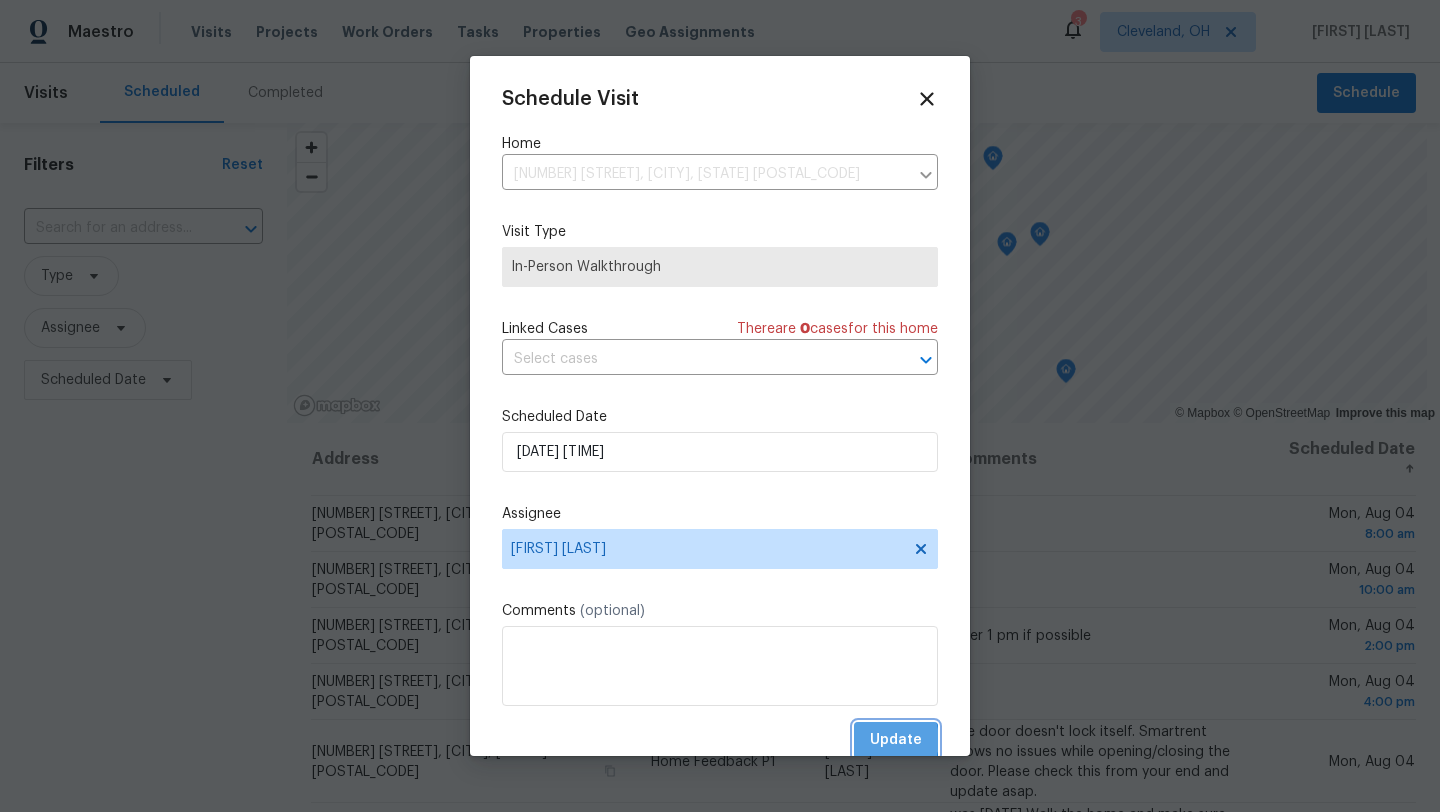 click on "Update" at bounding box center [896, 740] 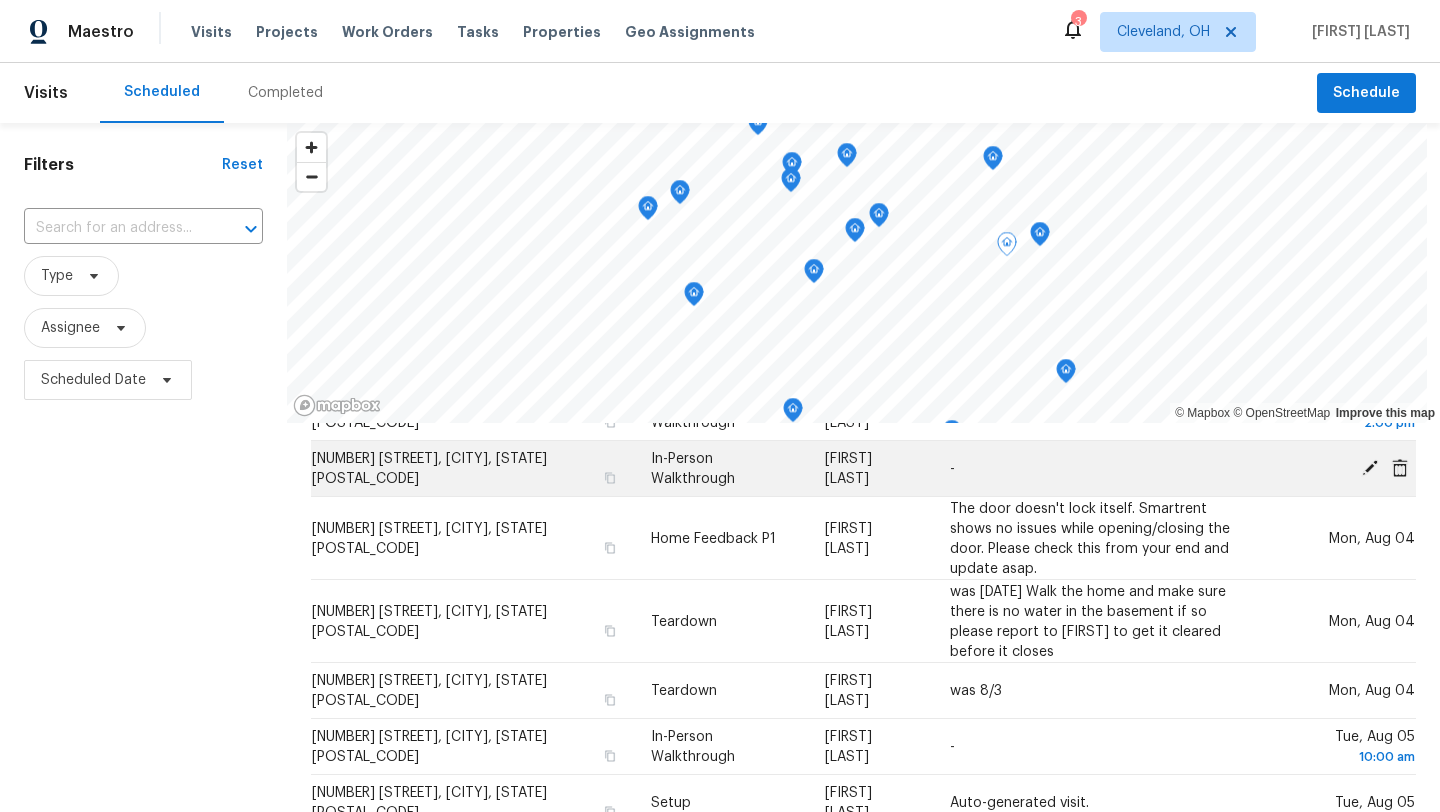 scroll, scrollTop: 220, scrollLeft: 0, axis: vertical 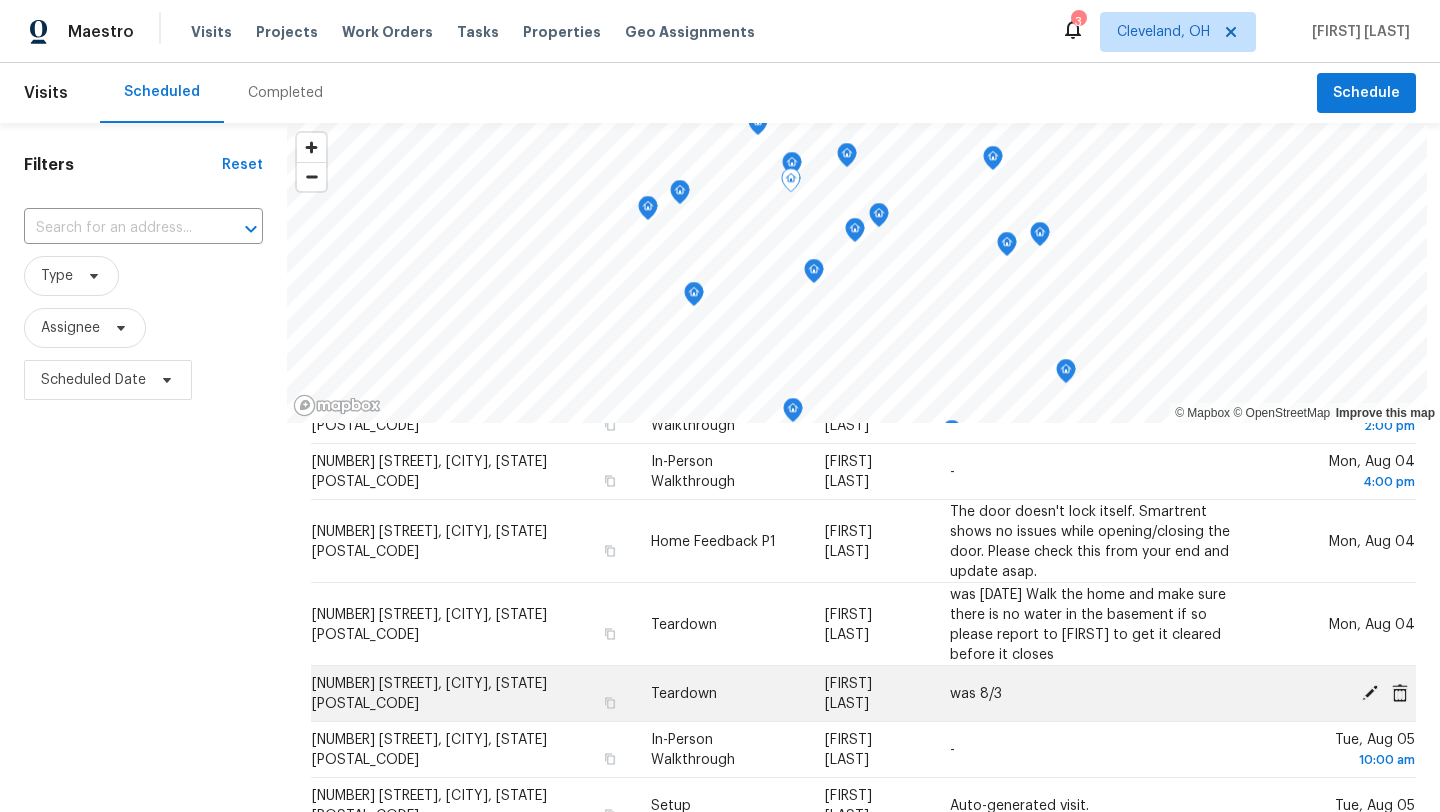 click 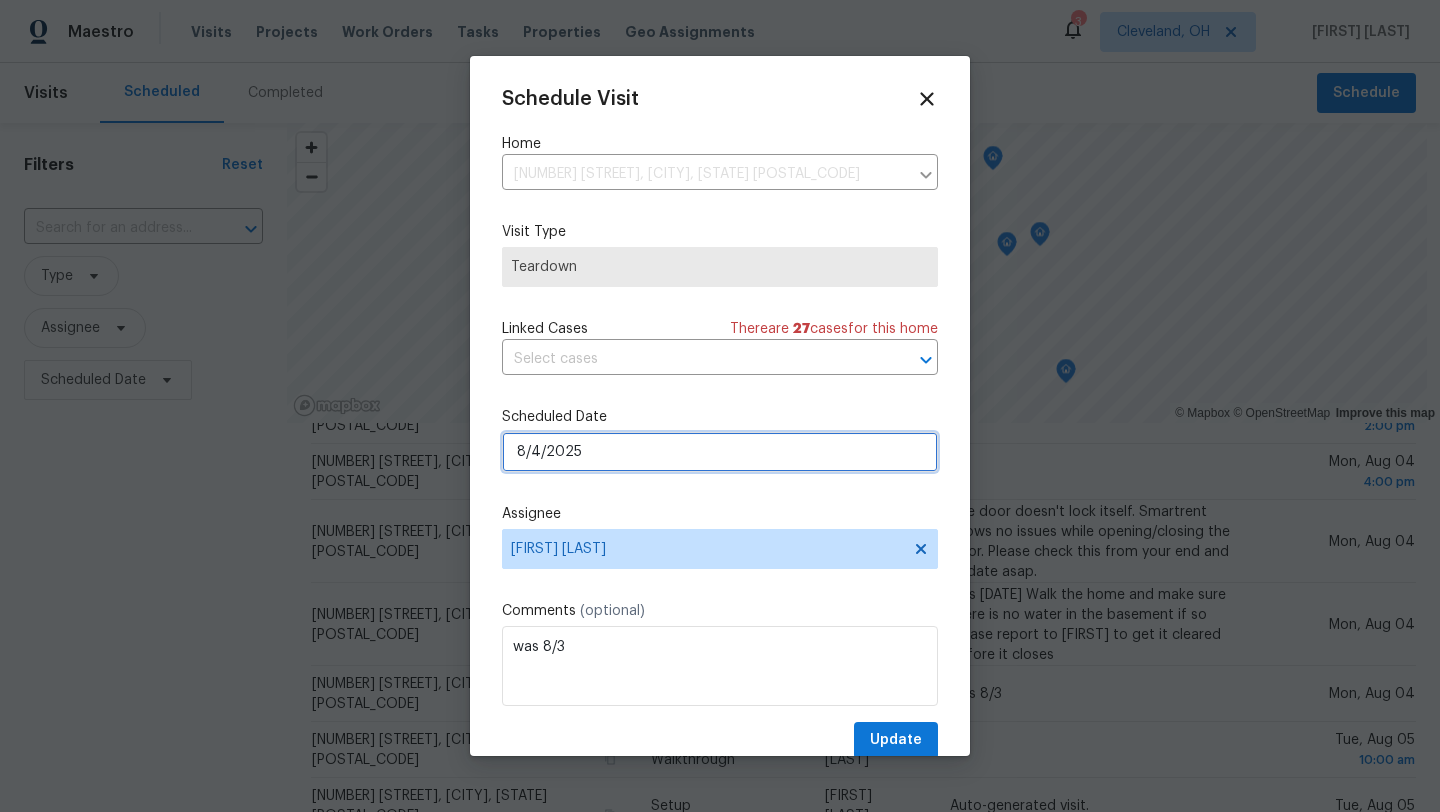 click on "8/4/2025" at bounding box center [720, 452] 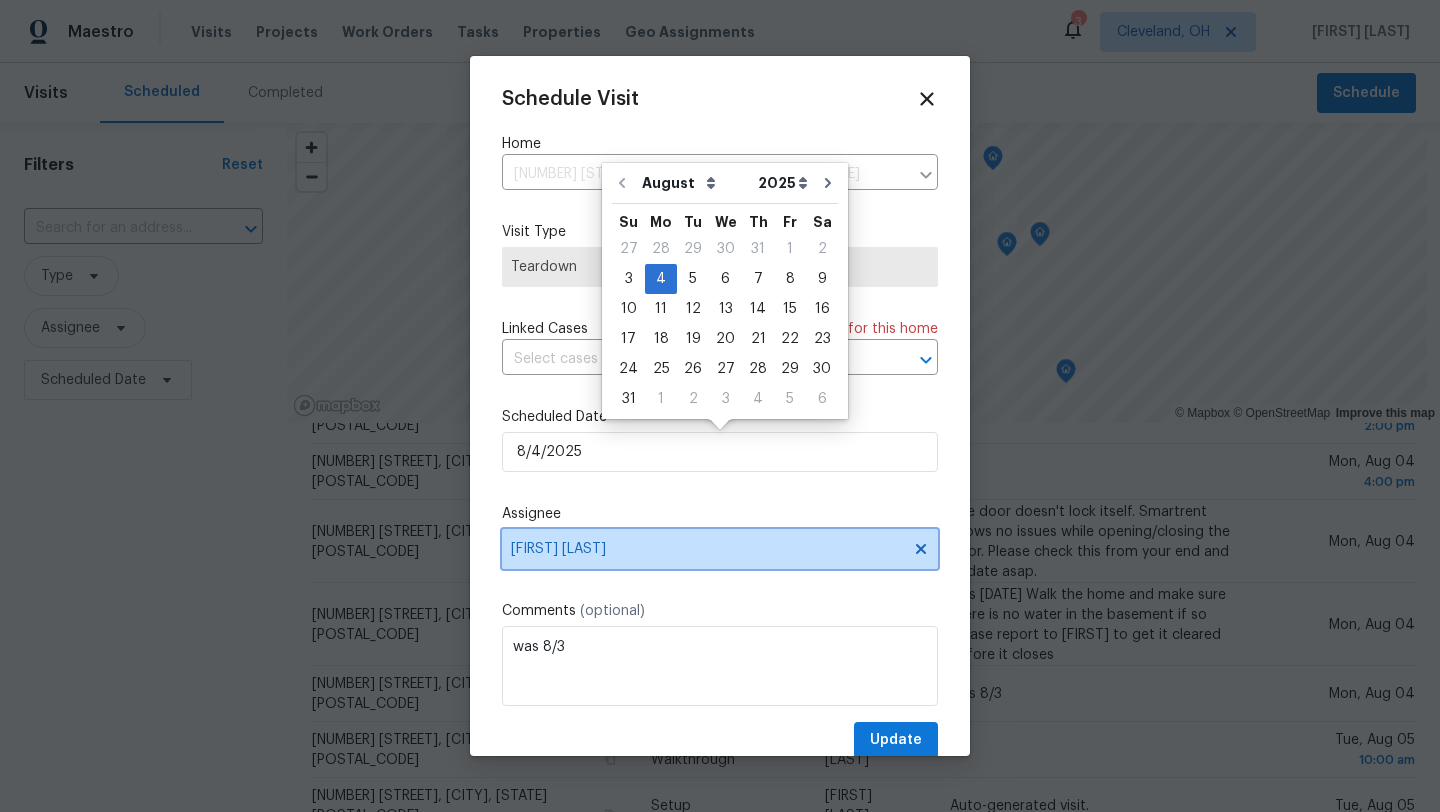 click on "[FIRST] [LAST]" at bounding box center [720, 549] 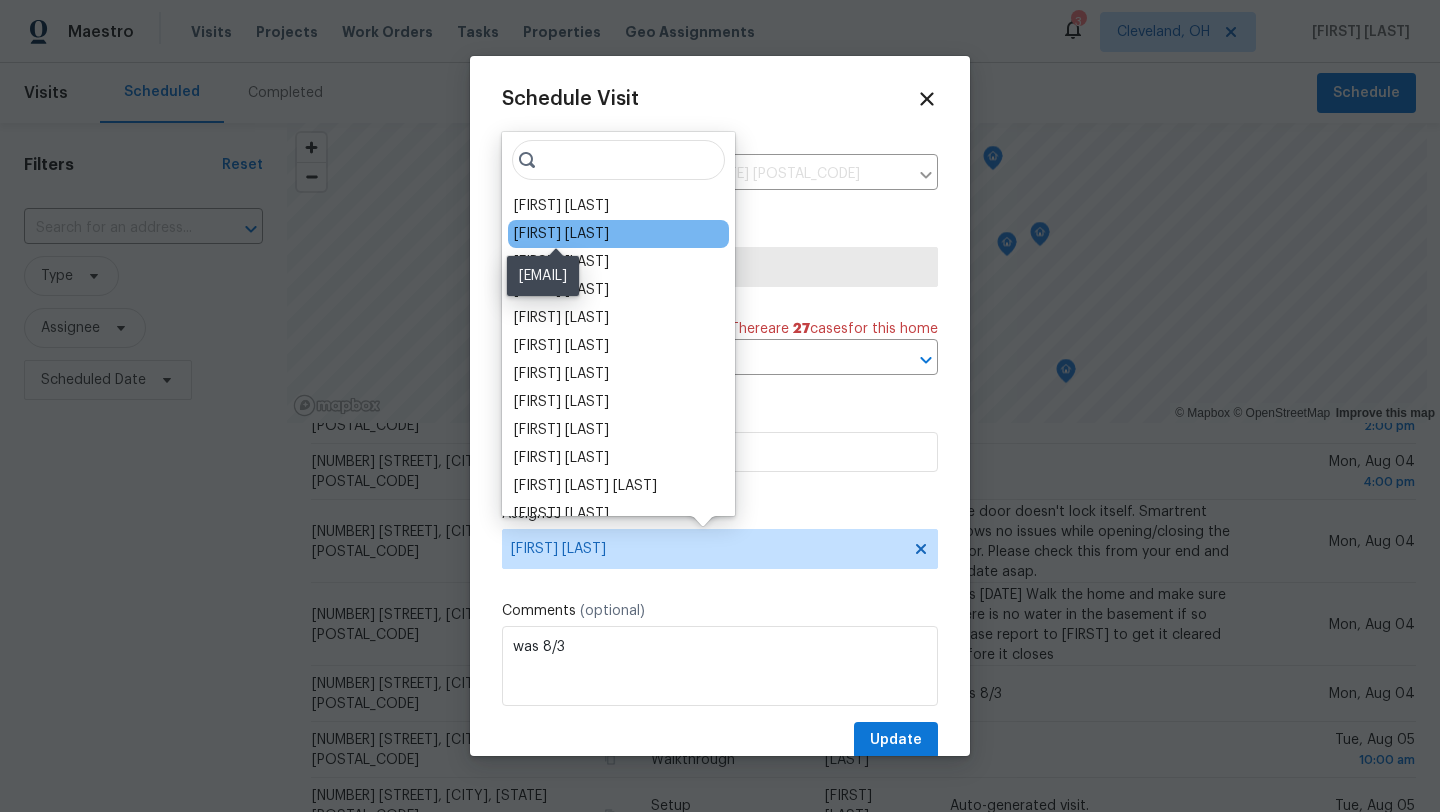 click on "[FIRST] [LAST]" at bounding box center [561, 234] 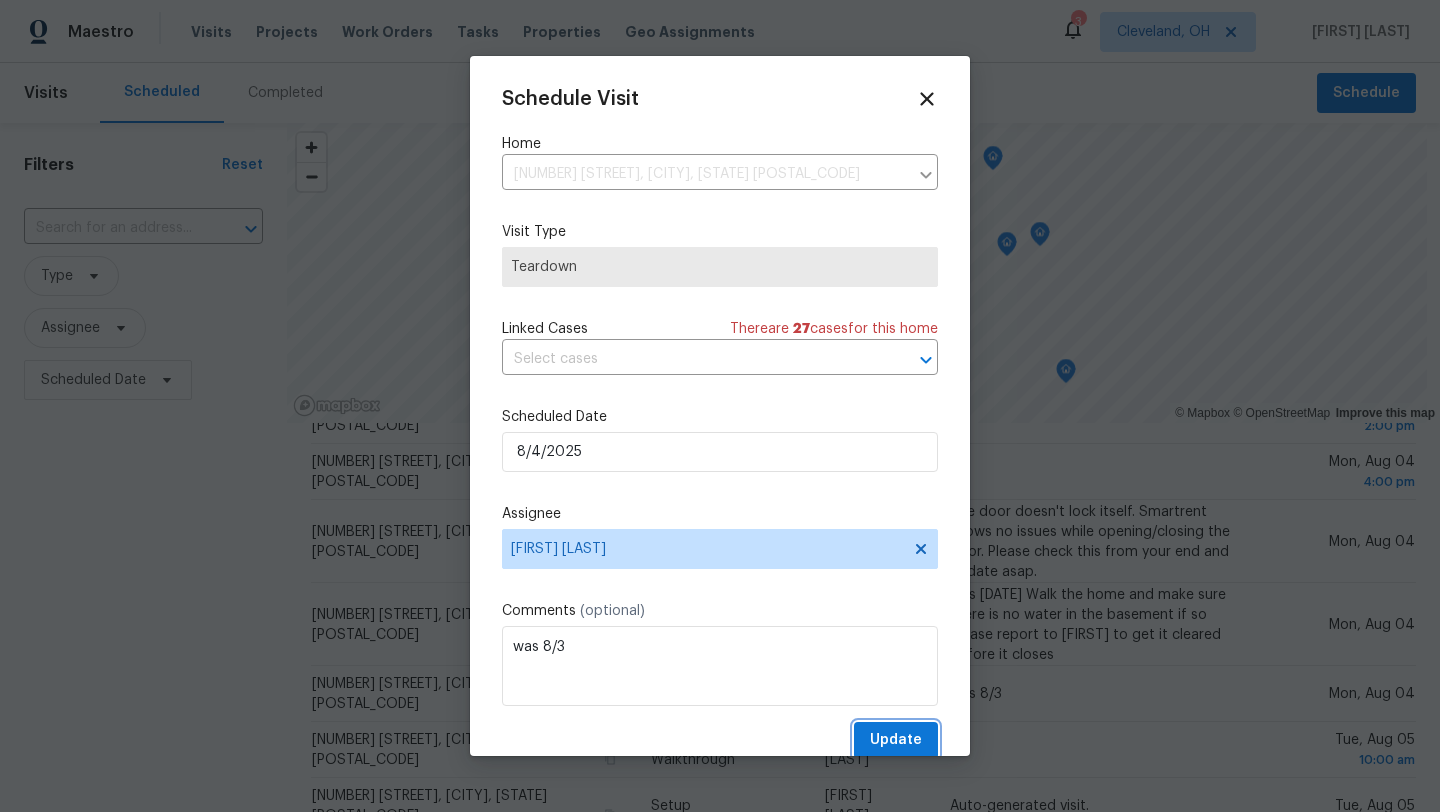 click on "Update" at bounding box center (896, 740) 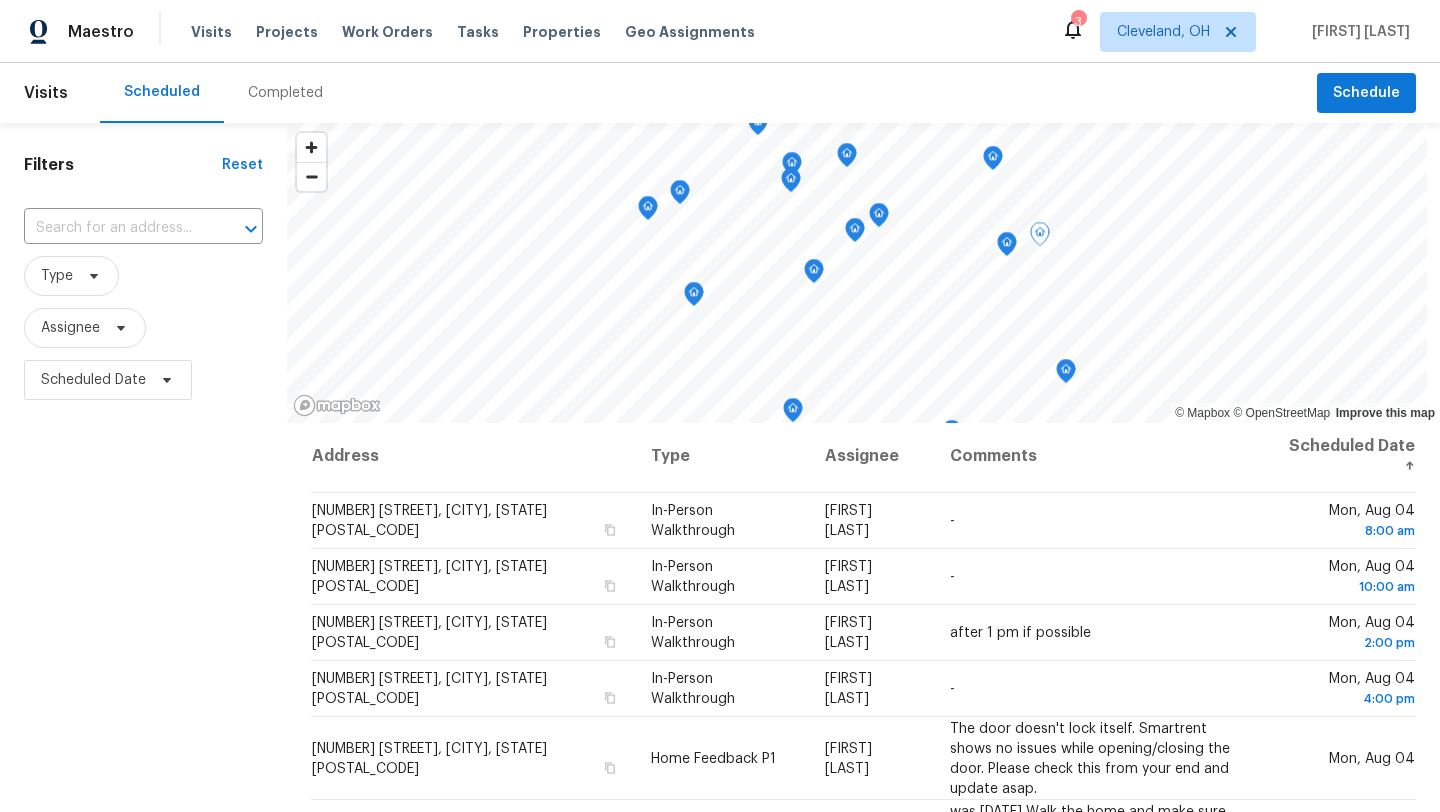 scroll, scrollTop: 0, scrollLeft: 0, axis: both 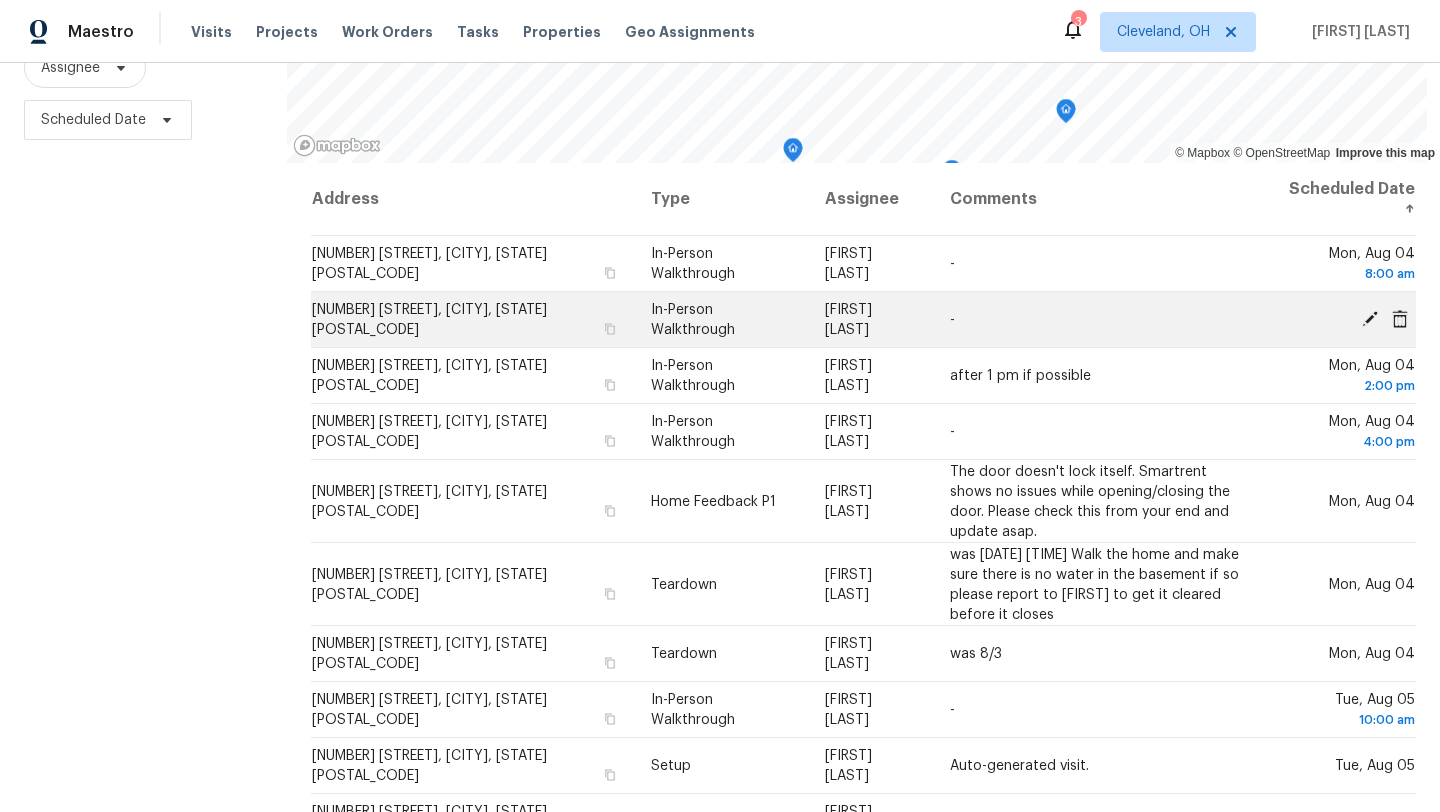 click 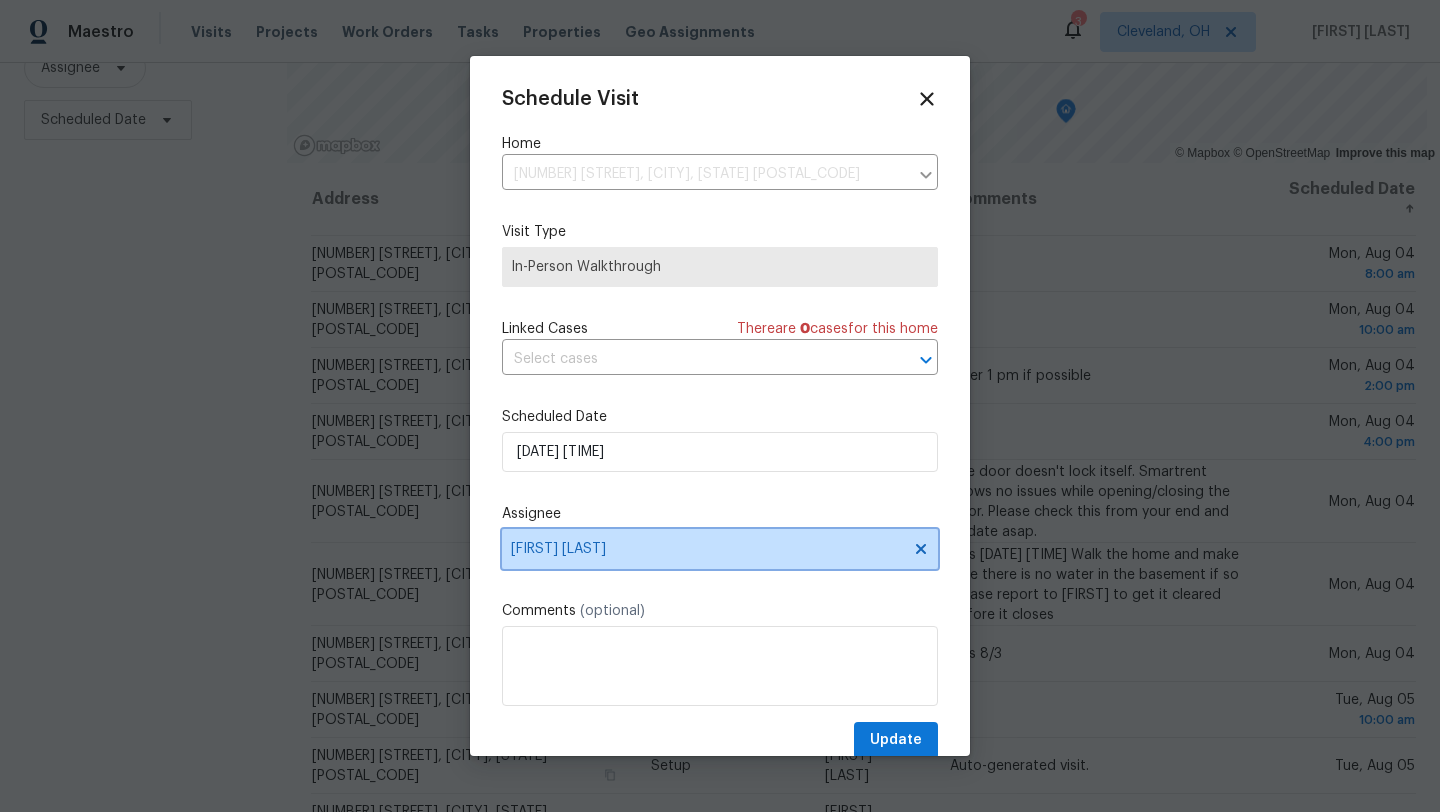 click on "[FIRST] [LAST]" at bounding box center [720, 549] 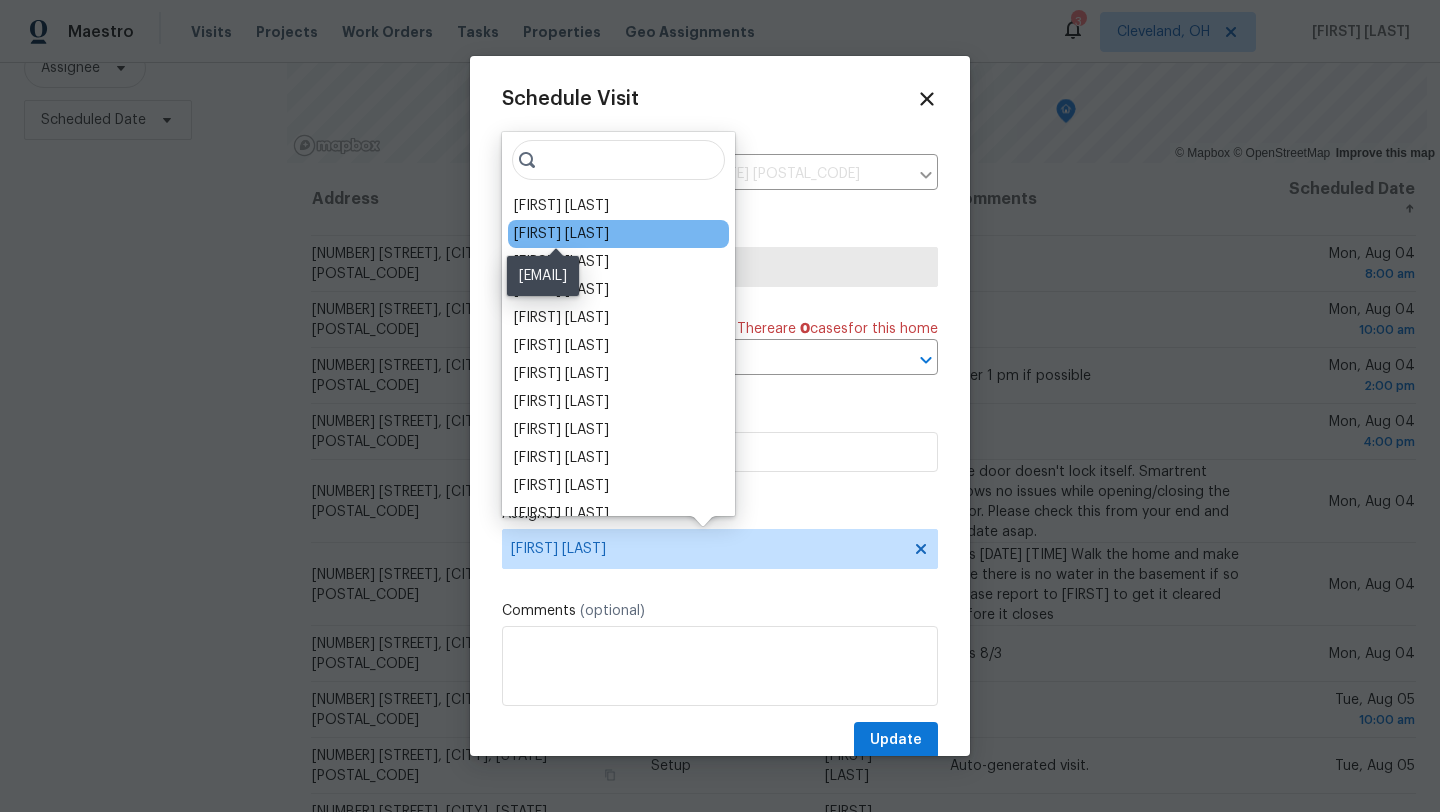 click on "Casey Morris" at bounding box center (561, 234) 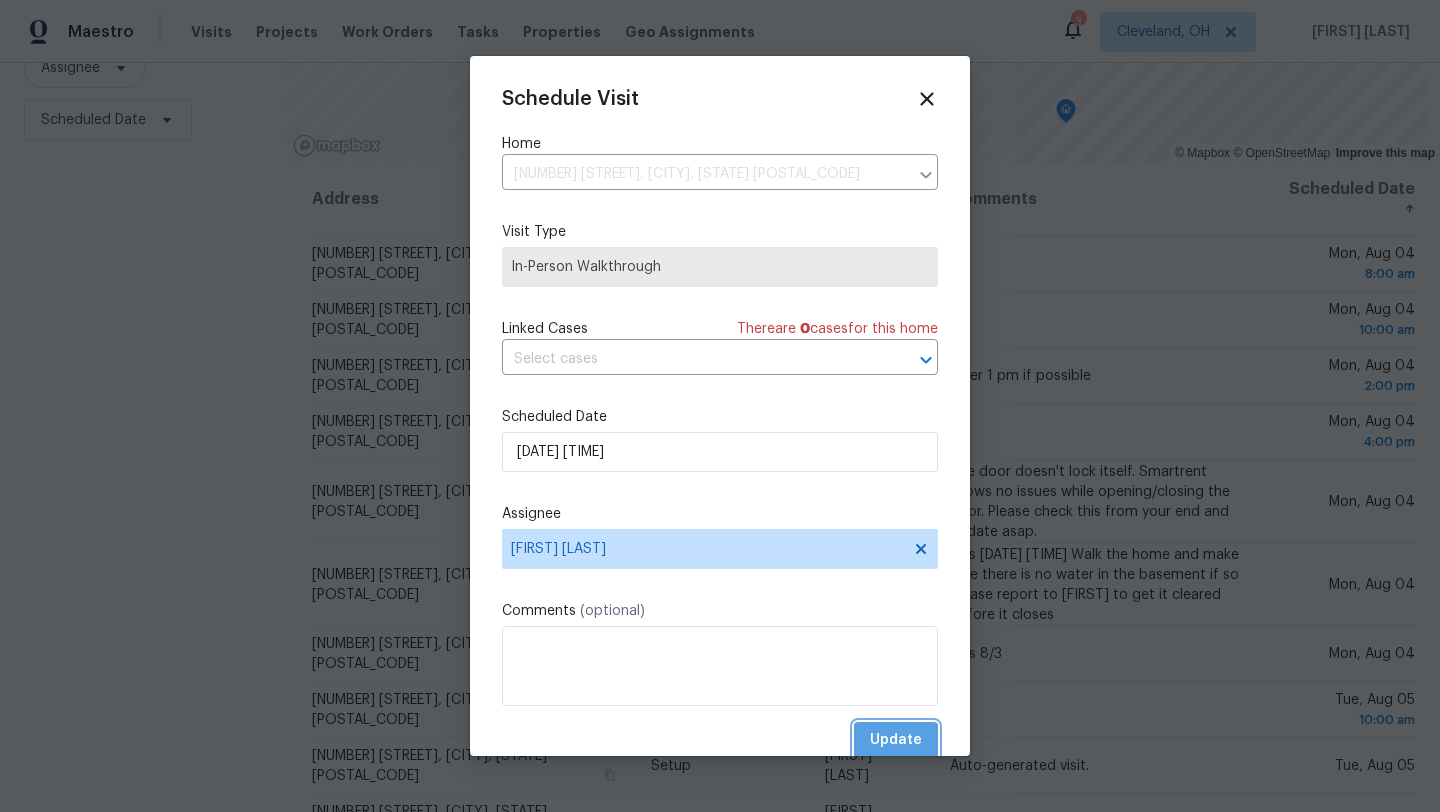click on "Update" at bounding box center [896, 740] 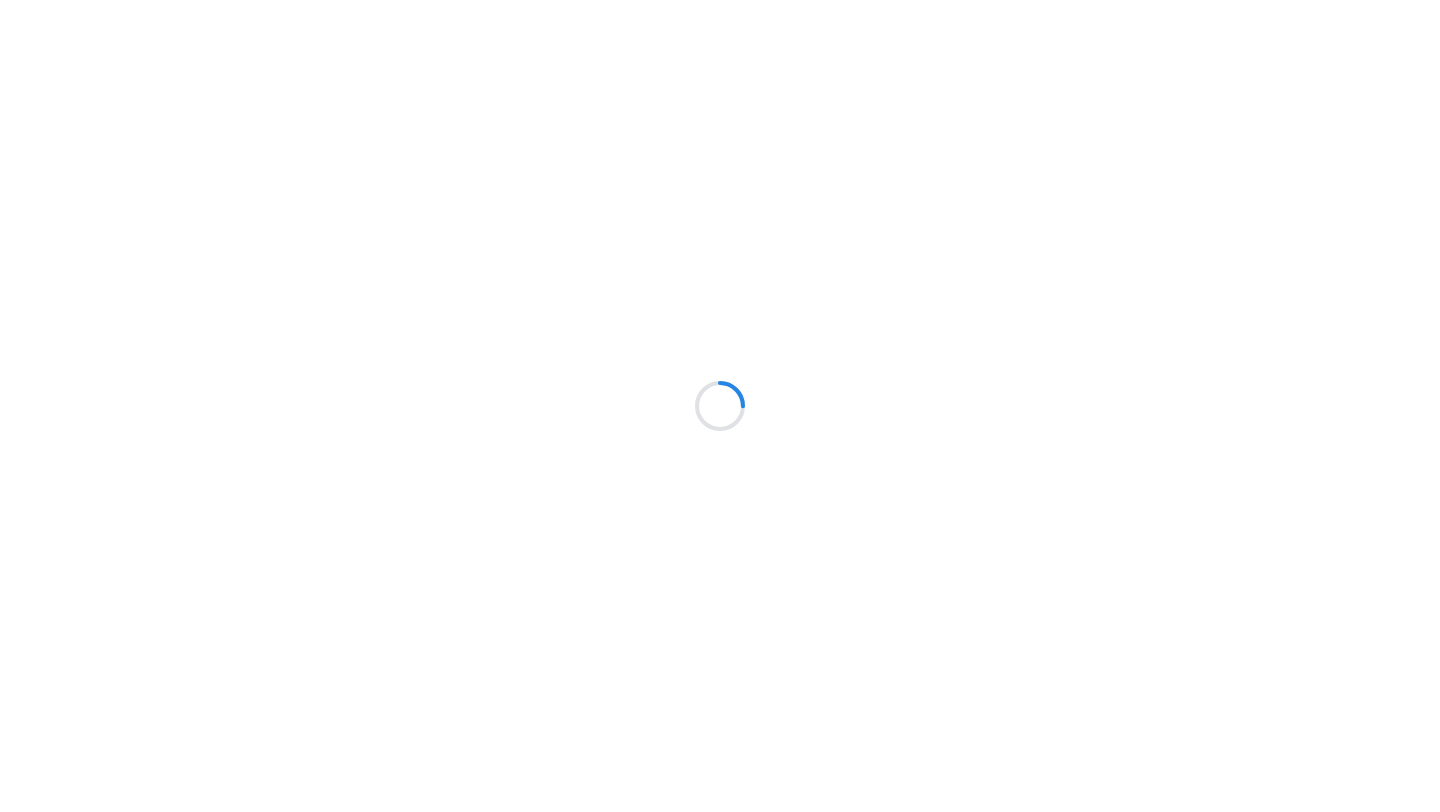 scroll, scrollTop: 0, scrollLeft: 0, axis: both 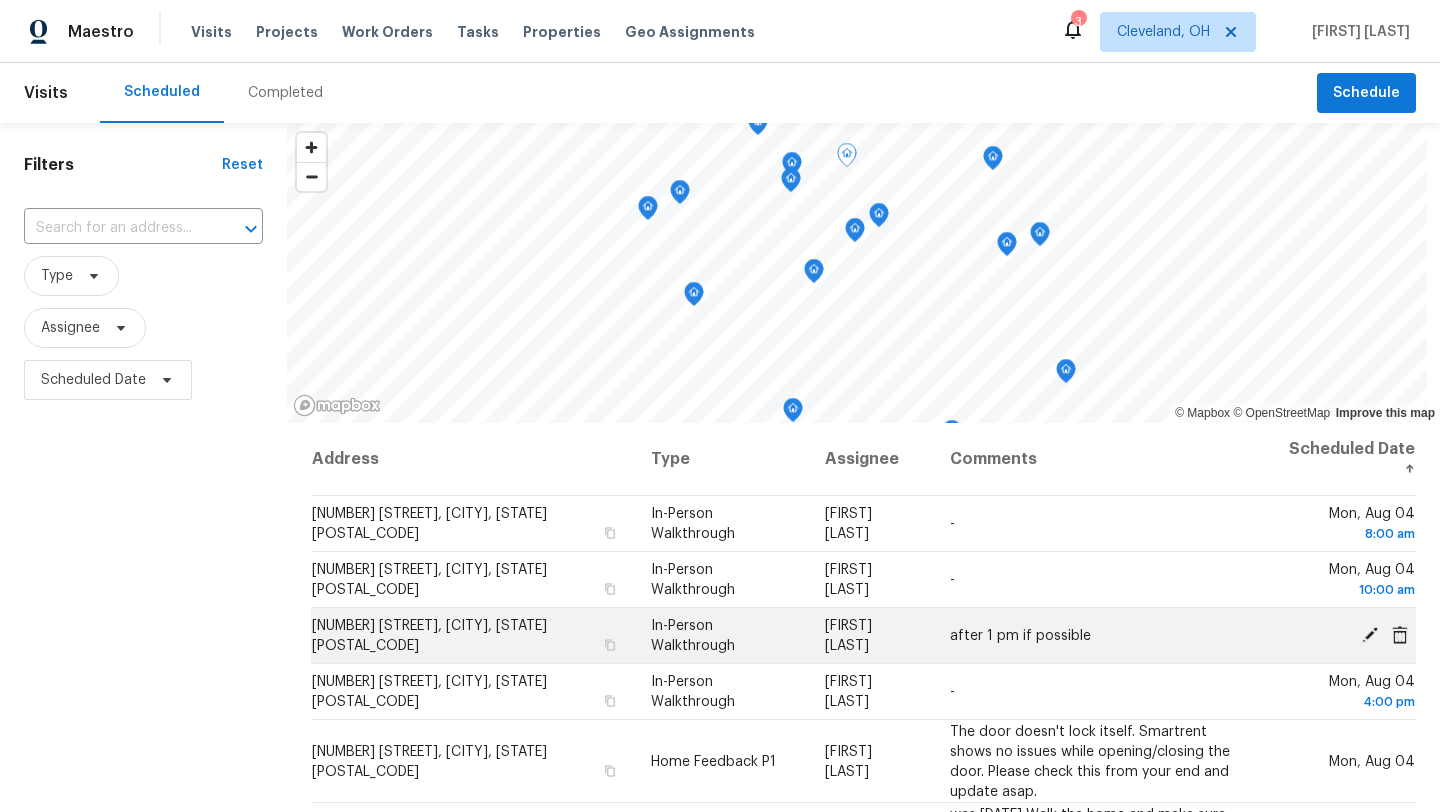click on "[NUMBER] [STREET], [CITY], [STATE] [POSTAL_CODE]" at bounding box center (473, 636) 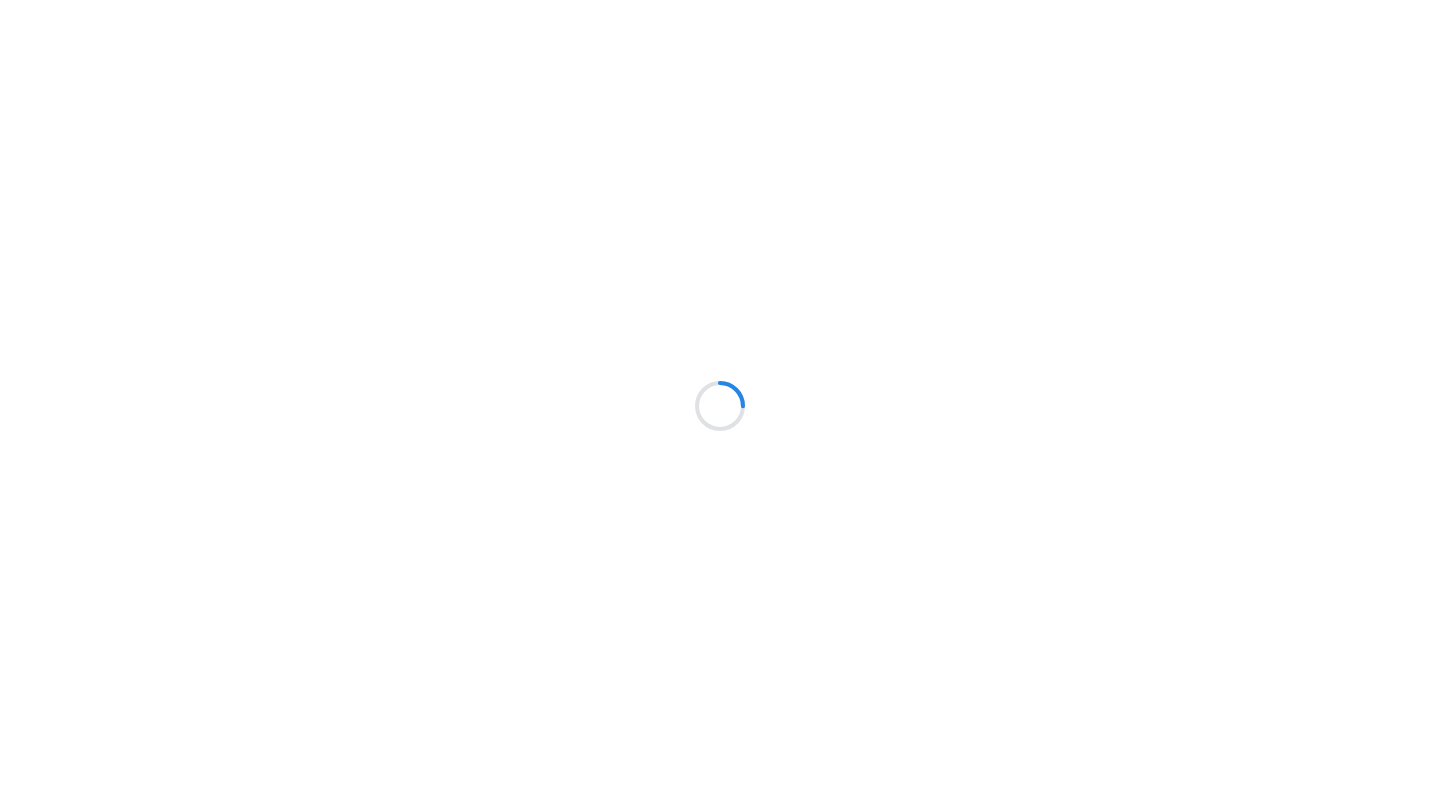 scroll, scrollTop: 0, scrollLeft: 0, axis: both 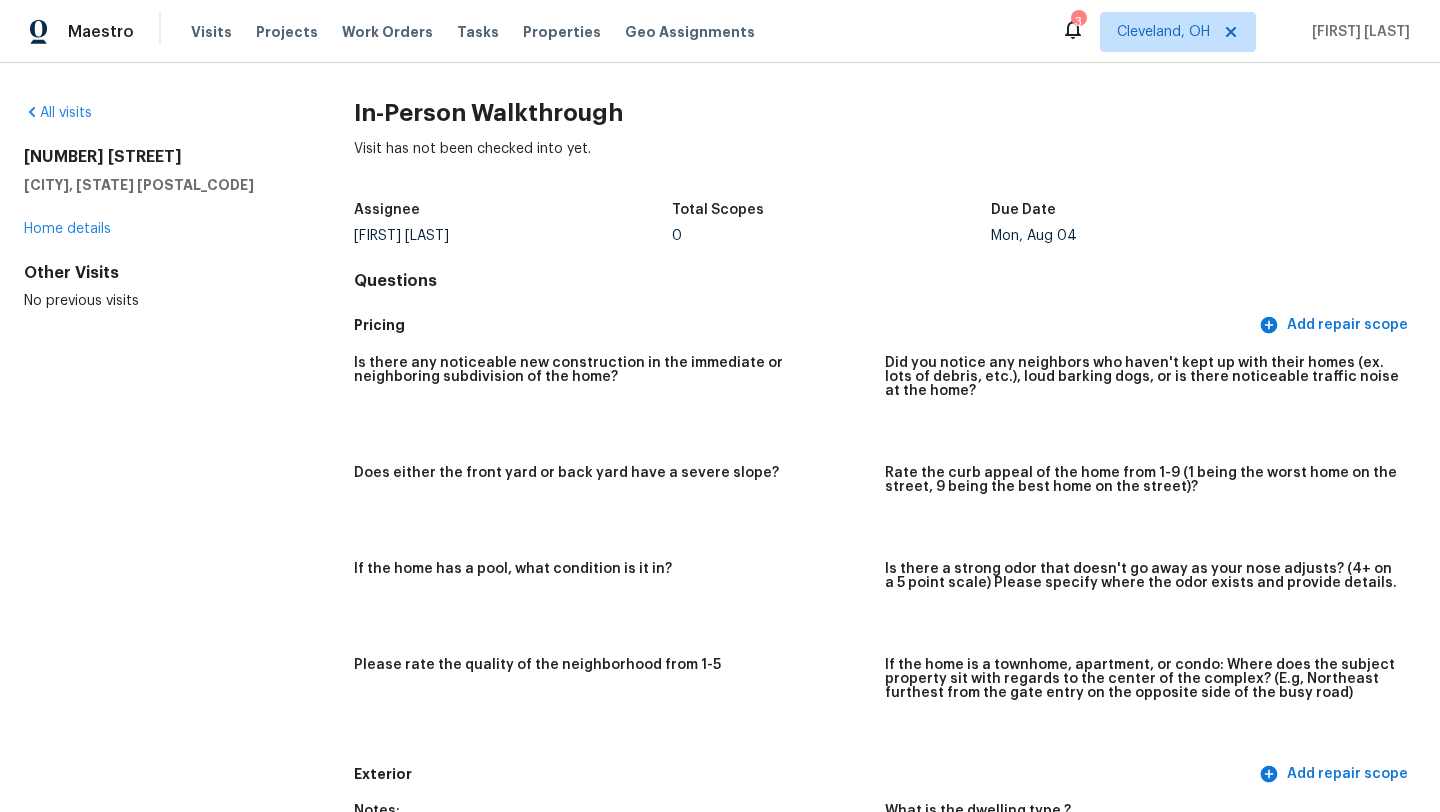 click on "14404 Lakota Ave Cleveland, OH 44111 Home details" at bounding box center (157, 193) 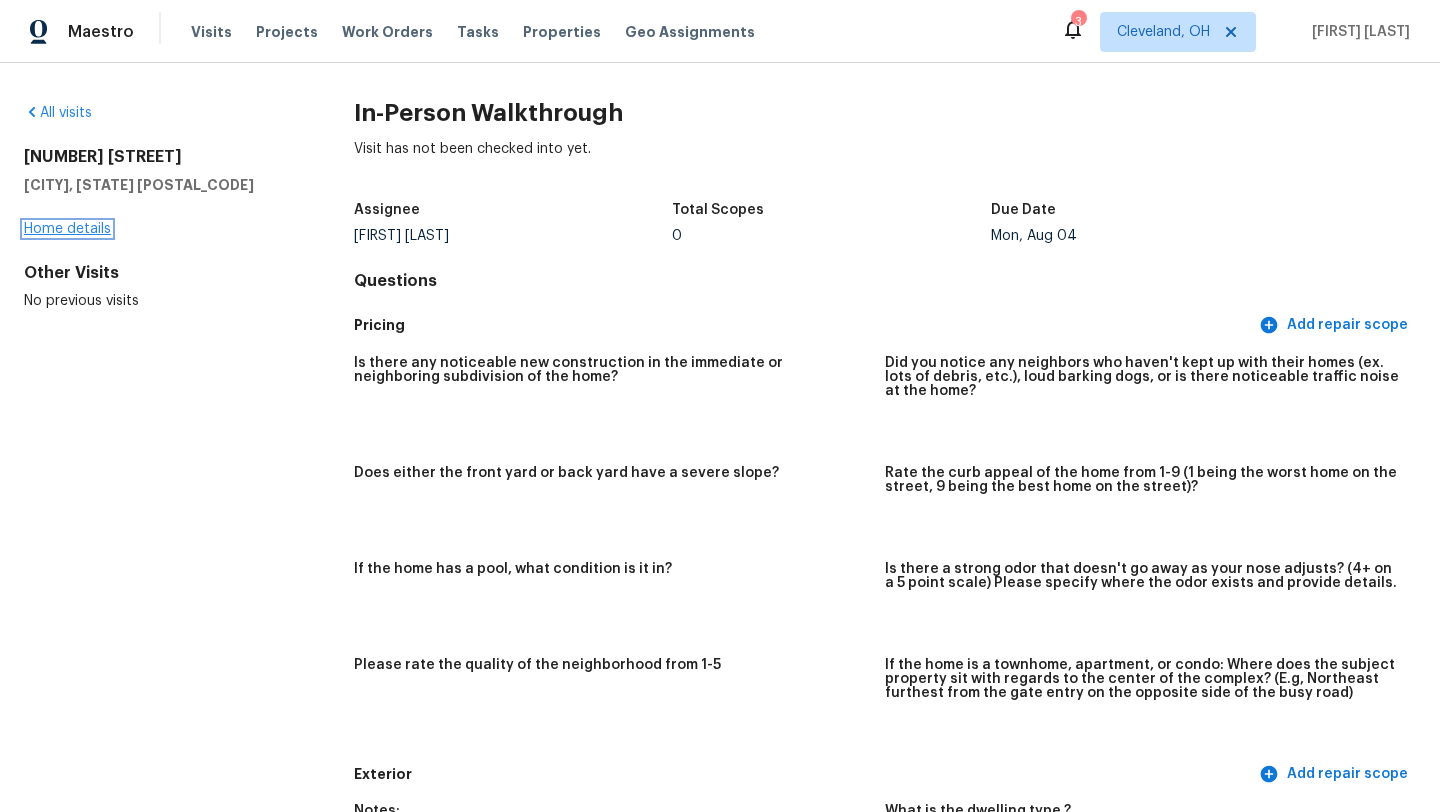 click on "Home details" at bounding box center (67, 229) 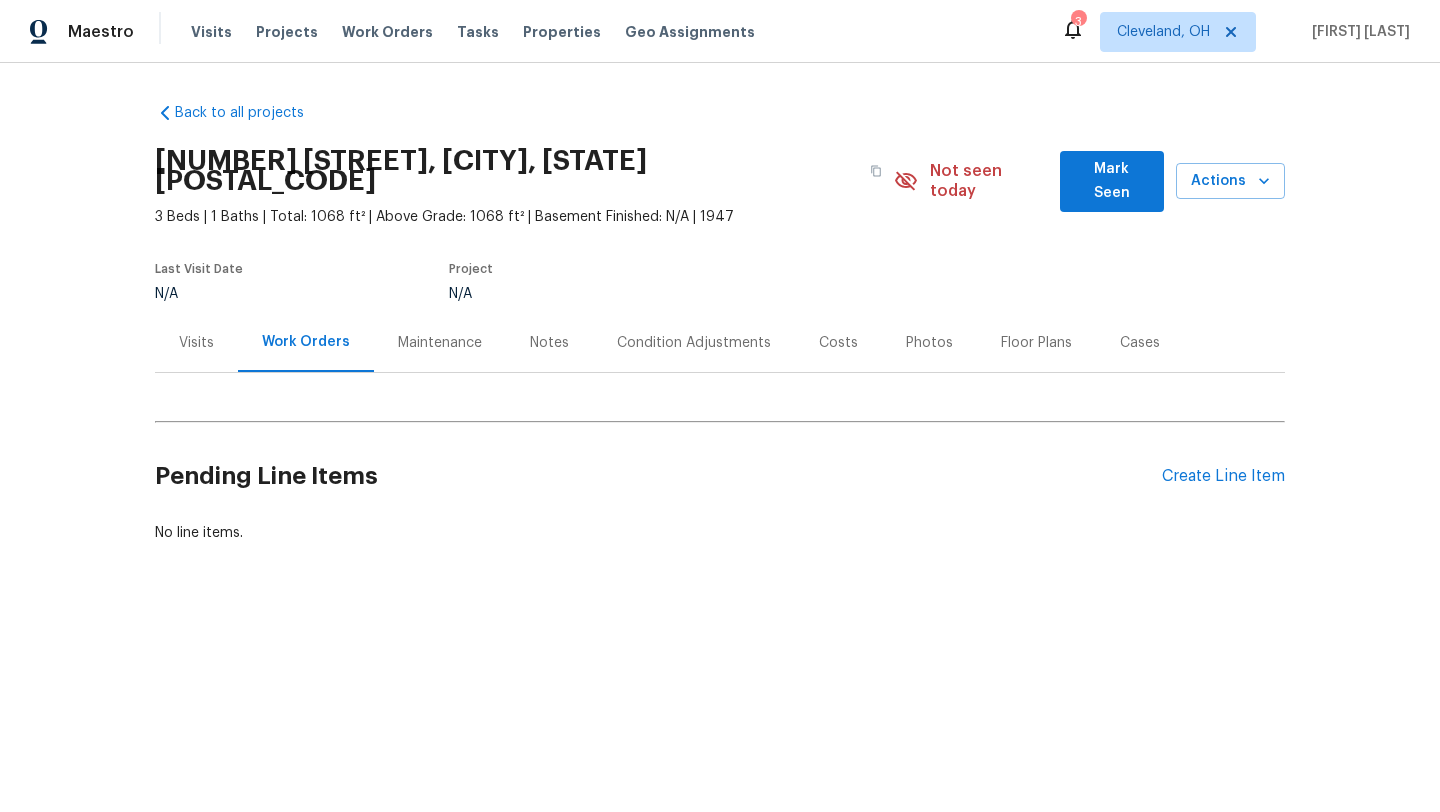 click on "Visits" at bounding box center [196, 343] 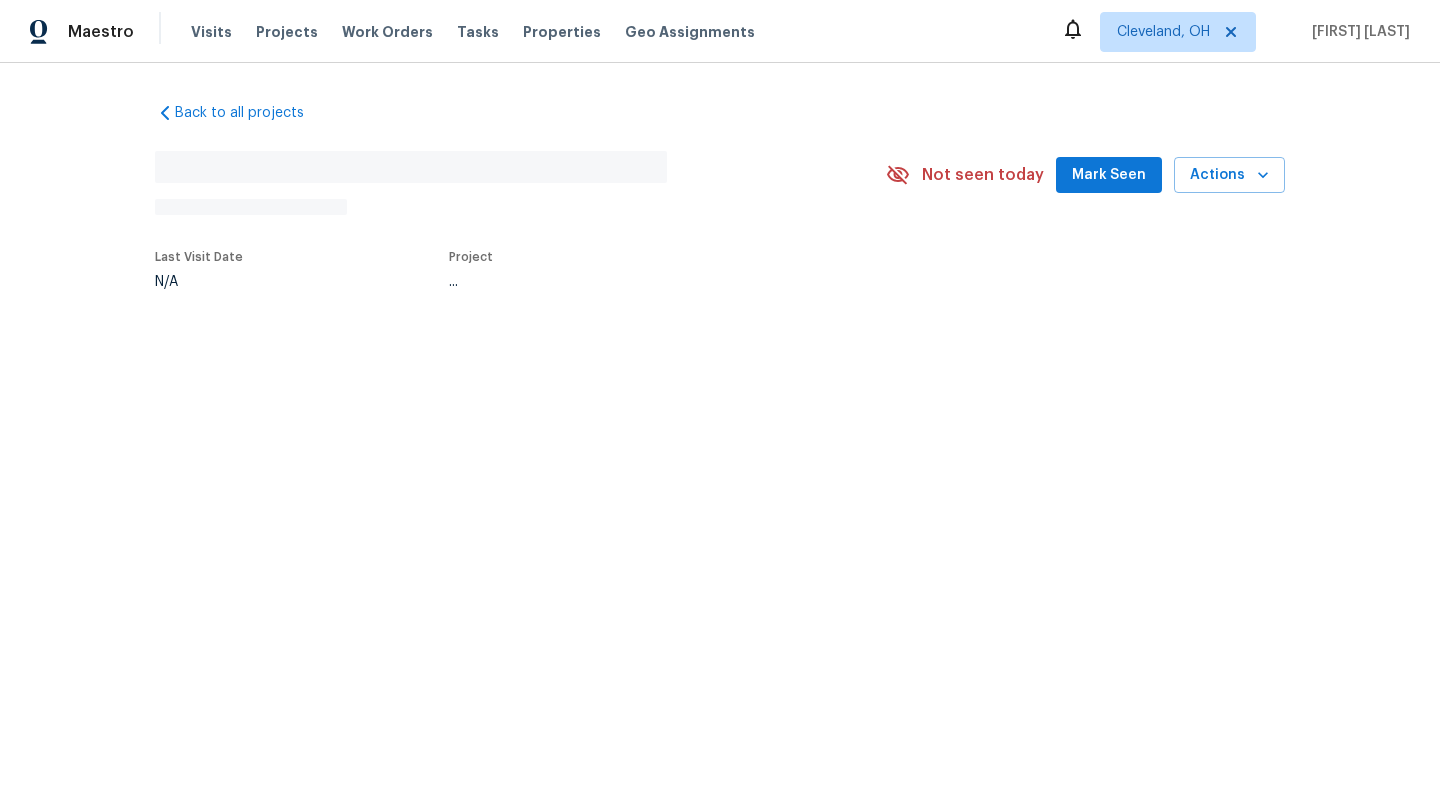 scroll, scrollTop: 0, scrollLeft: 0, axis: both 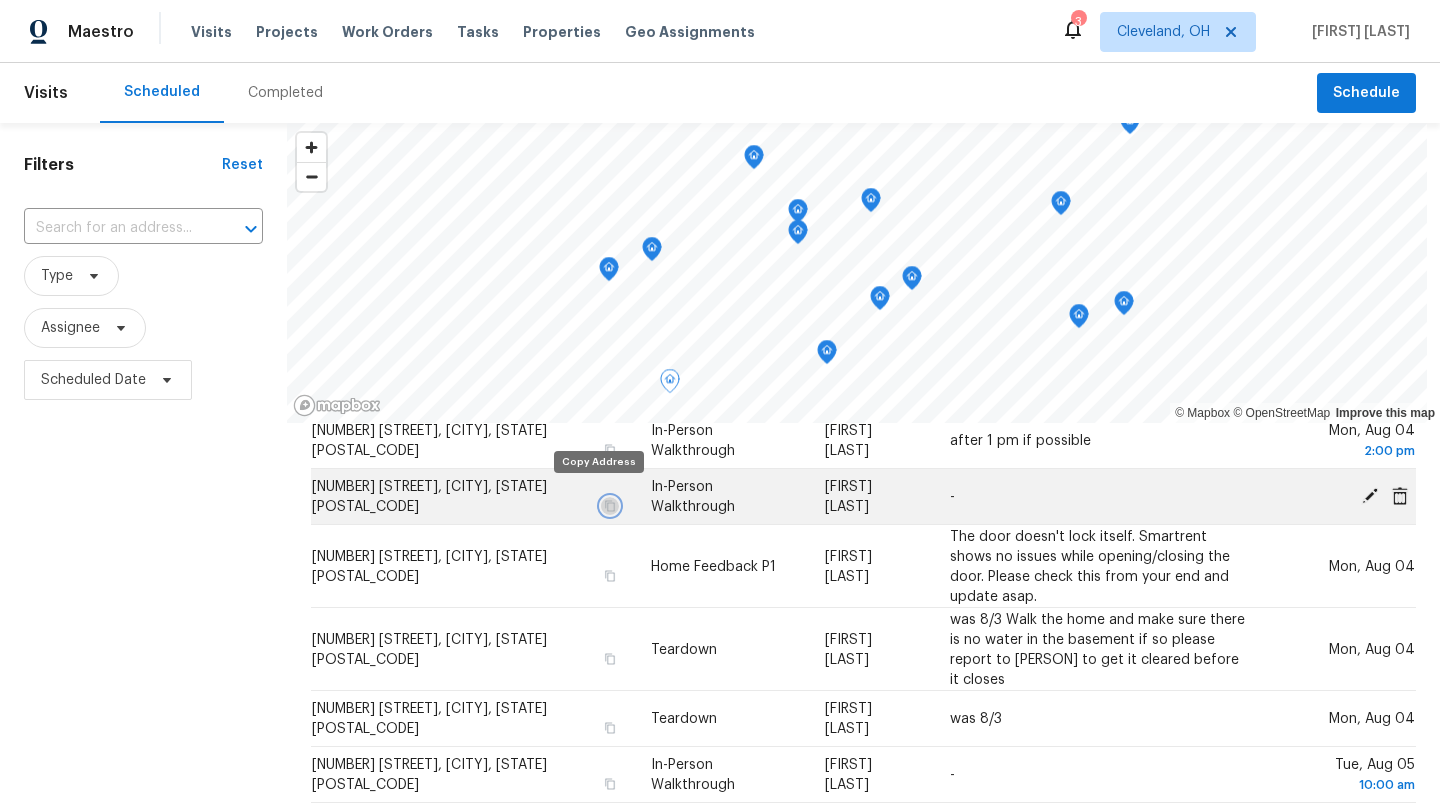 click 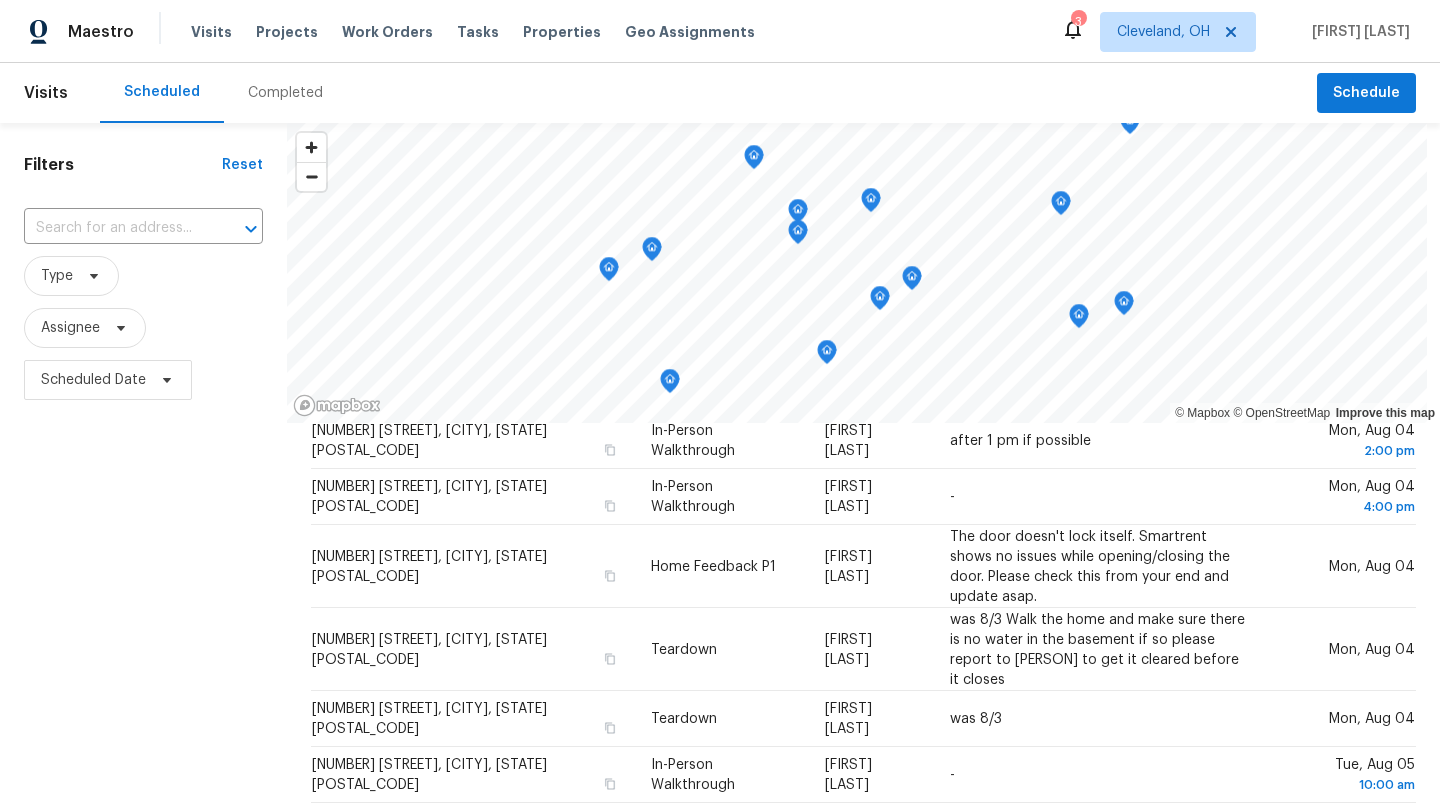 click on "Filters Reset ​ Type Assignee Scheduled Date" at bounding box center (143, 598) 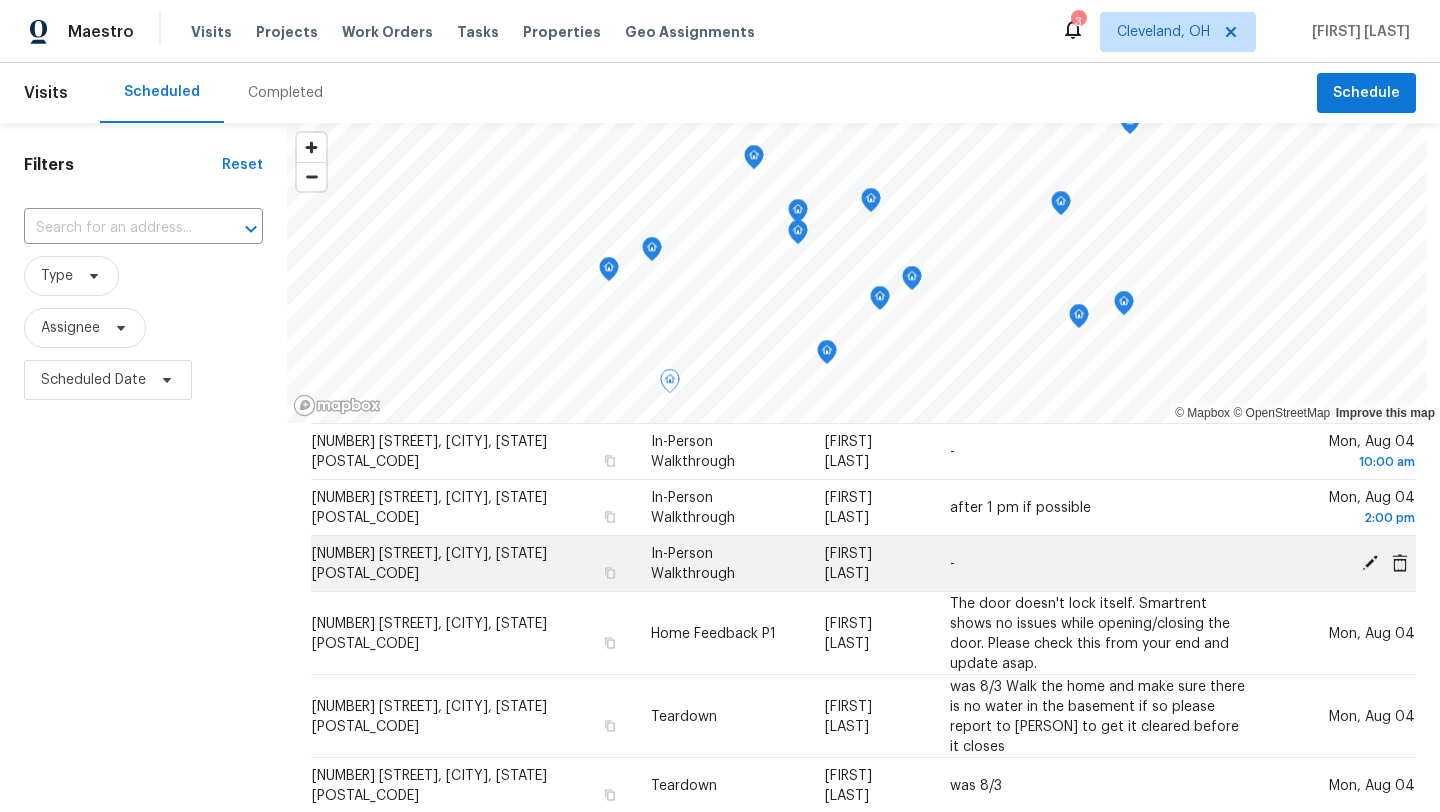 scroll, scrollTop: 124, scrollLeft: 0, axis: vertical 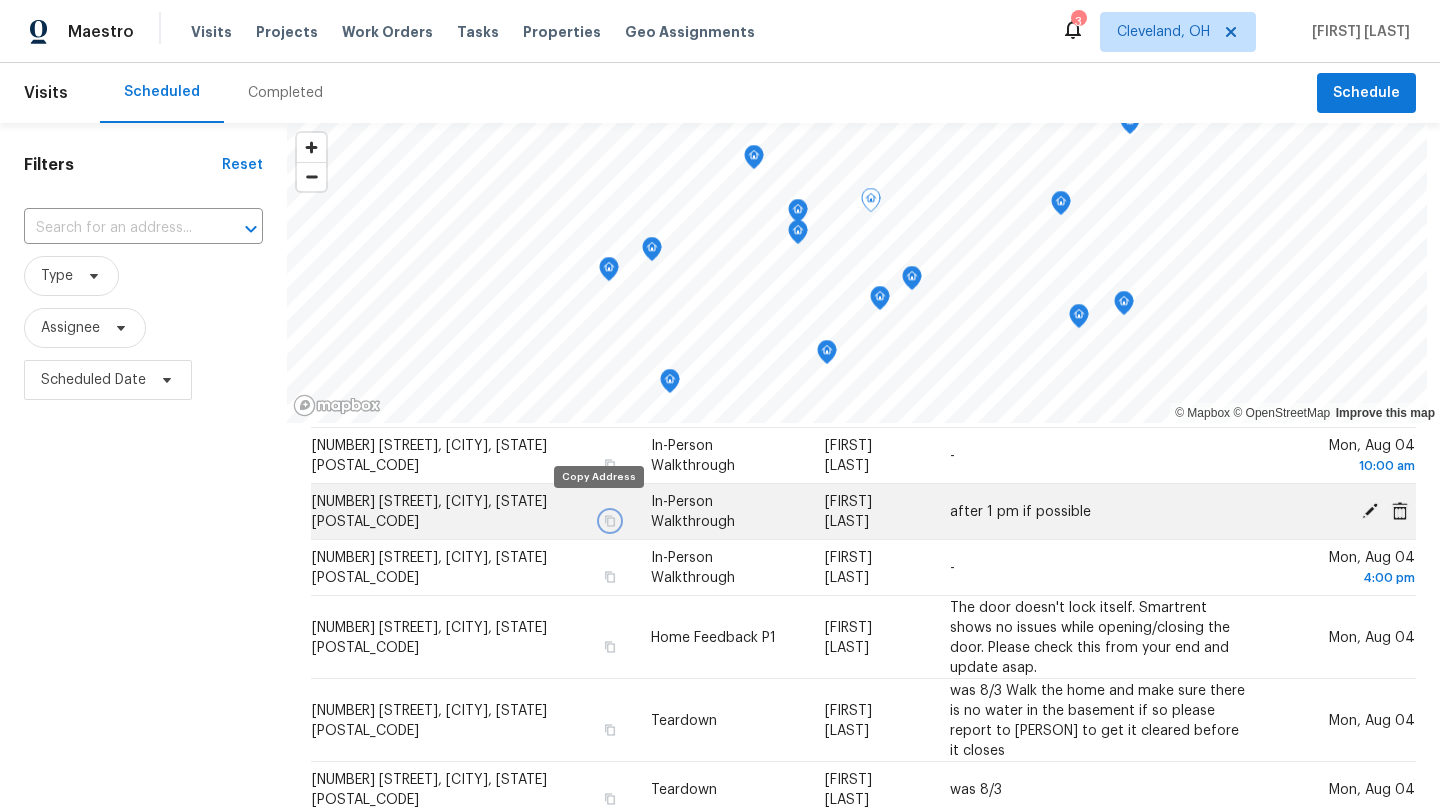 click 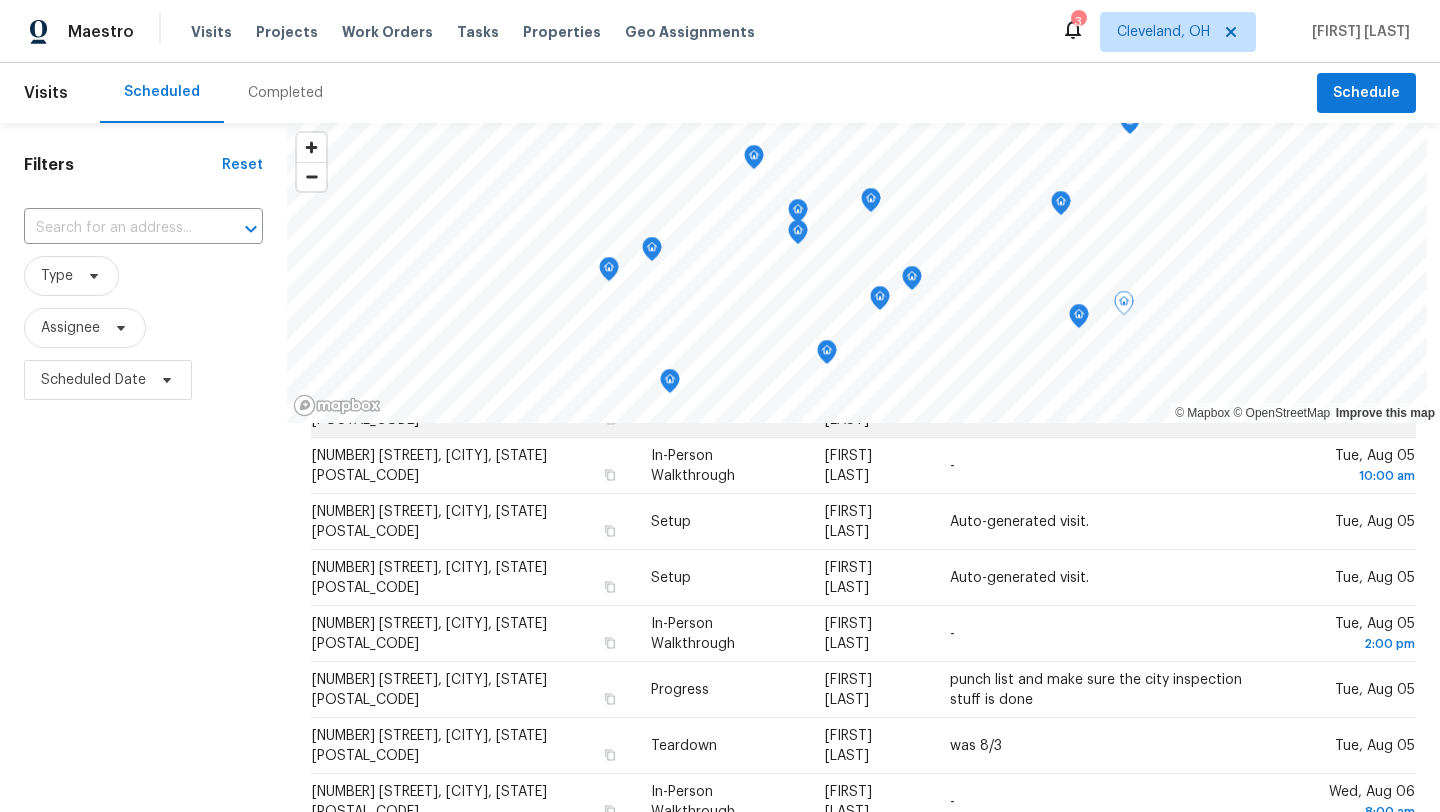 scroll, scrollTop: 509, scrollLeft: 0, axis: vertical 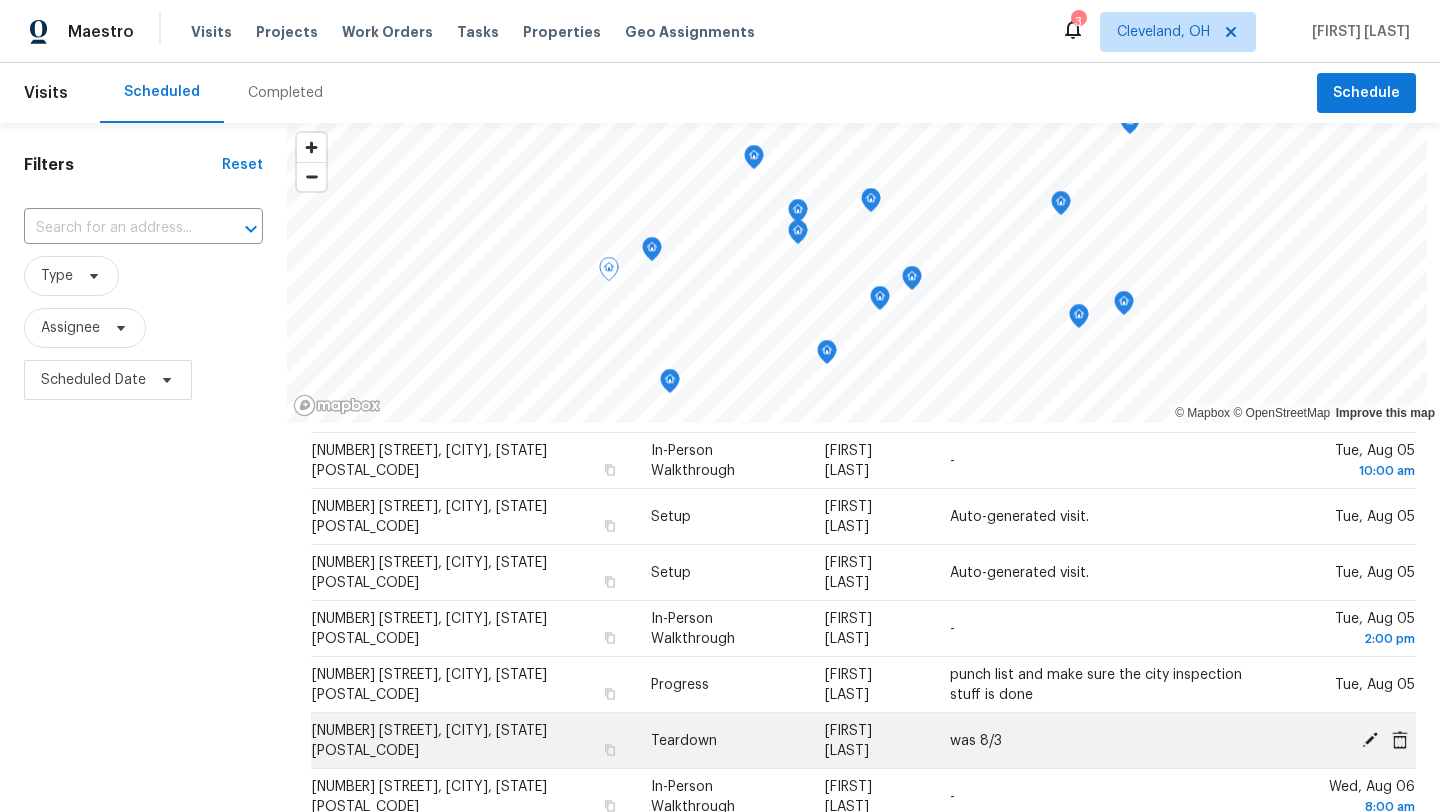 click 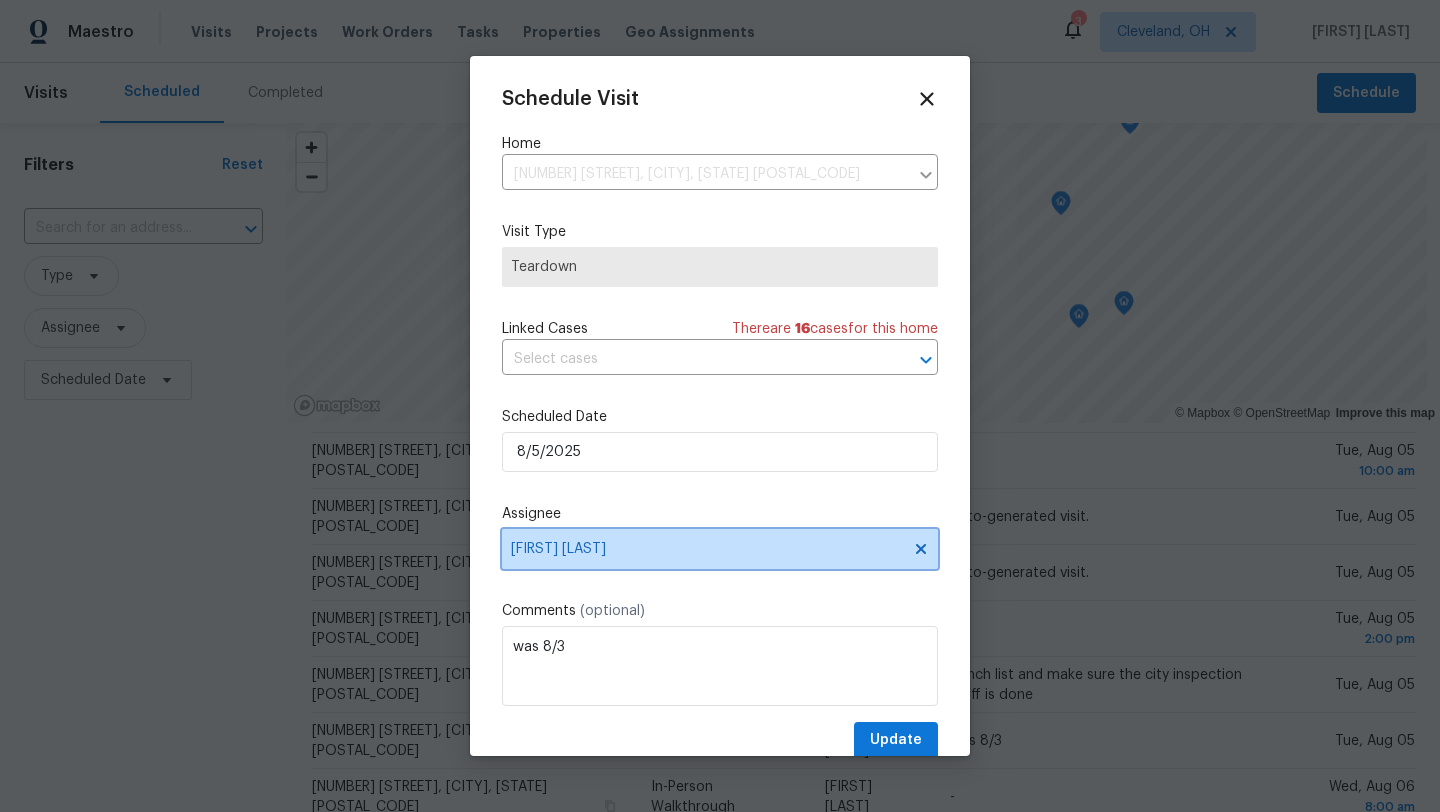 click on "[PERSON] [PERSON]" at bounding box center [707, 549] 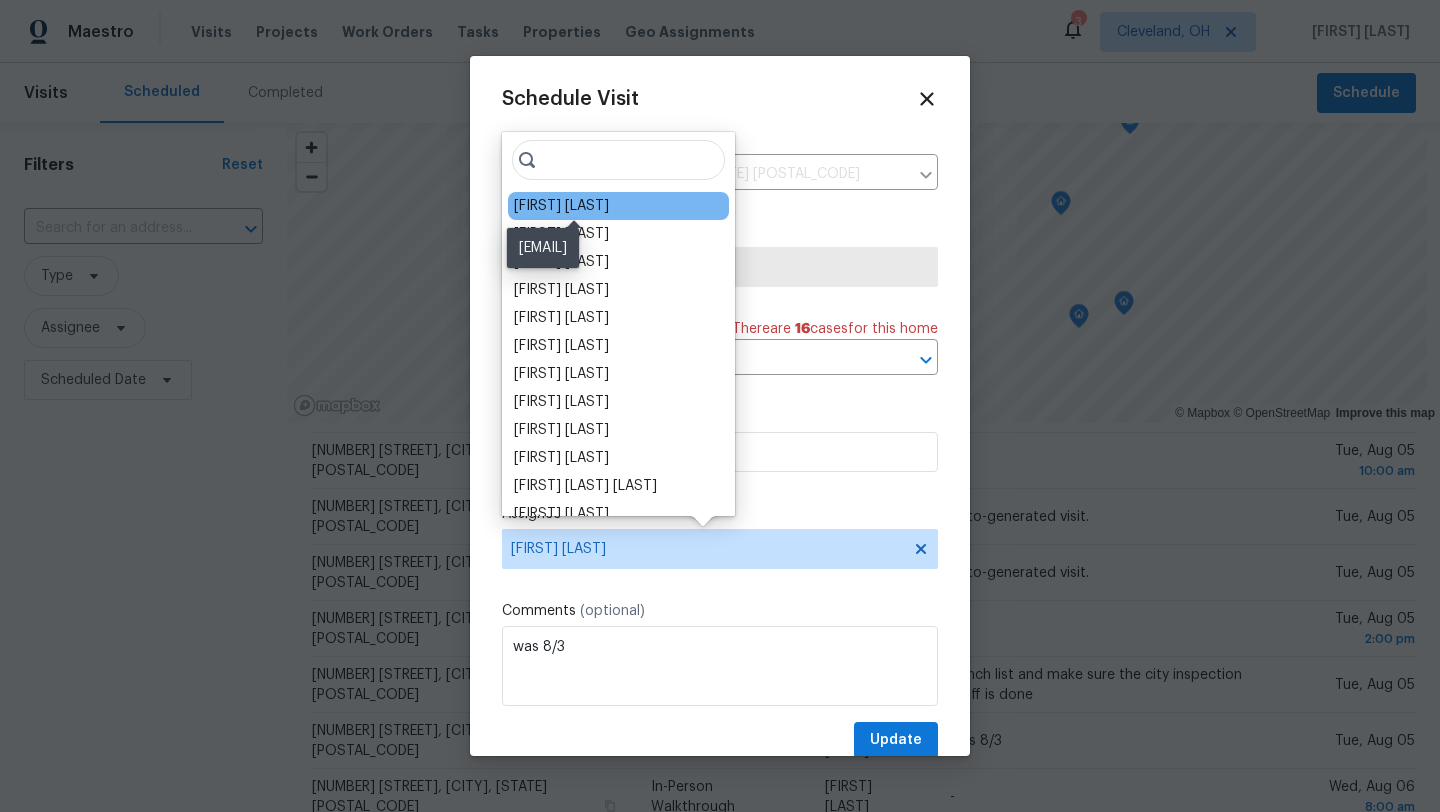 click on "[PERSON] [PERSON]" at bounding box center (561, 206) 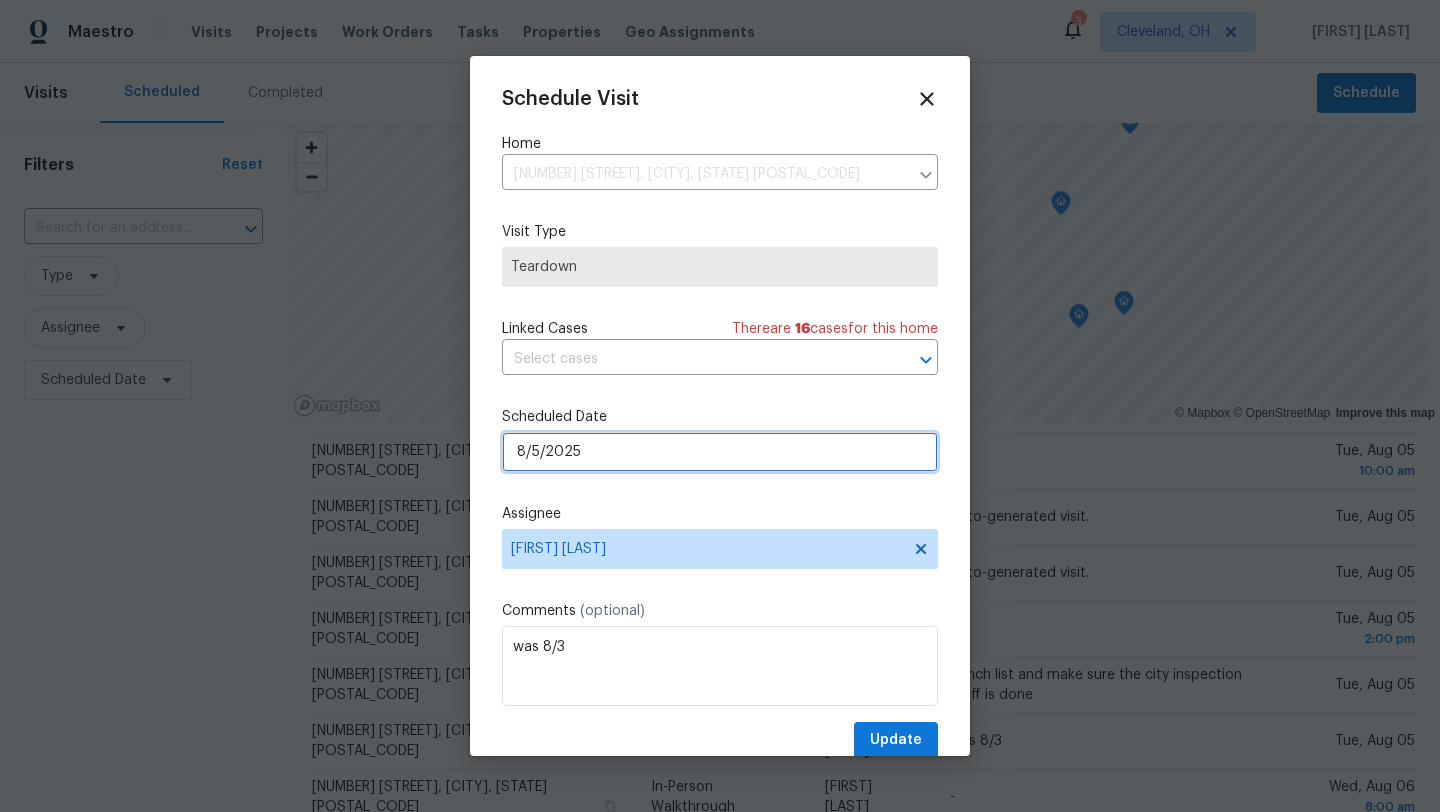 click on "8/5/2025" at bounding box center (720, 452) 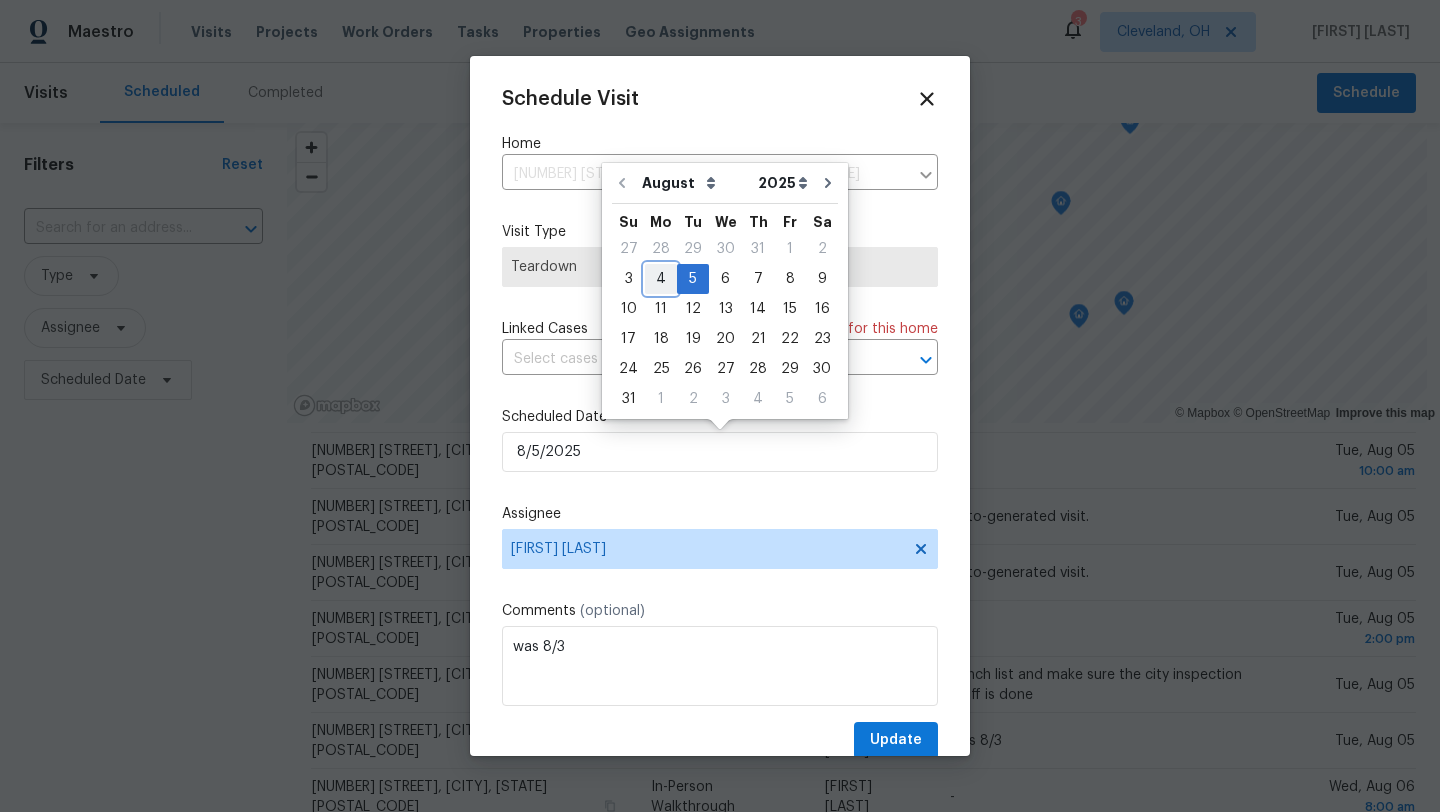 click on "4" at bounding box center (661, 279) 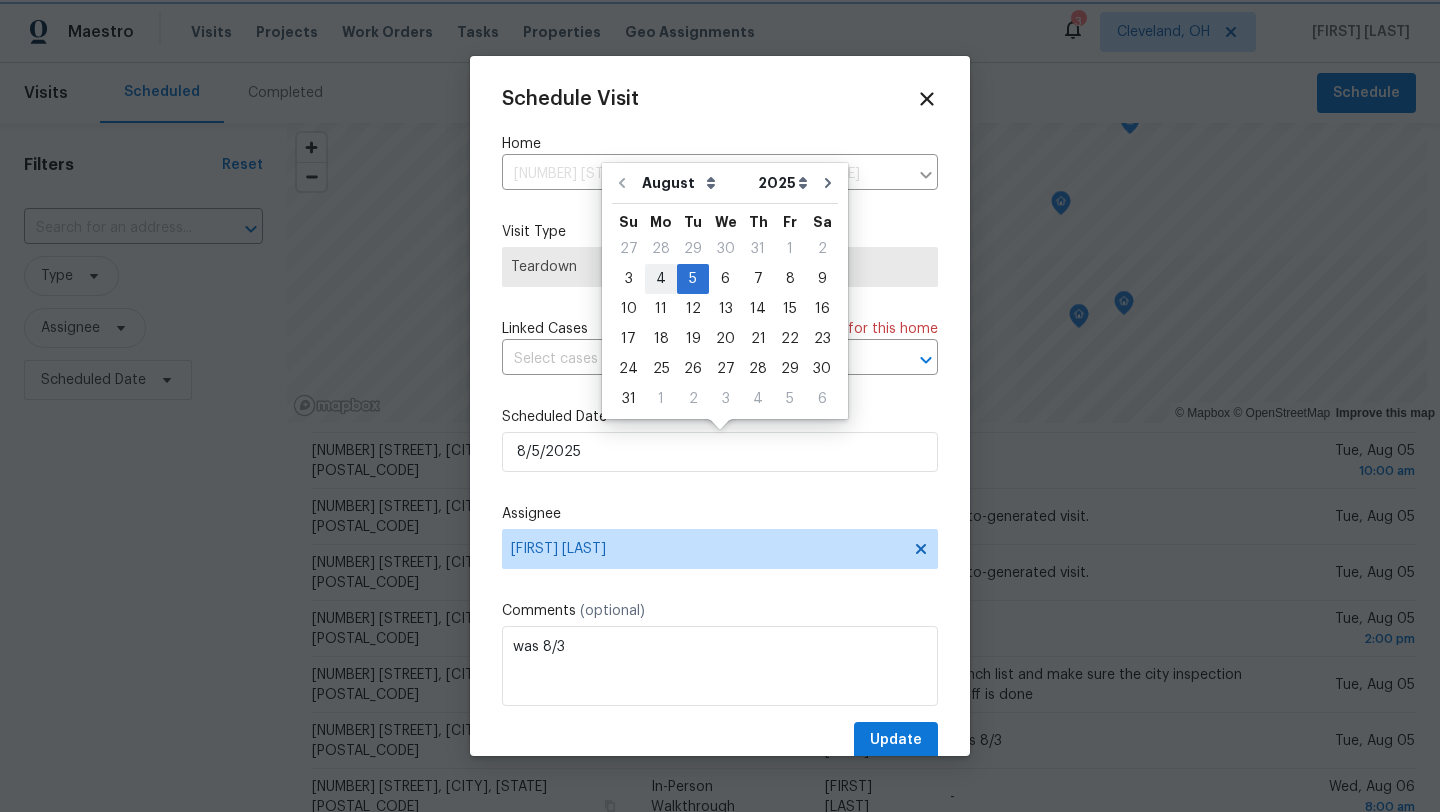 type on "8/4/2025" 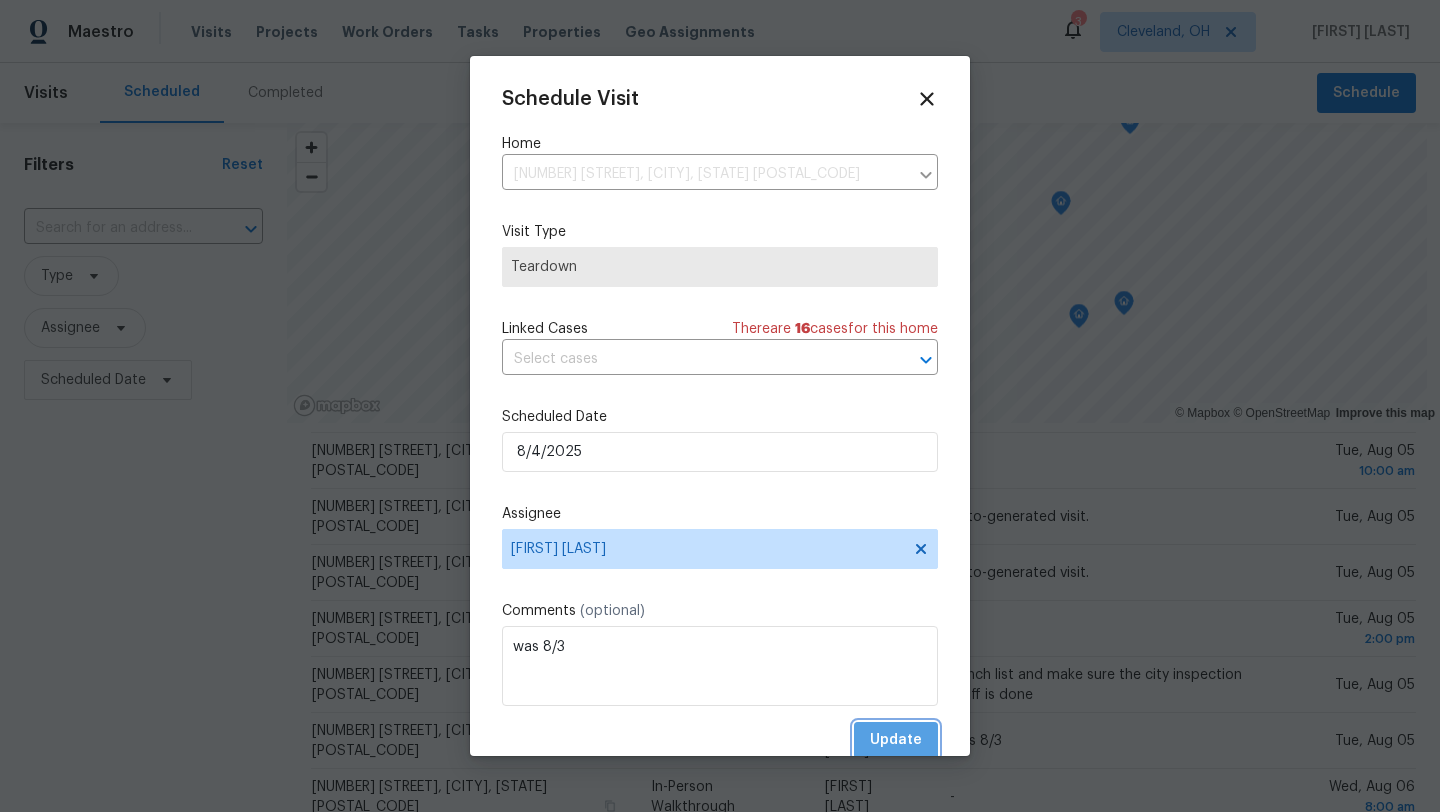 click on "Update" at bounding box center [896, 740] 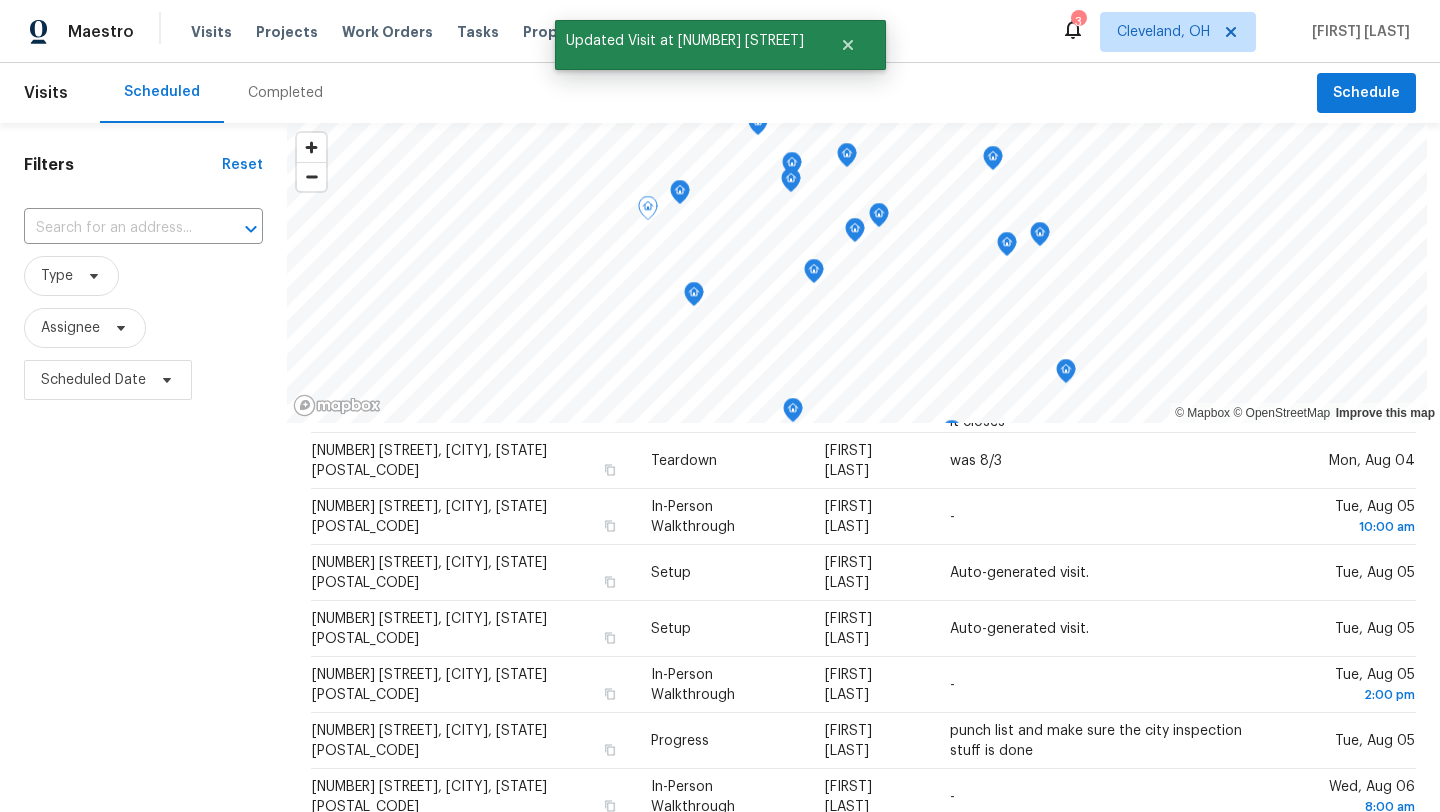 scroll, scrollTop: 90, scrollLeft: 0, axis: vertical 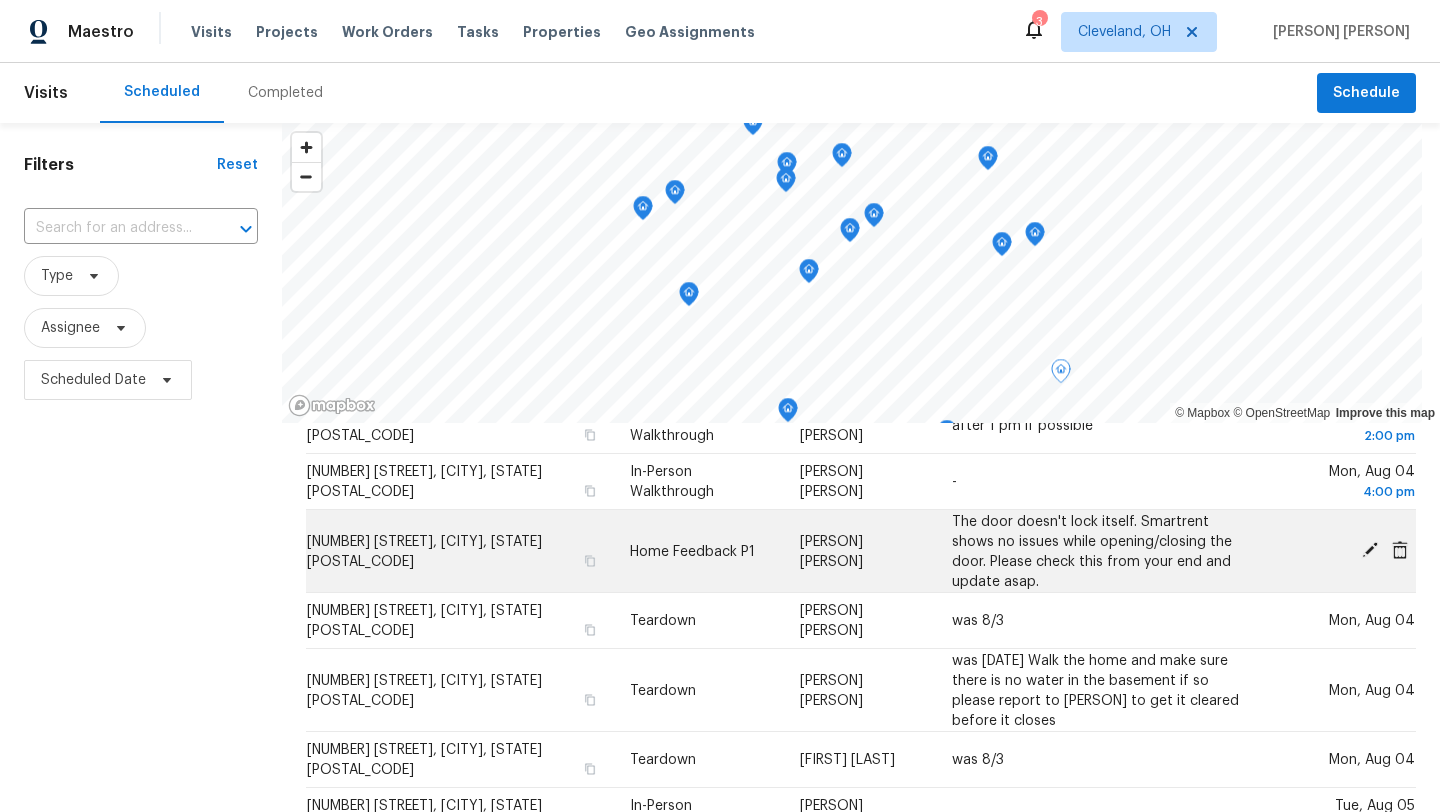 click 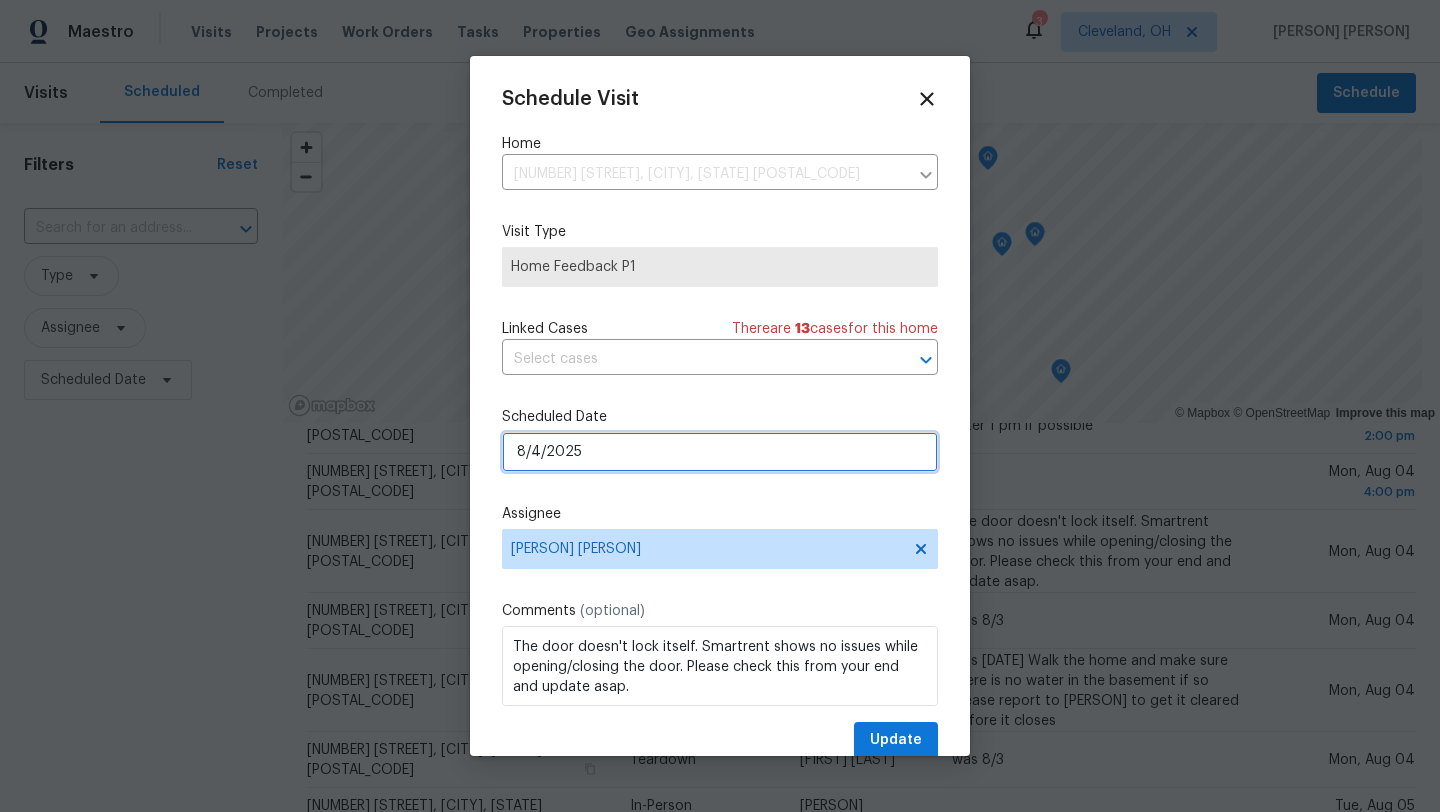 click on "8/4/2025" at bounding box center (720, 452) 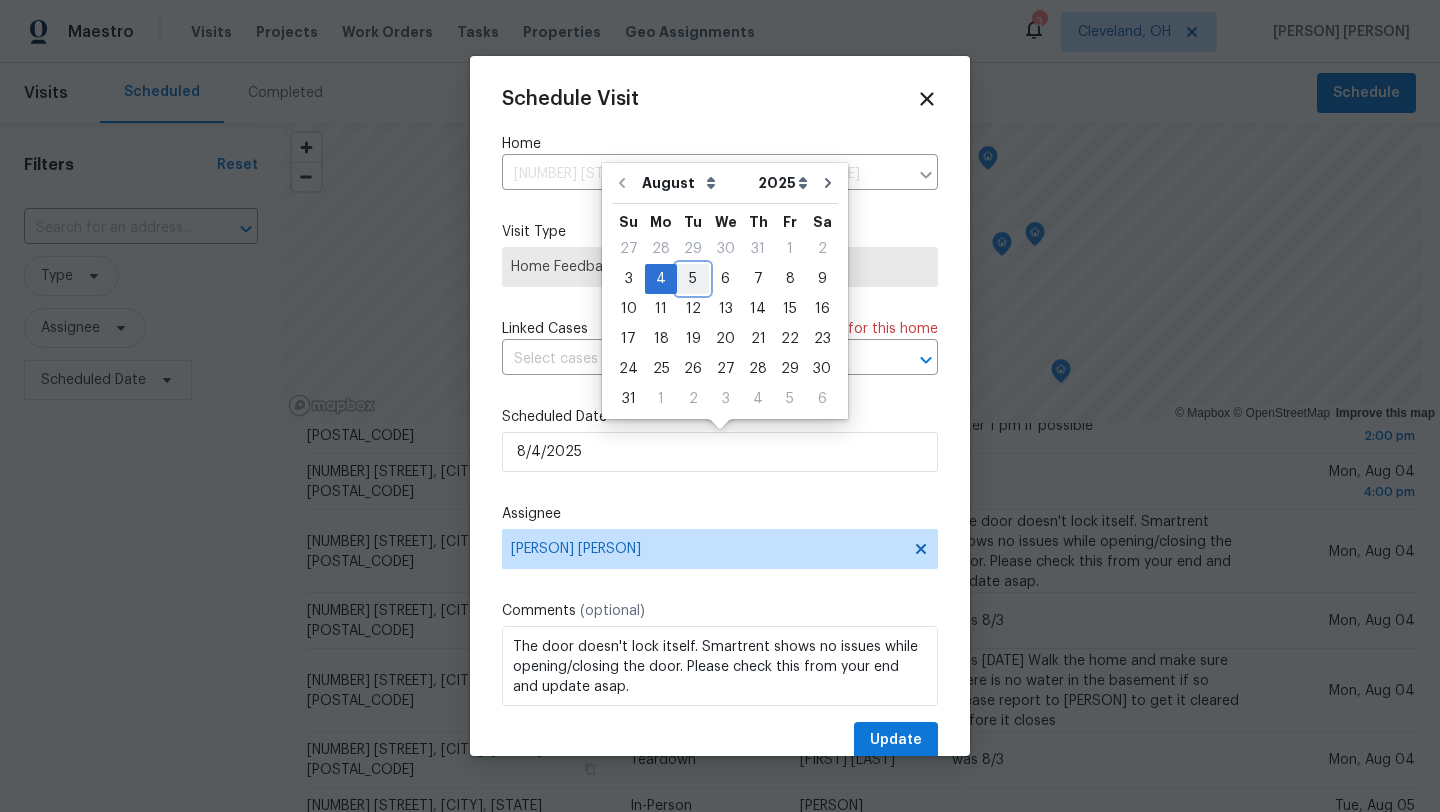 click on "5" at bounding box center (693, 279) 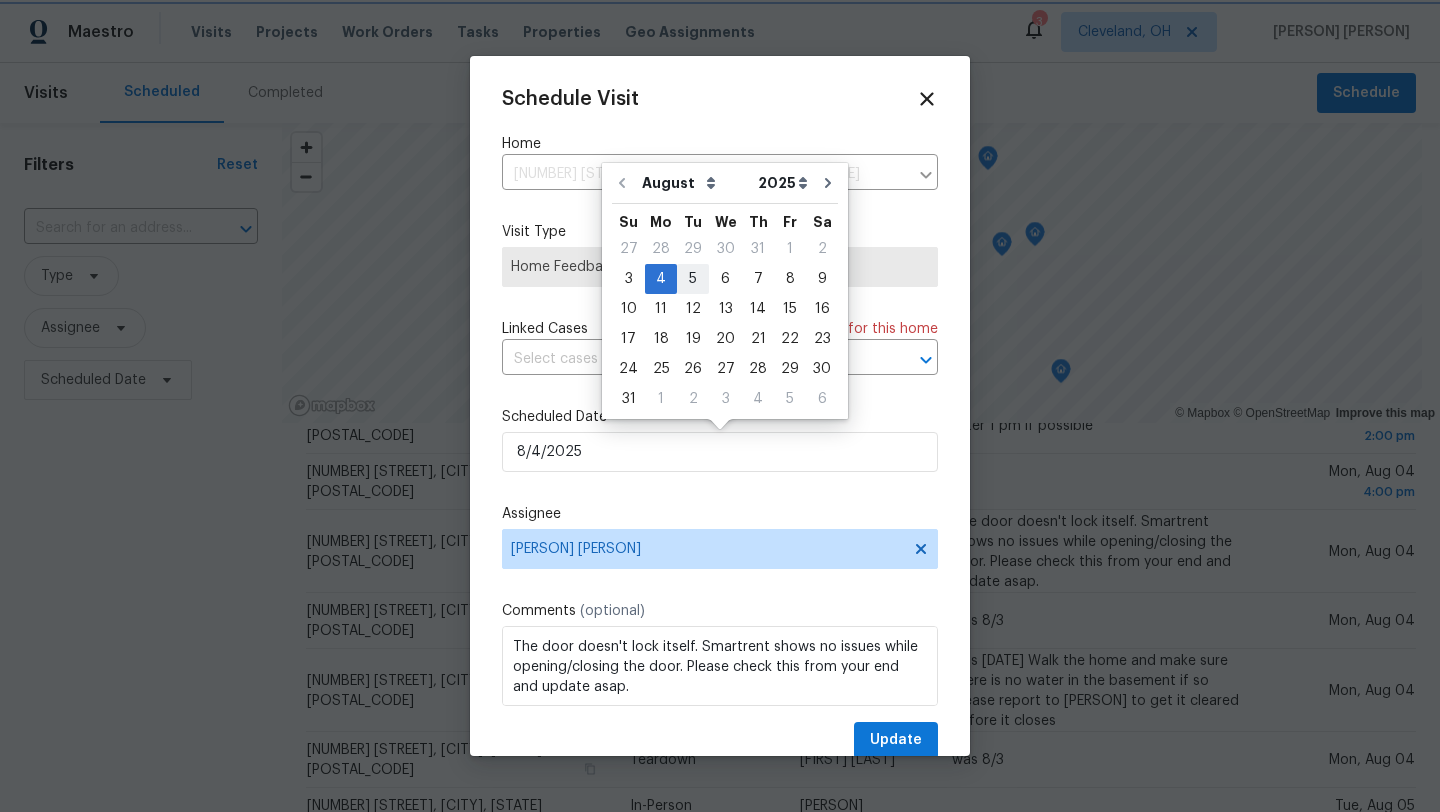 type on "8/5/2025" 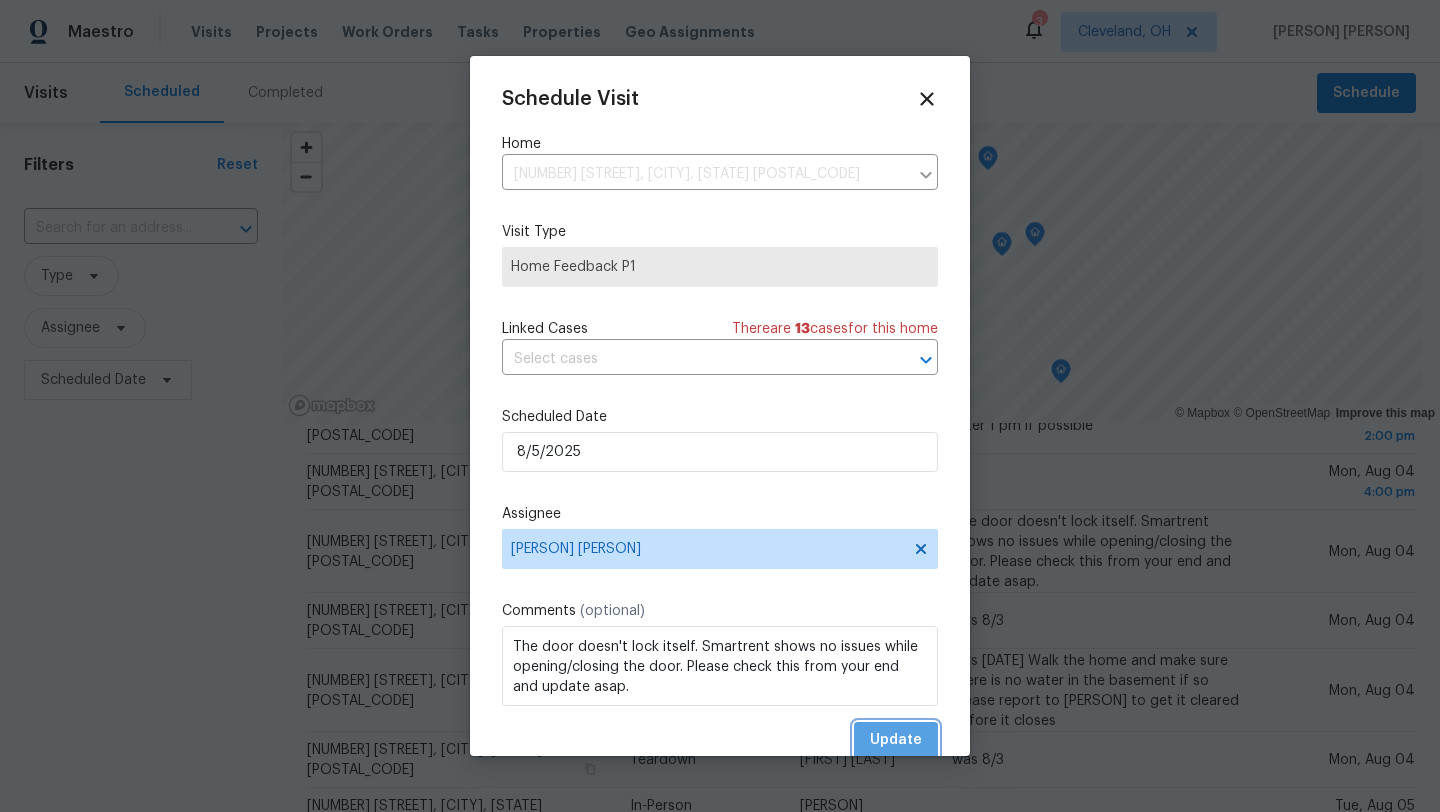 click on "Update" at bounding box center (896, 740) 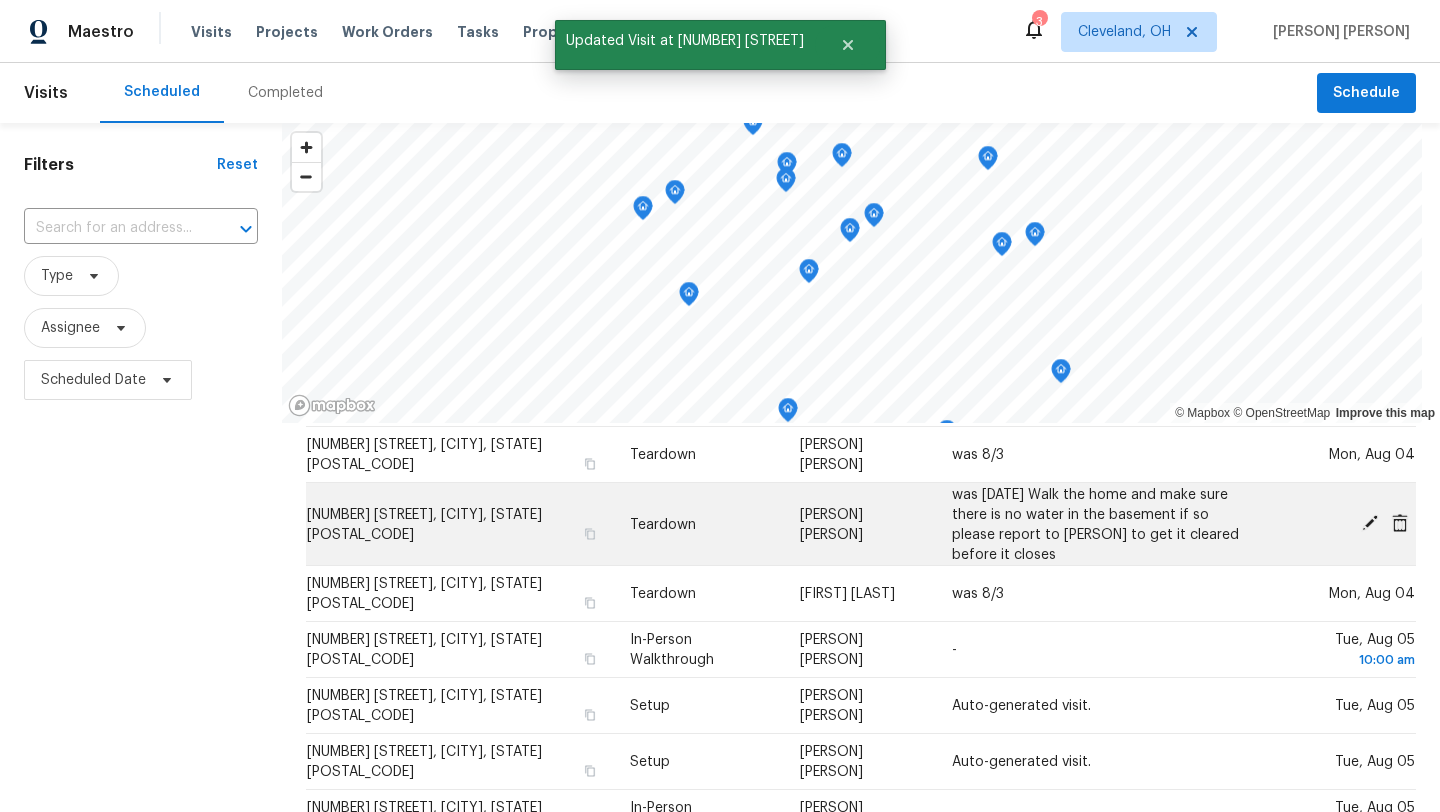 scroll, scrollTop: 306, scrollLeft: 0, axis: vertical 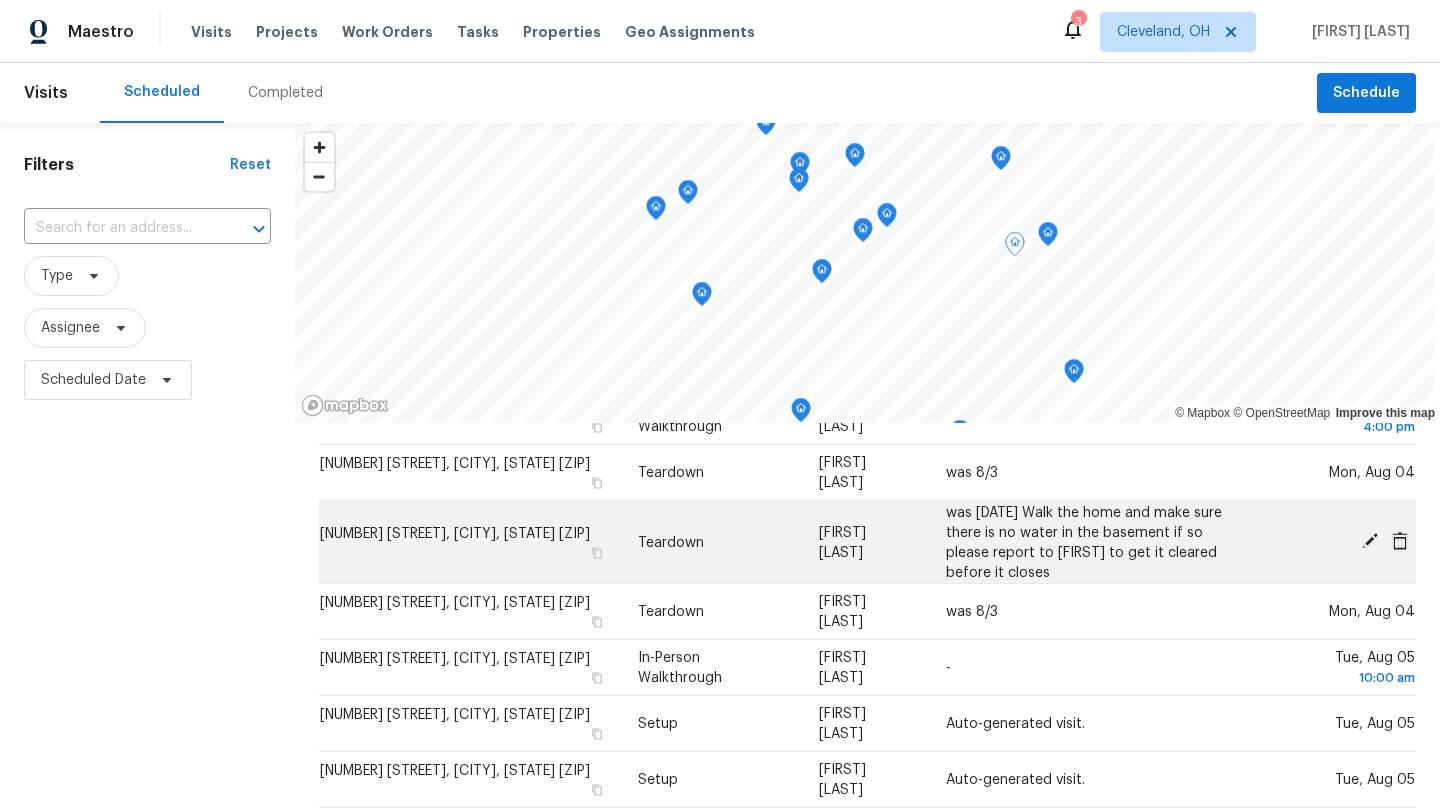 click 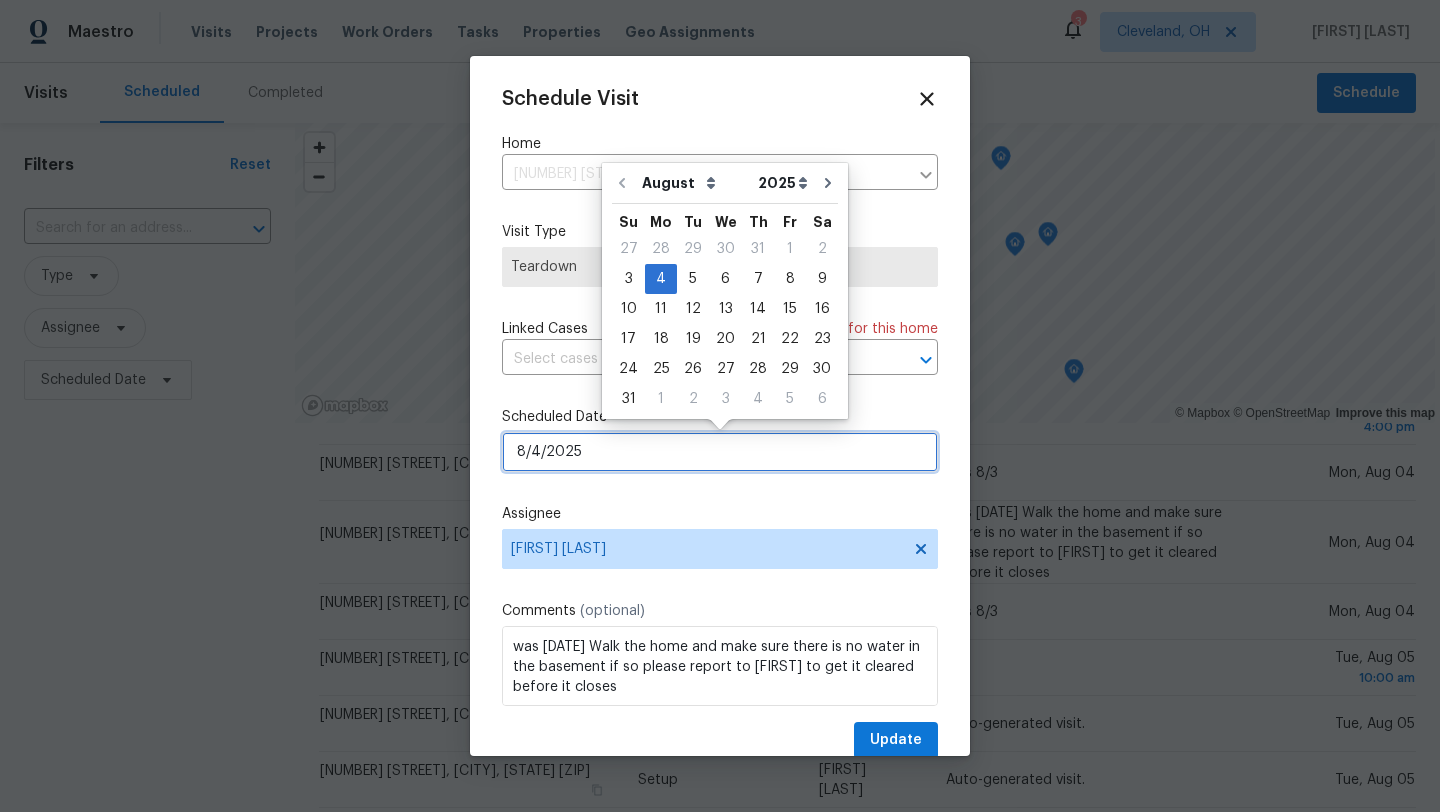 click on "8/4/2025" at bounding box center [720, 452] 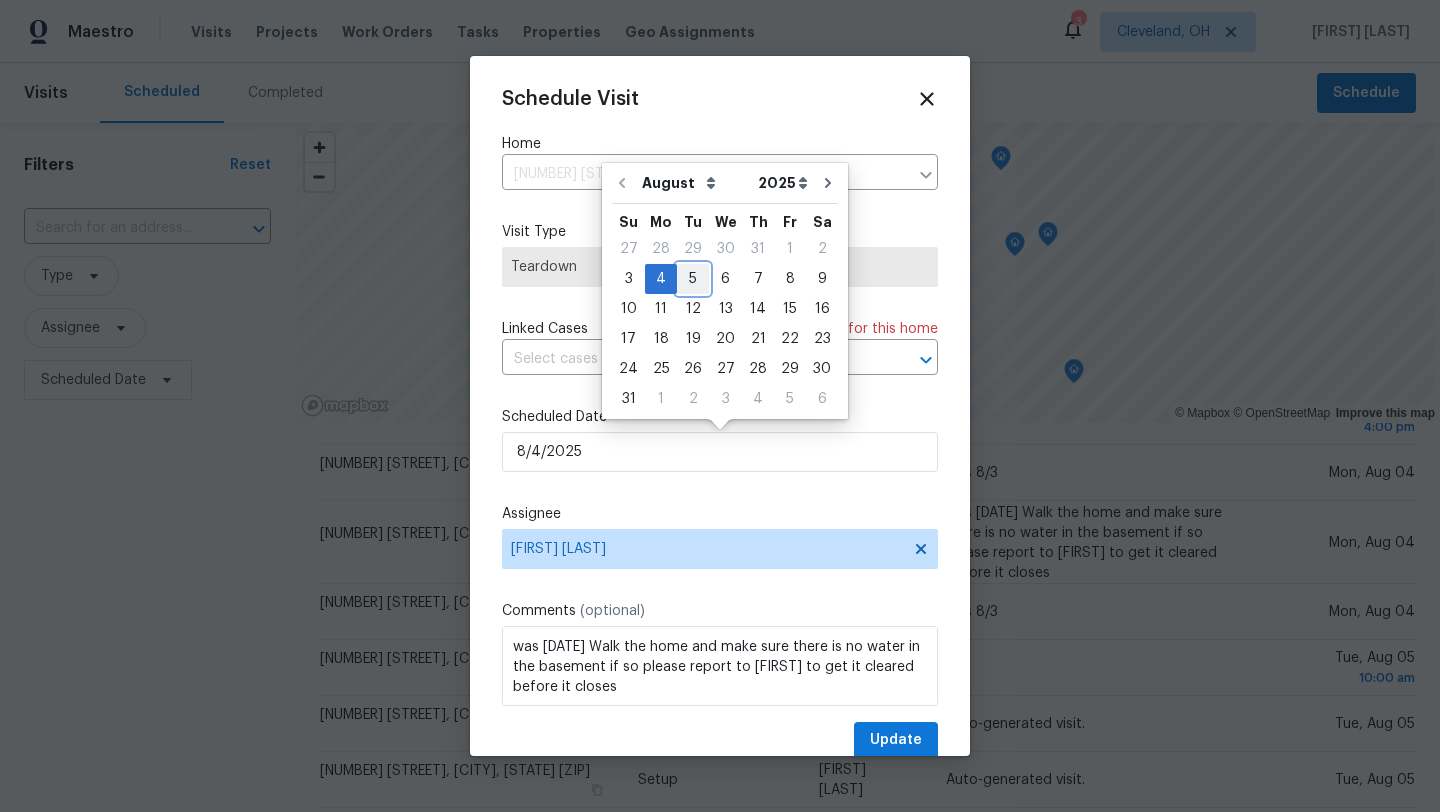 click on "5" at bounding box center [693, 279] 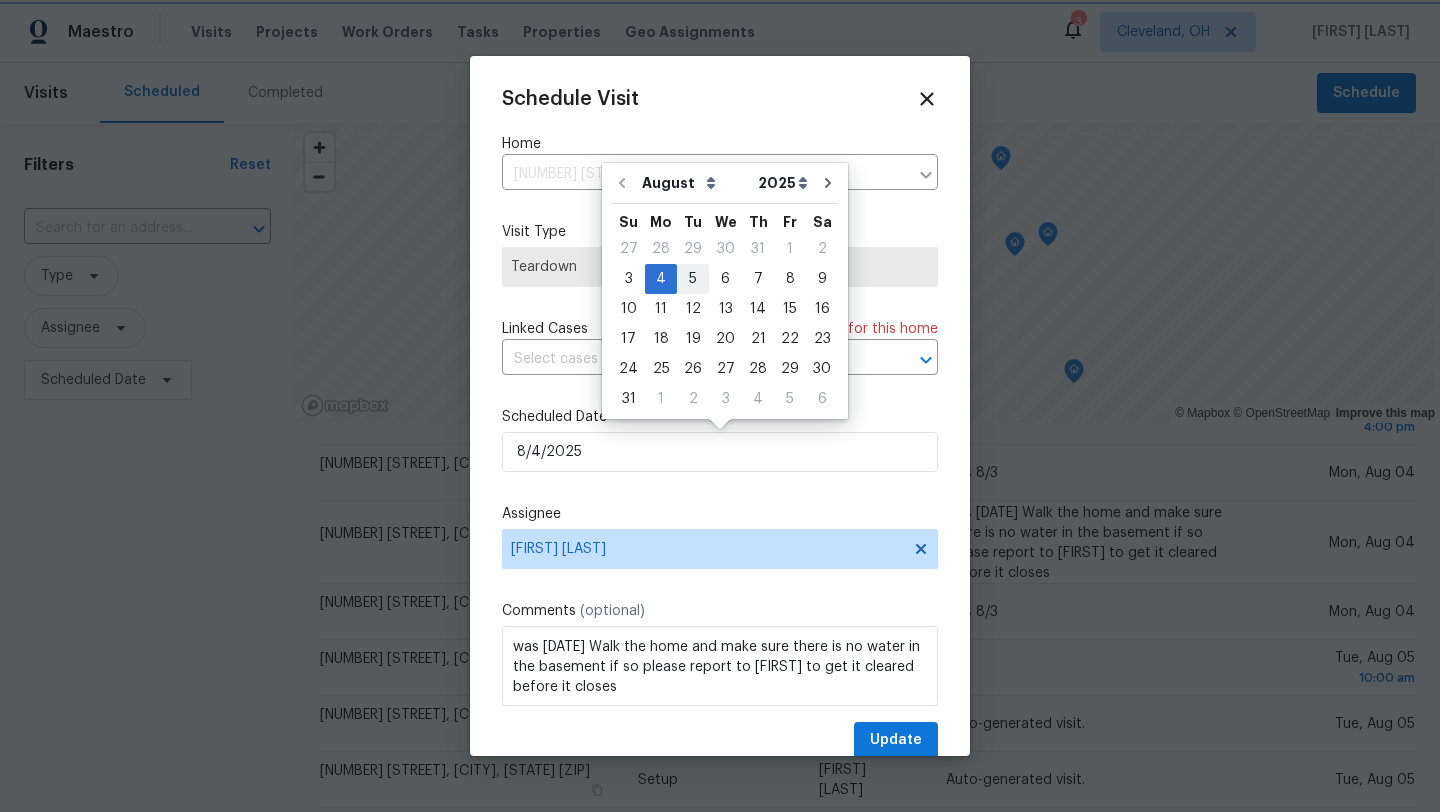 type on "8/5/2025" 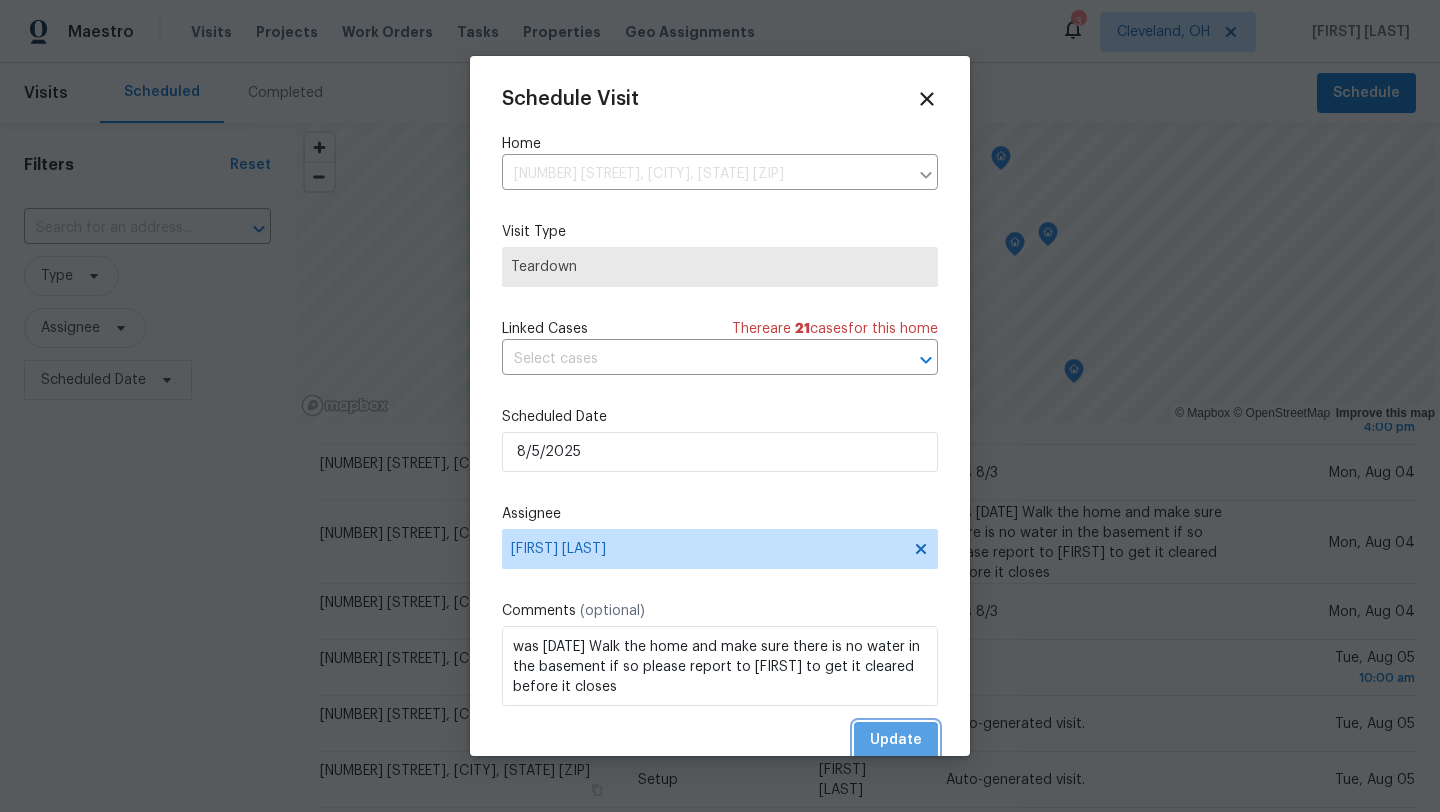 click on "Update" at bounding box center [896, 740] 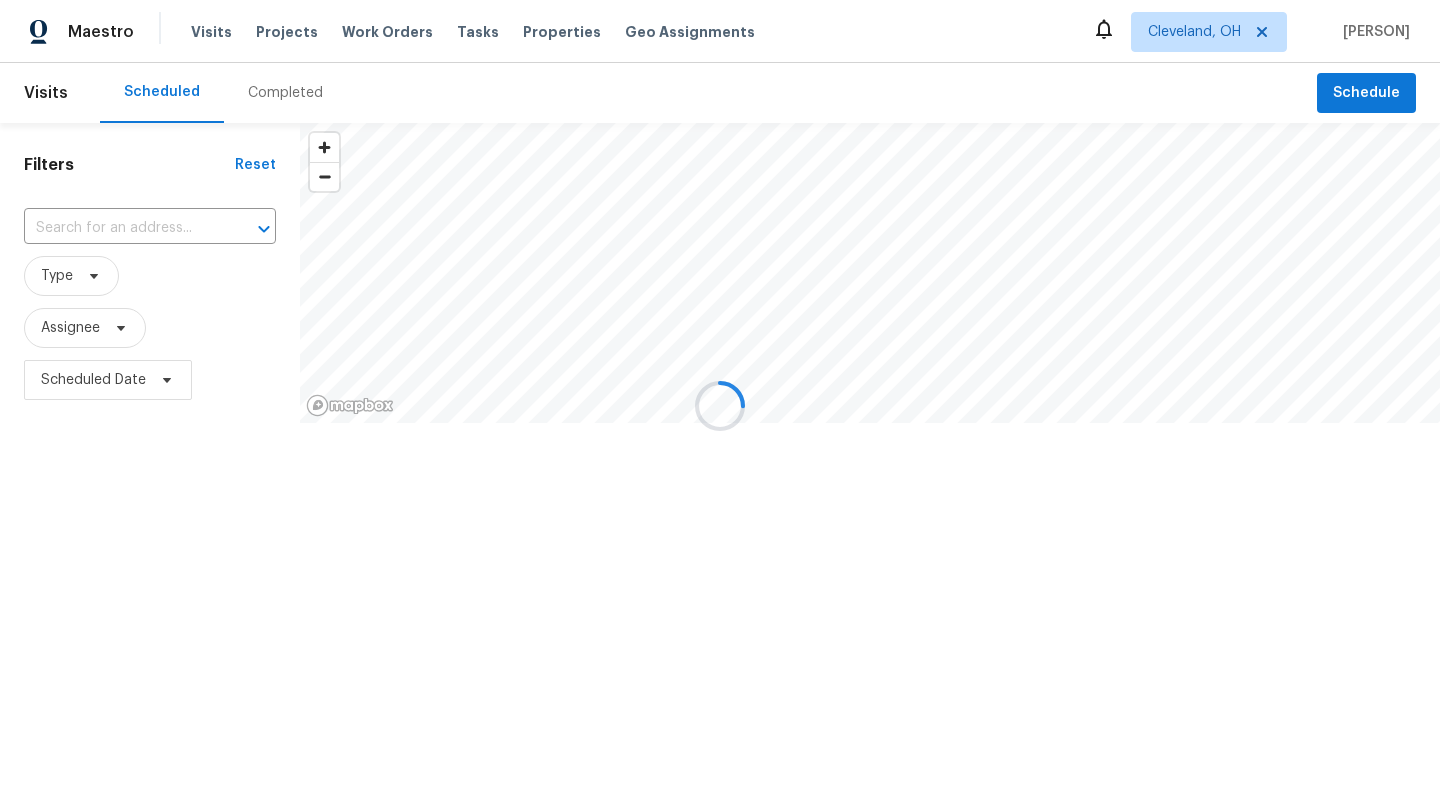 scroll, scrollTop: 0, scrollLeft: 0, axis: both 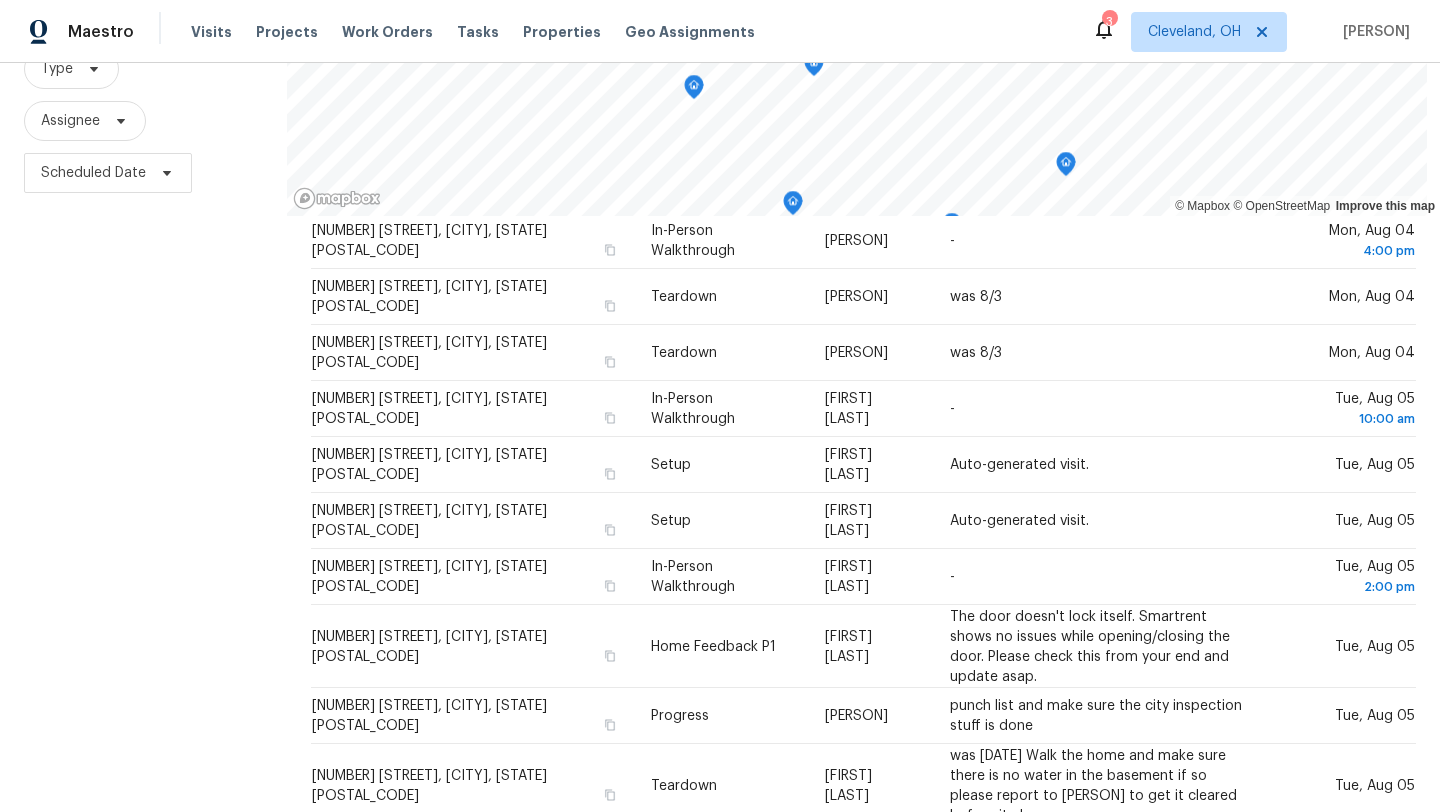 click on "Filters Reset ​ Type Assignee Scheduled Date" at bounding box center [143, 391] 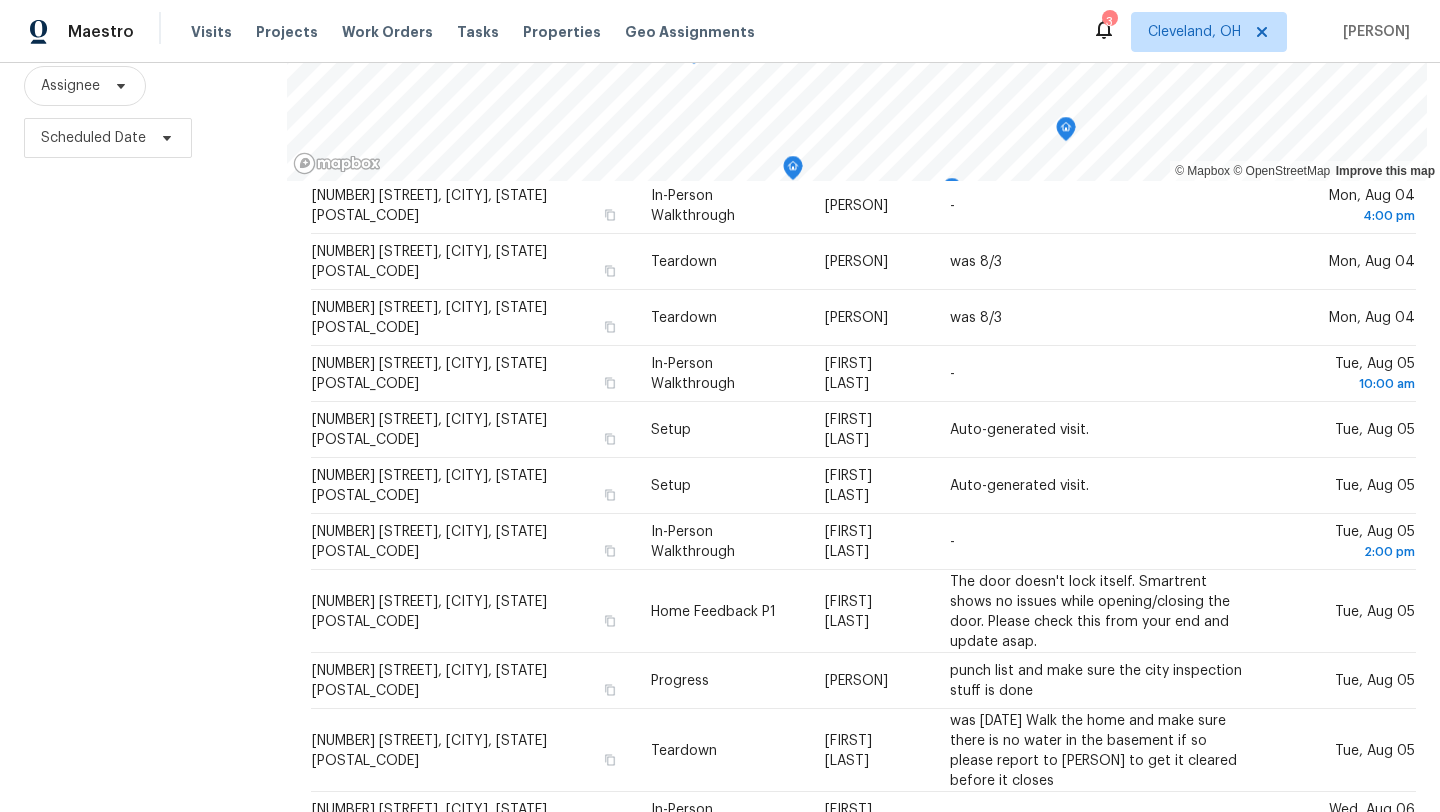 scroll, scrollTop: 260, scrollLeft: 0, axis: vertical 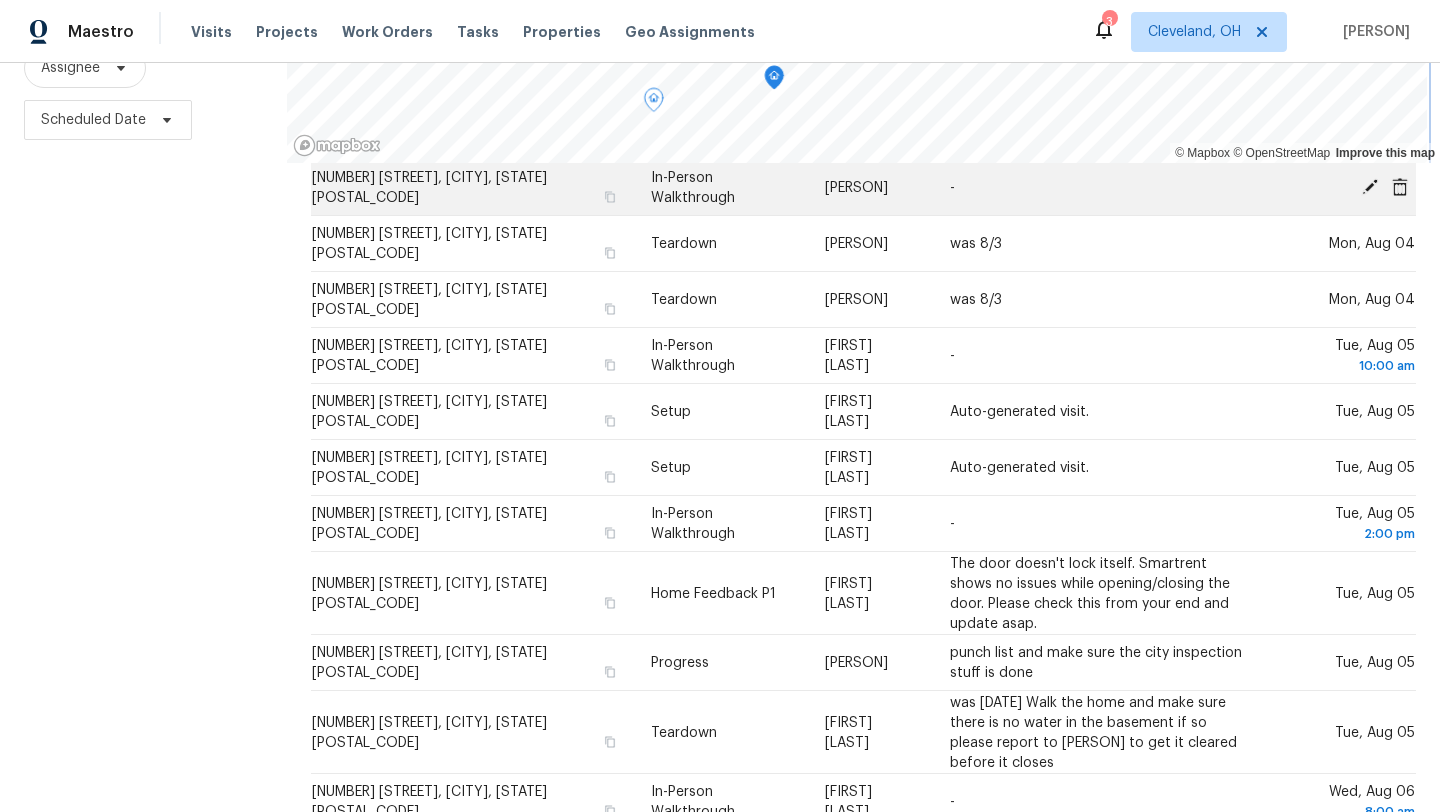 click on "© Mapbox   © OpenStreetMap   Improve this map Address Type Assignee Comments Scheduled Date ↑ 12953 List Ln, Cleveland, OH 44130 In-Person Walkthrough Casey Morris - Mon, Aug 04 8:00 am 24154 Maria Ln, North Olmsted, OH 44070 In-Person Walkthrough Casey Morris - Mon, Aug 04 10:00 am 14404 Lakota Ave, Cleveland, OH 44111 In-Person Walkthrough Rebecca McMillen after 1 pm if possible Mon, Aug 04 2:00 pm 978 Oak St, Grafton, OH 44044 In-Person Walkthrough Rebecca McMillen - Mon, Aug 04 4:00 pm 984 Oakwood Dr, Elyria, OH 44035 Teardown Rebecca McMillen was 8/3 Mon, Aug 04 24232 Moonlight Dr, North Olmsted, OH 44070 Teardown Casey Morris was 8/3 Mon, Aug 04 970 Morningview Ave, Akron, OH 44305 In-Person Walkthrough Marissa Casias - Tue, Aug 05 10:00 am 920 Norwegian Wood Dr, Medina, OH 44256 Setup Marissa Casias Auto-generated visit.  Tue, Aug 05 10465 Woodchuck Ct, Twinsburg, OH 44087 Setup Marissa Casias Auto-generated visit.  Tue, Aug 05 4179 E 188th St, Cleveland, OH 44122 In-Person Walkthrough - 2:00 pm -" at bounding box center [863, 338] 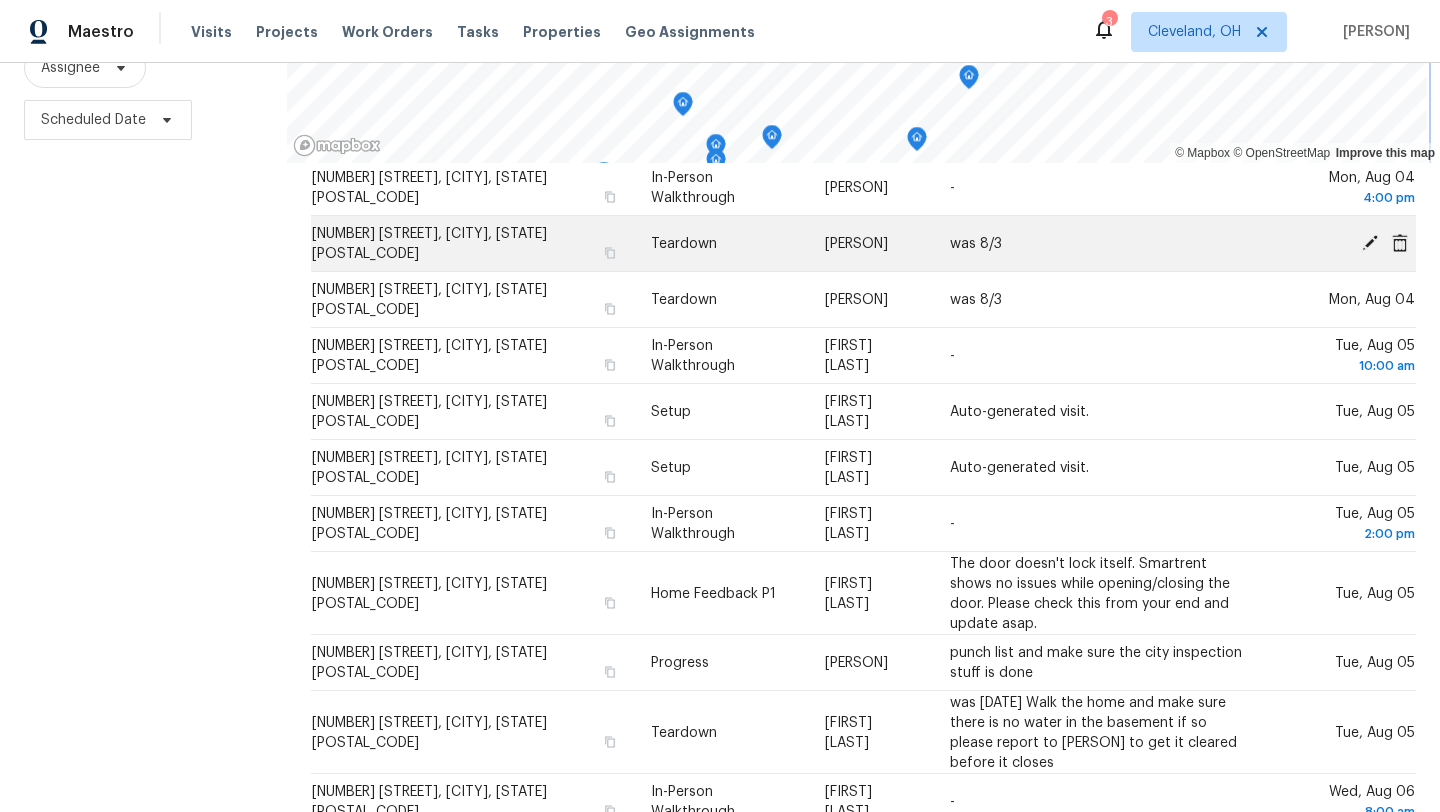 click on "© Mapbox   © OpenStreetMap   Improve this map Address Type Assignee Comments Scheduled Date ↑ 12953 List Ln, Cleveland, OH 44130 In-Person Walkthrough Casey Morris - Mon, Aug 04 8:00 am 24154 Maria Ln, North Olmsted, OH 44070 In-Person Walkthrough Casey Morris - Mon, Aug 04 10:00 am 14404 Lakota Ave, Cleveland, OH 44111 In-Person Walkthrough Rebecca McMillen after 1 pm if possible Mon, Aug 04 2:00 pm 978 Oak St, Grafton, OH 44044 In-Person Walkthrough Rebecca McMillen - Mon, Aug 04 4:00 pm 984 Oakwood Dr, Elyria, OH 44035 Teardown Rebecca McMillen was 8/3 Mon, Aug 04 24232 Moonlight Dr, North Olmsted, OH 44070 Teardown Casey Morris was 8/3 Mon, Aug 04 970 Morningview Ave, Akron, OH 44305 In-Person Walkthrough Marissa Casias - Tue, Aug 05 10:00 am 920 Norwegian Wood Dr, Medina, OH 44256 Setup Marissa Casias Auto-generated visit.  Tue, Aug 05 10465 Woodchuck Ct, Twinsburg, OH 44087 Setup Marissa Casias Auto-generated visit.  Tue, Aug 05 4179 E 188th St, Cleveland, OH 44122 In-Person Walkthrough - 2:00 pm -" at bounding box center [863, 338] 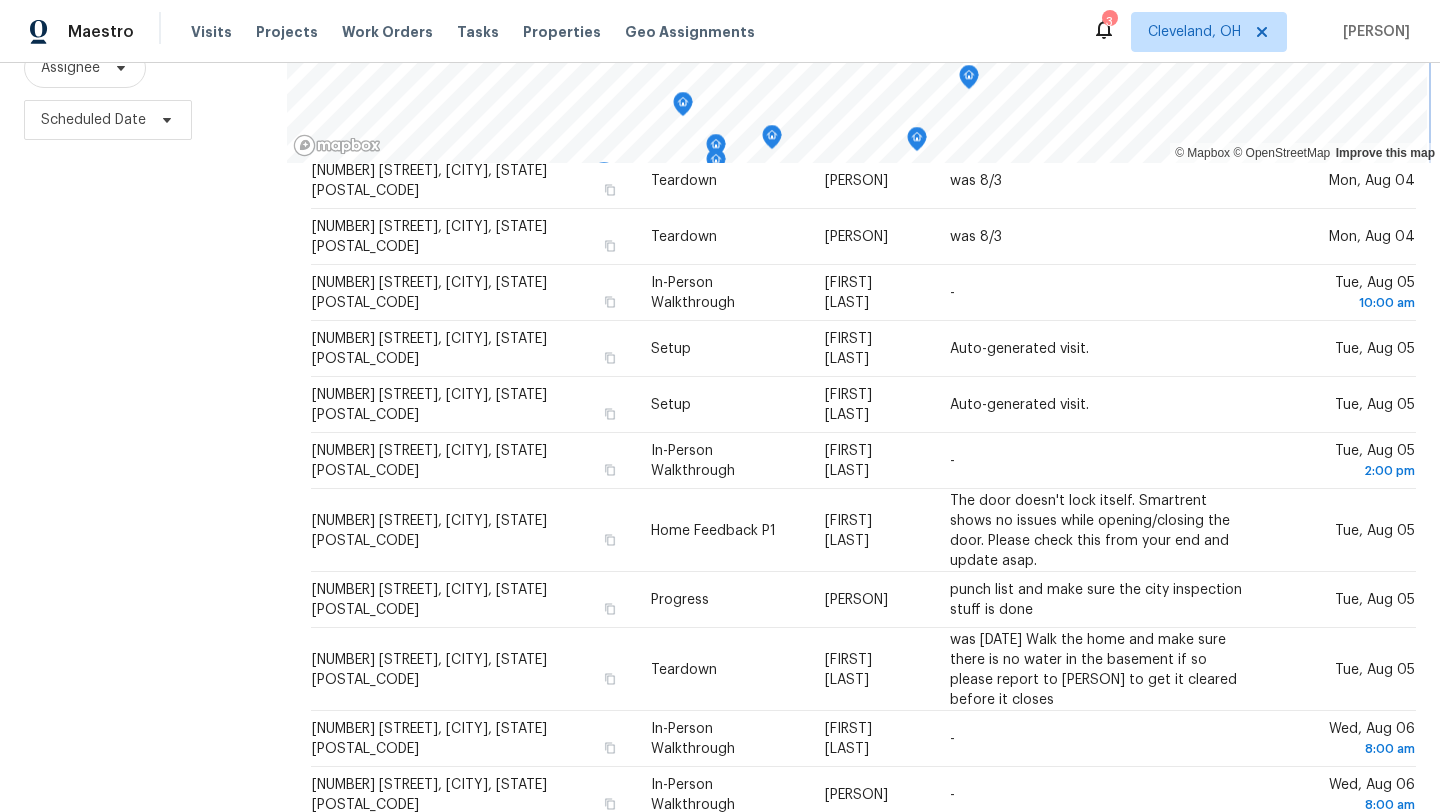 scroll, scrollTop: 309, scrollLeft: 0, axis: vertical 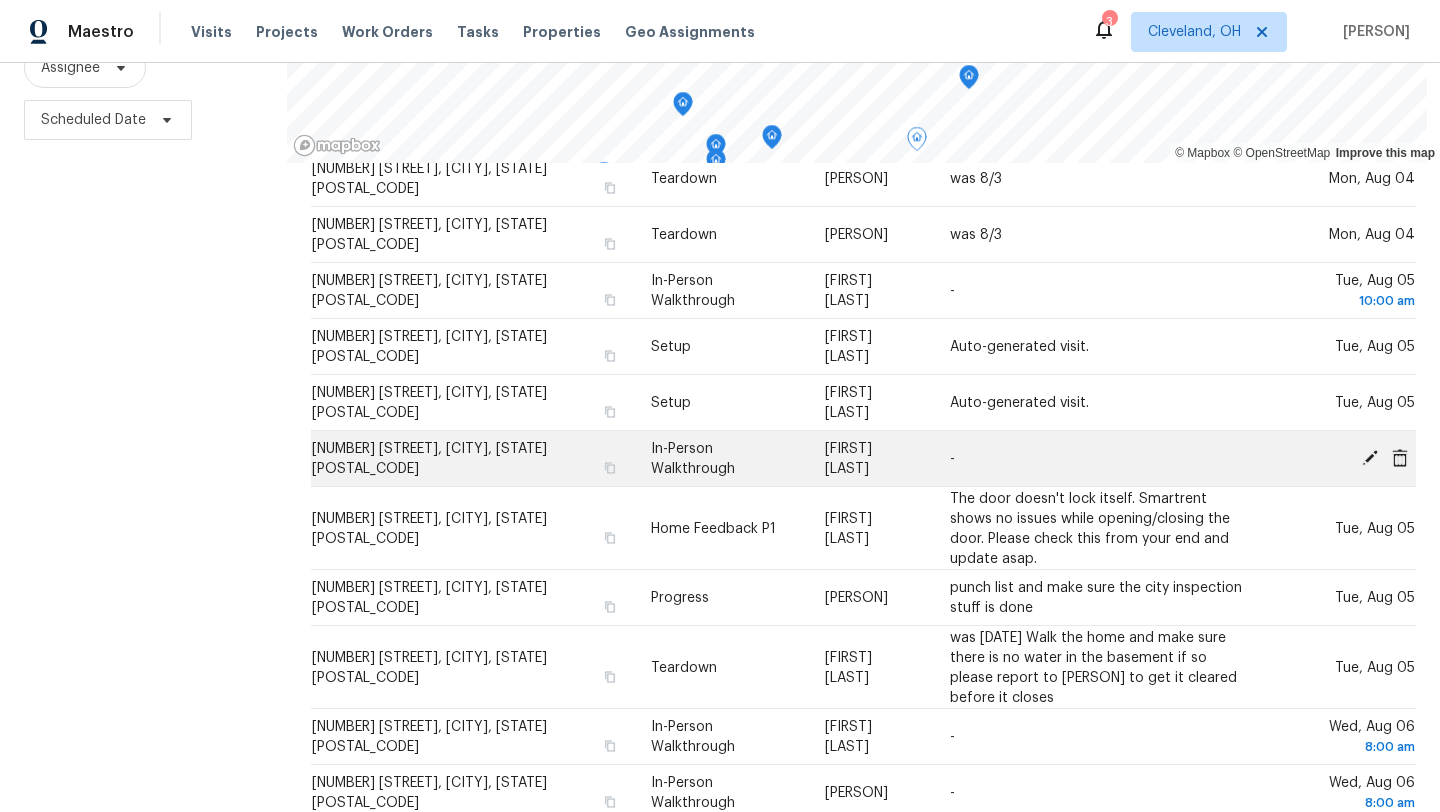click 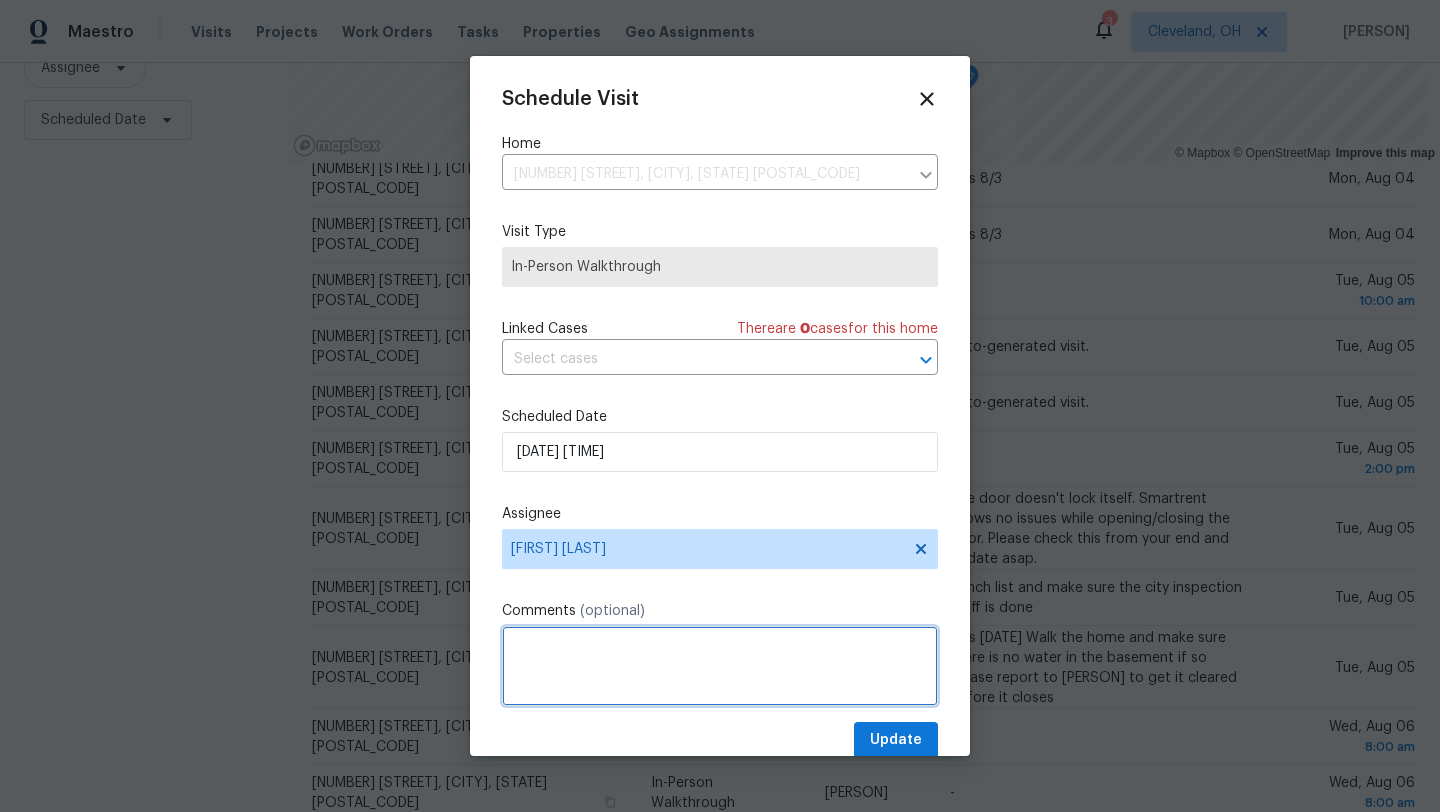 click at bounding box center [720, 666] 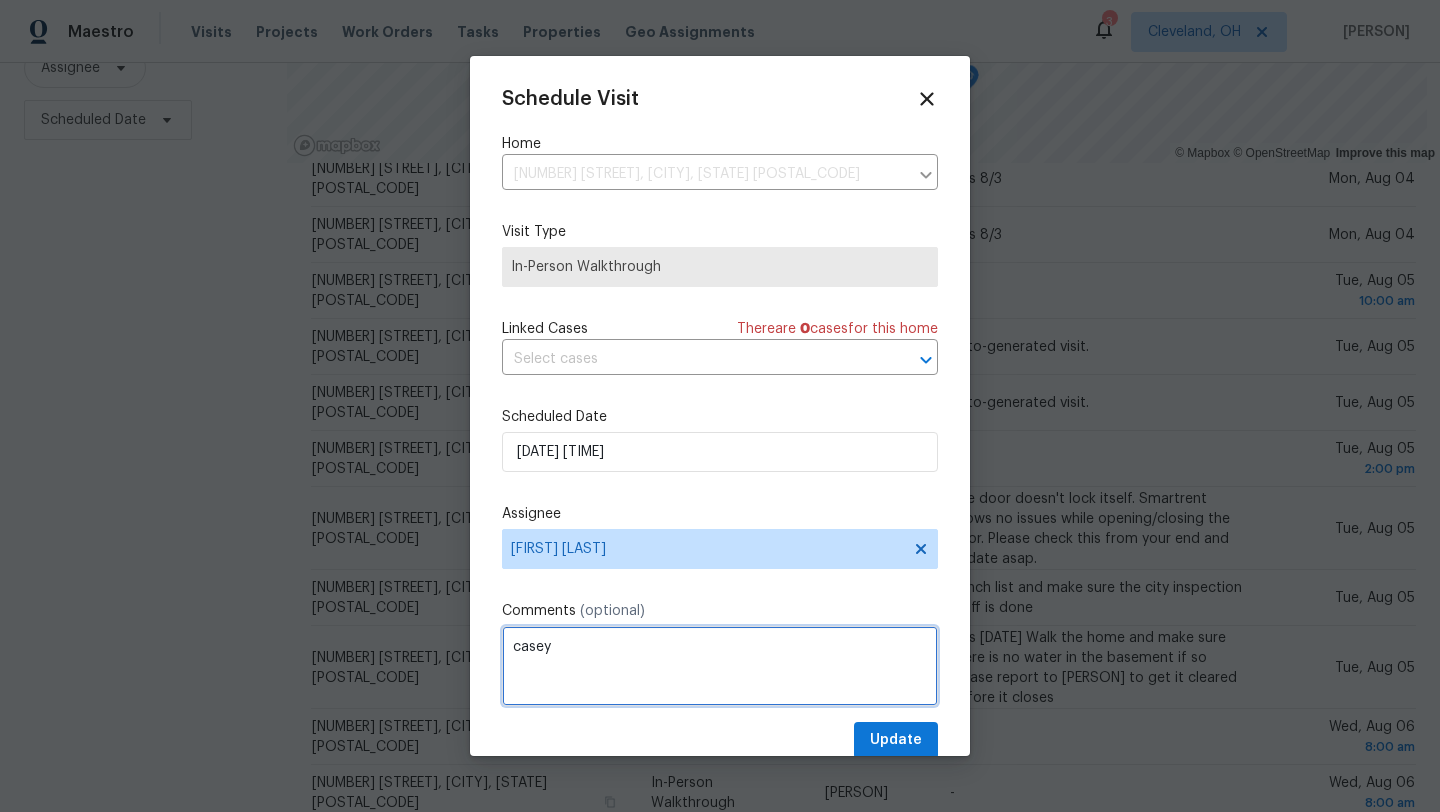 type on "[FIRST]" 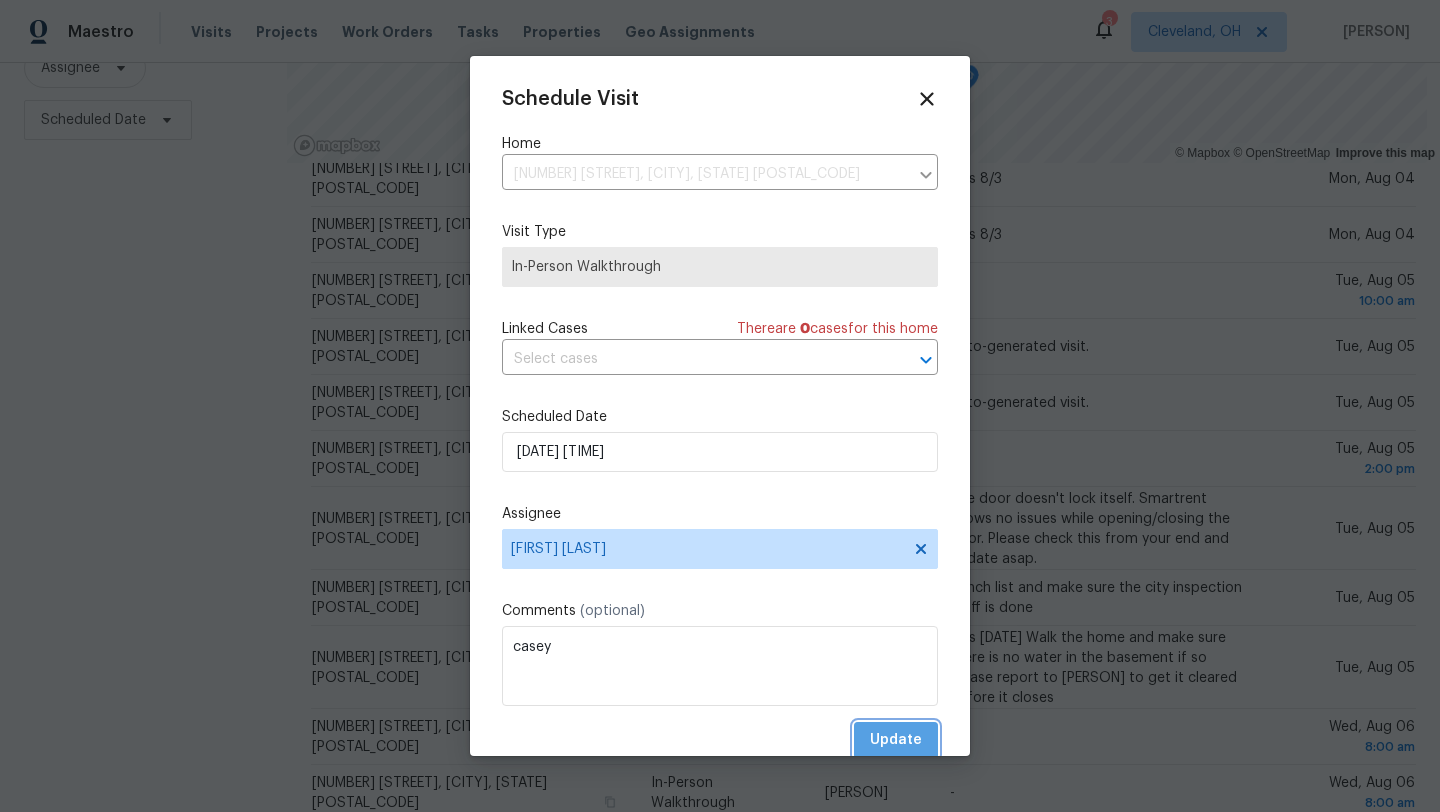 click on "Update" at bounding box center [896, 740] 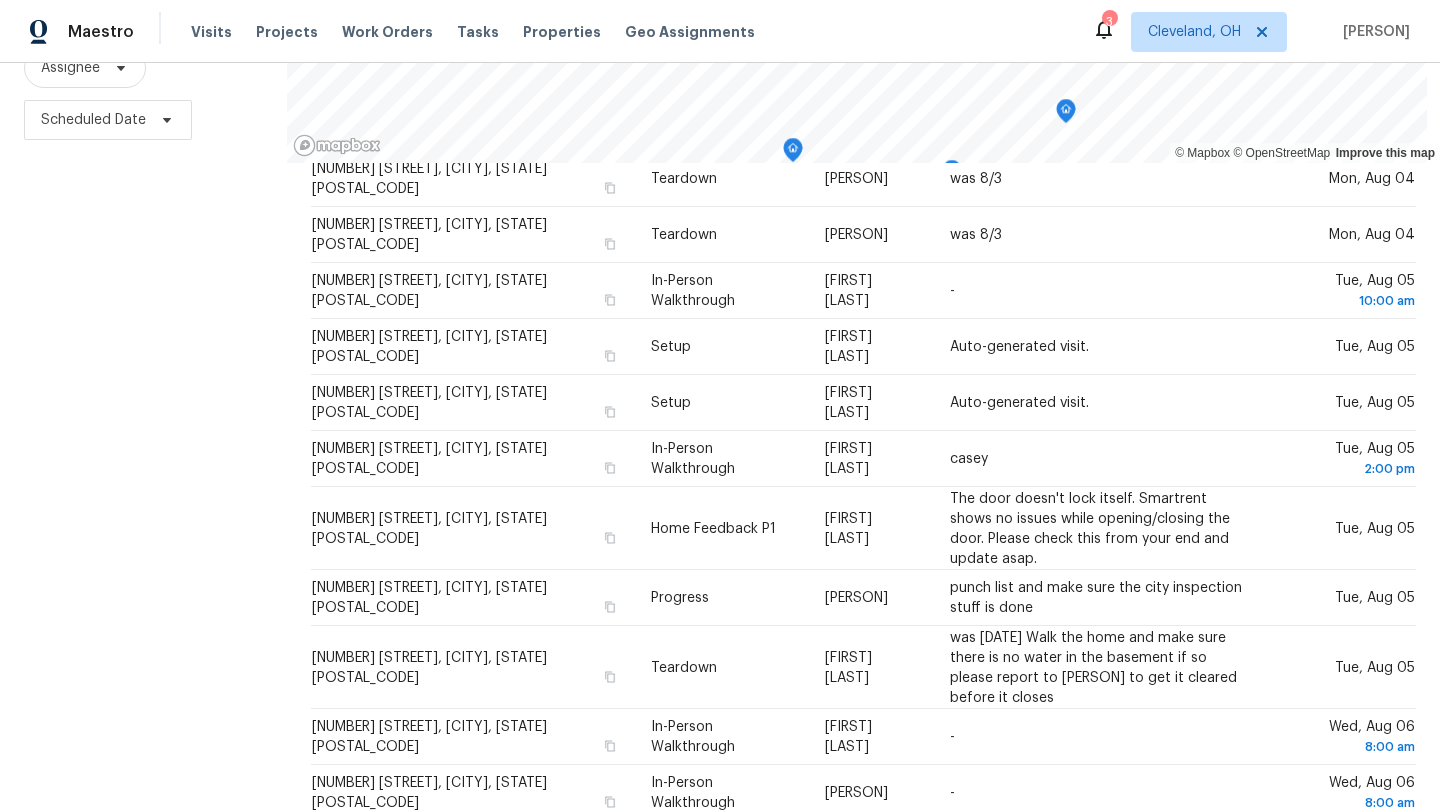 scroll, scrollTop: 0, scrollLeft: 0, axis: both 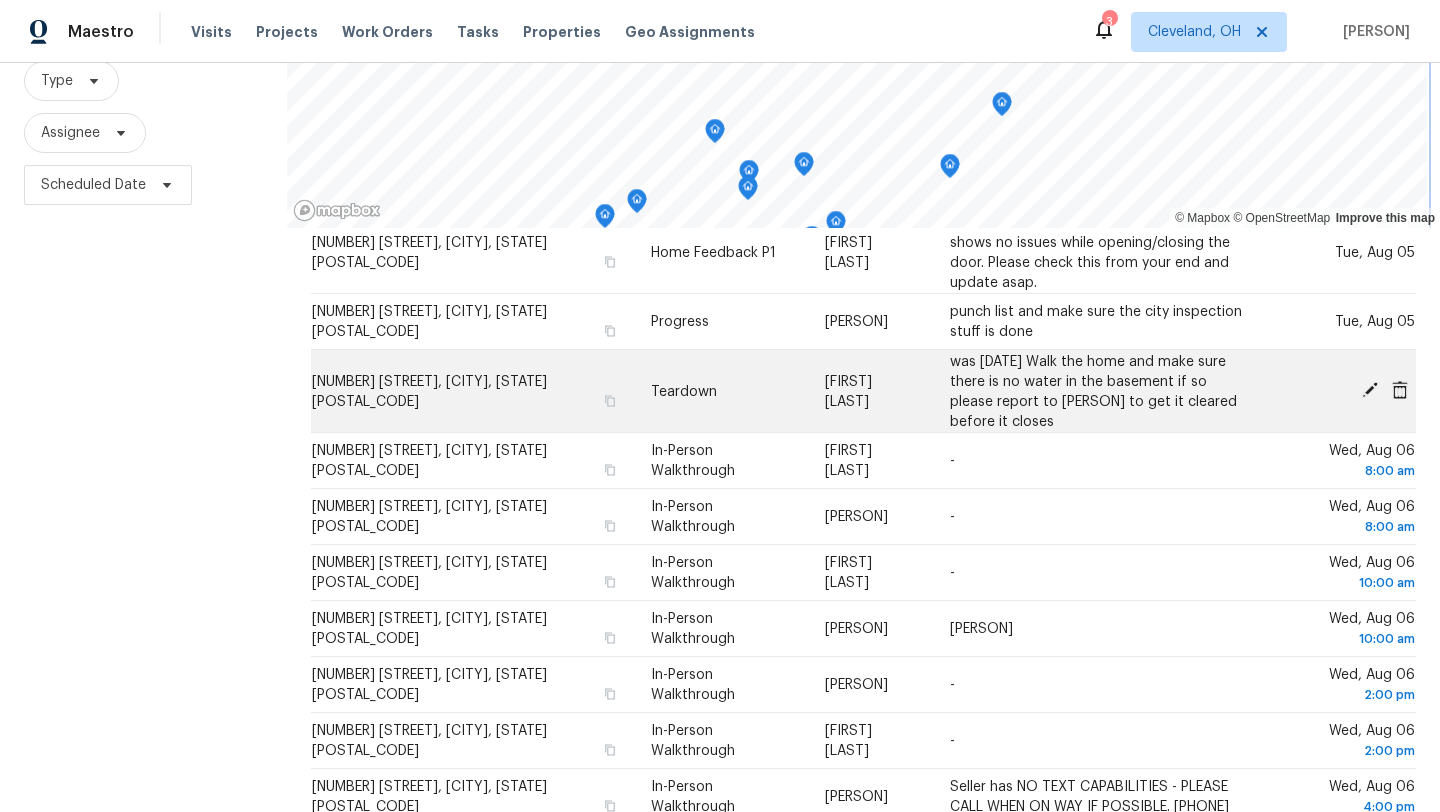 click on "© Mapbox   © OpenStreetMap   Improve this map Address Type Assignee Comments Scheduled Date ↑ 12953 List Ln, Cleveland, OH 44130 In-Person Walkthrough Casey Morris - Mon, Aug 04 8:00 am 24154 Maria Ln, North Olmsted, OH 44070 In-Person Walkthrough Casey Morris - Mon, Aug 04 10:00 am 14404 Lakota Ave, Cleveland, OH 44111 In-Person Walkthrough Rebecca McMillen after 1 pm if possible Mon, Aug 04 2:00 pm 978 Oak St, Grafton, OH 44044 In-Person Walkthrough Rebecca McMillen - Mon, Aug 04 4:00 pm 984 Oakwood Dr, Elyria, OH 44035 Teardown Rebecca McMillen was 8/3 Mon, Aug 04 24232 Moonlight Dr, North Olmsted, OH 44070 Teardown Casey Morris was 8/3 Mon, Aug 04 970 Morningview Ave, Akron, OH 44305 In-Person Walkthrough Marissa Casias - Tue, Aug 05 10:00 am 920 Norwegian Wood Dr, Medina, OH 44256 Setup Marissa Casias Auto-generated visit.  Tue, Aug 05 10465 Woodchuck Ct, Twinsburg, OH 44087 Setup Marissa Casias Auto-generated visit.  Tue, Aug 05 4179 E 188th St, Cleveland, OH 44122 In-Person Walkthrough casey - - -" at bounding box center [863, 403] 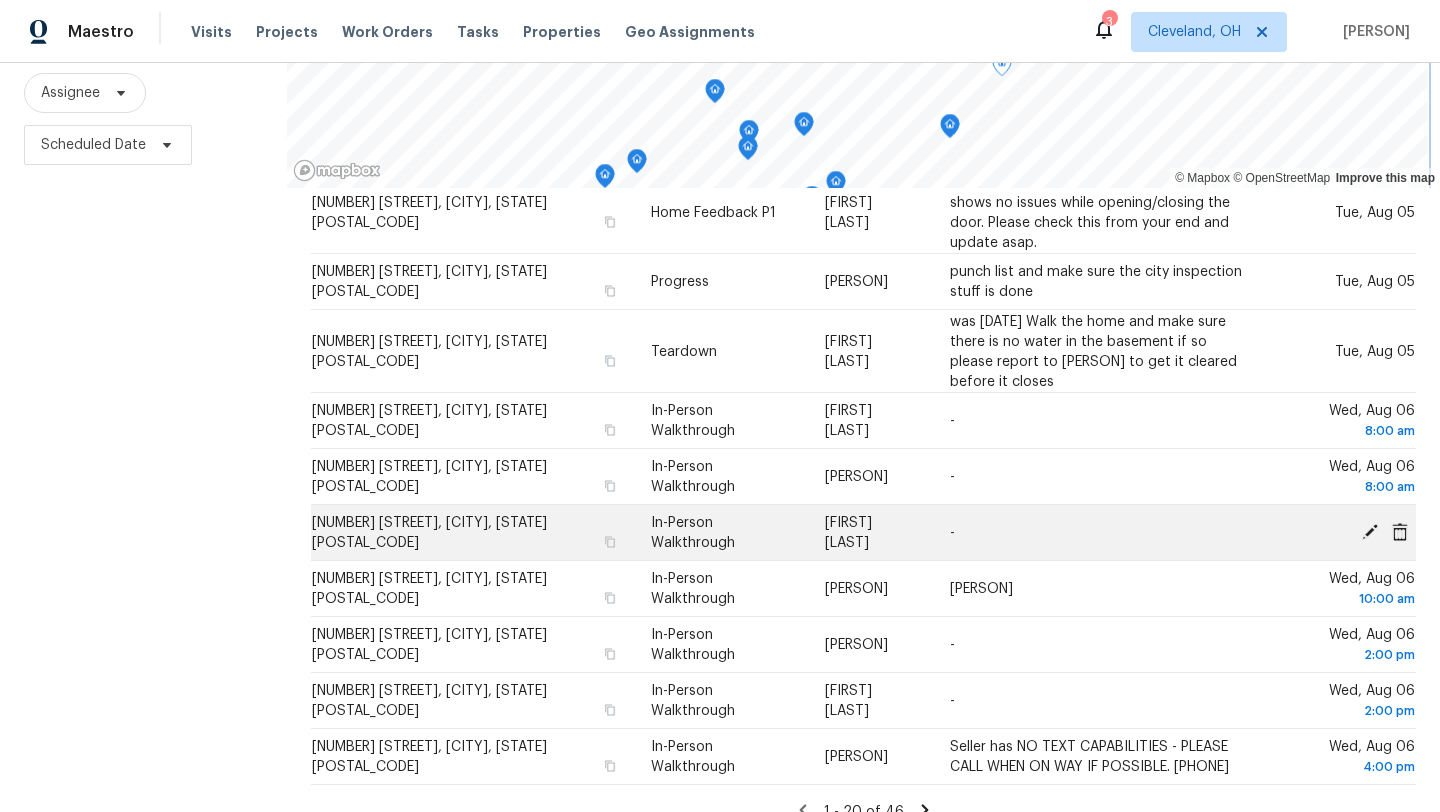 scroll, scrollTop: 260, scrollLeft: 0, axis: vertical 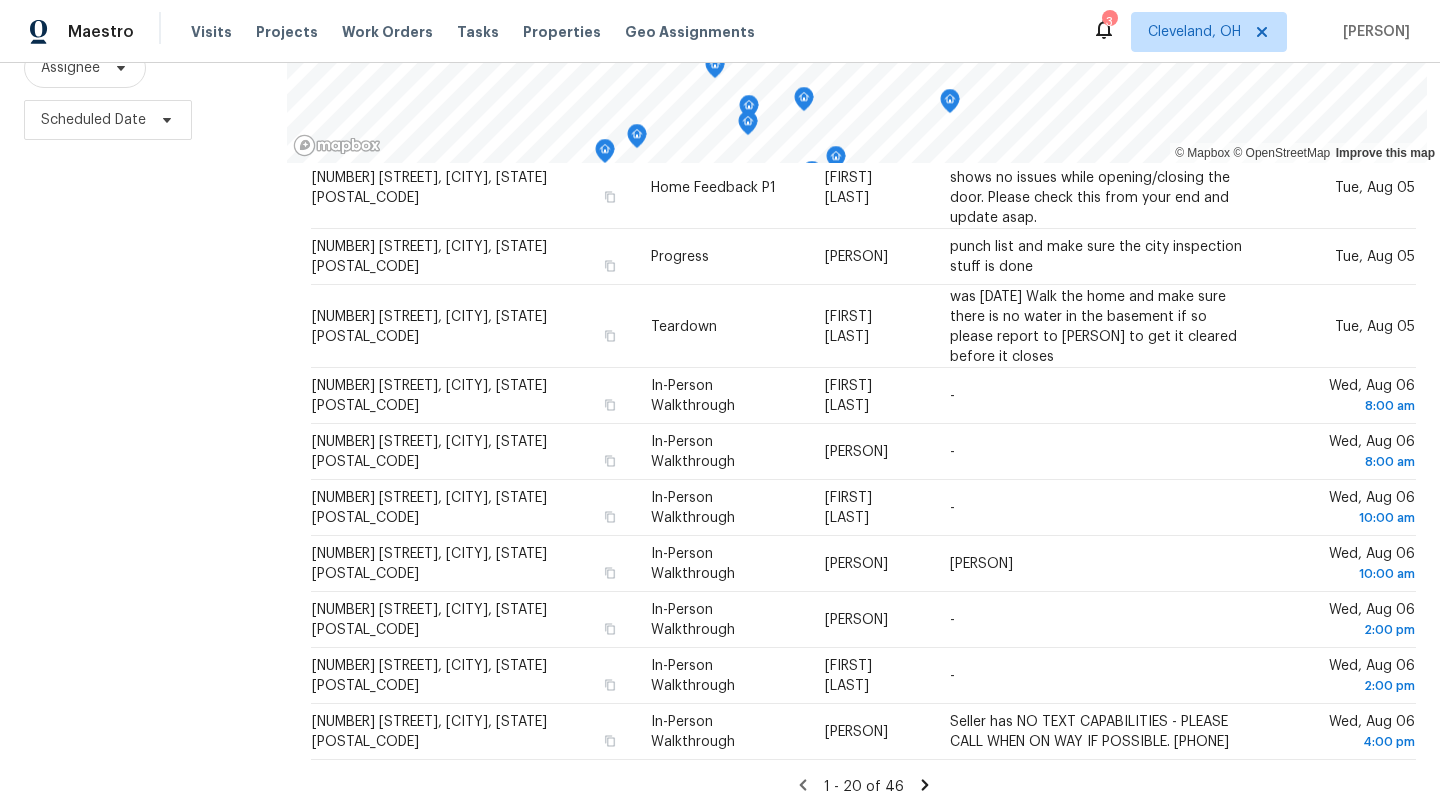 click 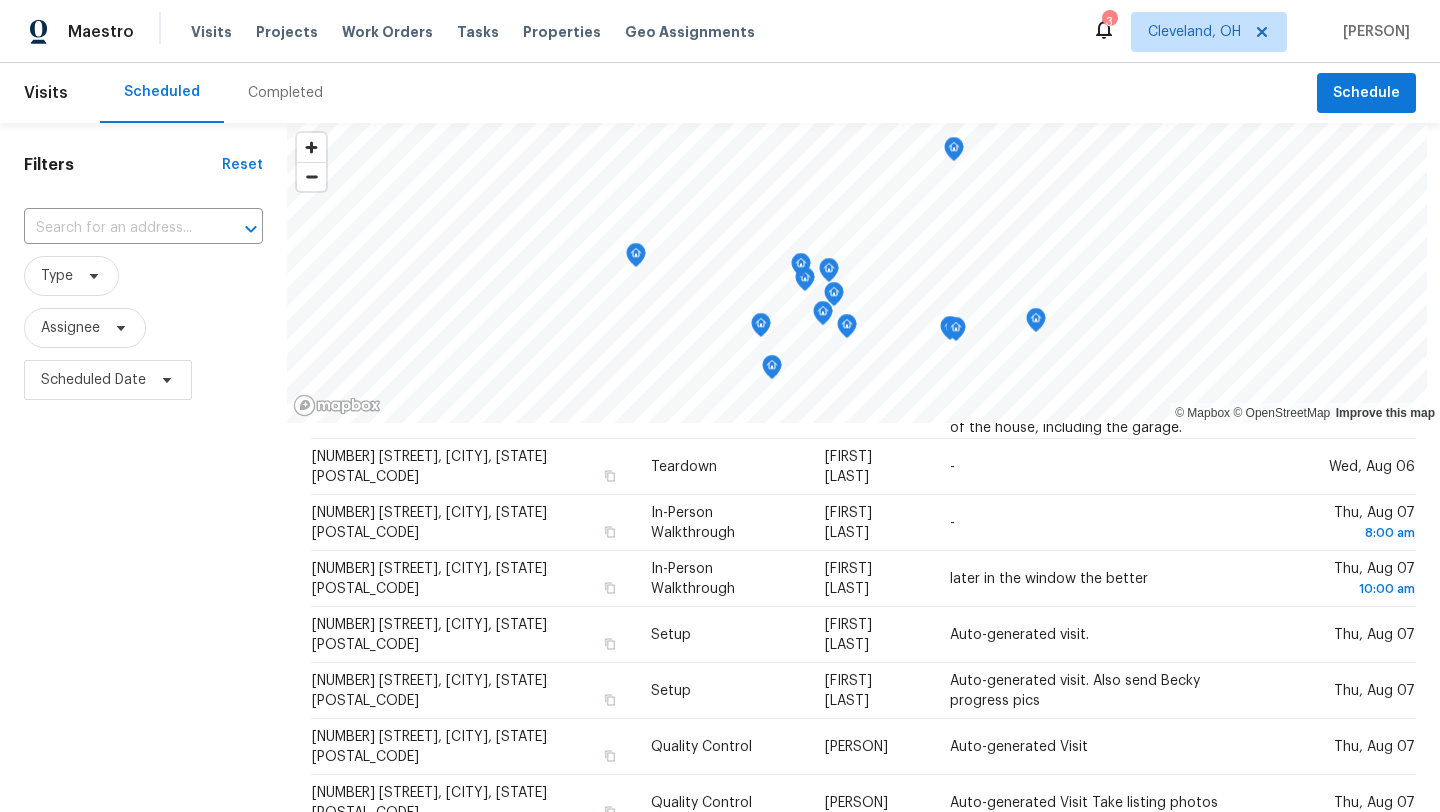 scroll, scrollTop: 146, scrollLeft: 0, axis: vertical 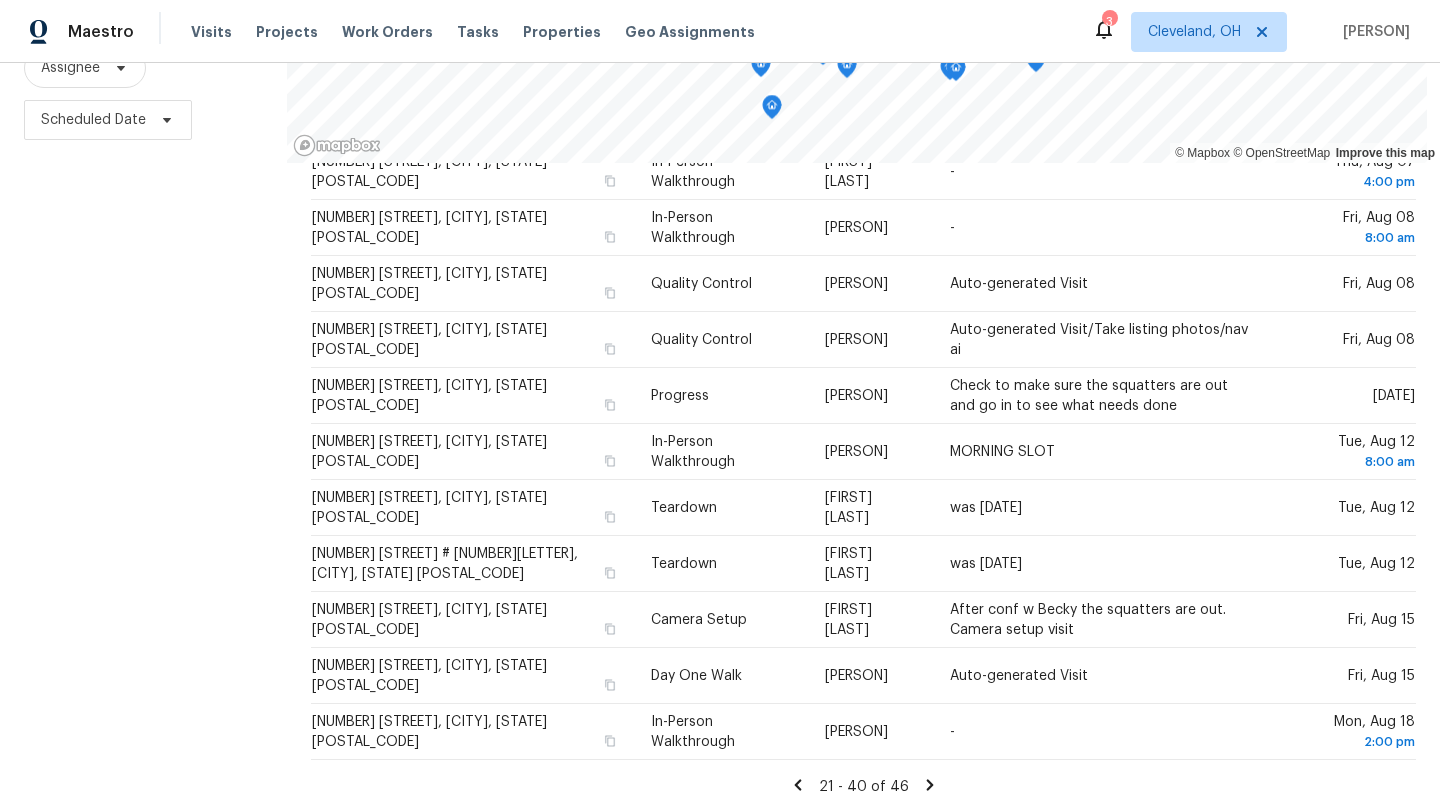 click 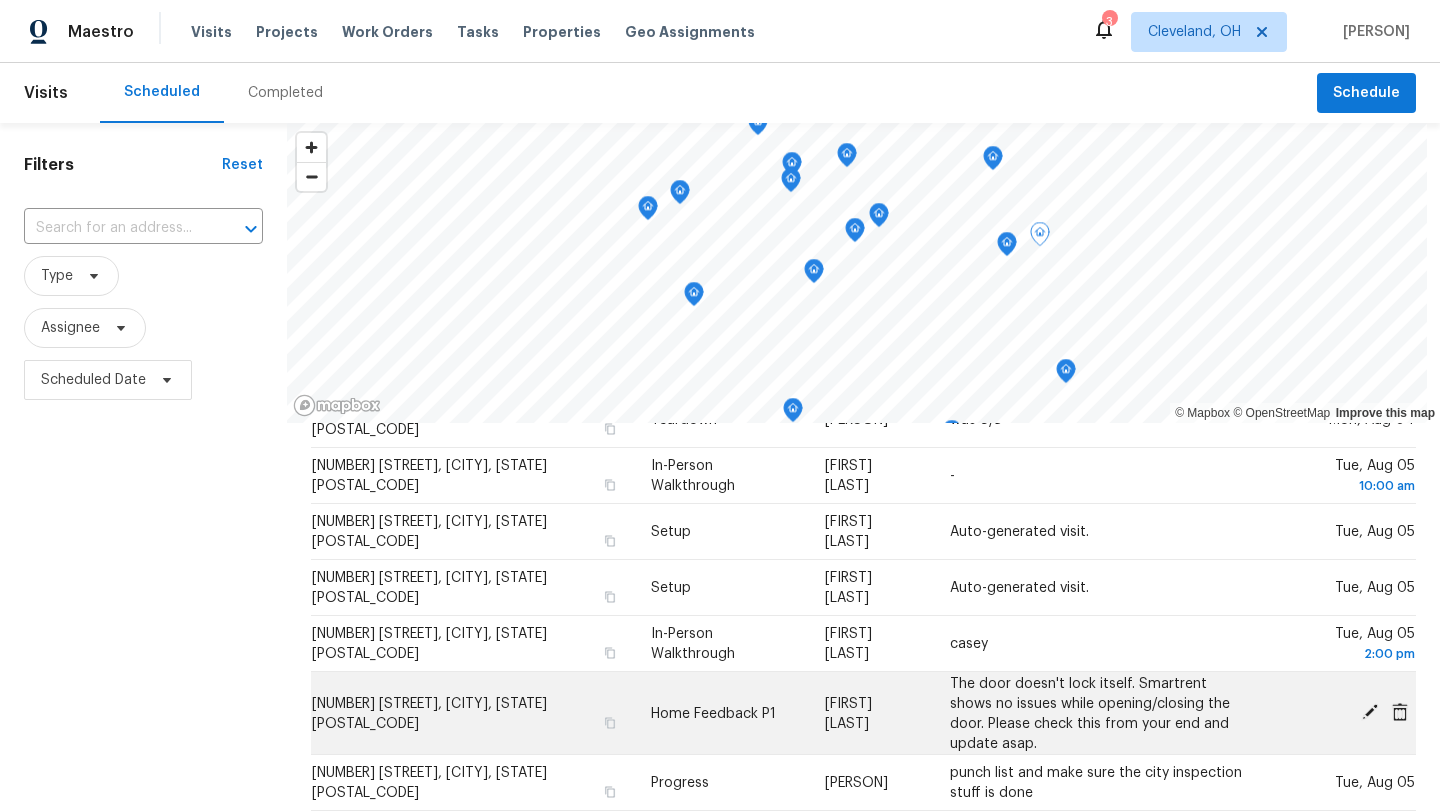 scroll, scrollTop: 374, scrollLeft: 0, axis: vertical 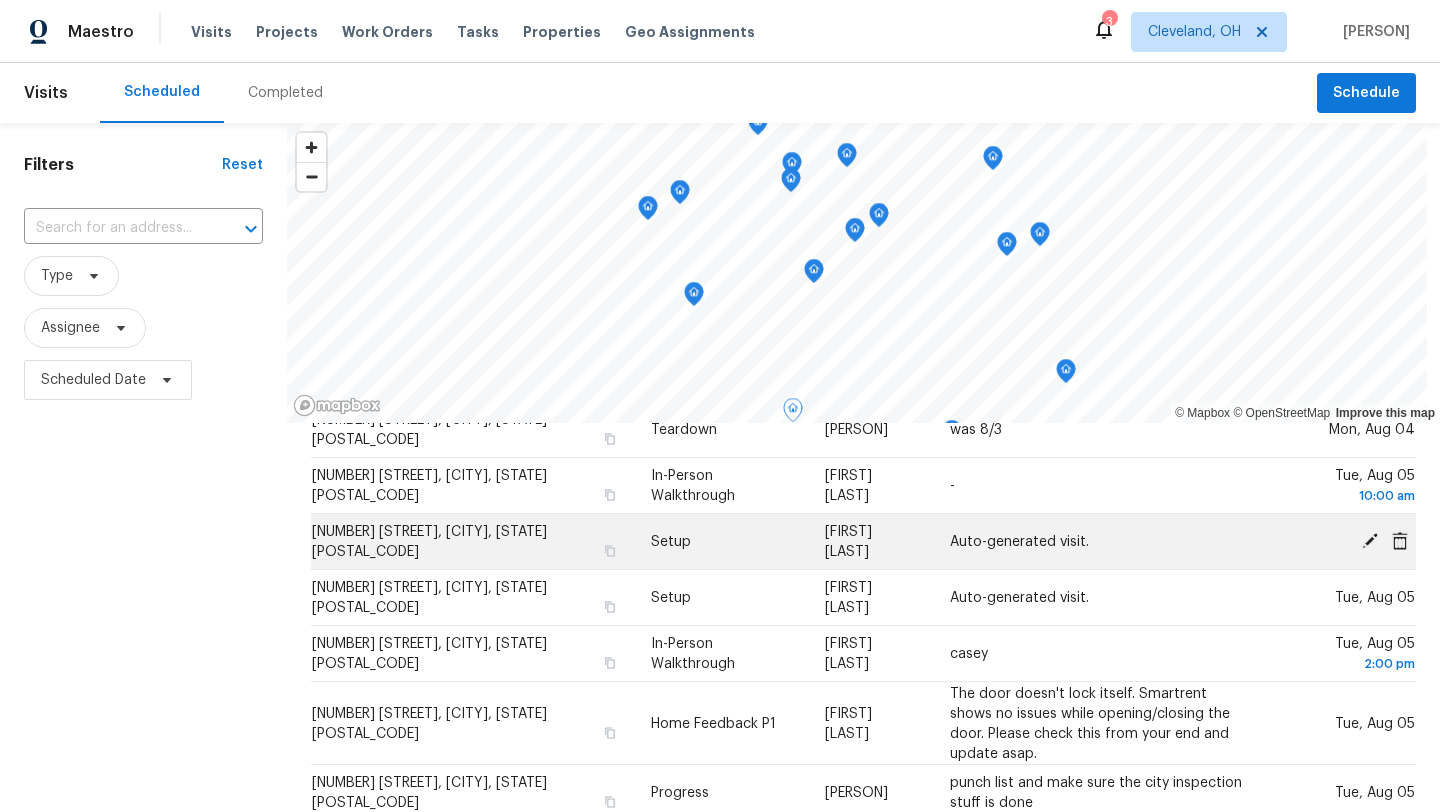 click 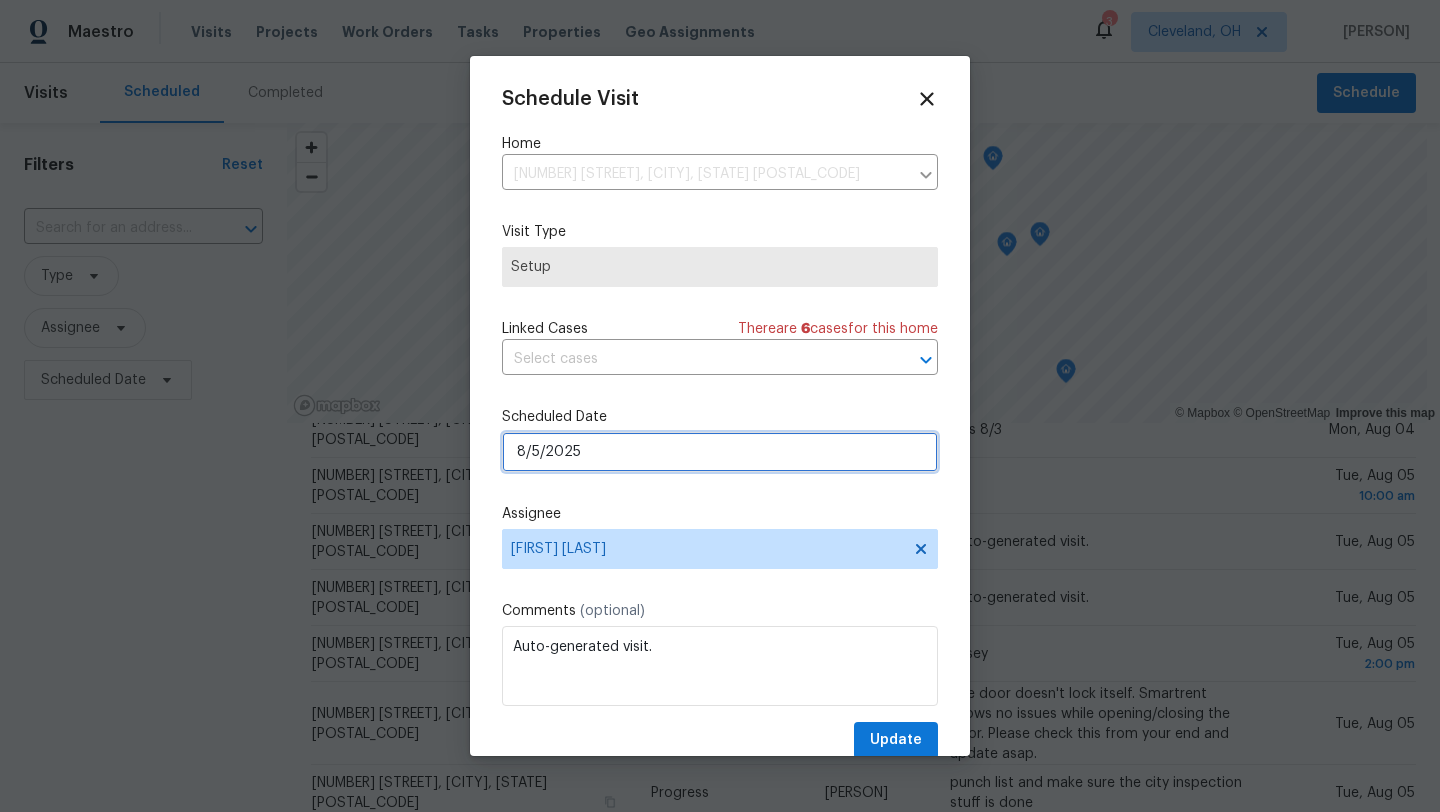 click on "8/5/2025" at bounding box center (720, 452) 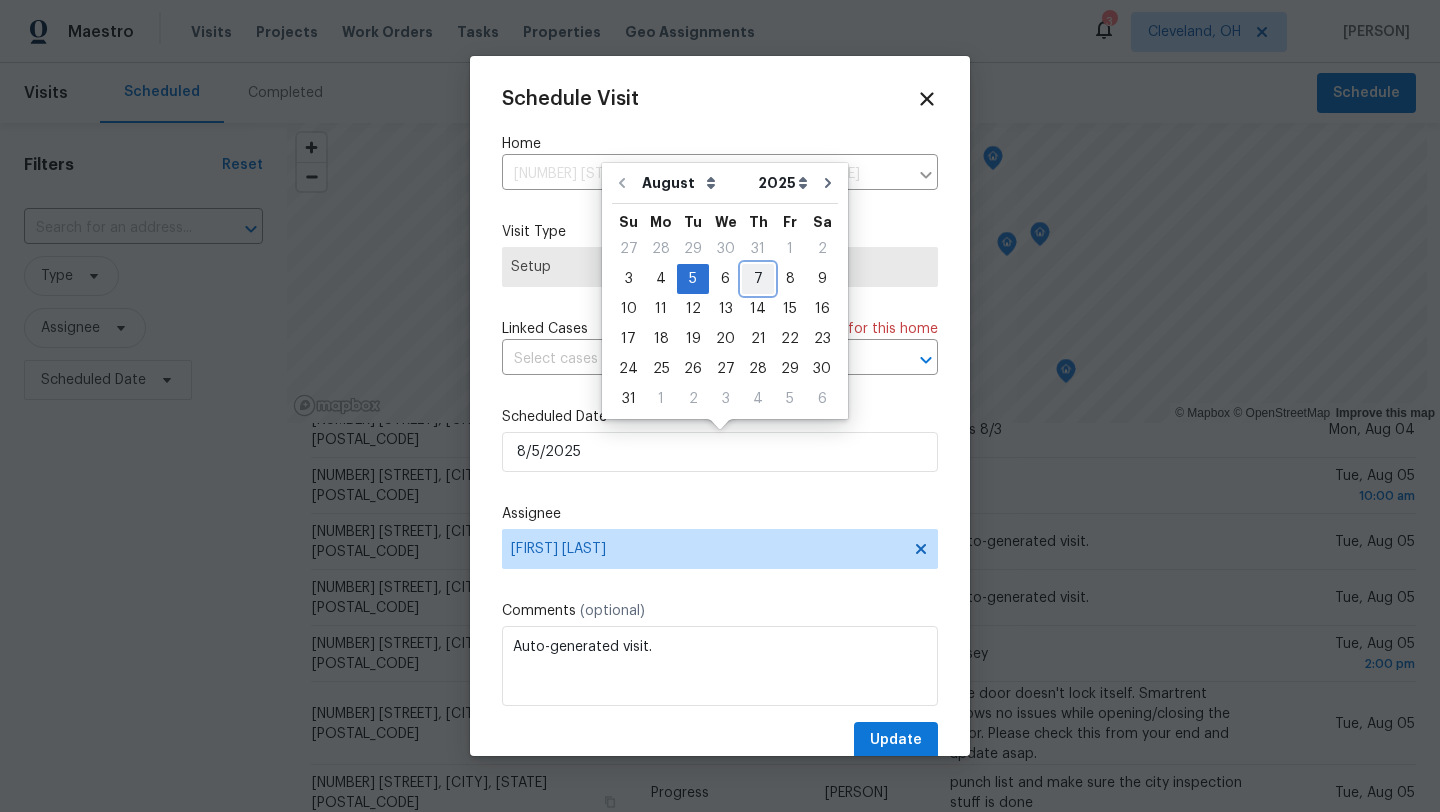 click on "7" at bounding box center (758, 279) 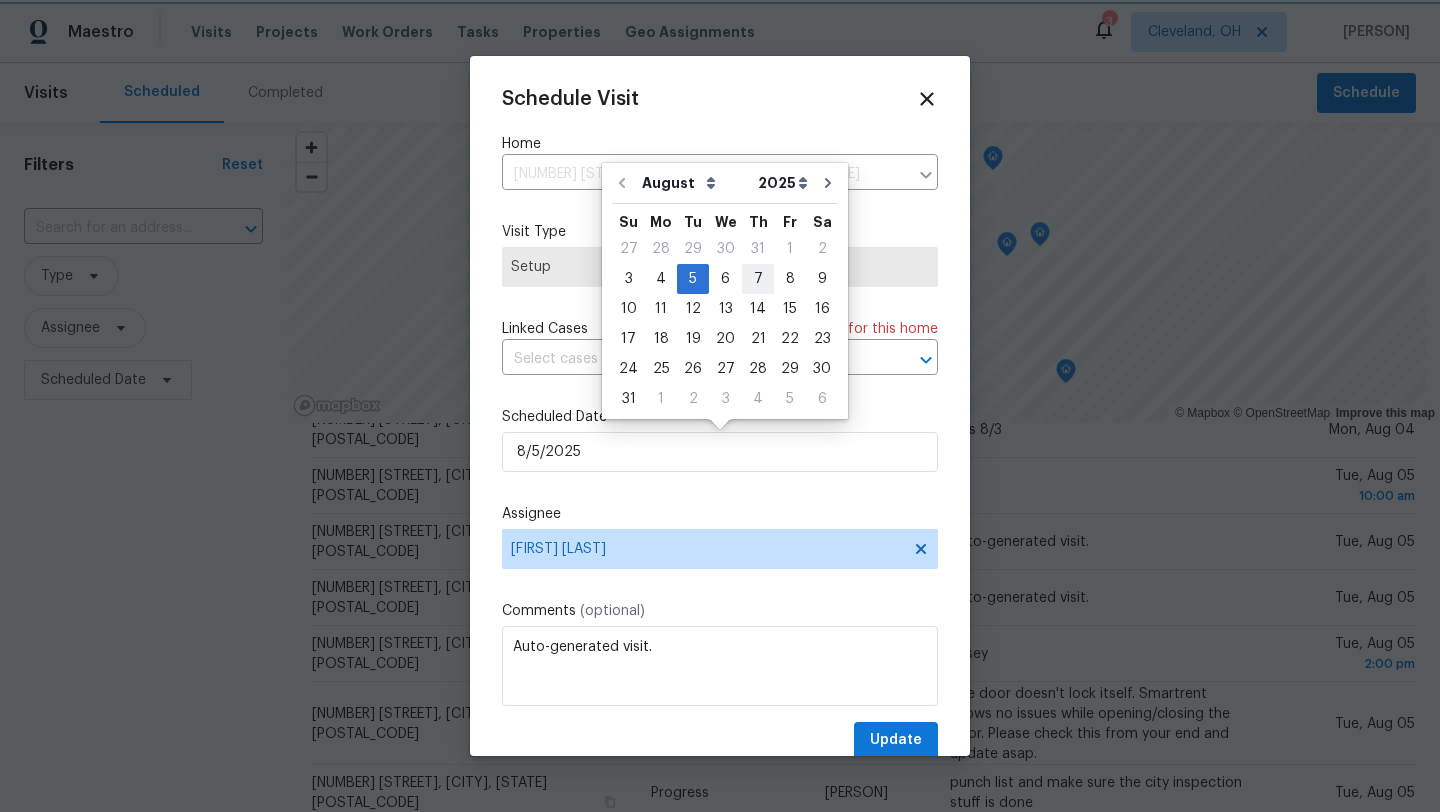 type on "[DATE]" 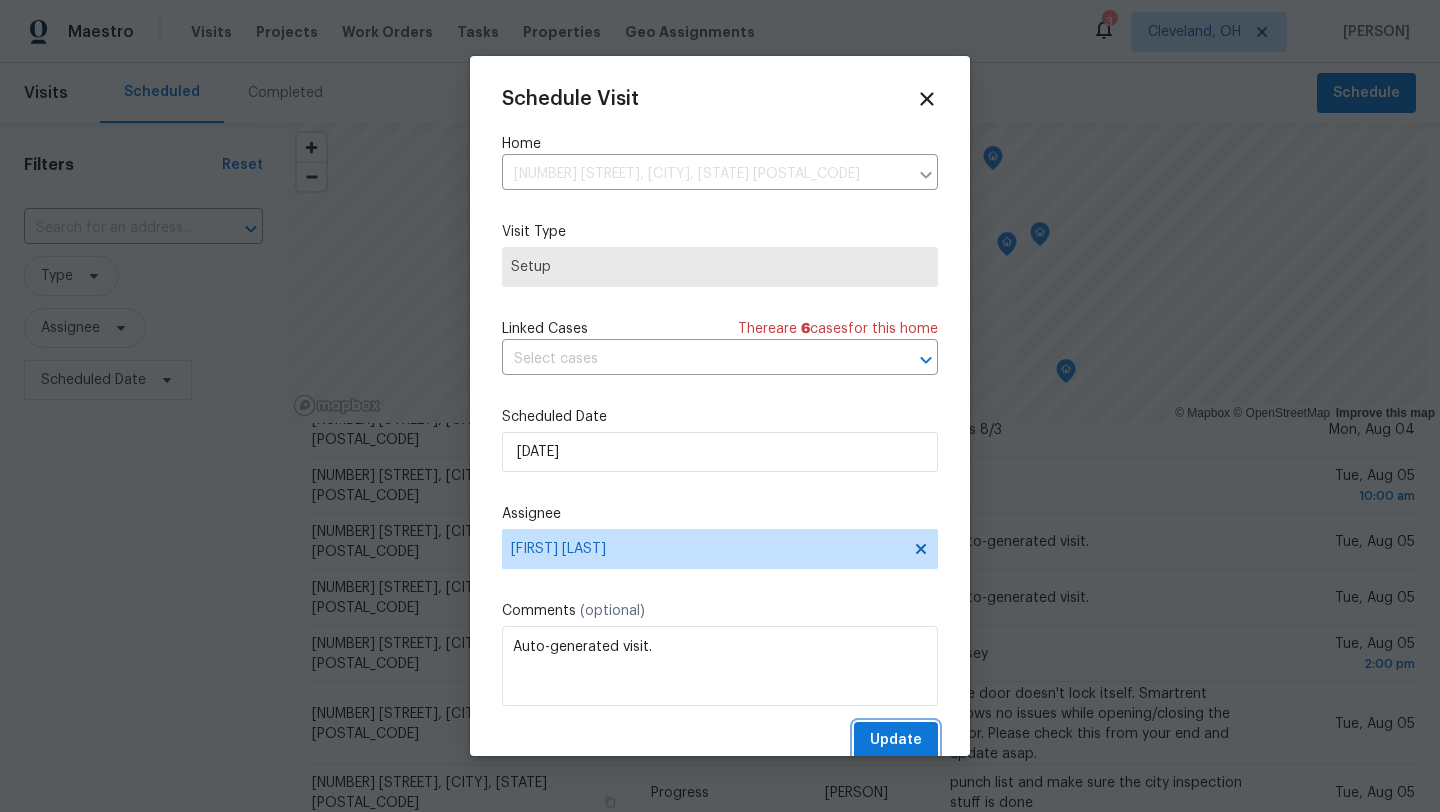 click on "Update" at bounding box center [896, 740] 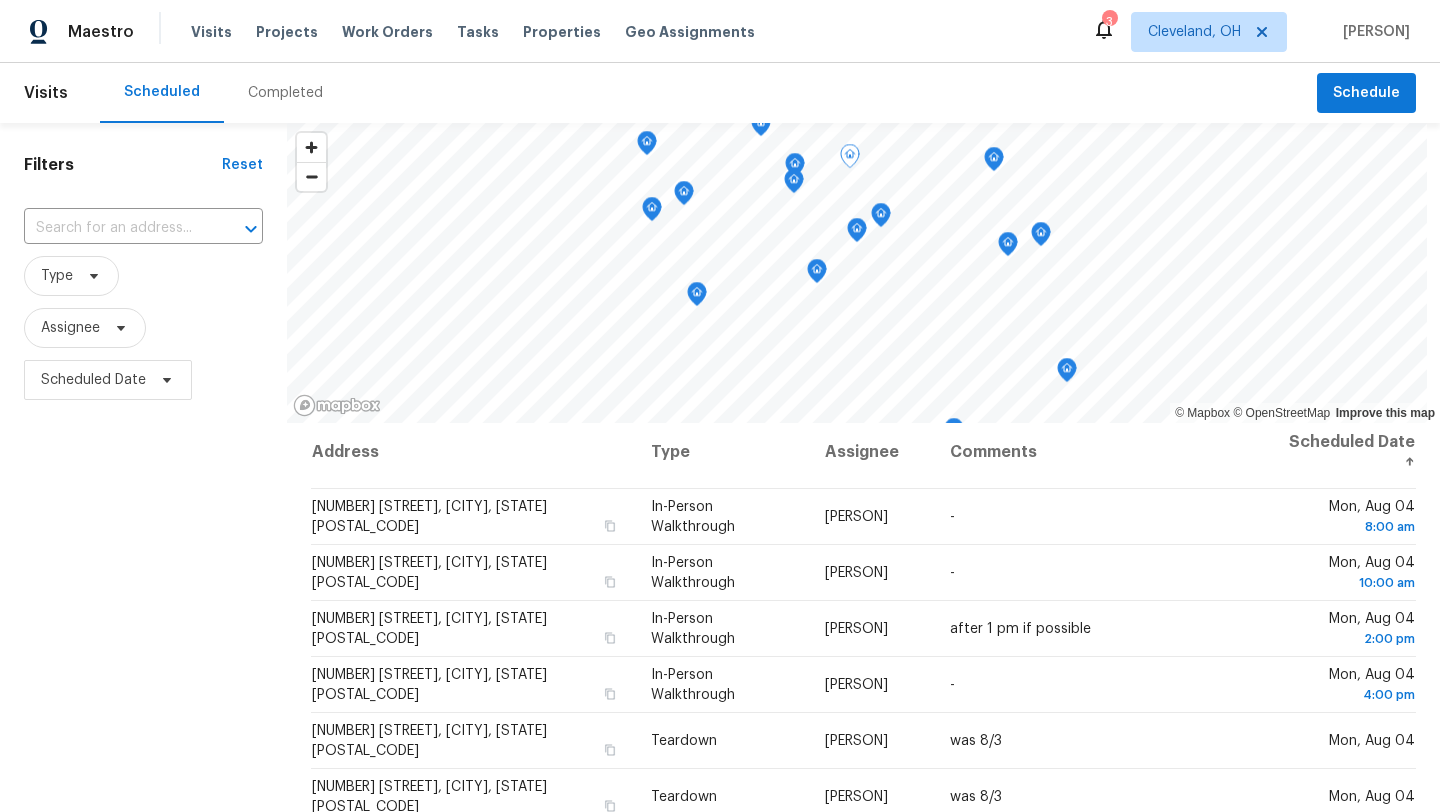 scroll, scrollTop: 0, scrollLeft: 0, axis: both 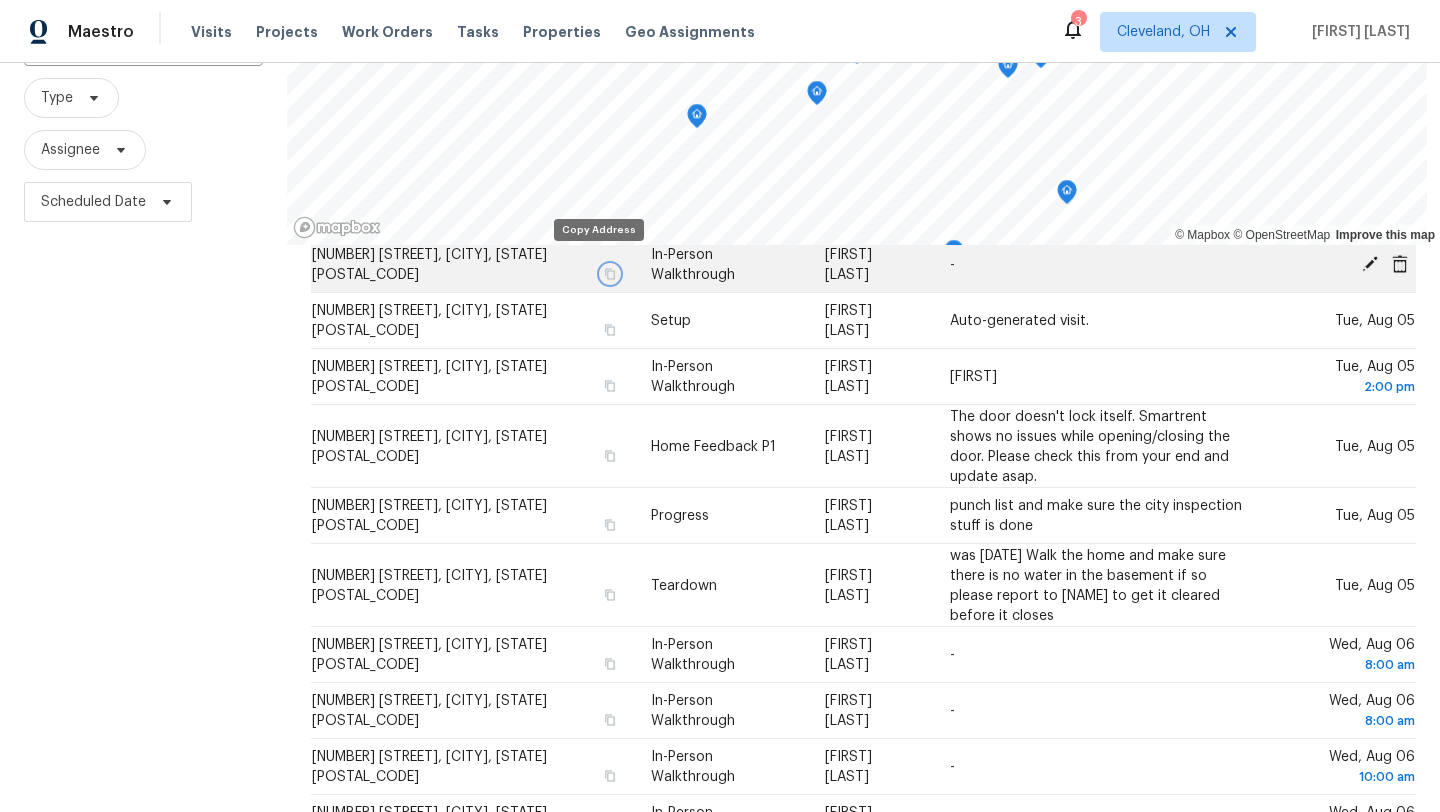 click 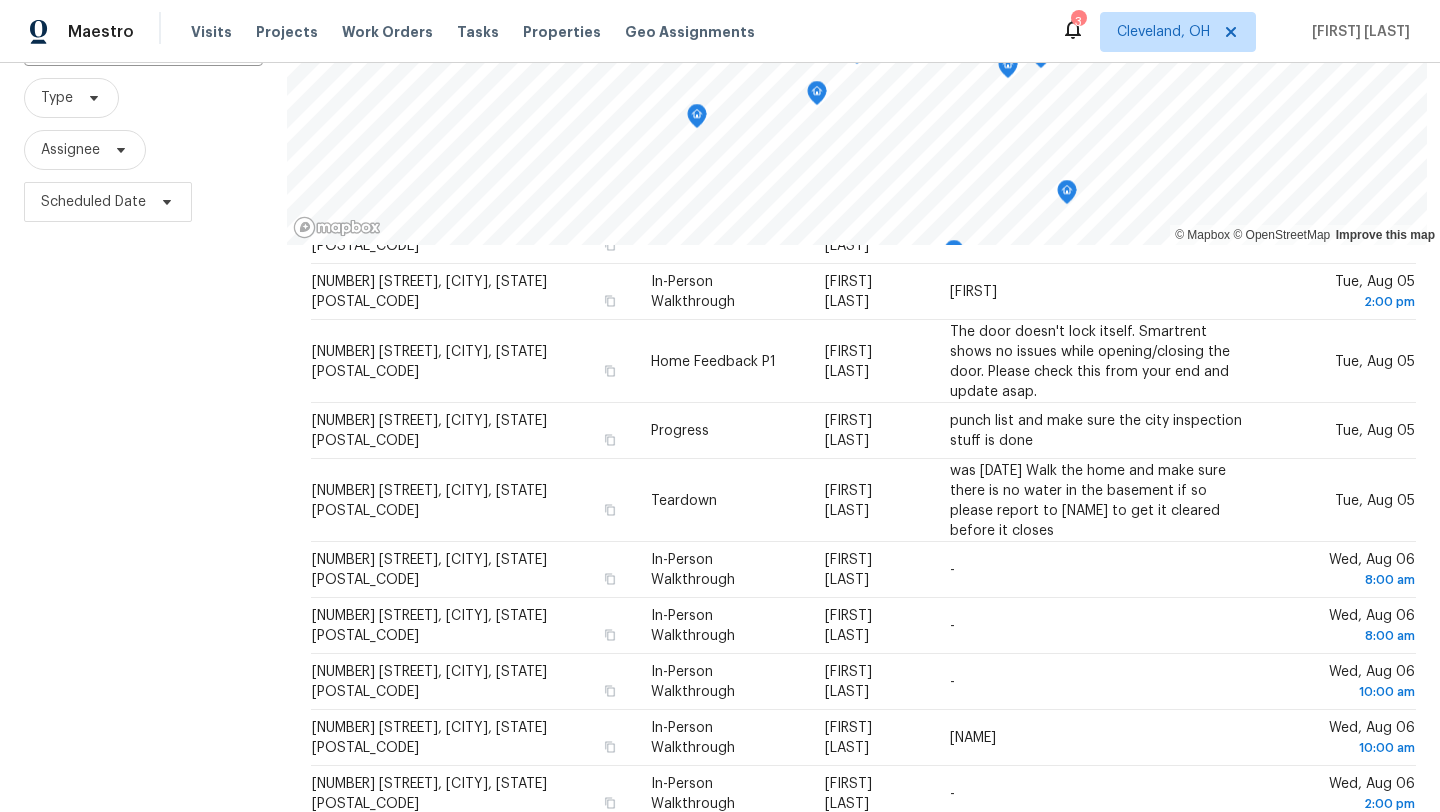scroll, scrollTop: 503, scrollLeft: 0, axis: vertical 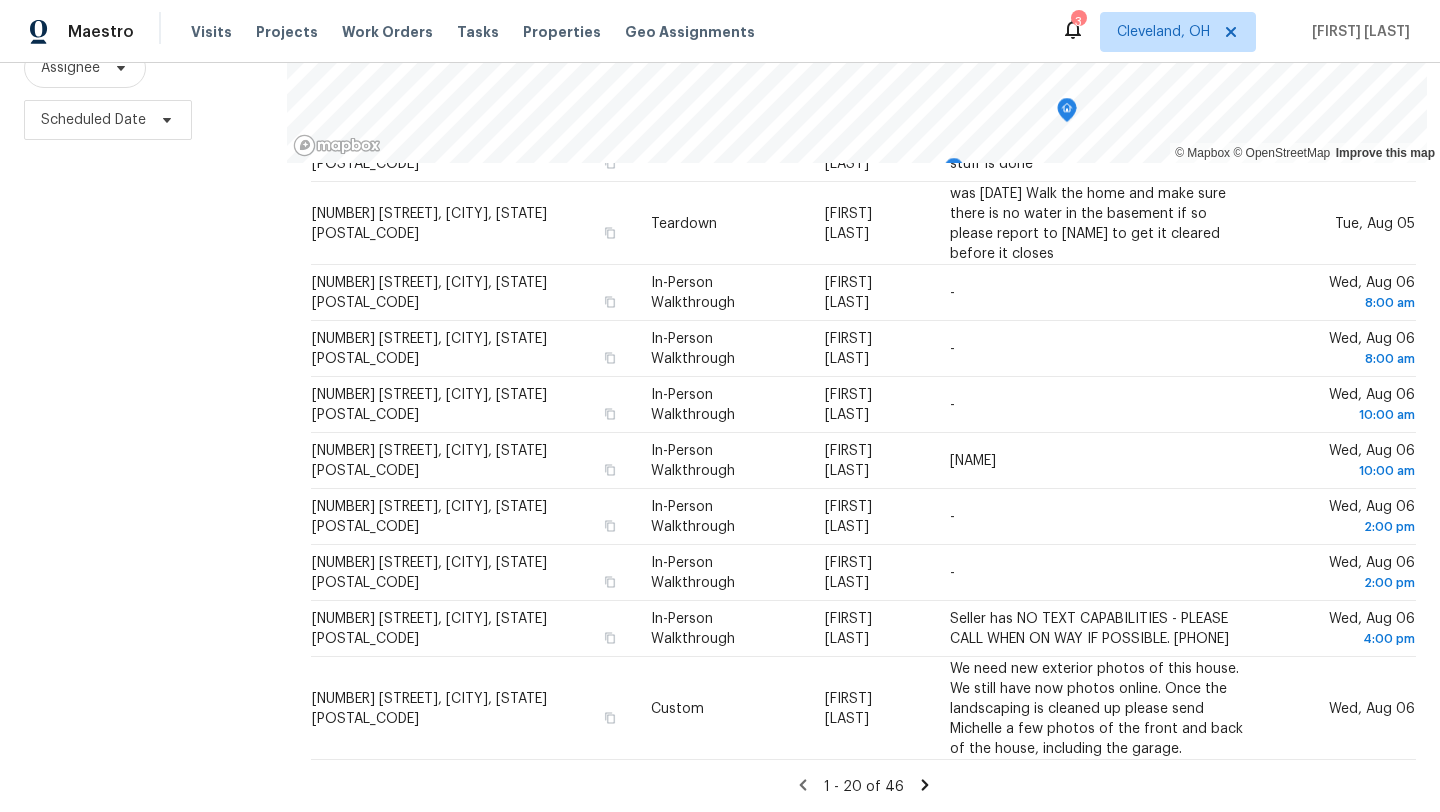 click 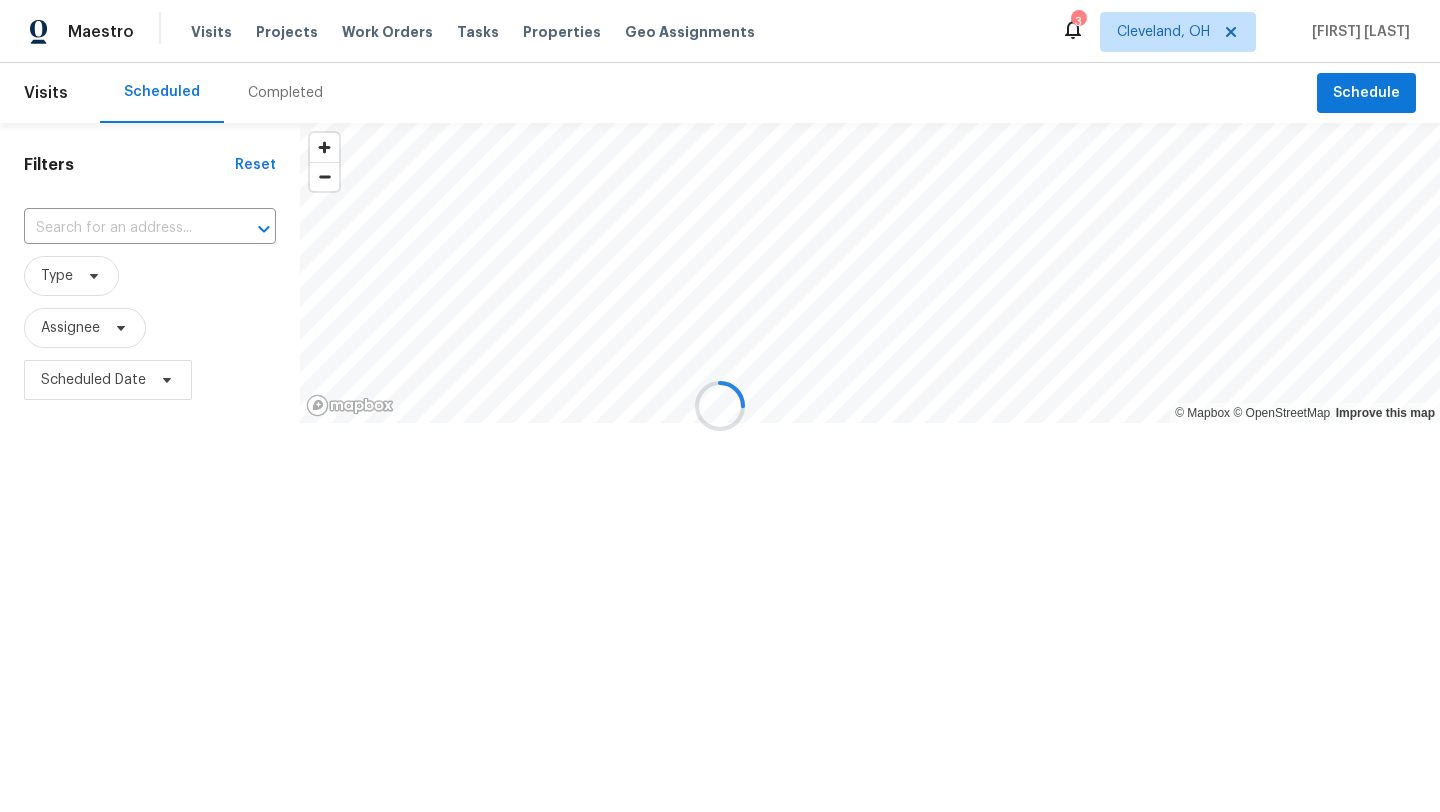scroll, scrollTop: 0, scrollLeft: 0, axis: both 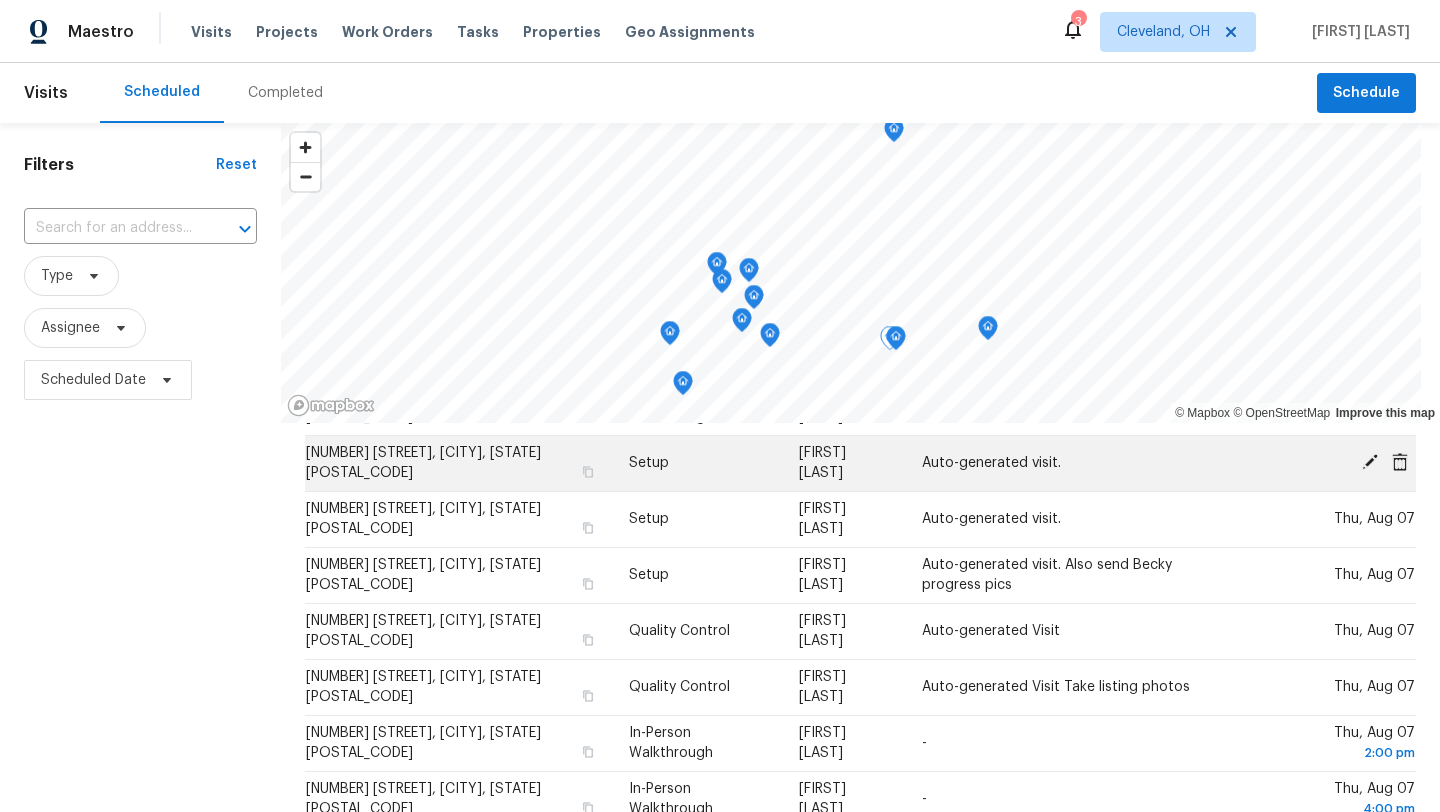 click 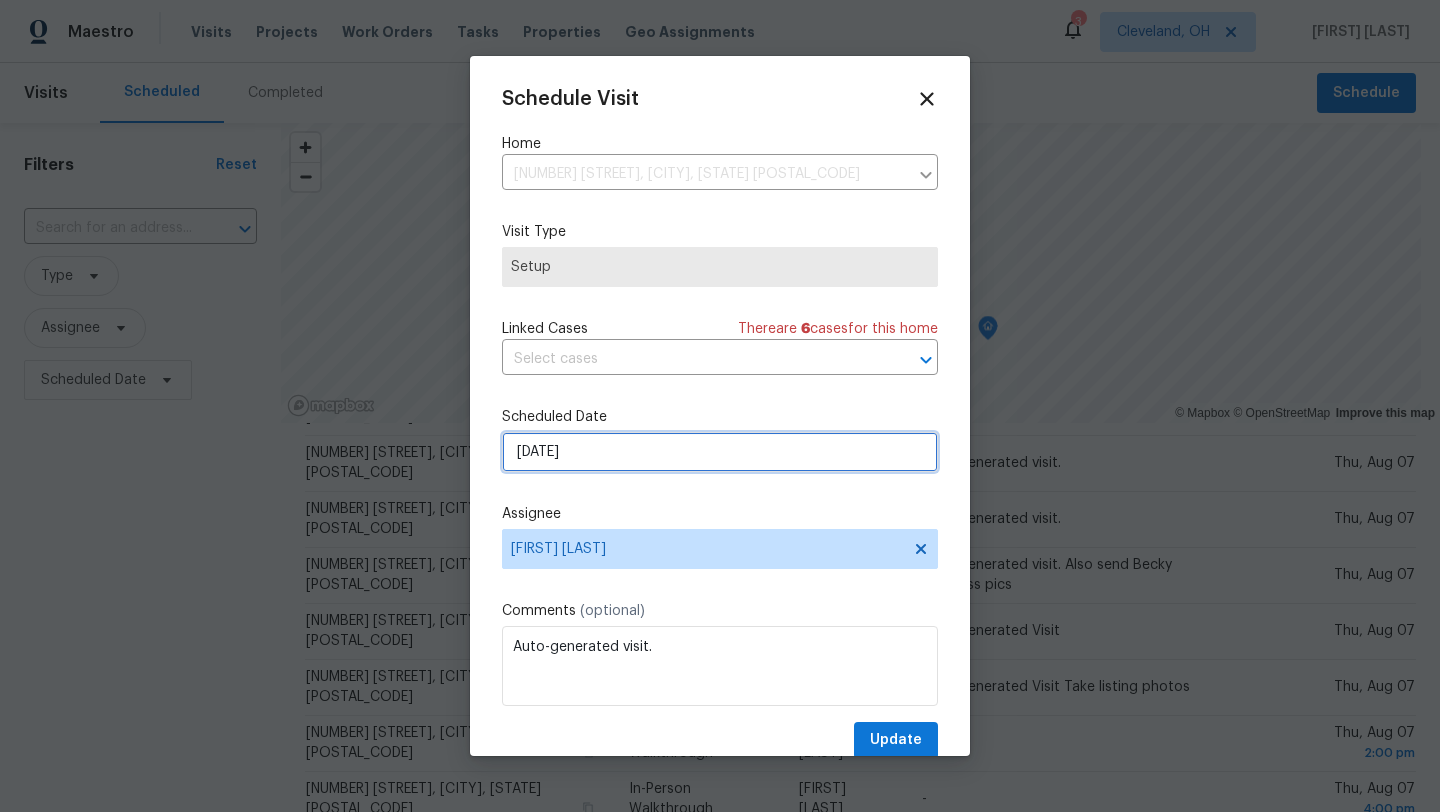 click on "[DATE]" at bounding box center (720, 452) 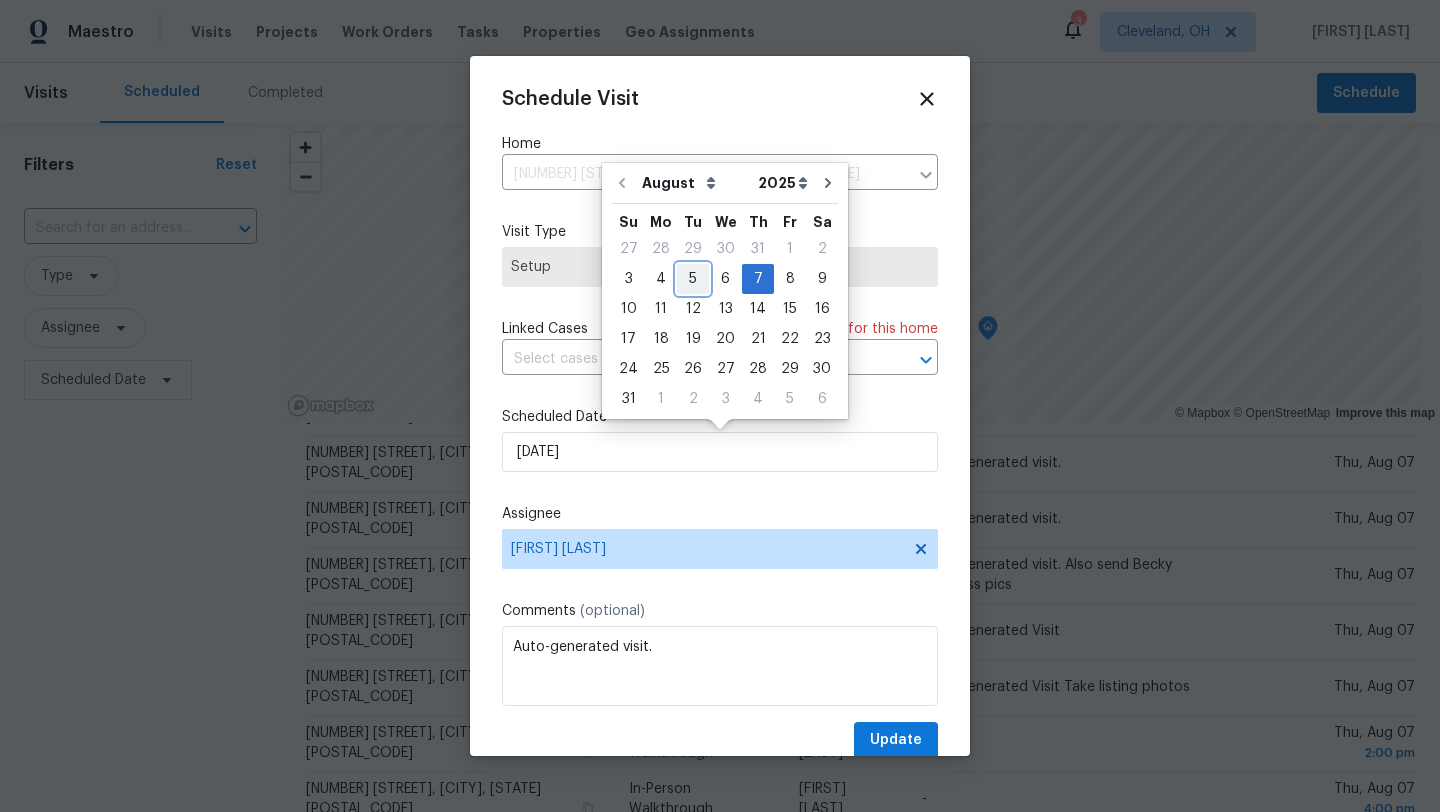 click on "5" at bounding box center [693, 279] 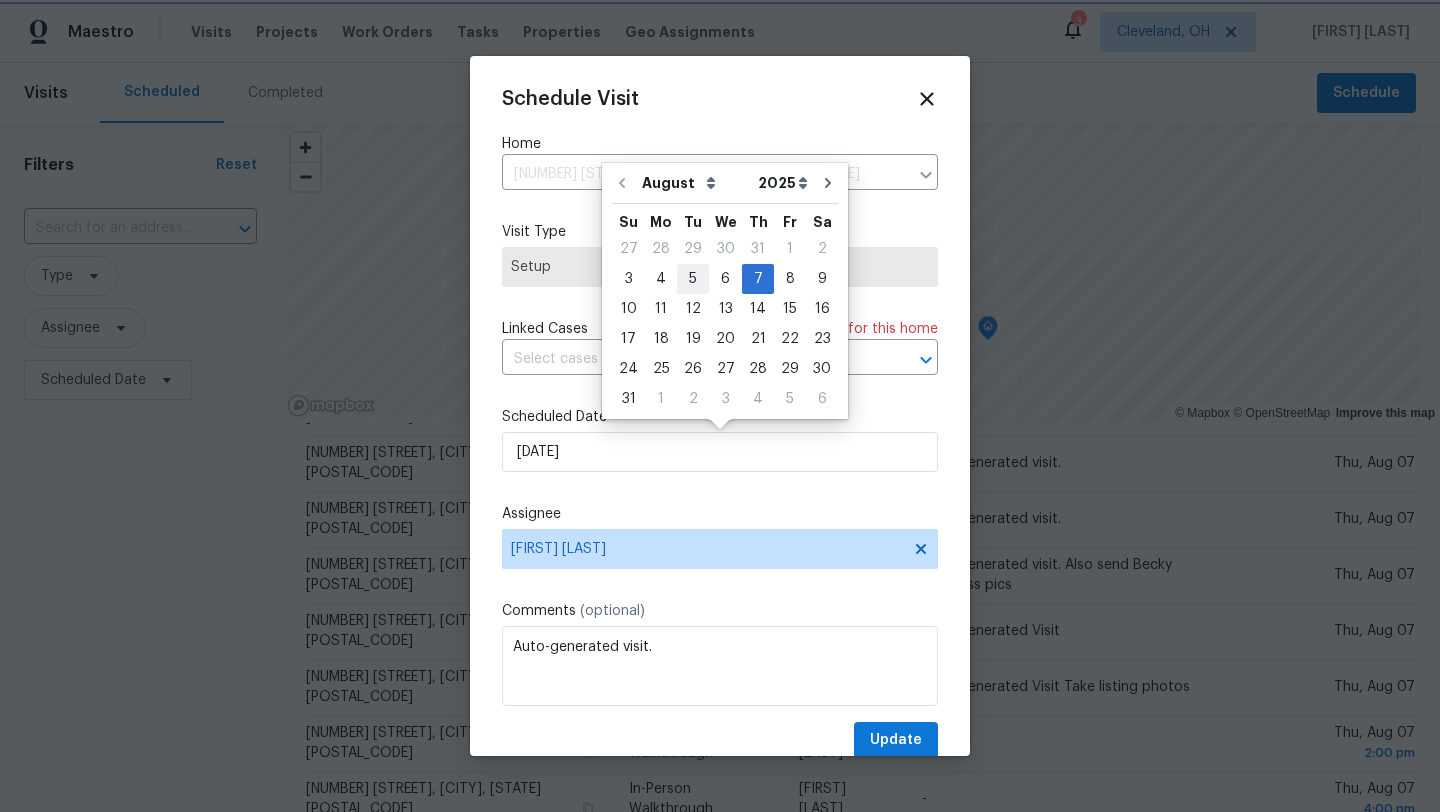 type on "8/5/2025" 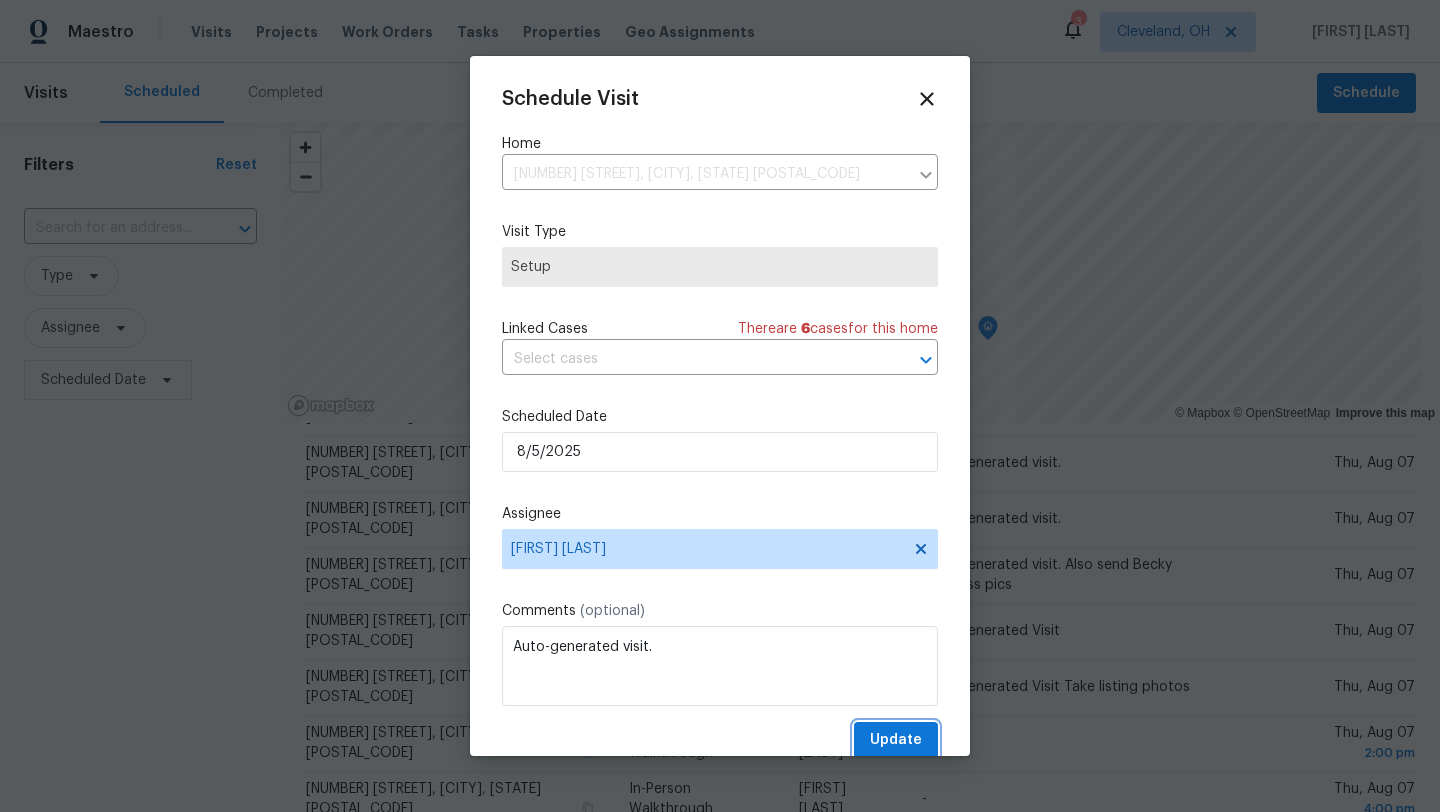 click on "Update" at bounding box center [896, 740] 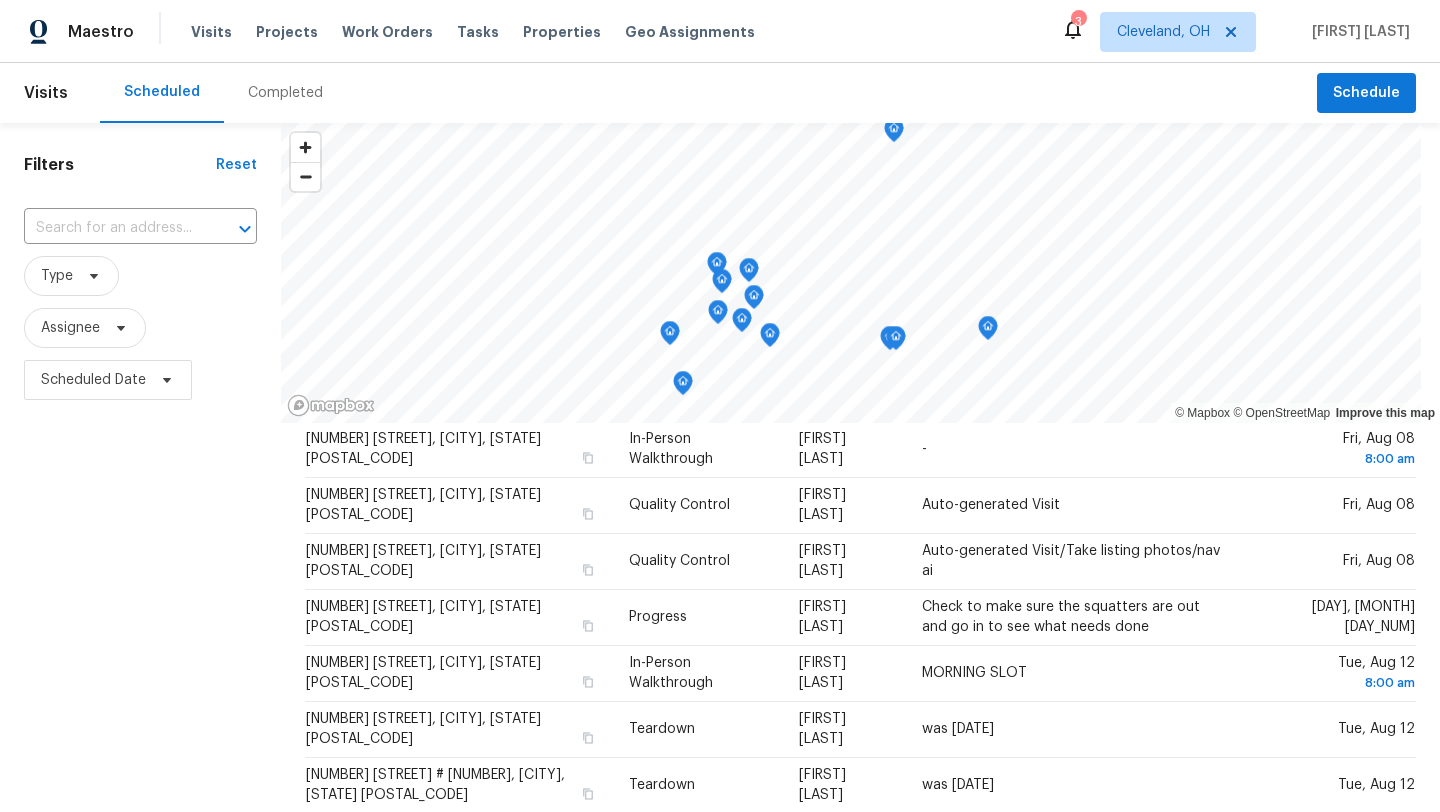 scroll, scrollTop: 596, scrollLeft: 0, axis: vertical 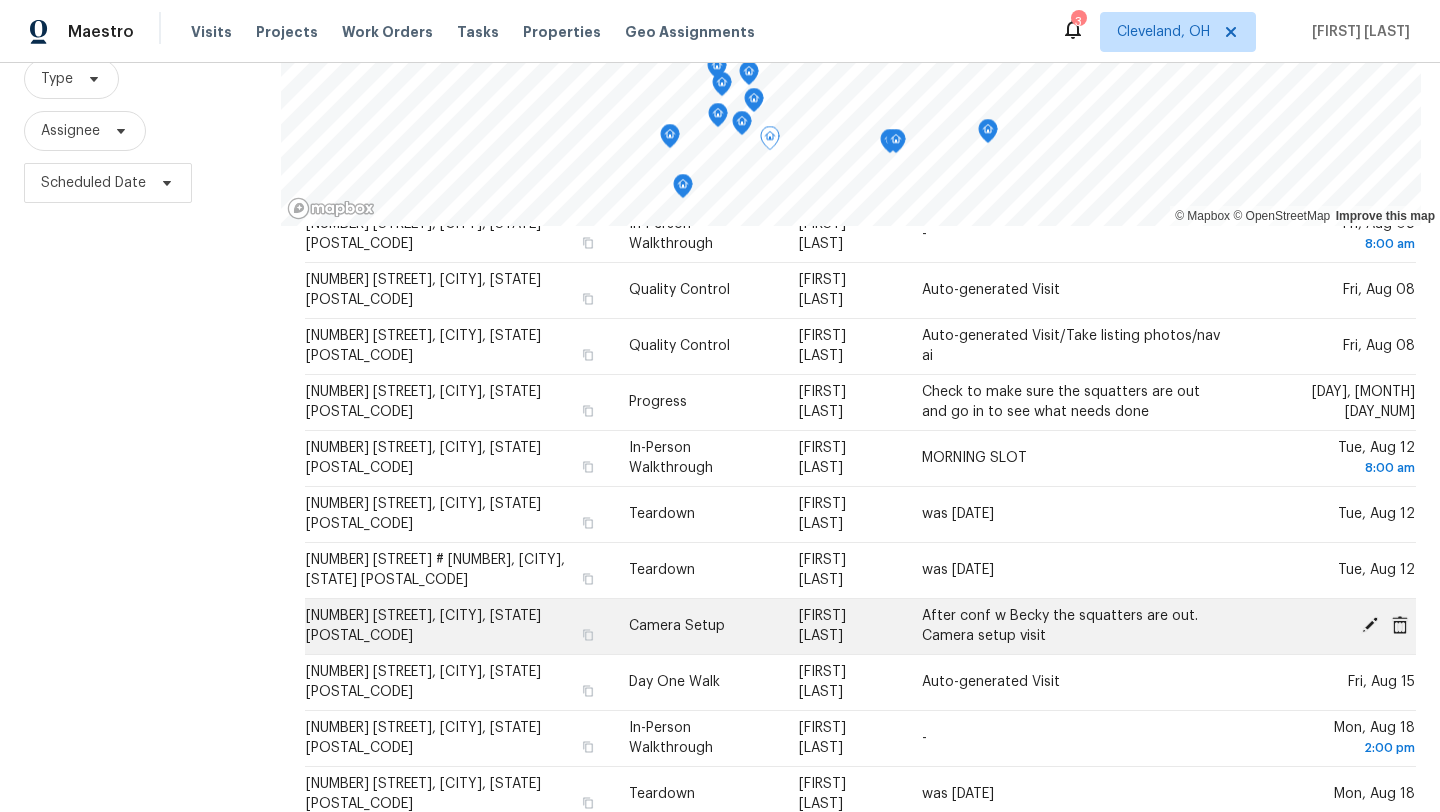 click 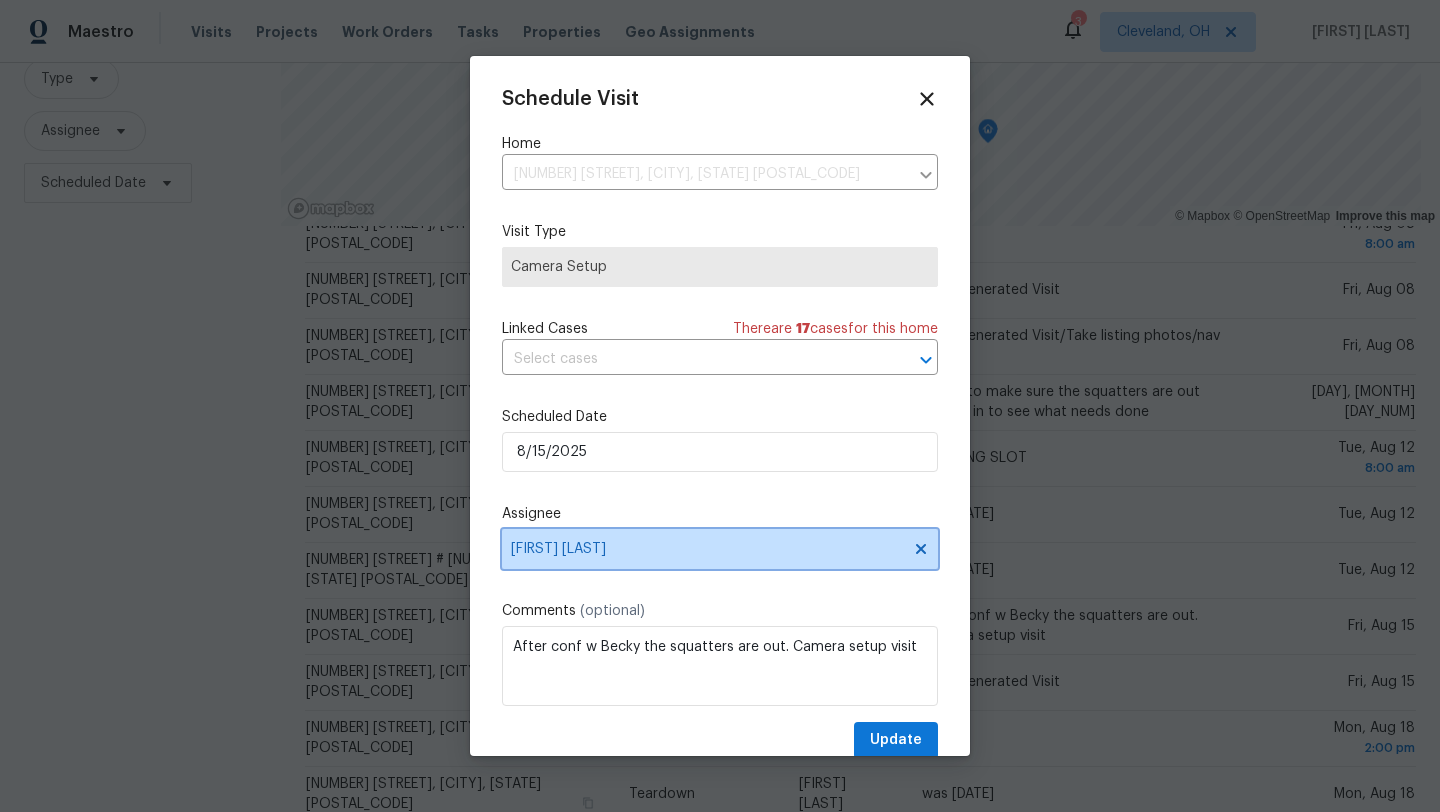 click on "[FIRST] [LAST]" at bounding box center (707, 549) 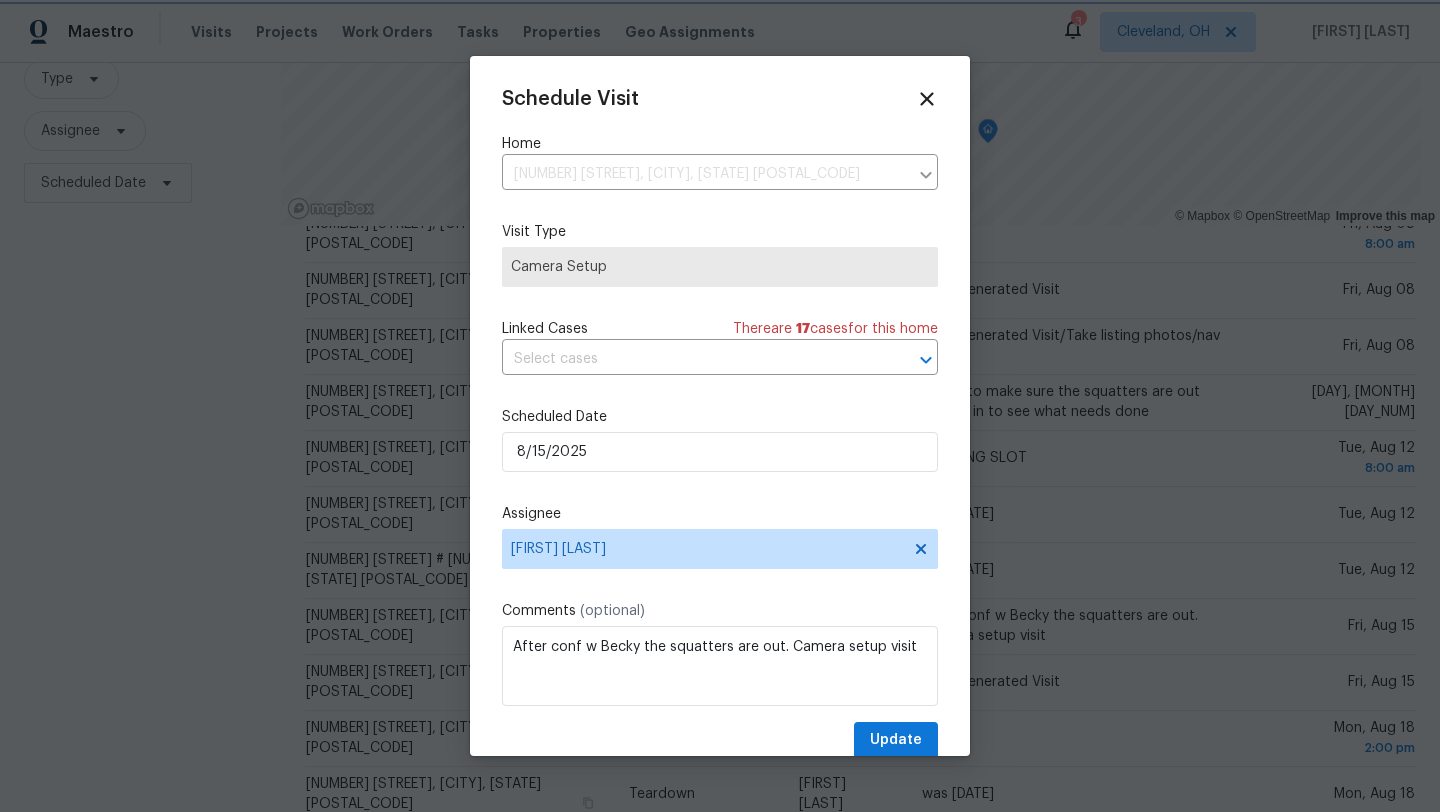 click on "Schedule Visit Home   [NUMBER] [STREET], [CITY], [STATE] [POSTAL_CODE]  Visit Type   Camera Setup Linked Cases There  are   17  case s  for this home   ​ Scheduled Date   [DATE] Assignee   [FIRST] [LAST] Comments   (optional) After conf w [NAME] the squatters are out. Camera setup visit Update" at bounding box center [720, 423] 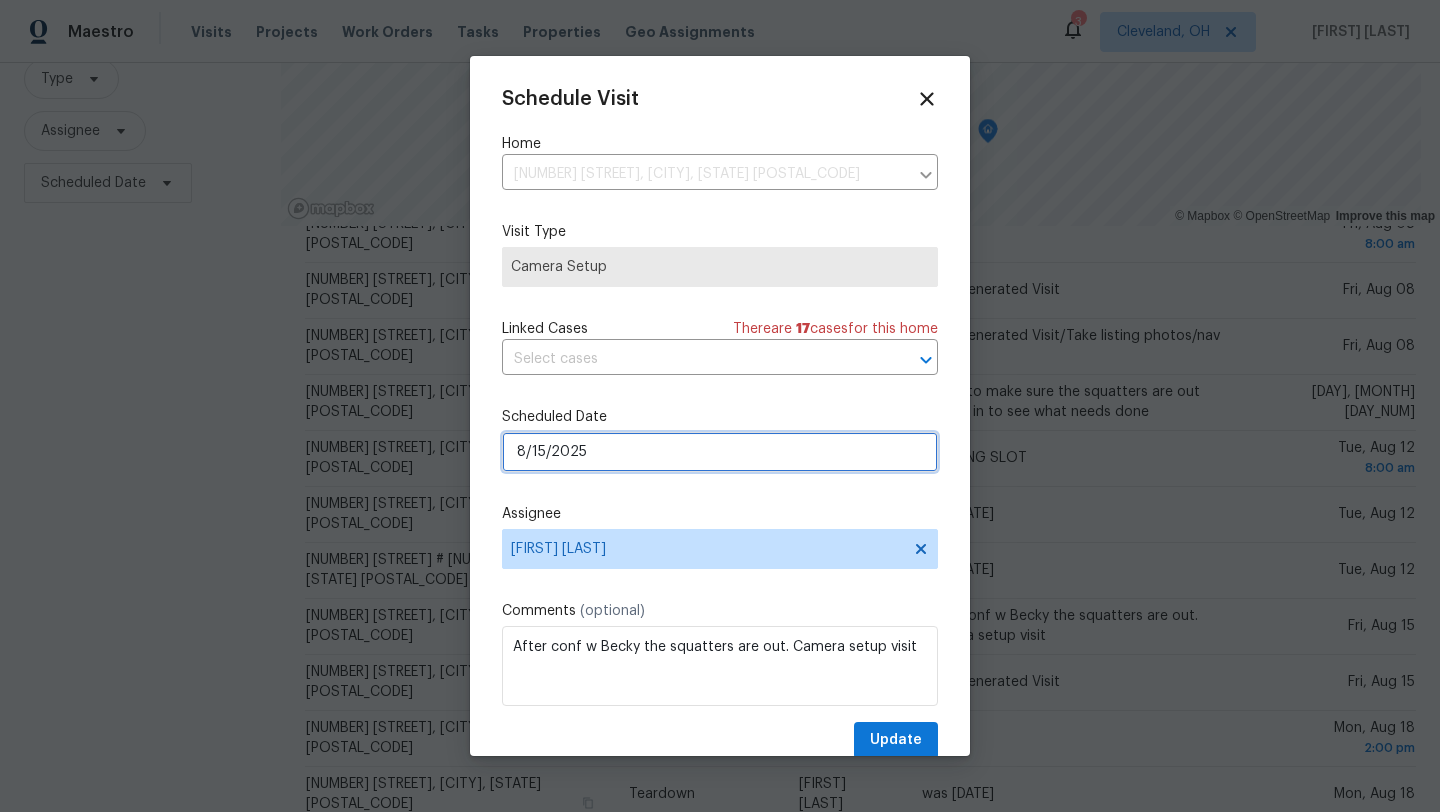click on "8/15/2025" at bounding box center (720, 452) 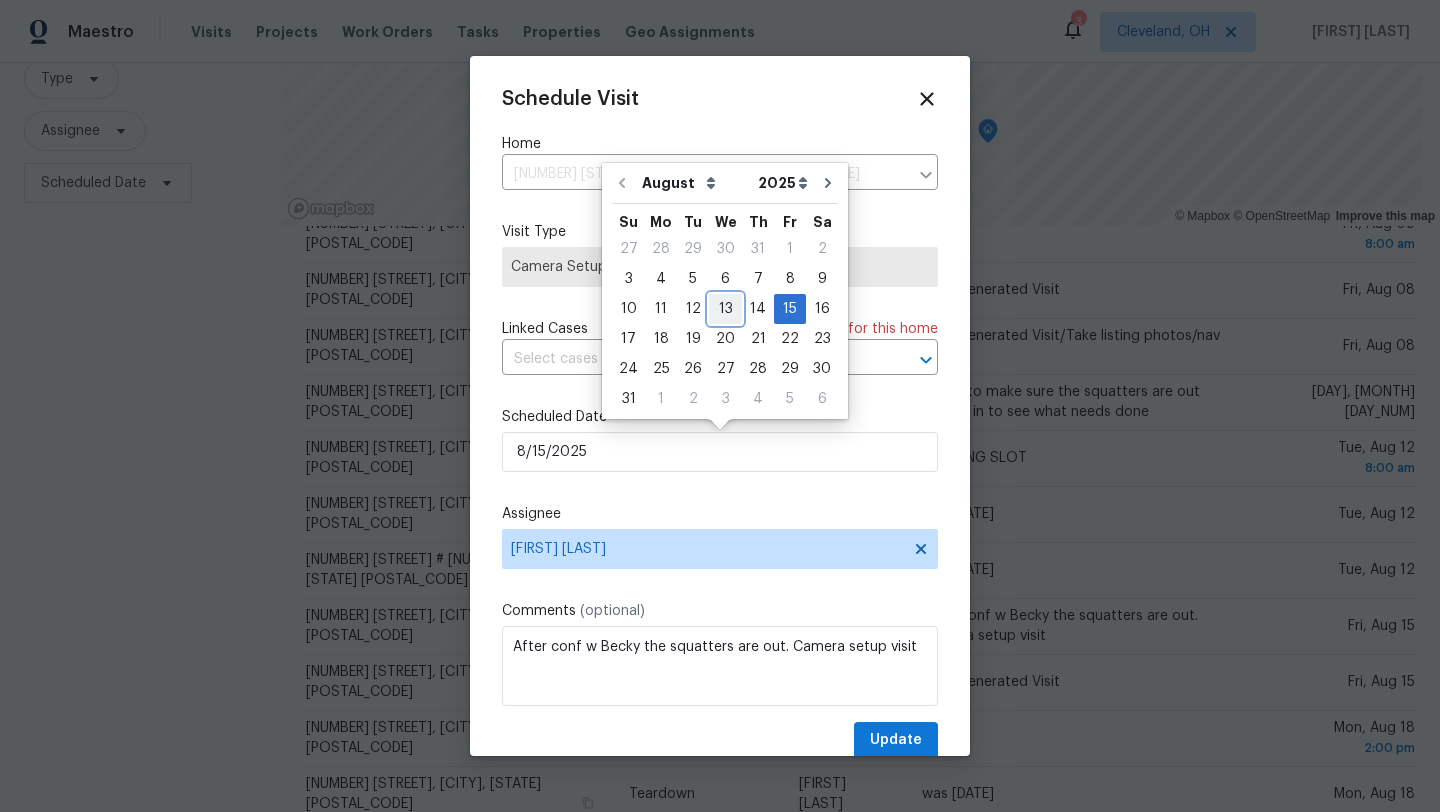 click on "13" at bounding box center [725, 309] 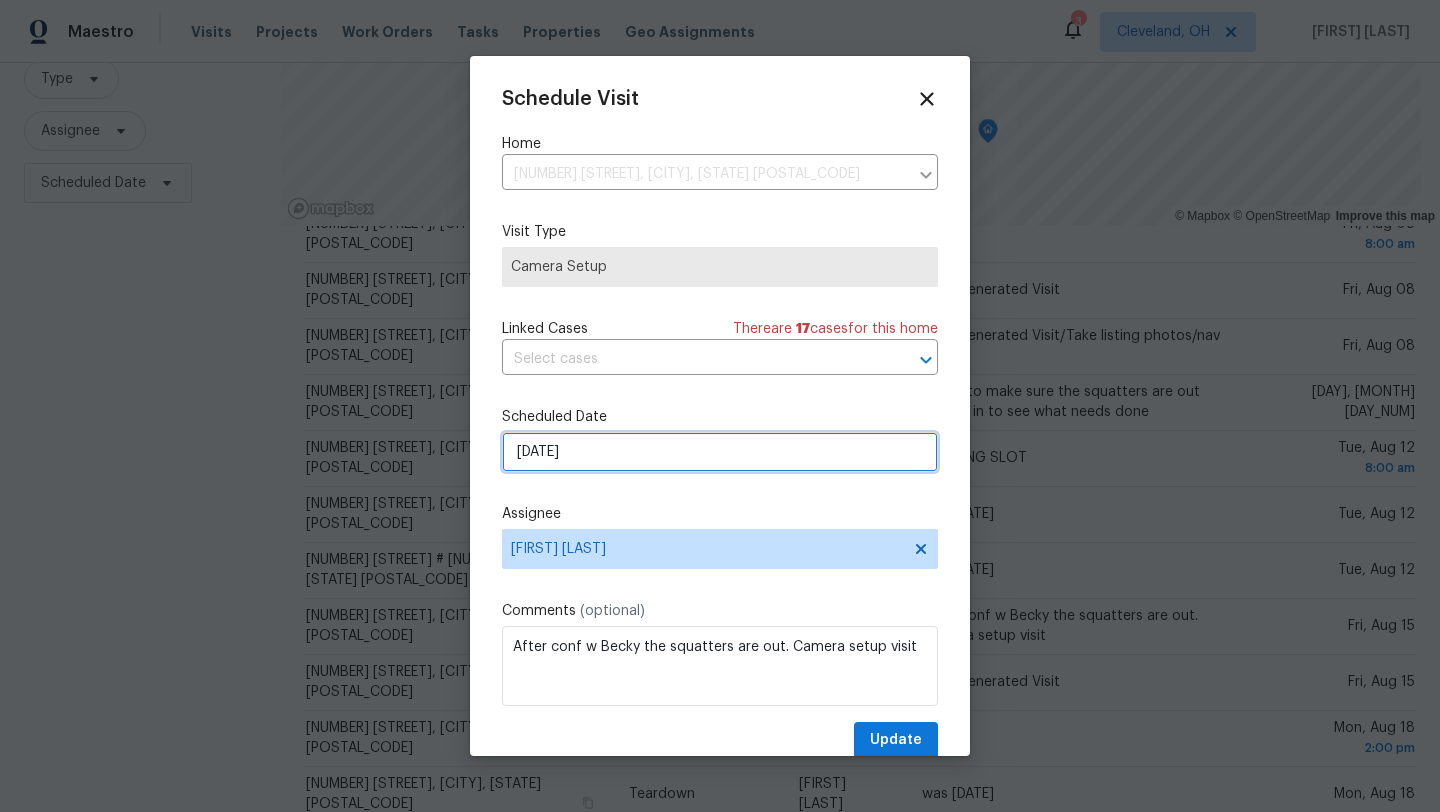 click on "[DATE]" at bounding box center [720, 452] 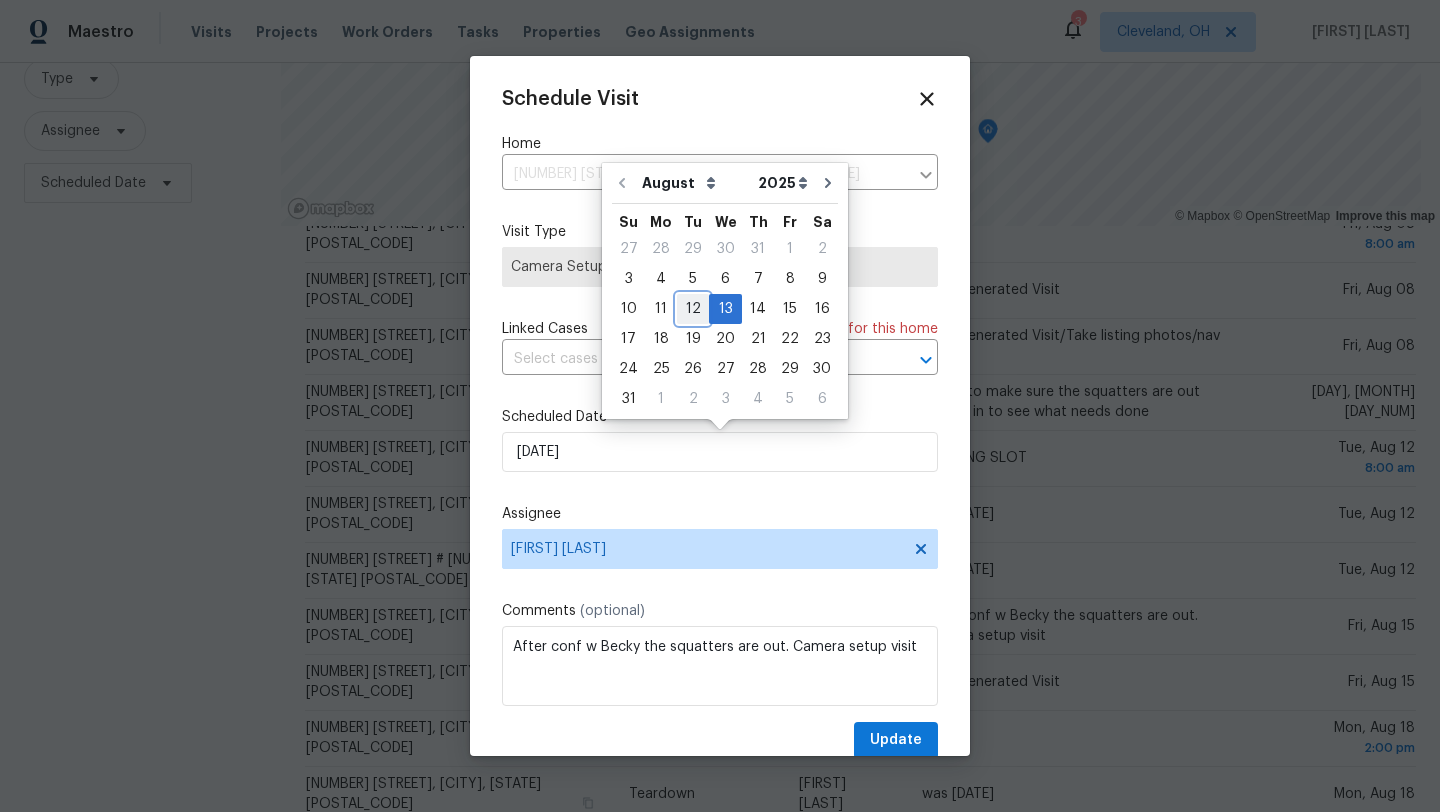 click on "12" at bounding box center (693, 309) 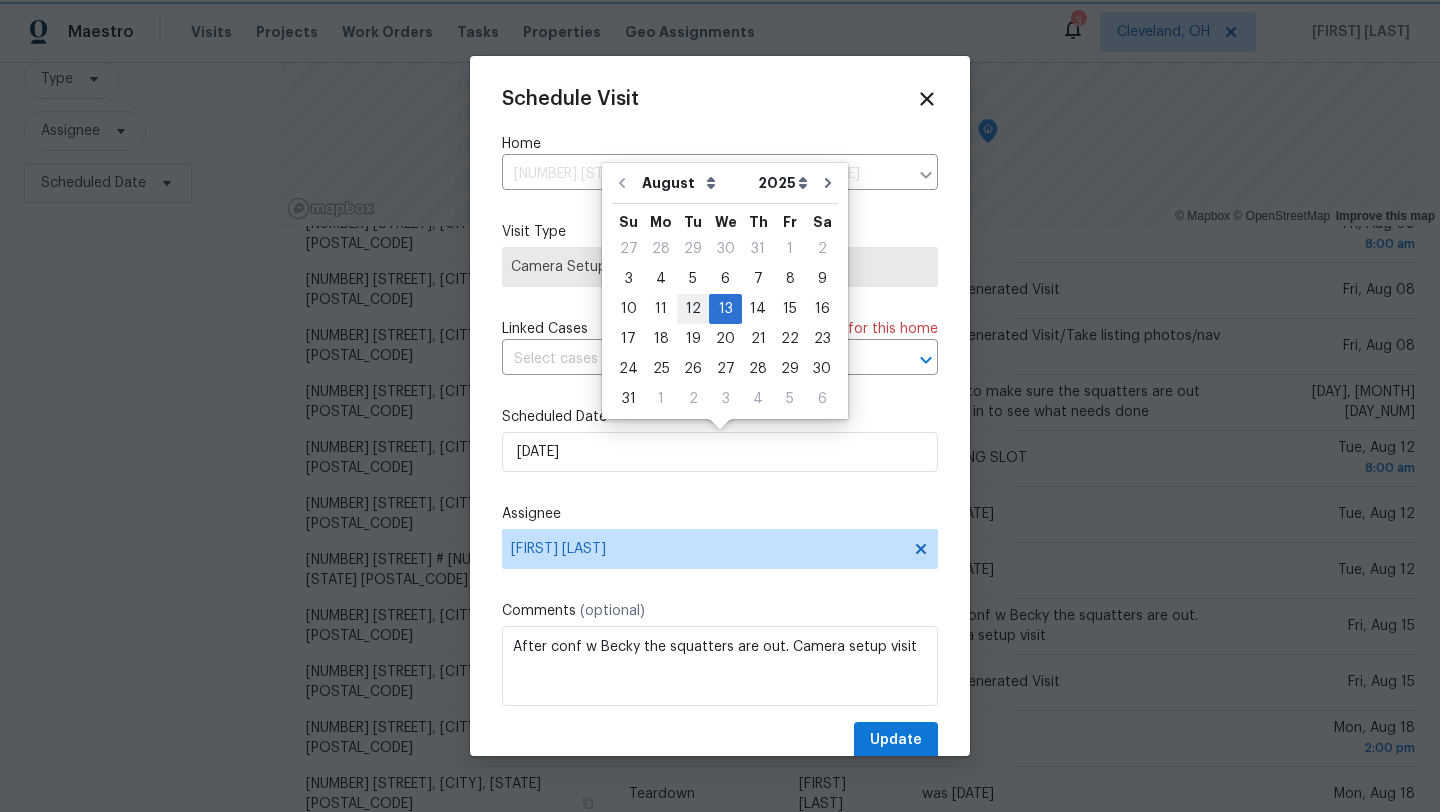 type on "8/12/2025" 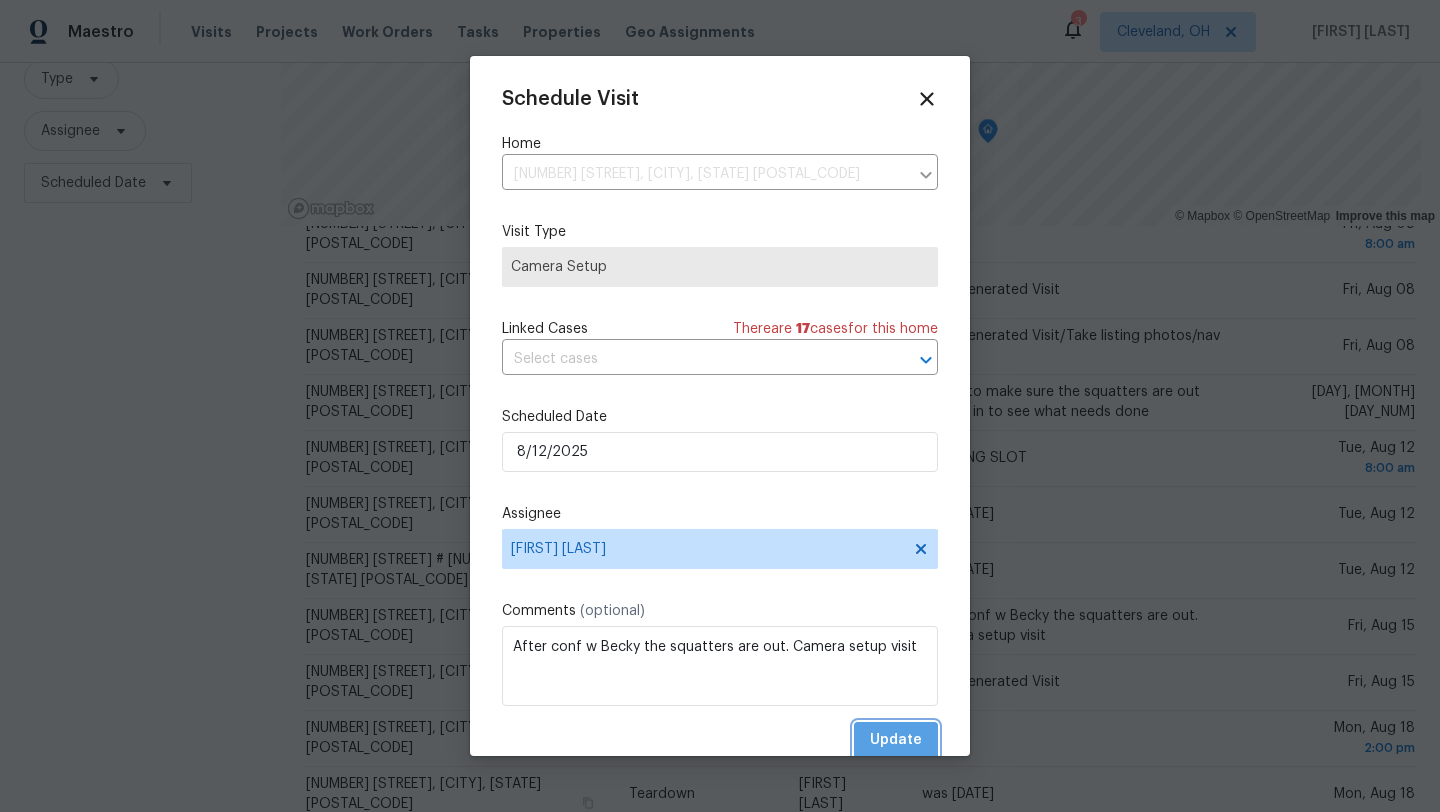 click on "Update" at bounding box center (896, 740) 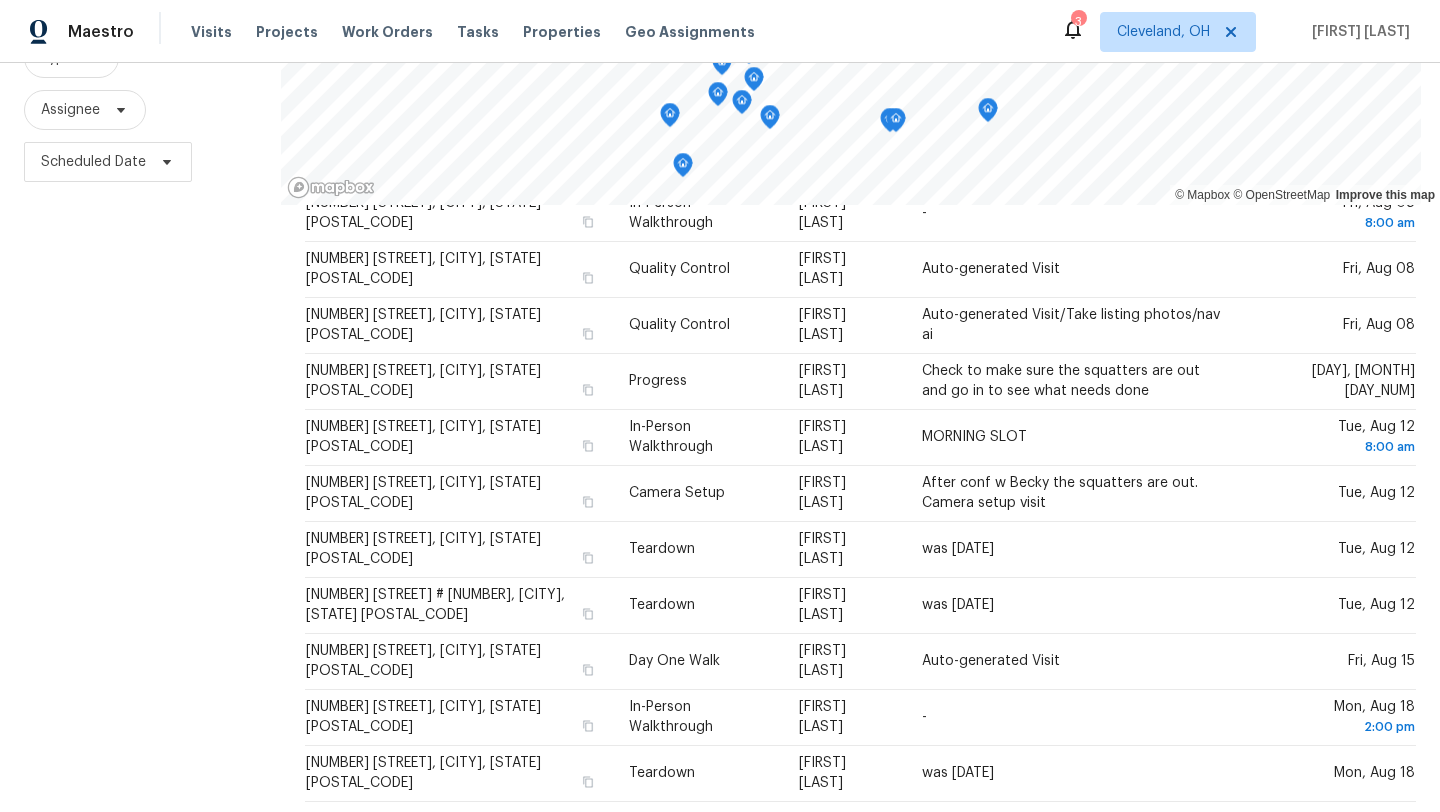 scroll, scrollTop: 260, scrollLeft: 0, axis: vertical 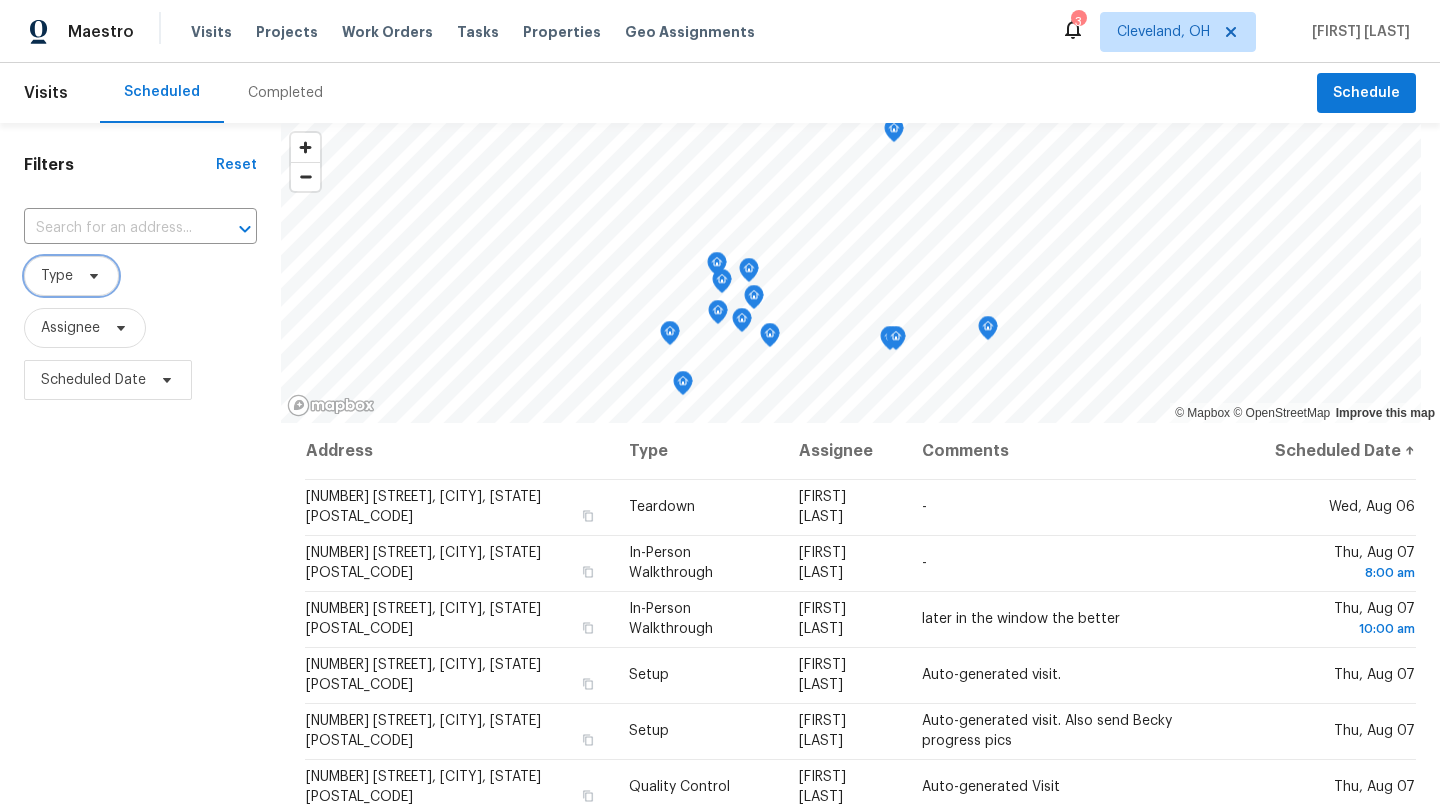 click on "Type" at bounding box center (57, 276) 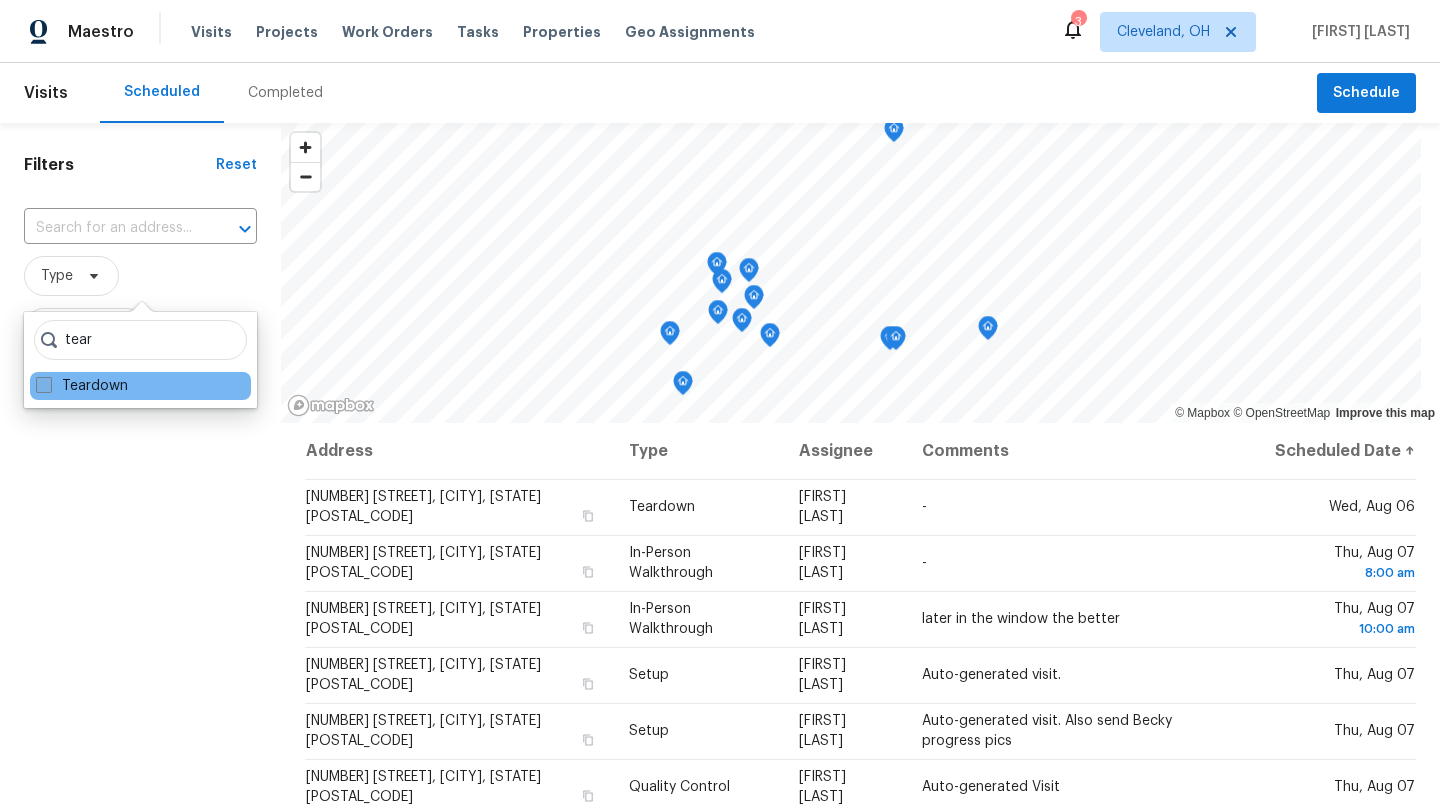 type on "tear" 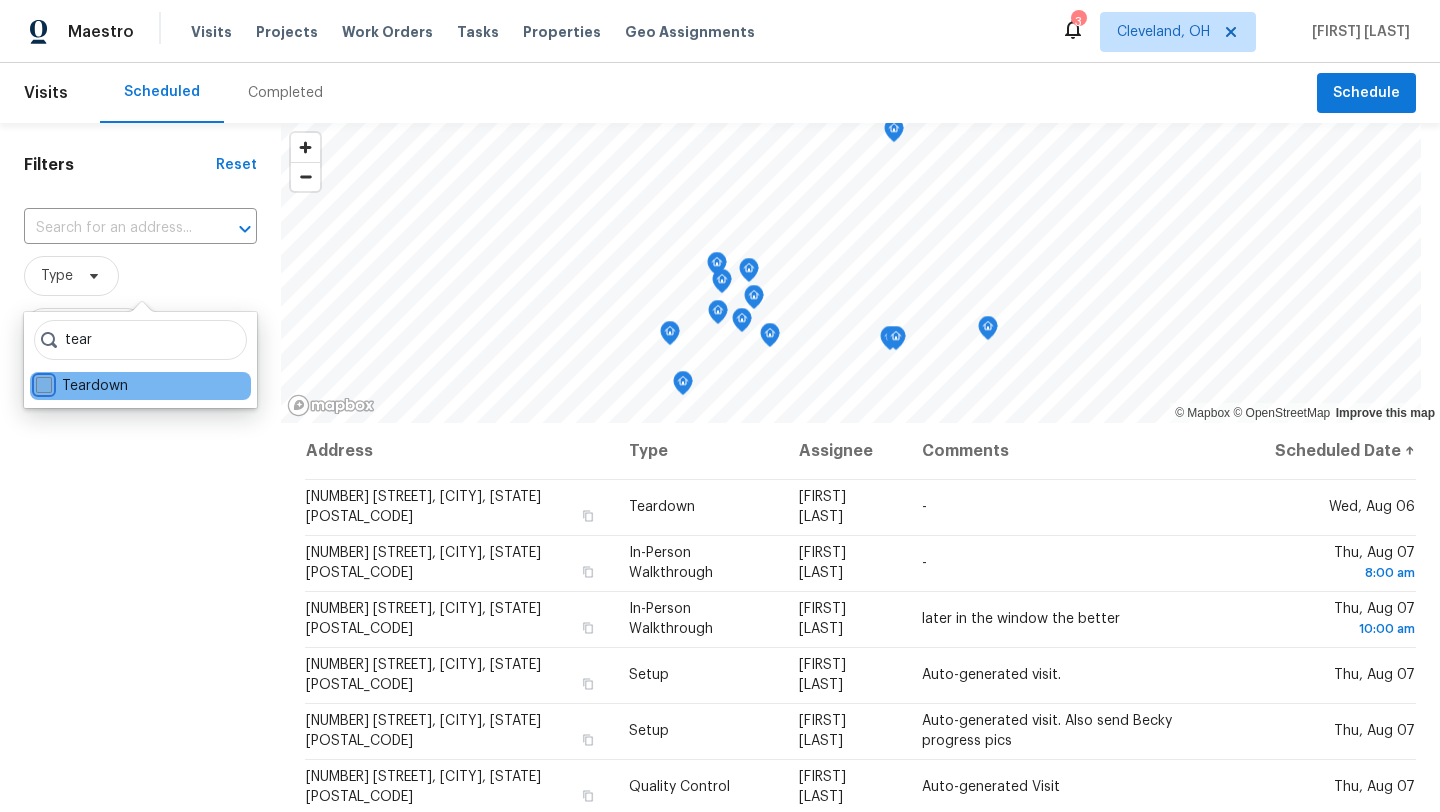 click on "Teardown" at bounding box center (42, 382) 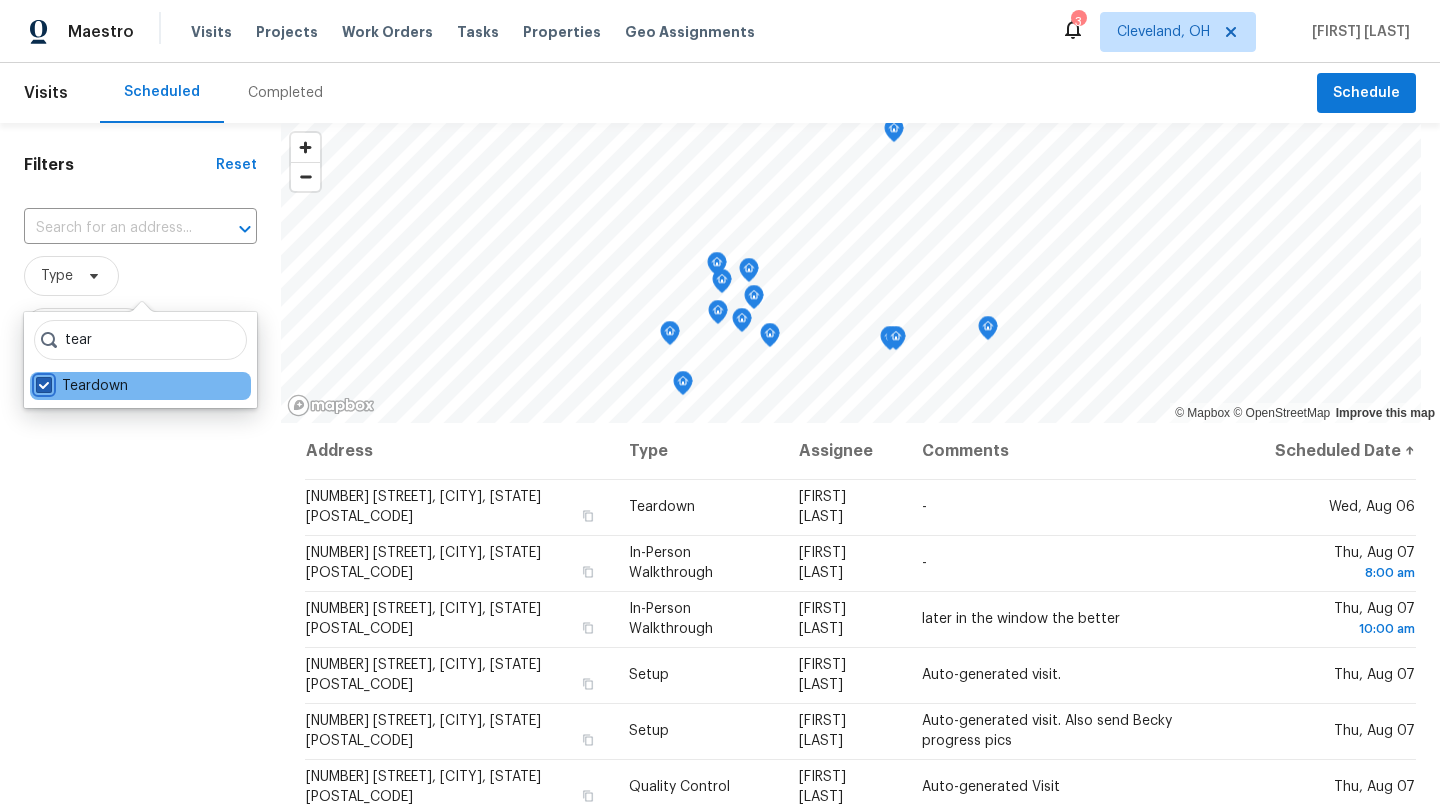 checkbox on "true" 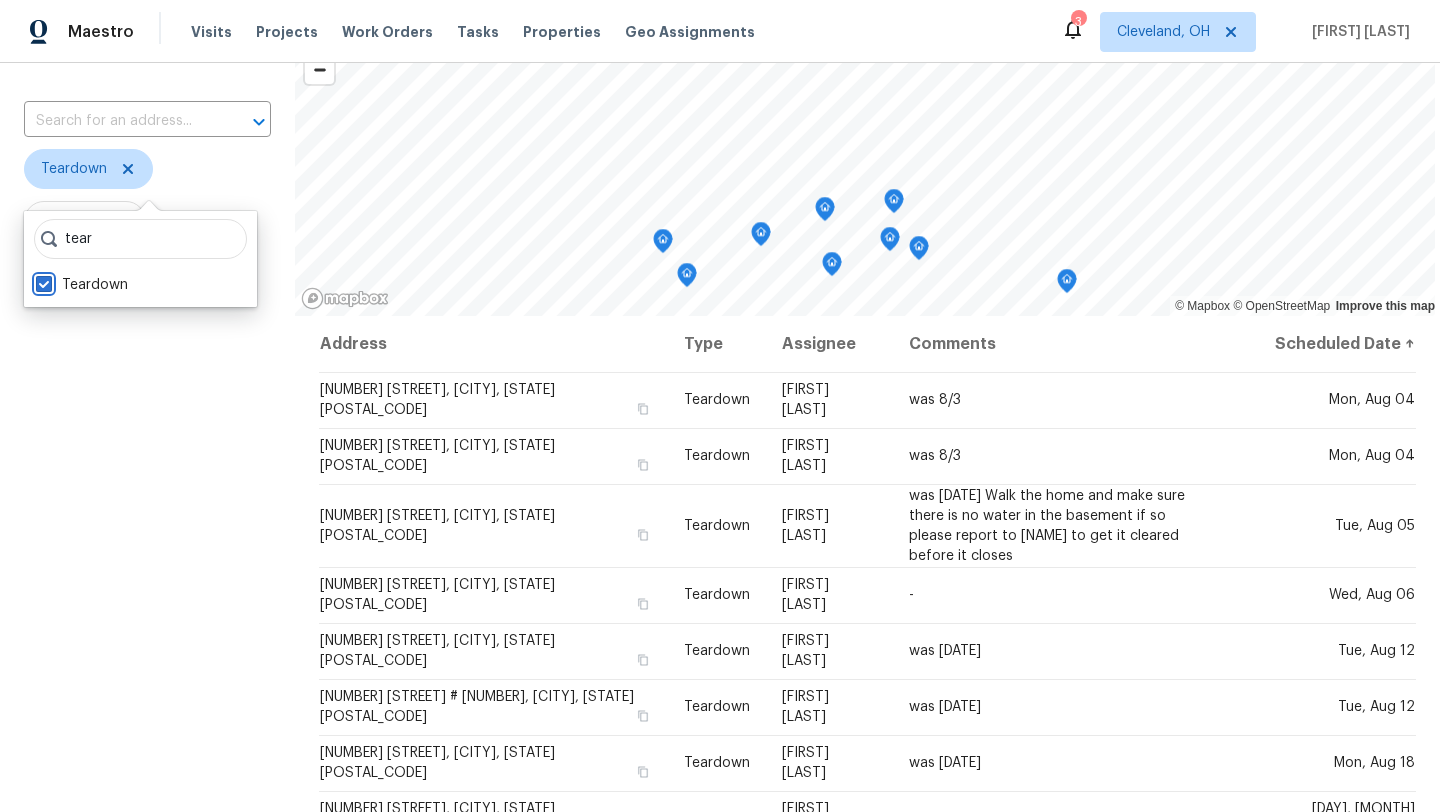 scroll, scrollTop: 141, scrollLeft: 0, axis: vertical 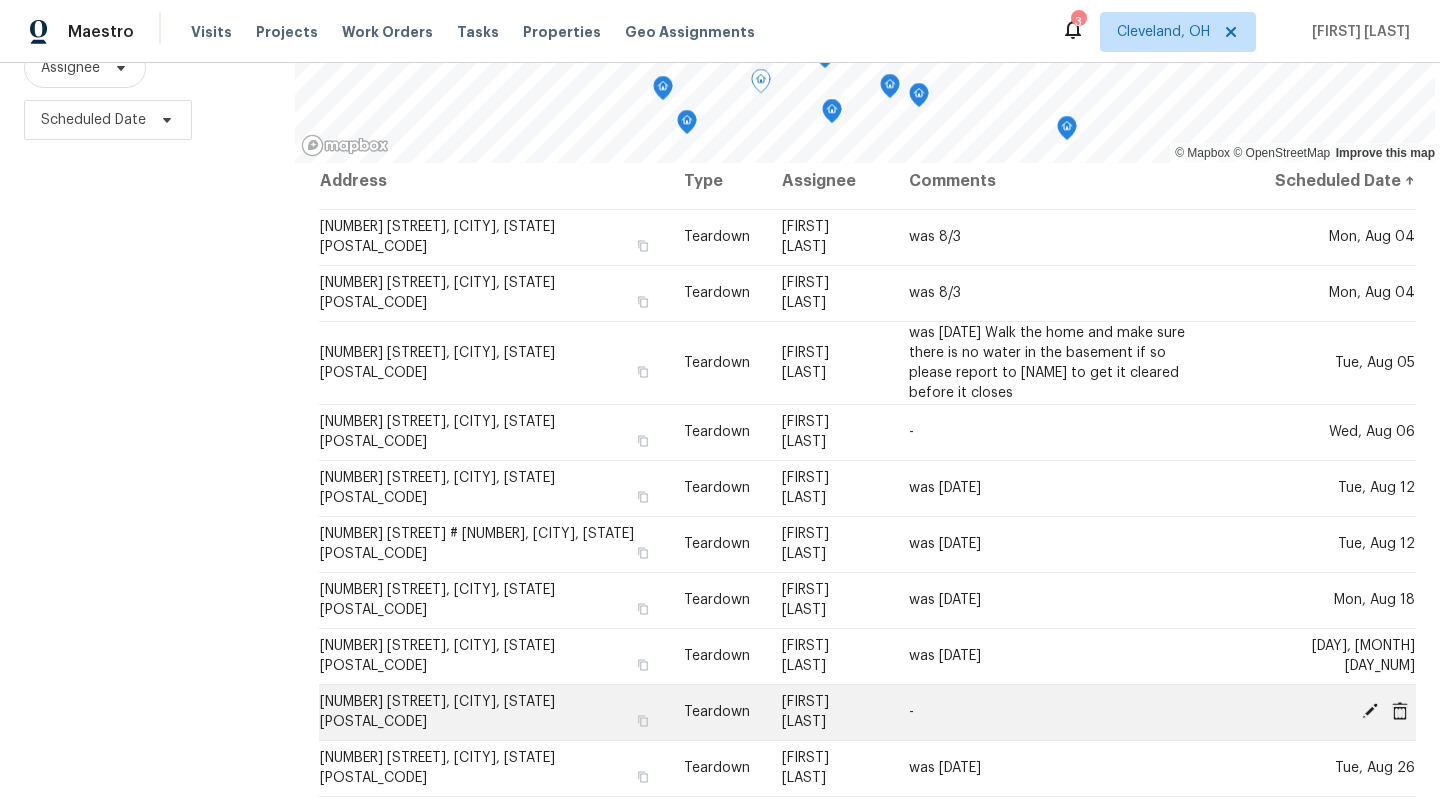 click 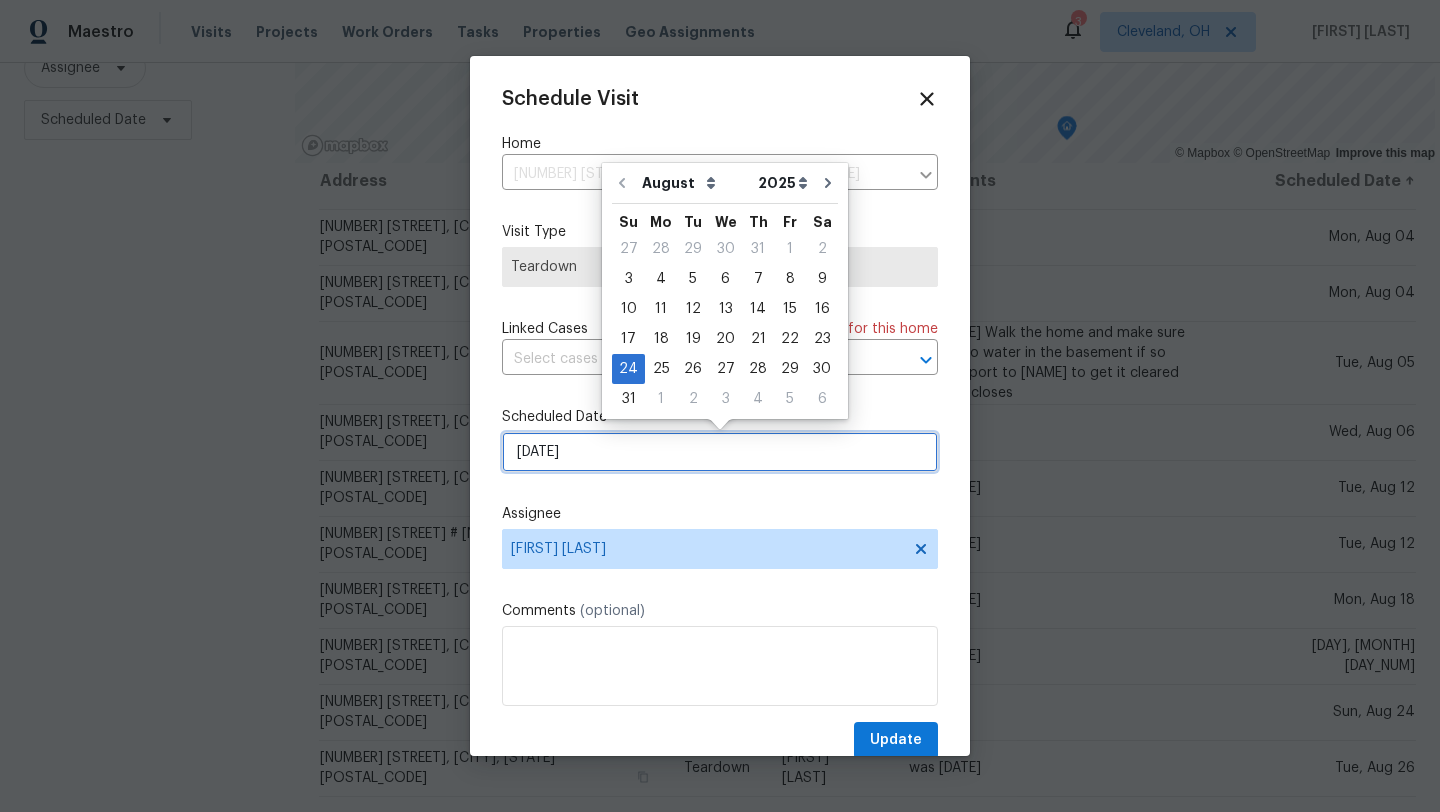 click on "[DATE]" at bounding box center (720, 452) 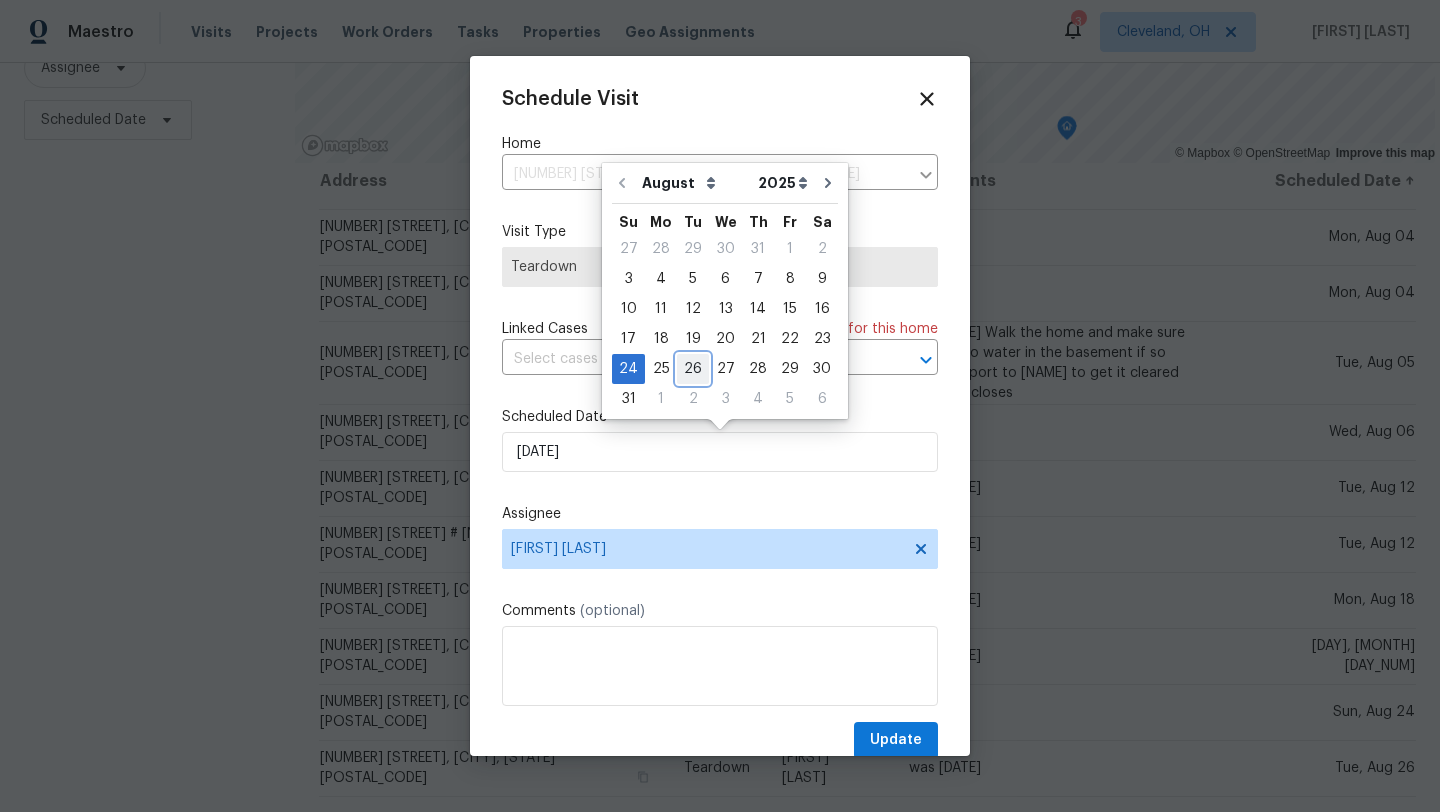 click on "26" at bounding box center (693, 369) 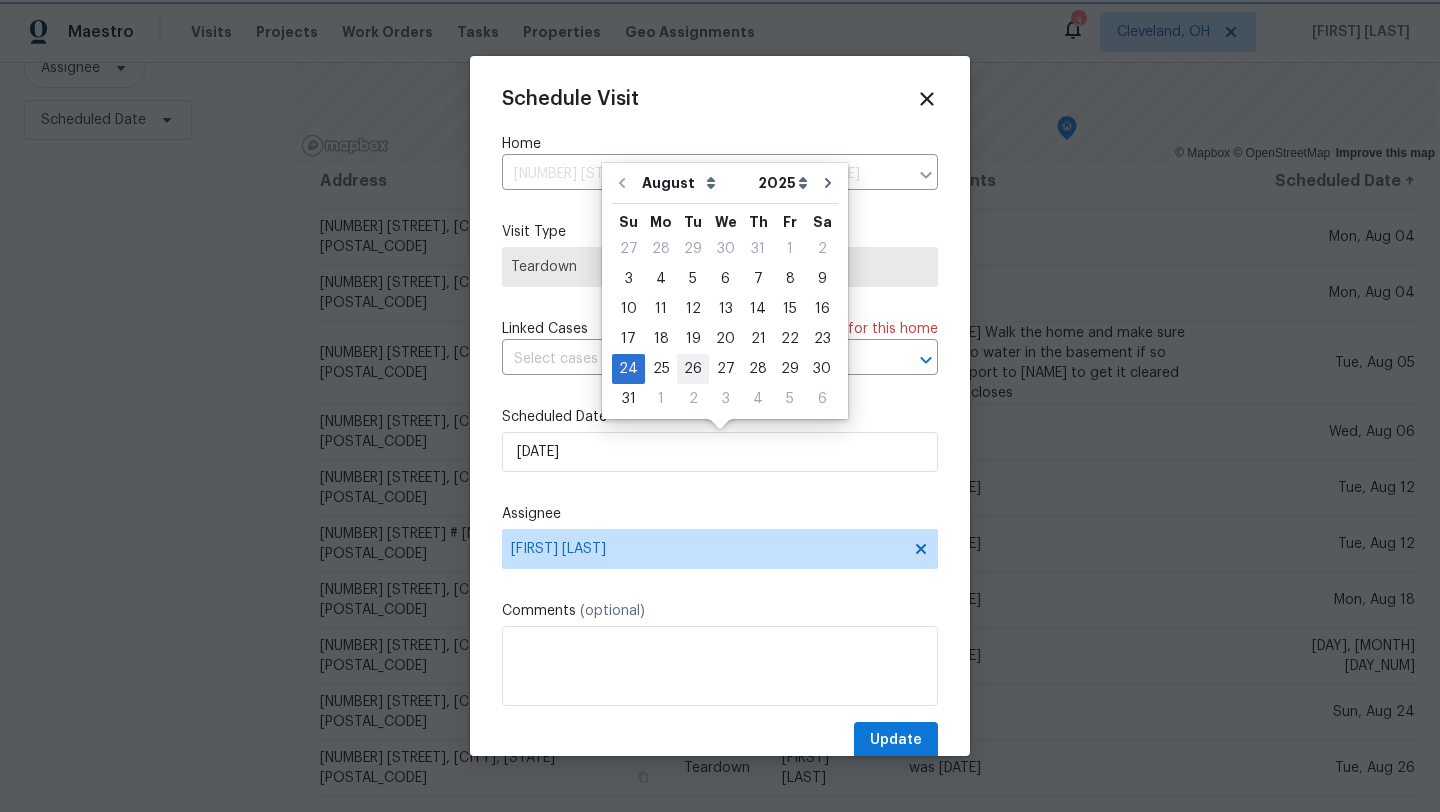 type on "[DATE]" 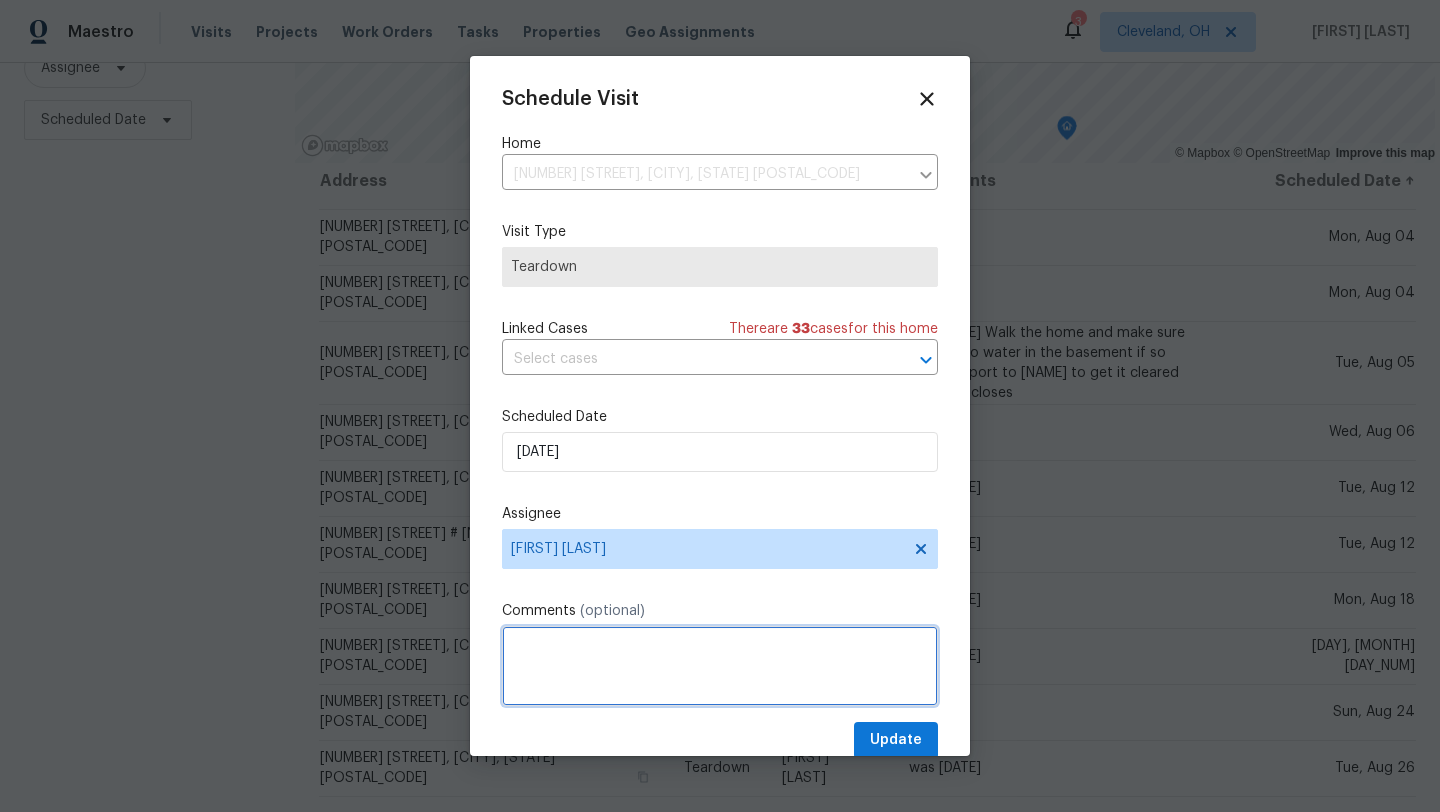 click at bounding box center [720, 666] 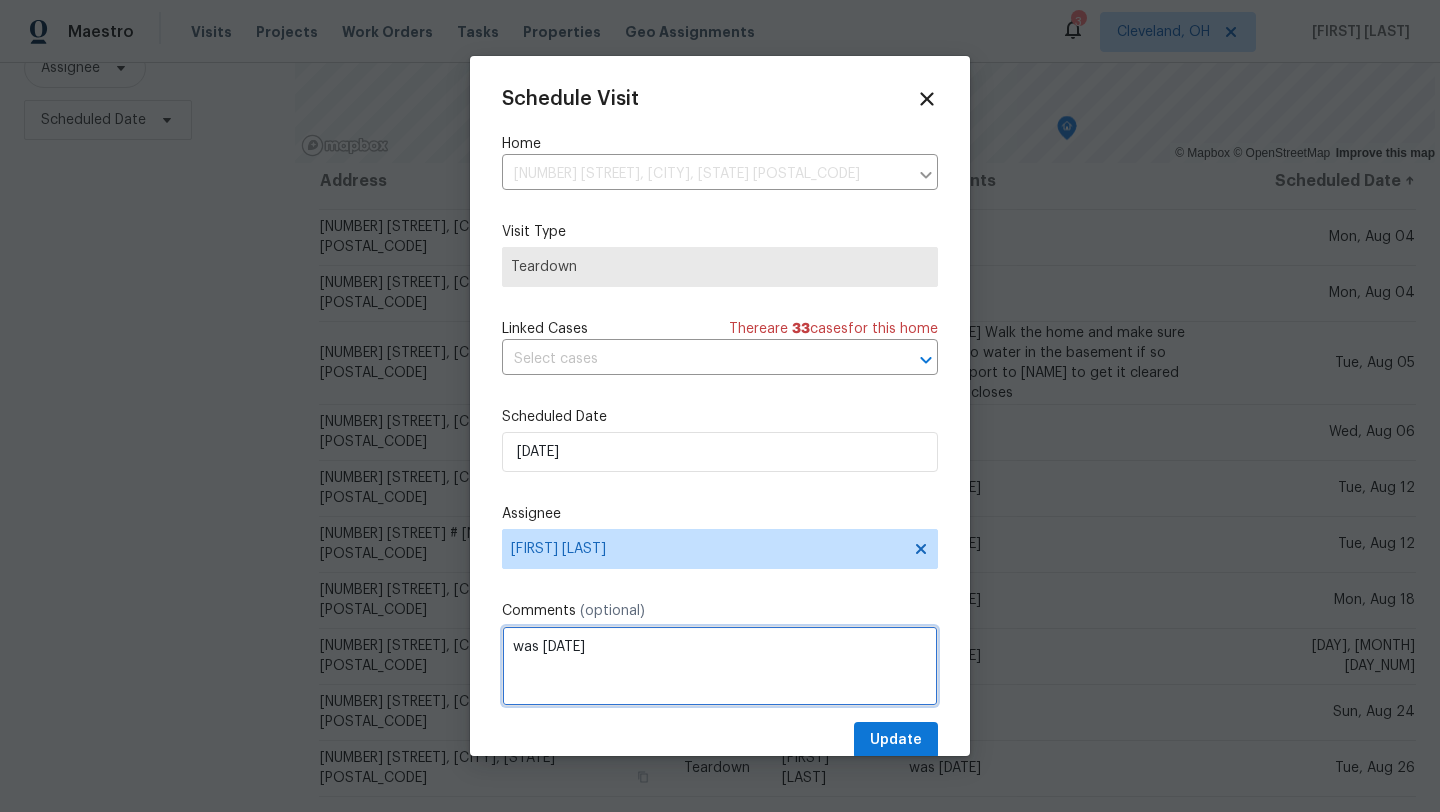 type on "was [DATE]" 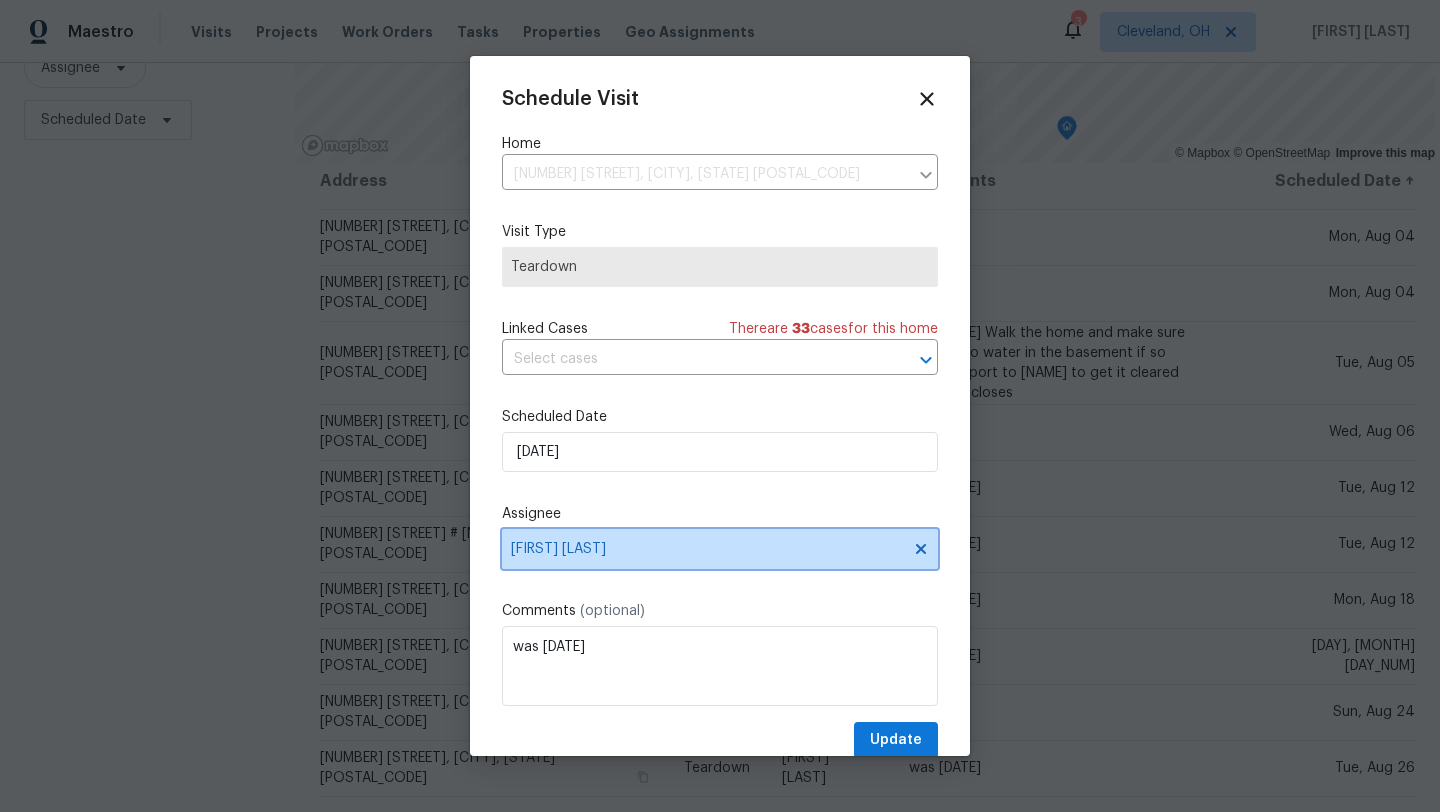 click on "[FIRST] [LAST]" at bounding box center (707, 549) 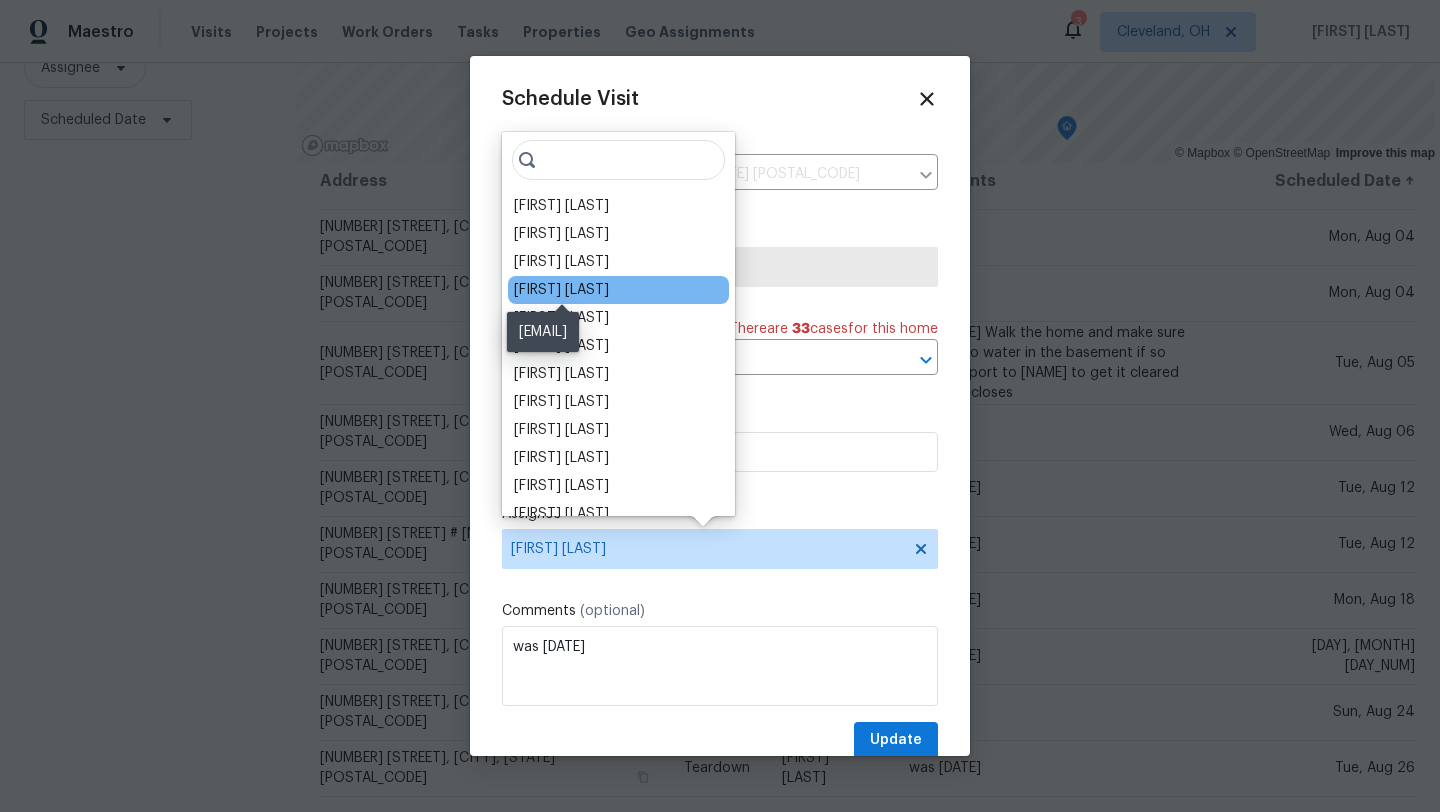 click on "[FIRST] [LAST]" at bounding box center [561, 290] 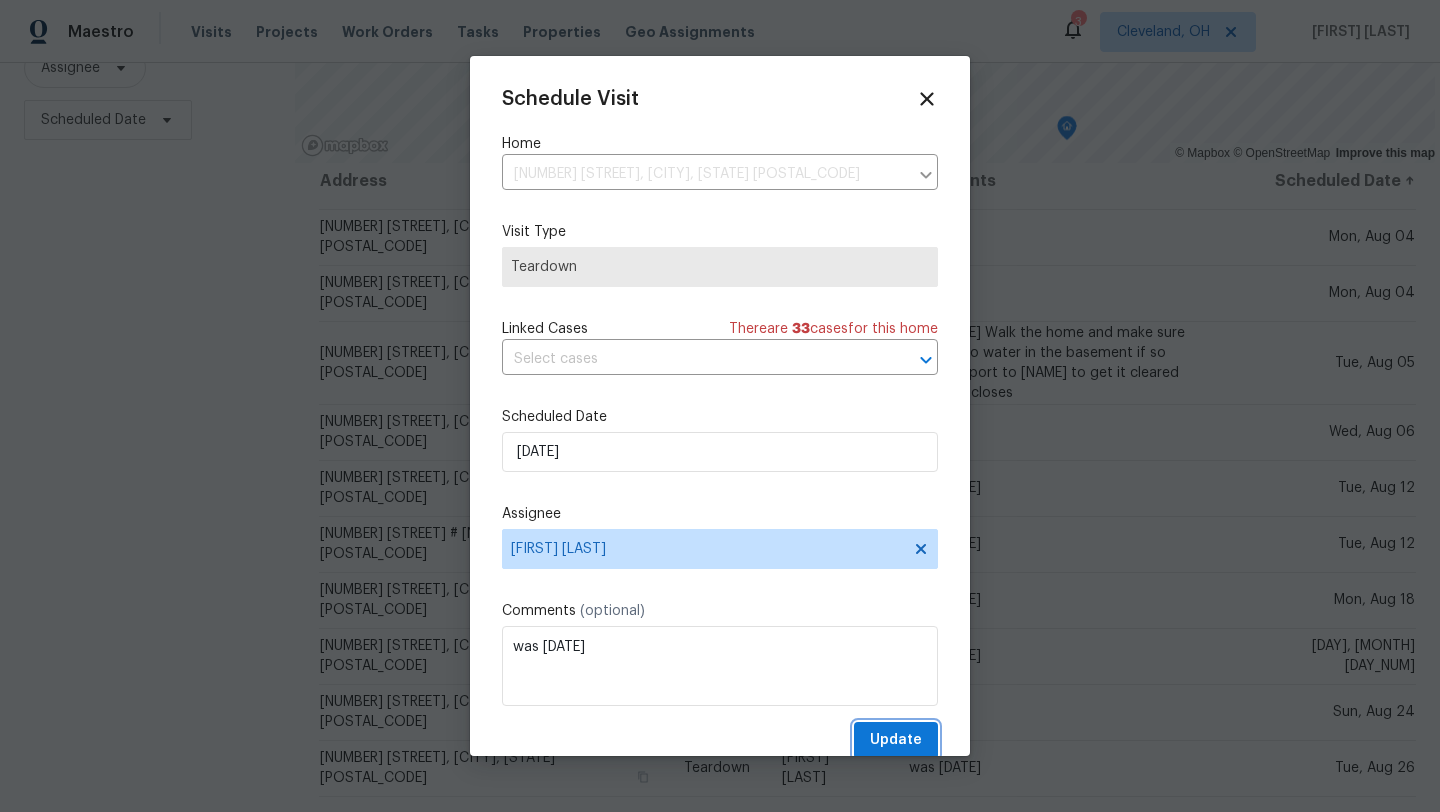 click on "Update" at bounding box center (896, 740) 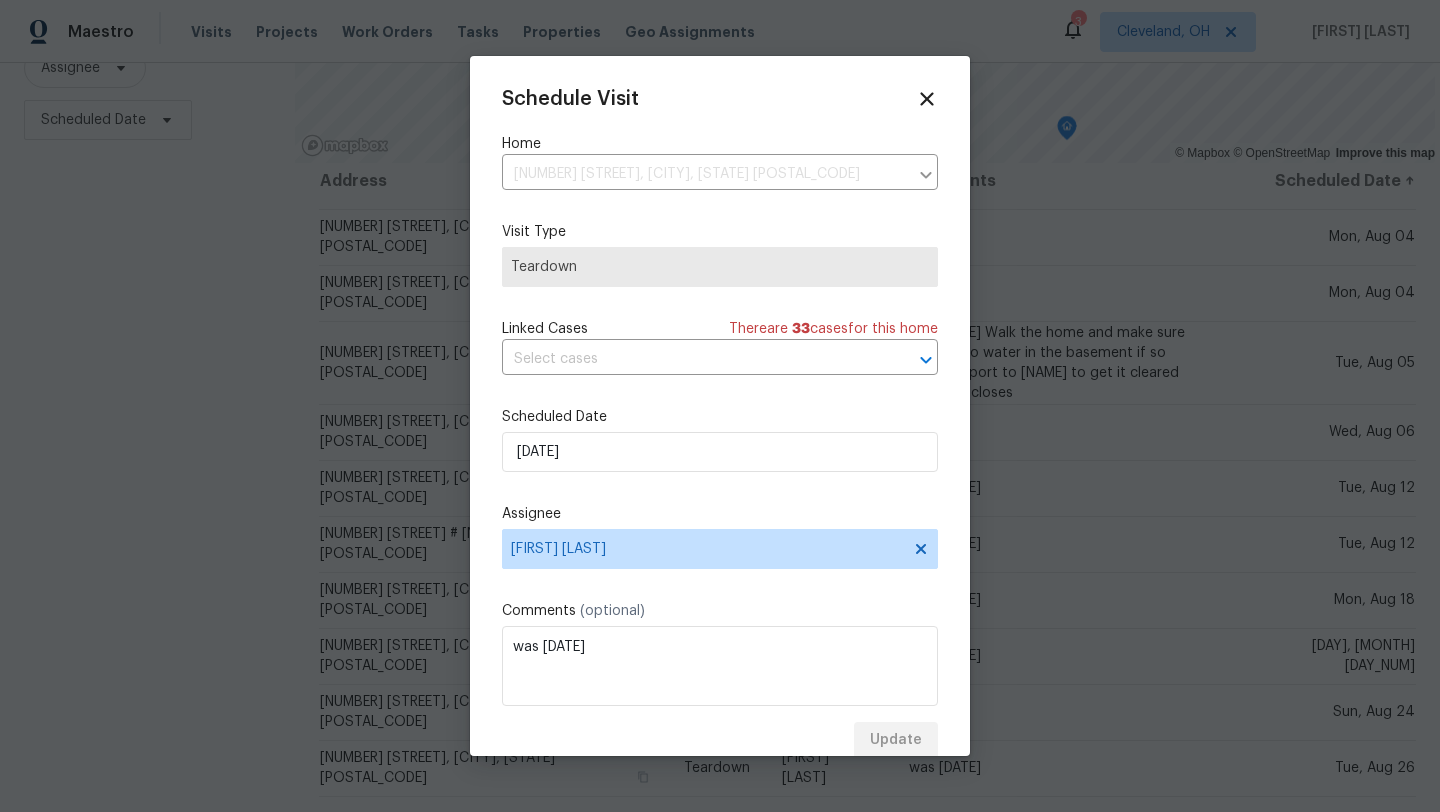 scroll, scrollTop: 0, scrollLeft: 0, axis: both 